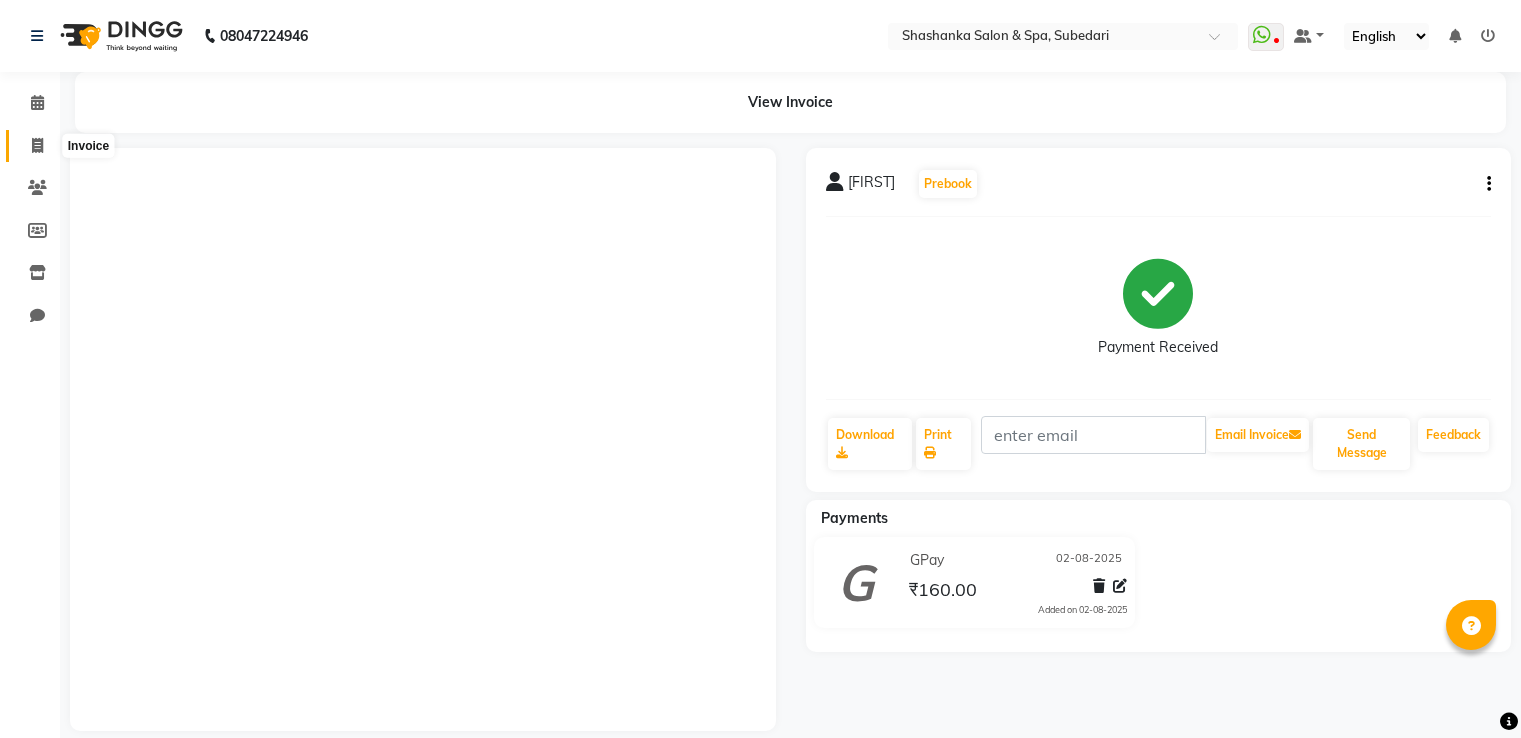 scroll, scrollTop: 0, scrollLeft: 0, axis: both 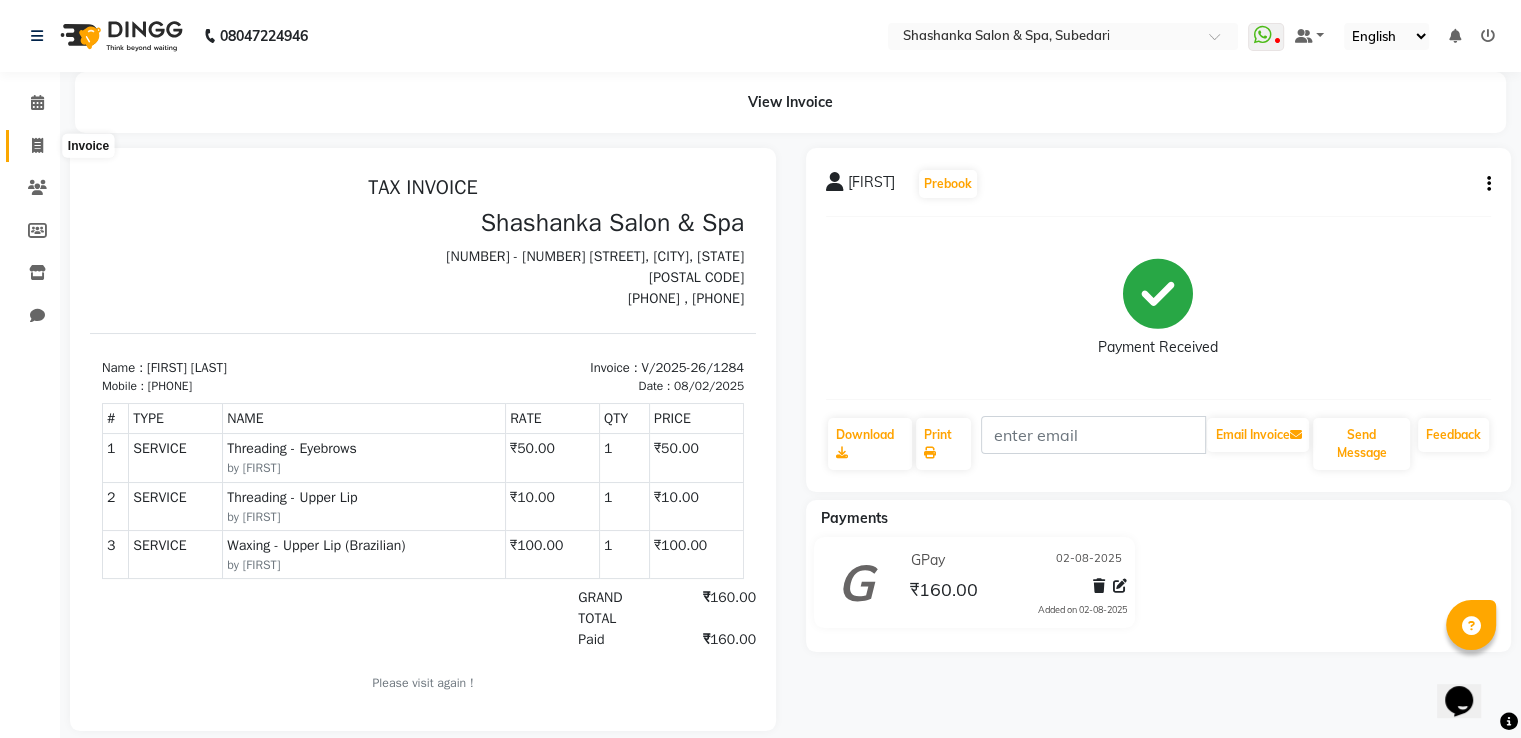 click 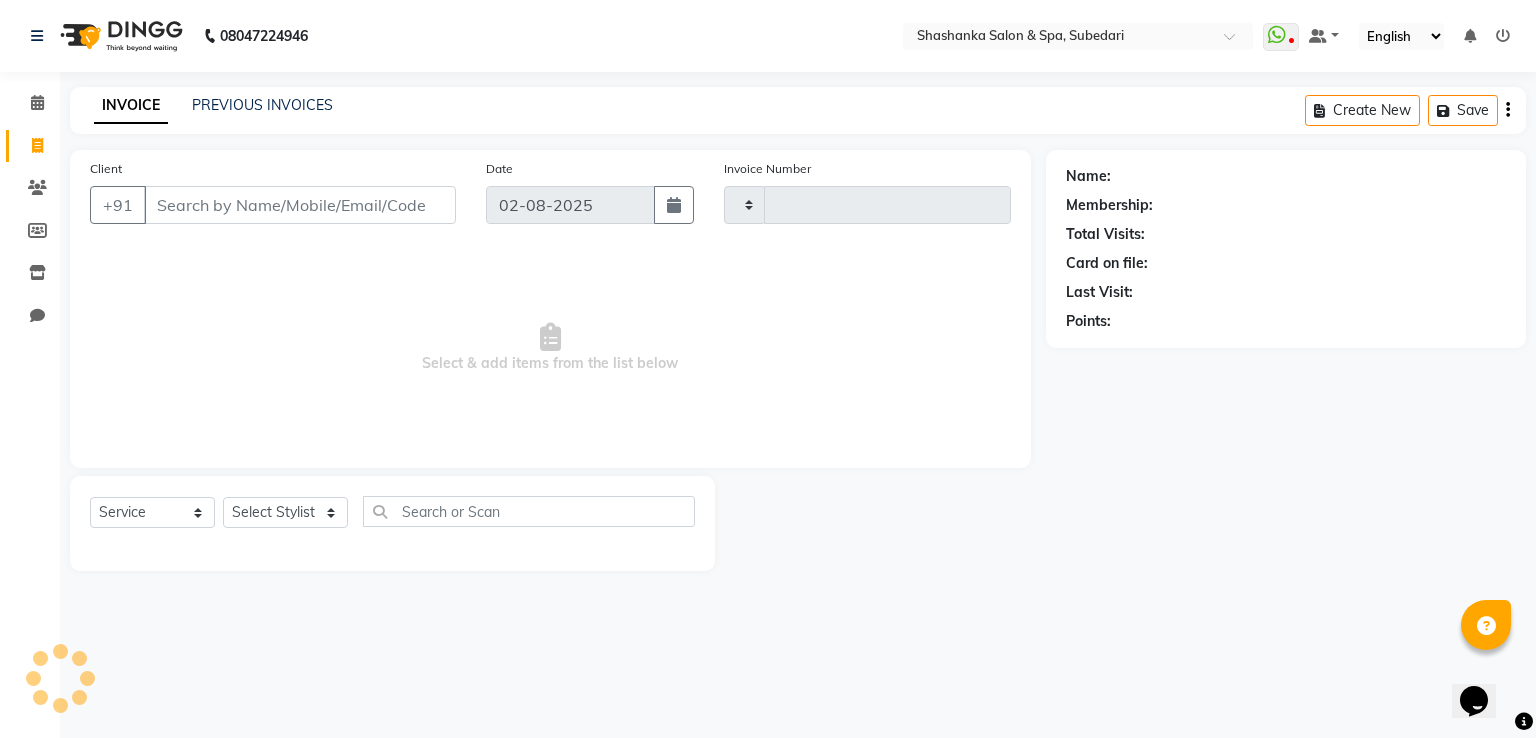 type on "1285" 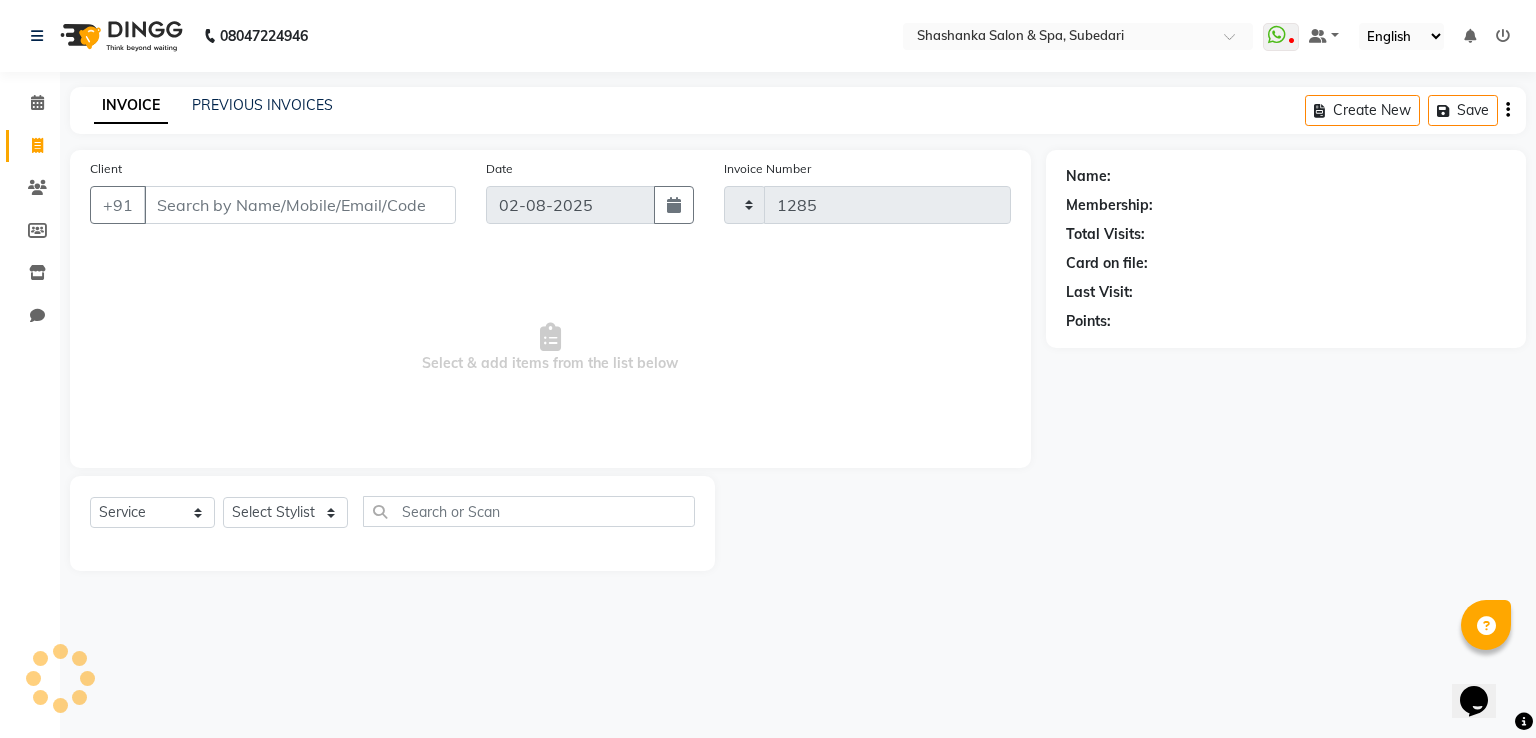select on "67" 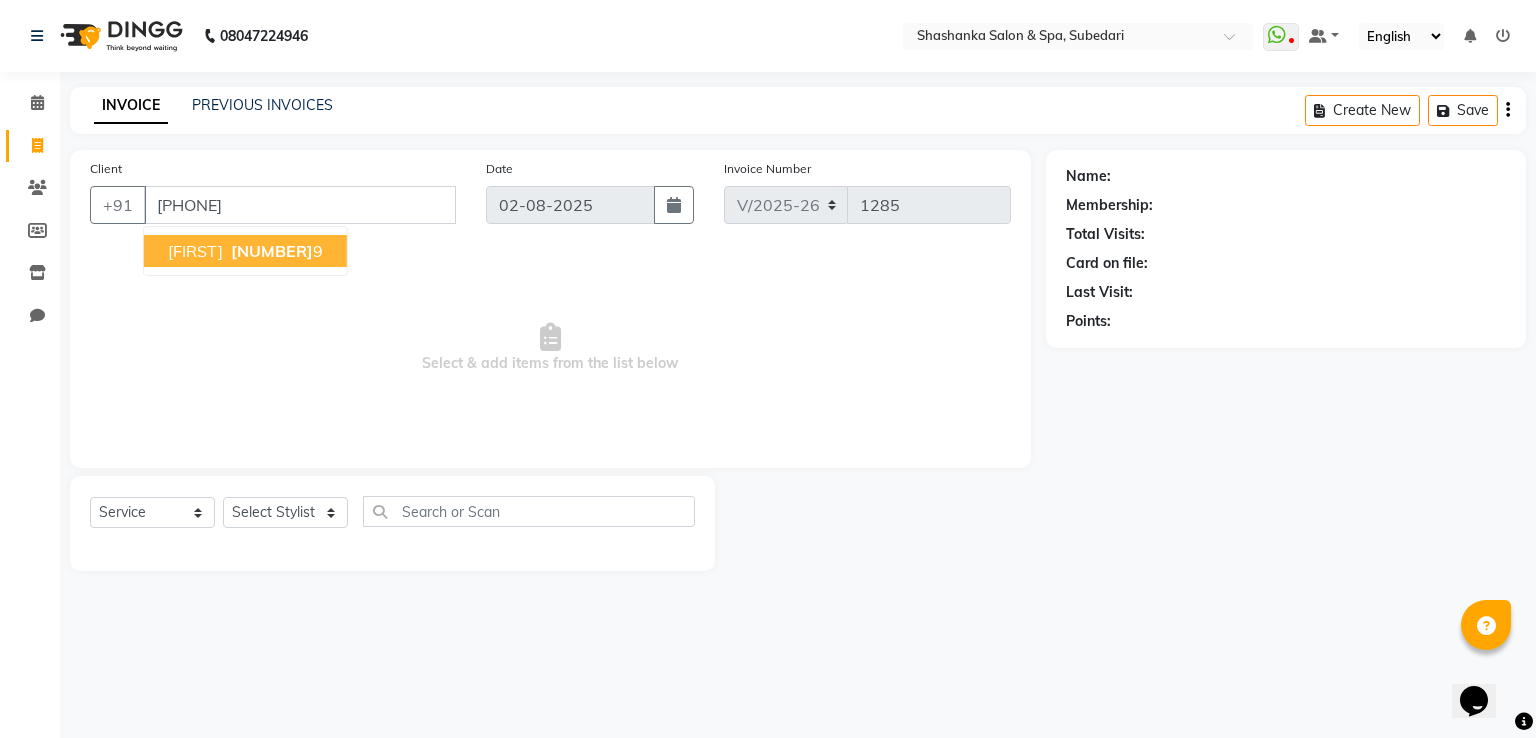 type on "[PHONE]" 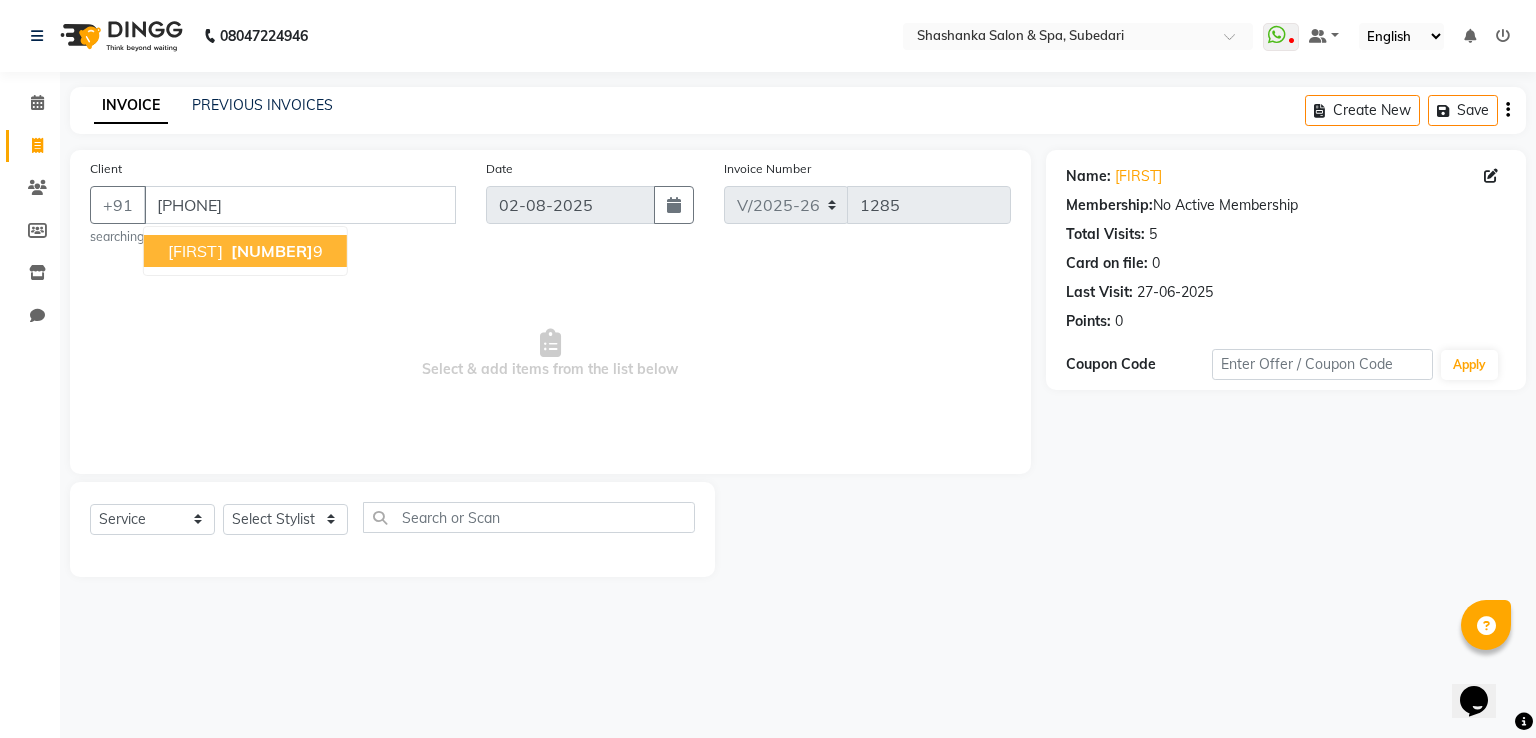 click on "[NUMBER]" at bounding box center (272, 251) 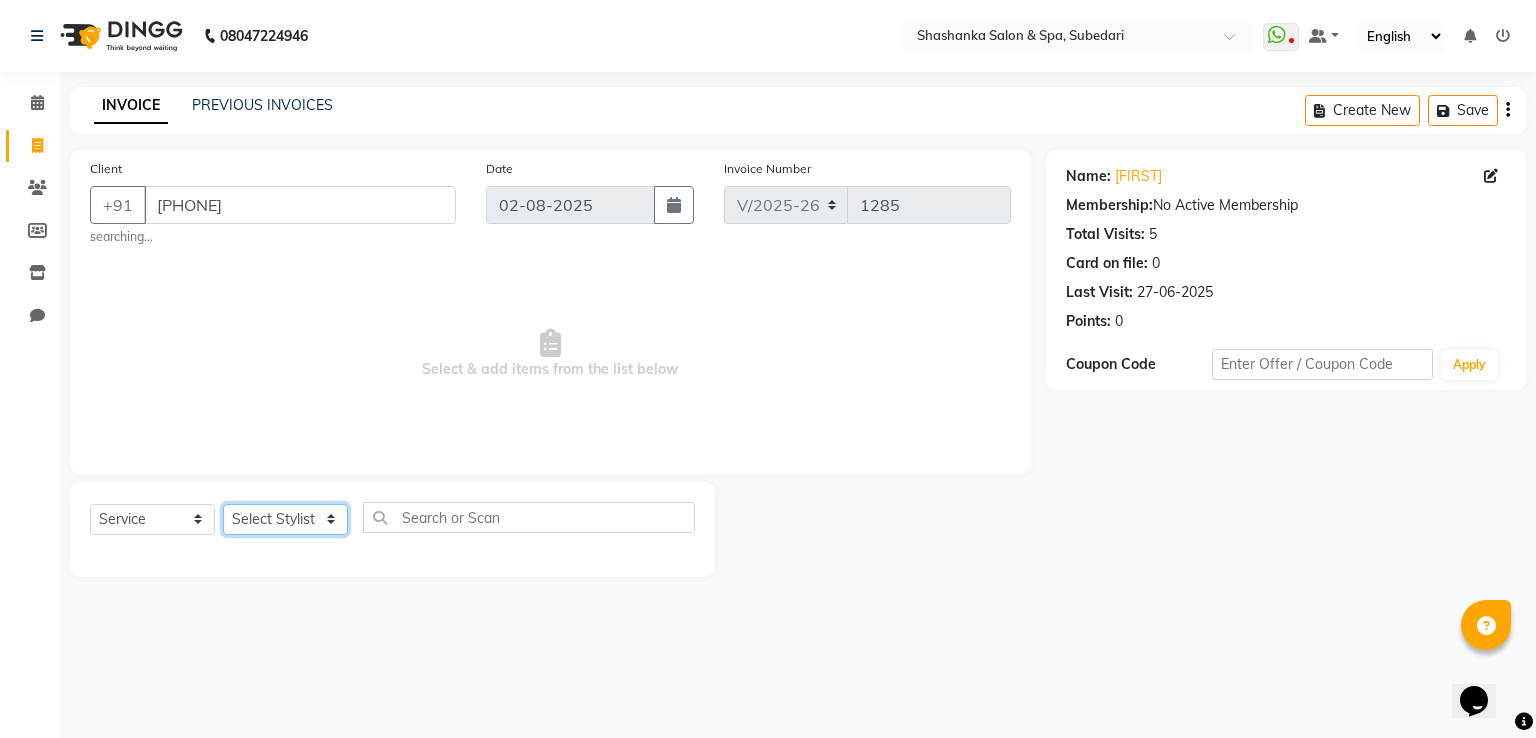 click on "Select Stylist Manasa Ravali Receptionist Renuka Saba saif Soumya J Zeenath" 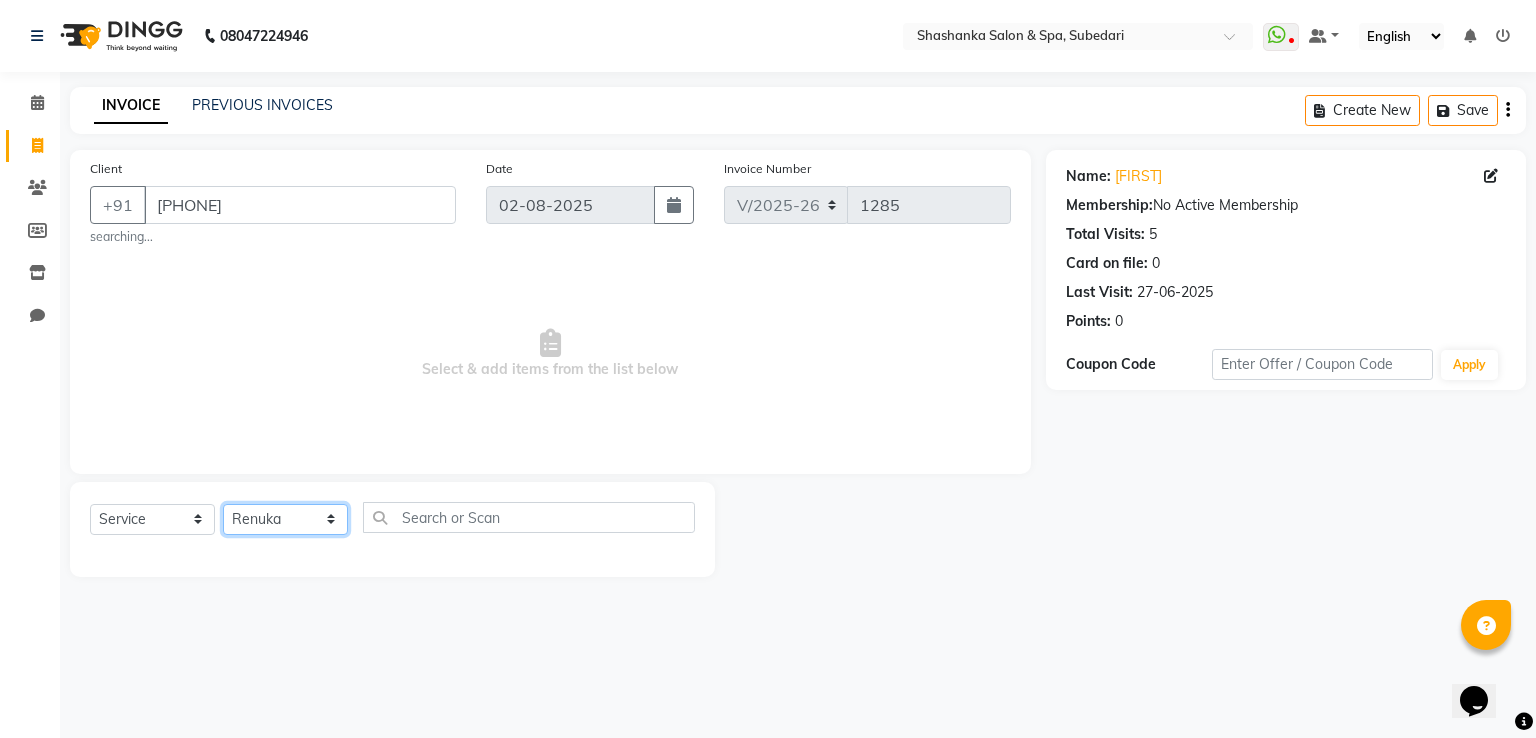 click on "Select Stylist Manasa Ravali Receptionist Renuka Saba saif Soumya J Zeenath" 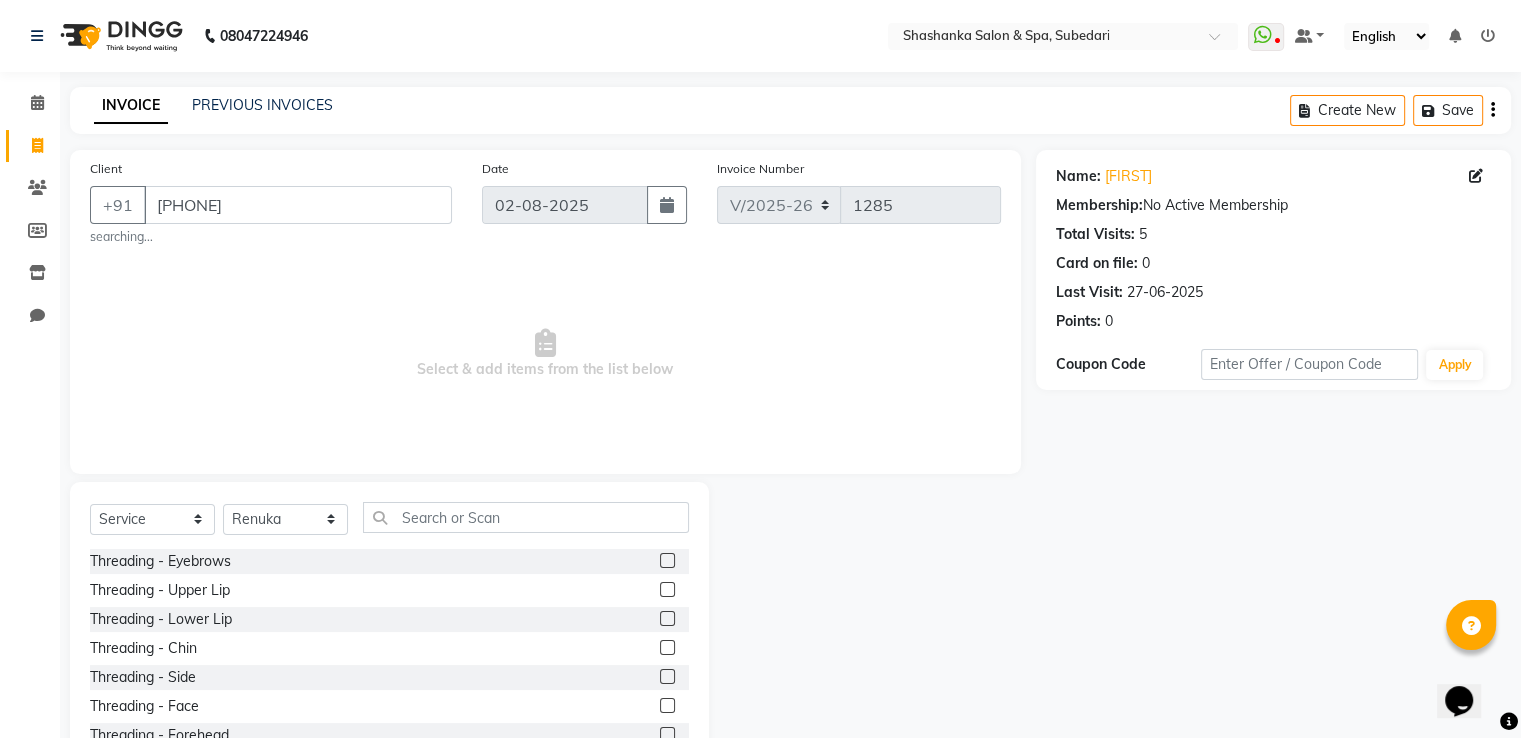 click 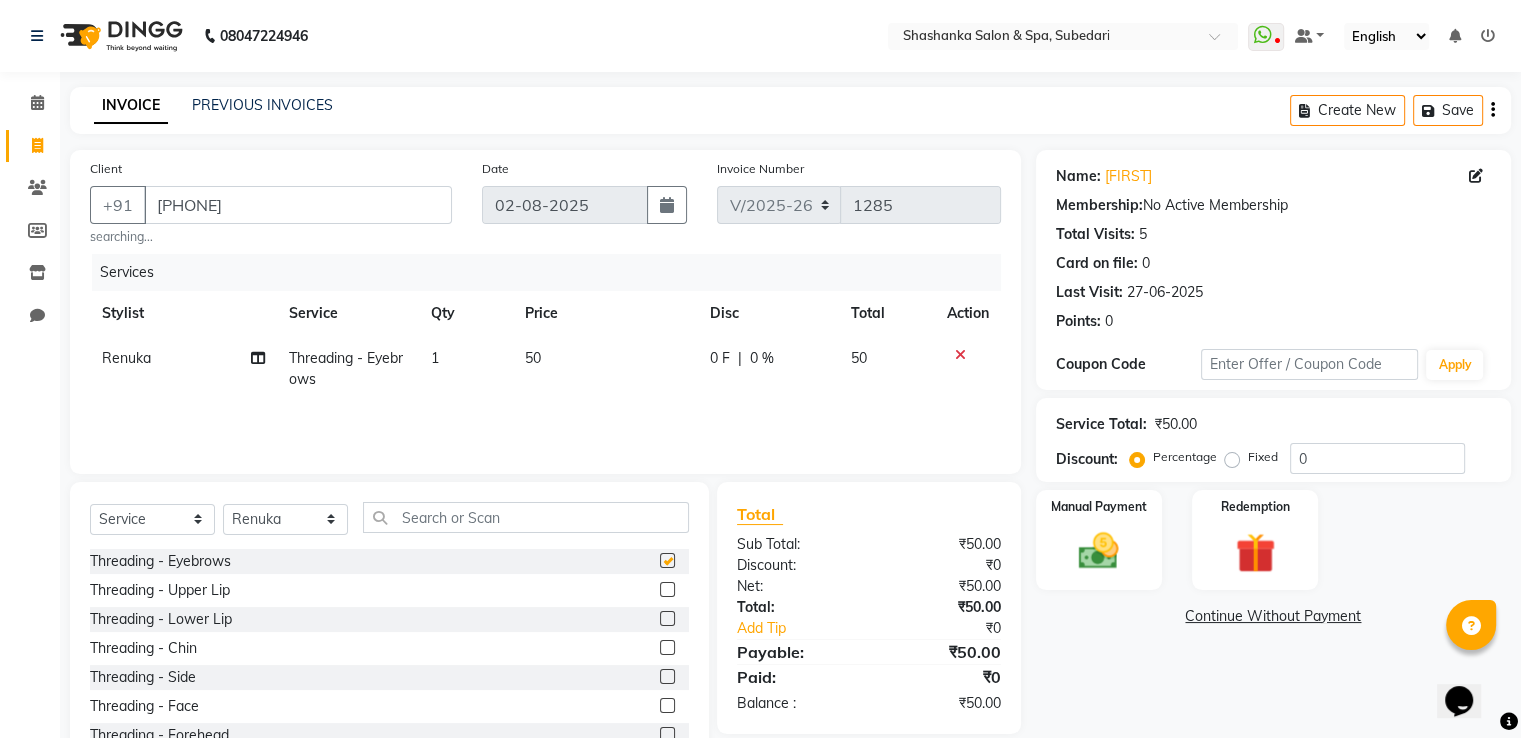 checkbox on "false" 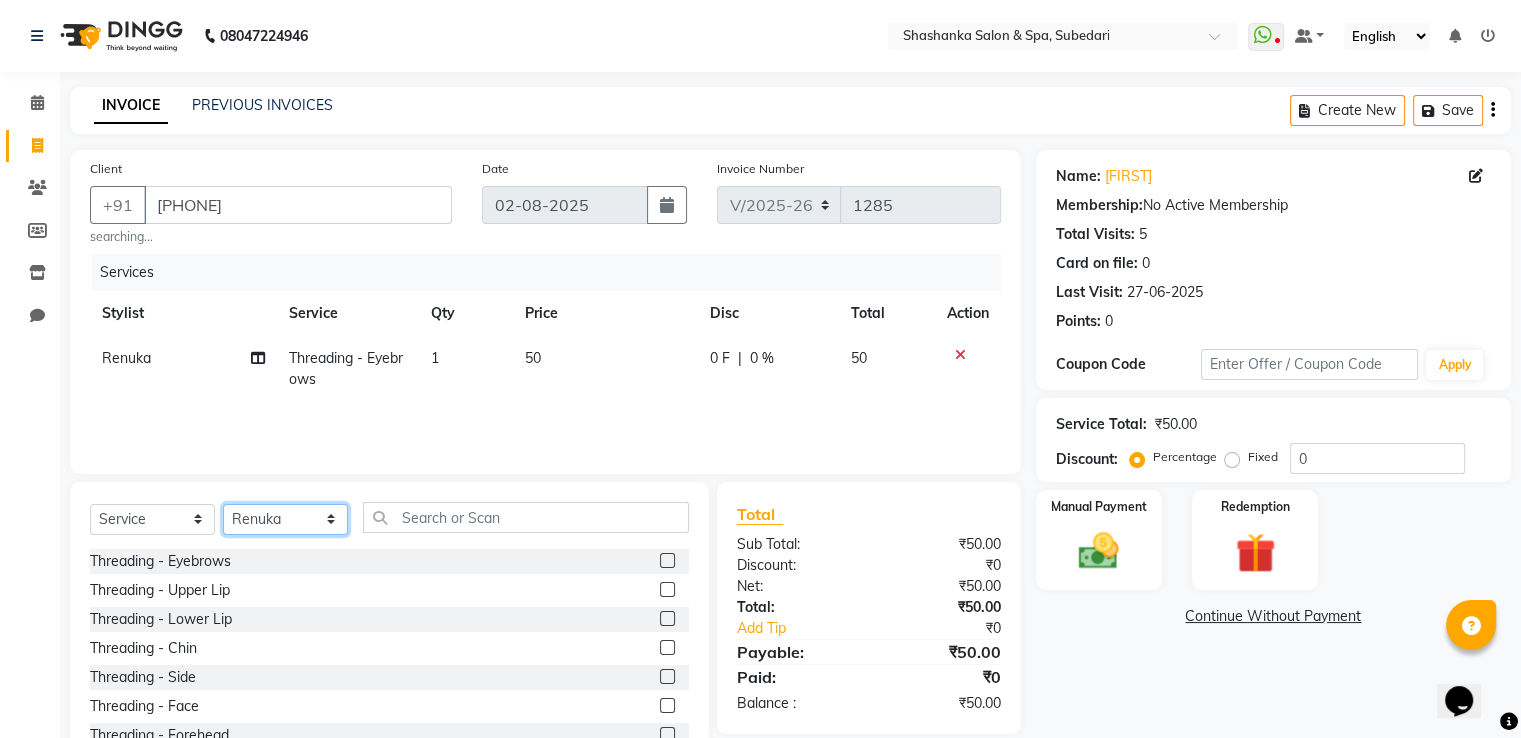 click on "Select Stylist Manasa Ravali Receptionist Renuka Saba saif Soumya J Zeenath" 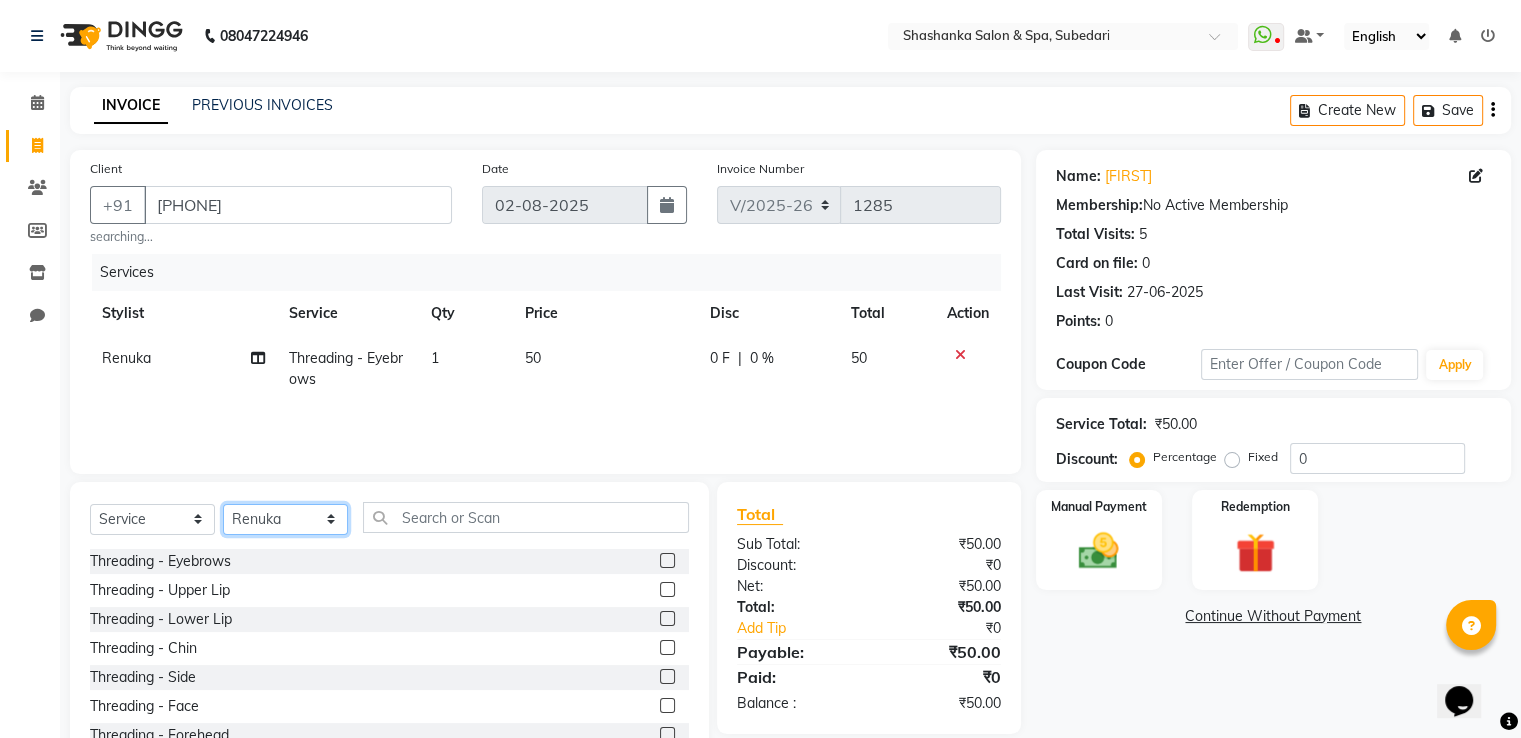 select on "[NUMBER]" 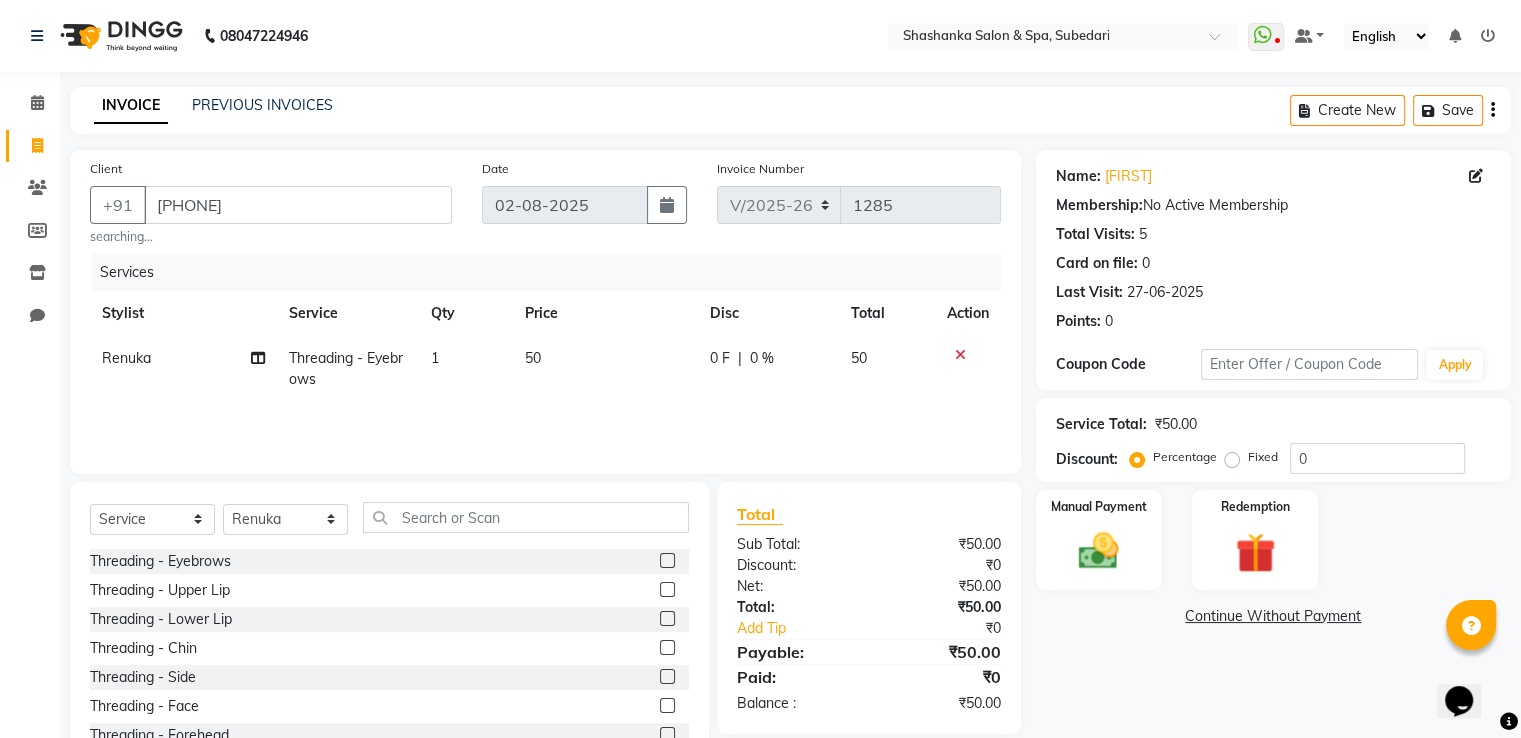 click 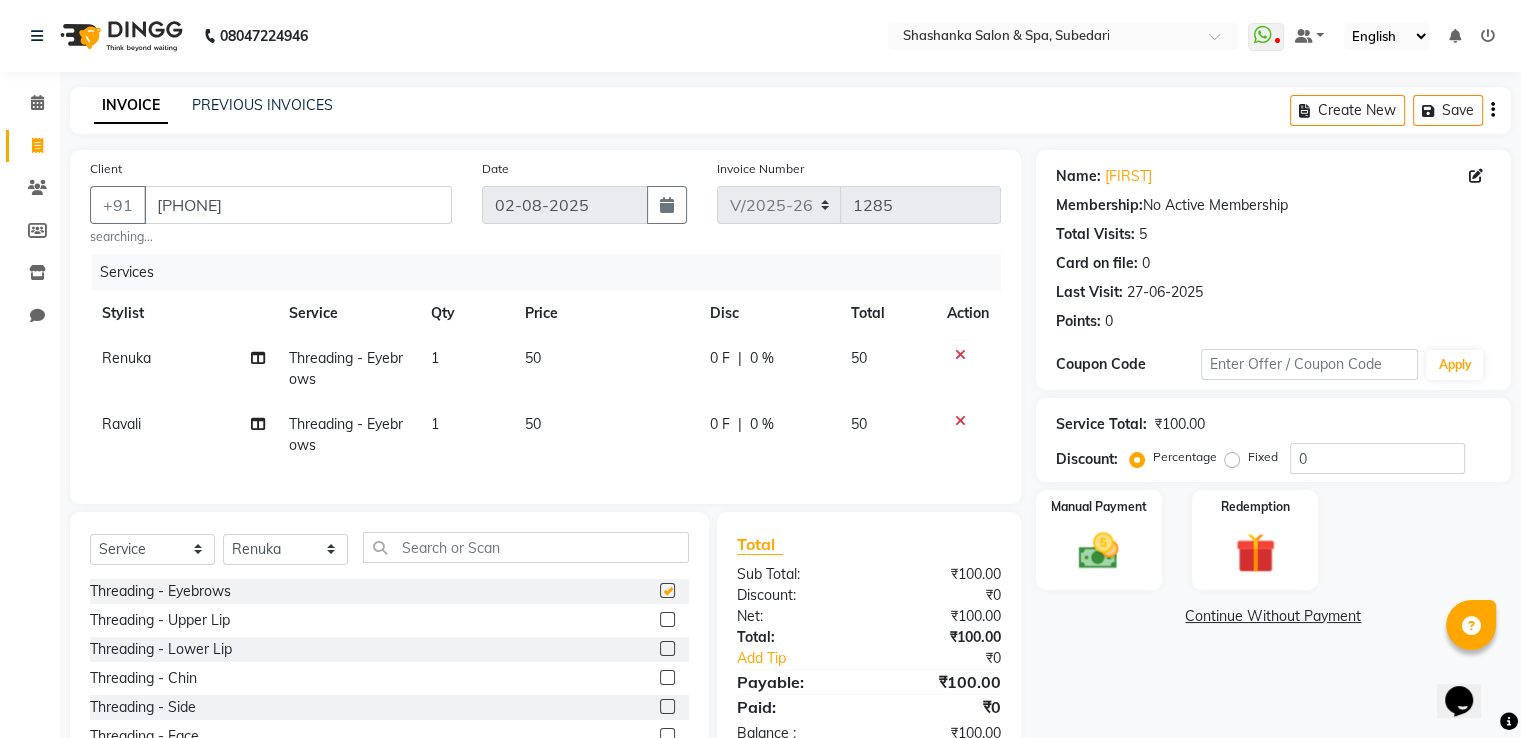 checkbox on "false" 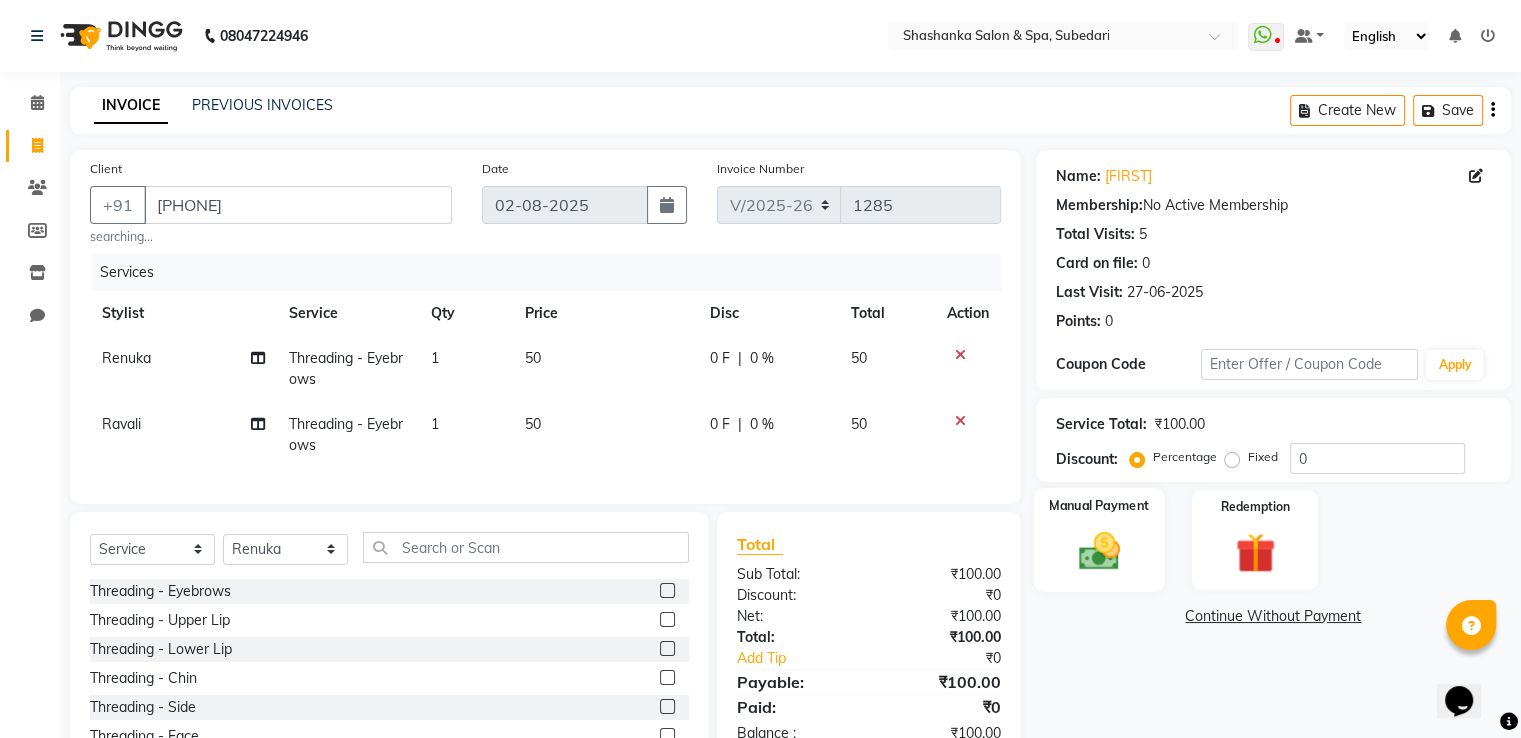 click 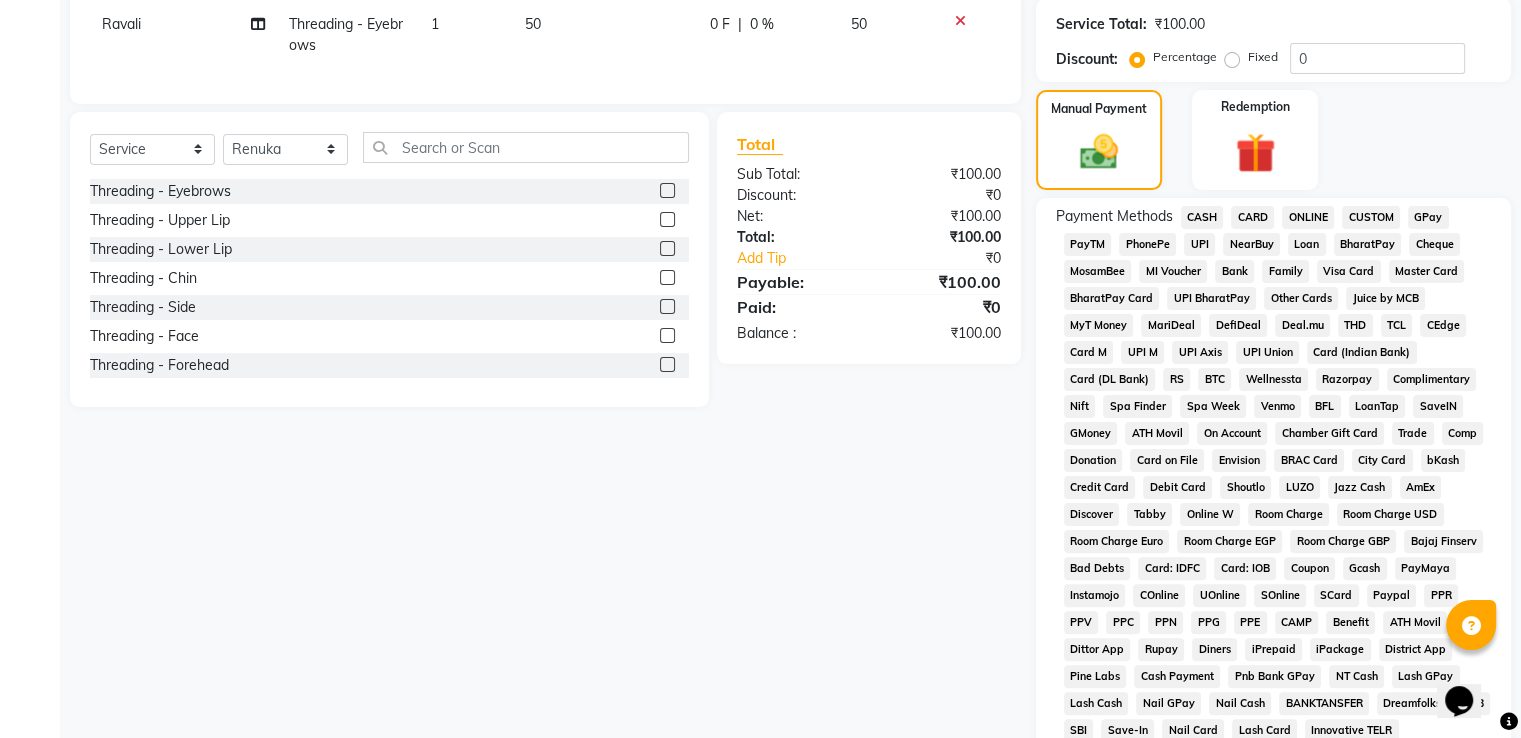 scroll, scrollTop: 404, scrollLeft: 0, axis: vertical 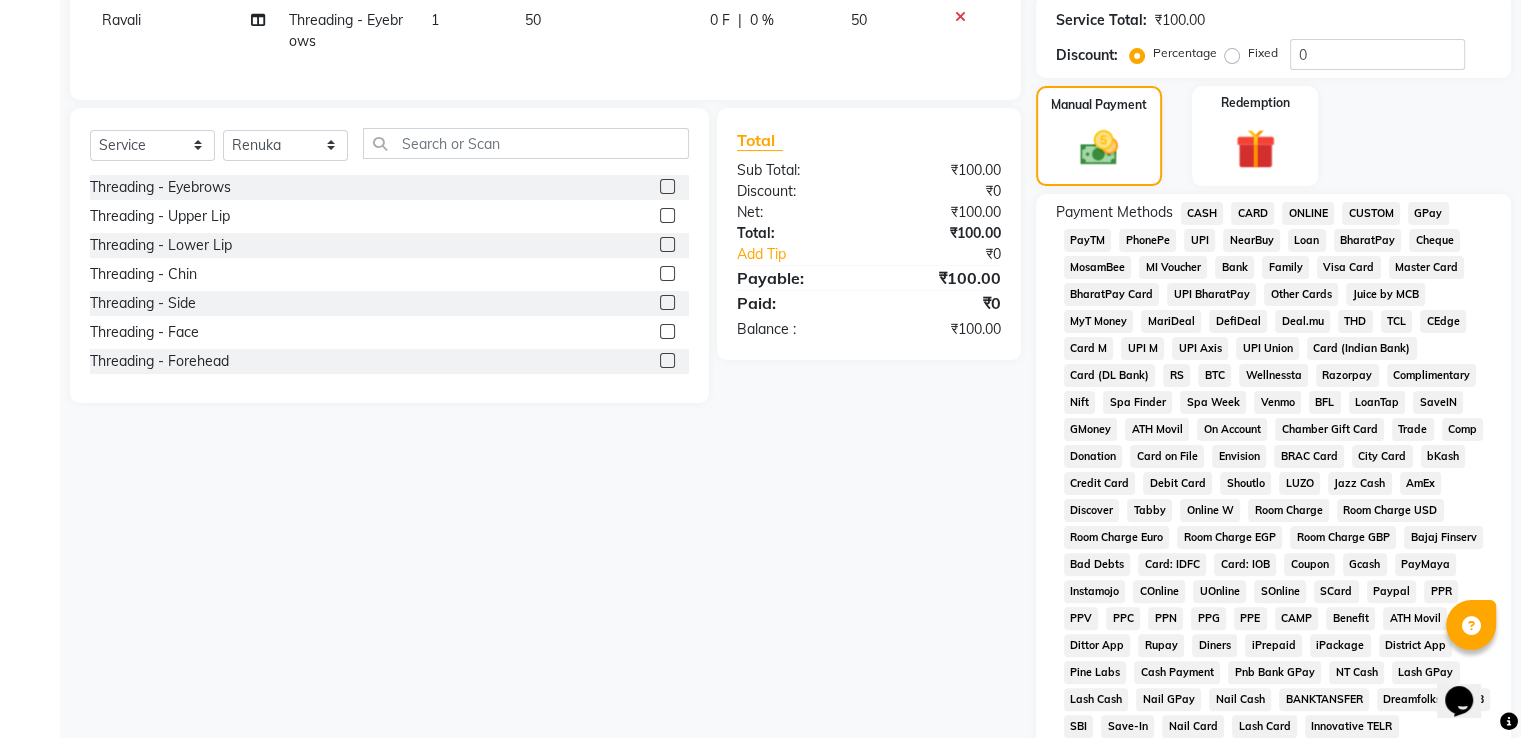 click on "CASH" 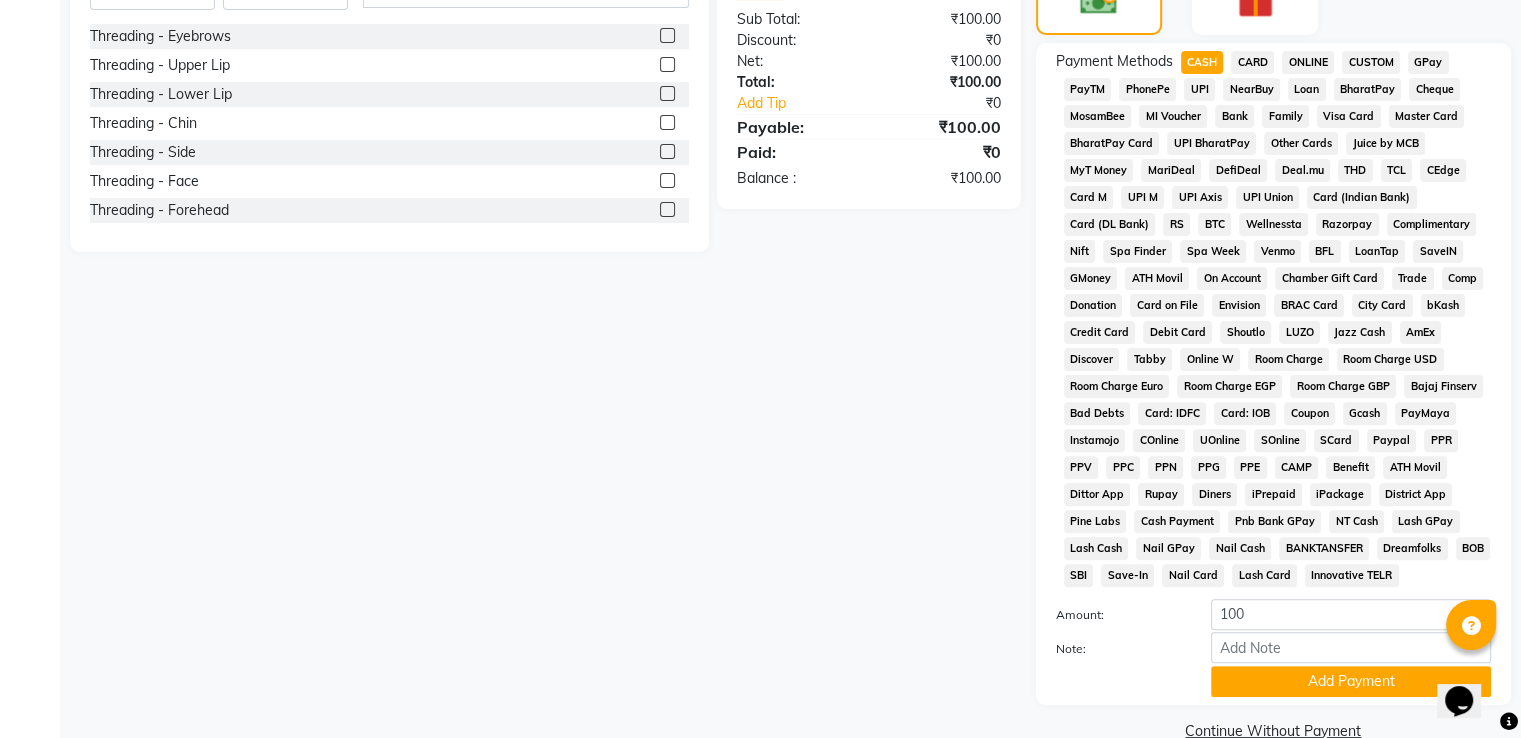 scroll, scrollTop: 609, scrollLeft: 0, axis: vertical 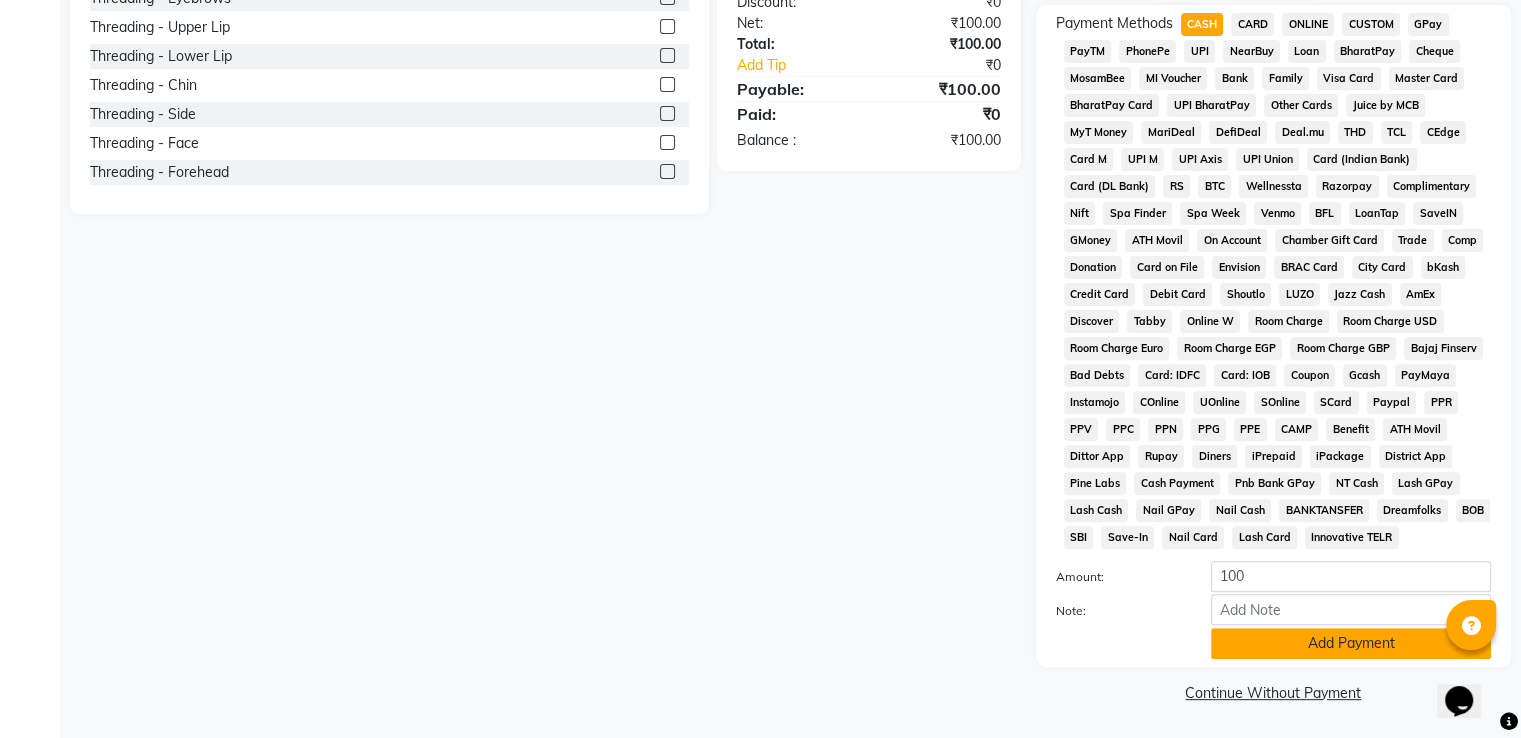 click on "Add Payment" 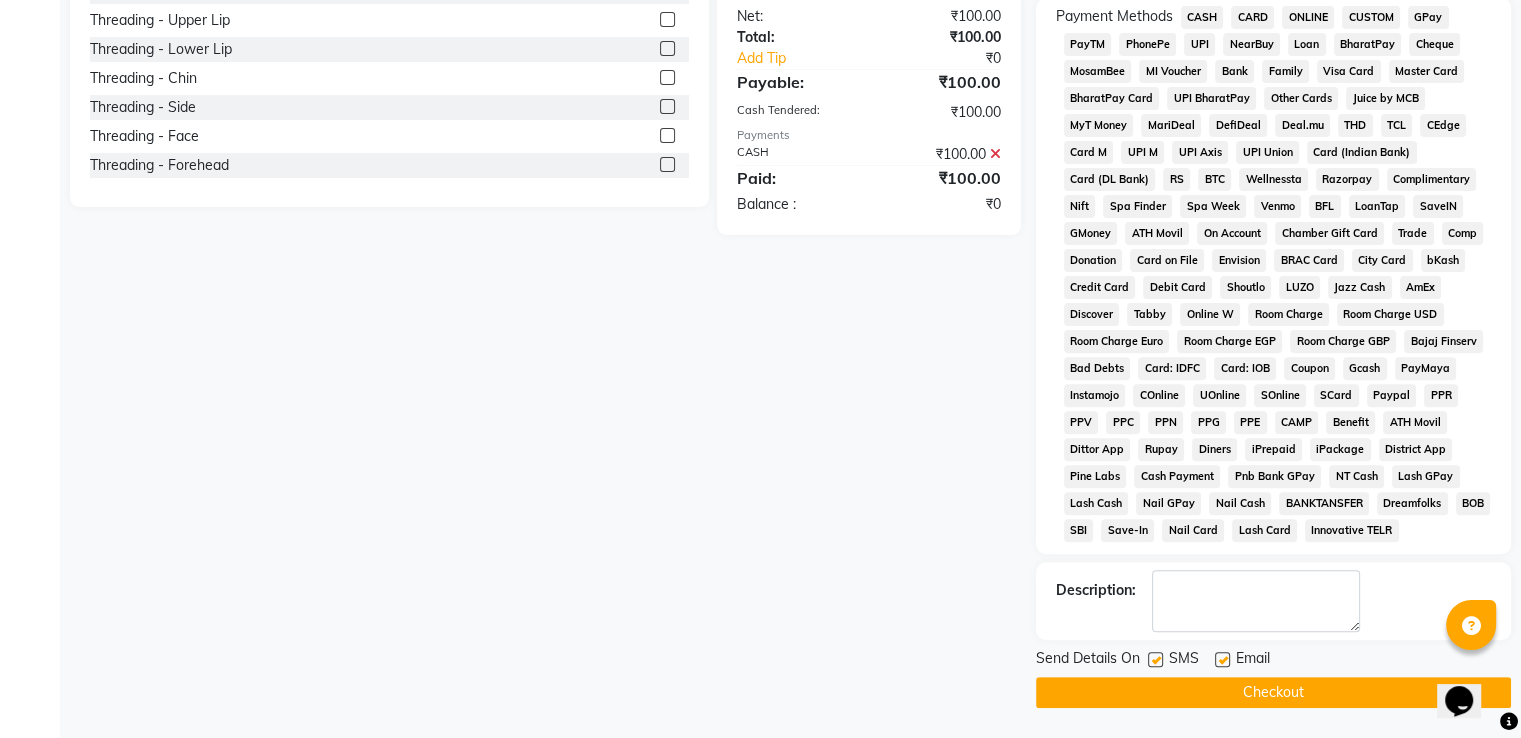 click on "Checkout" 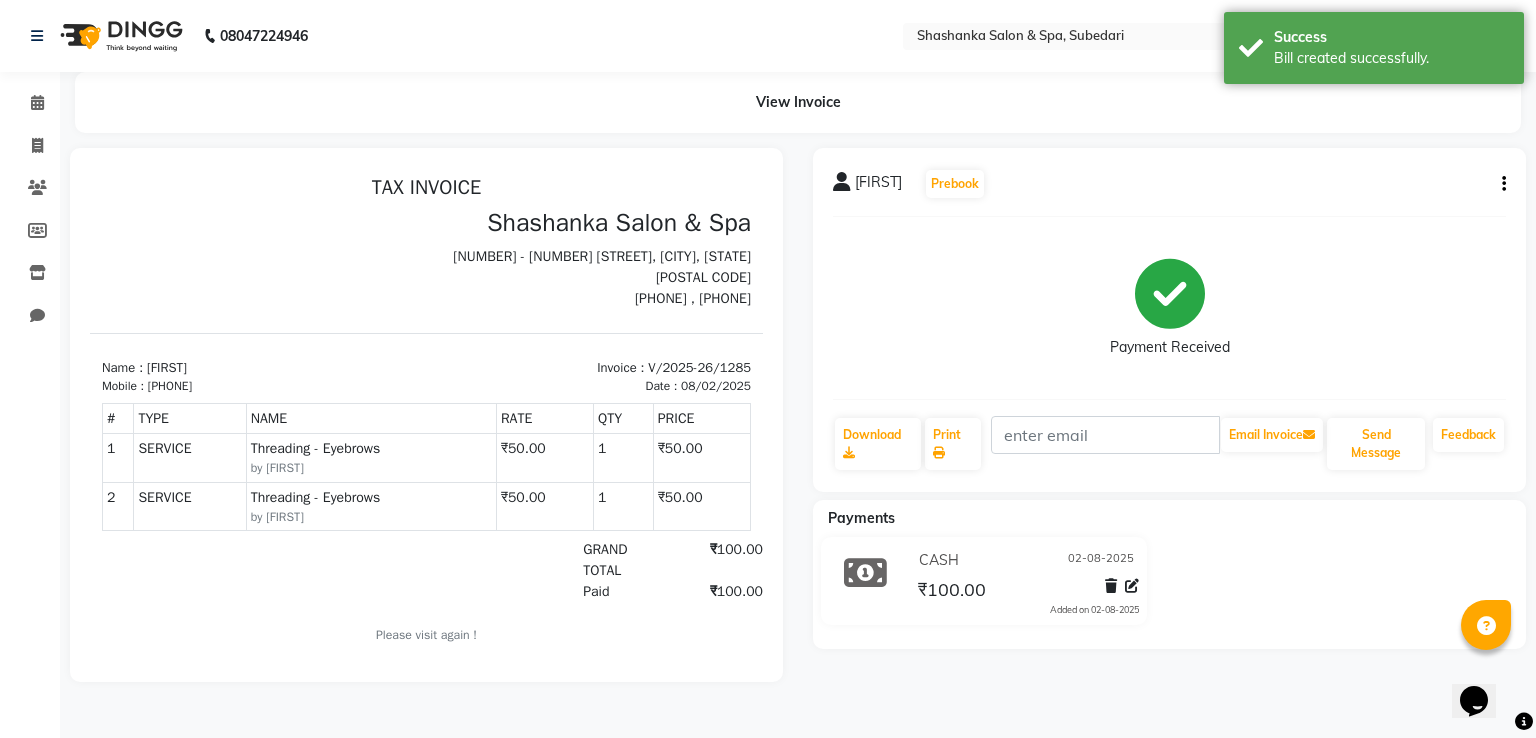 scroll, scrollTop: 0, scrollLeft: 0, axis: both 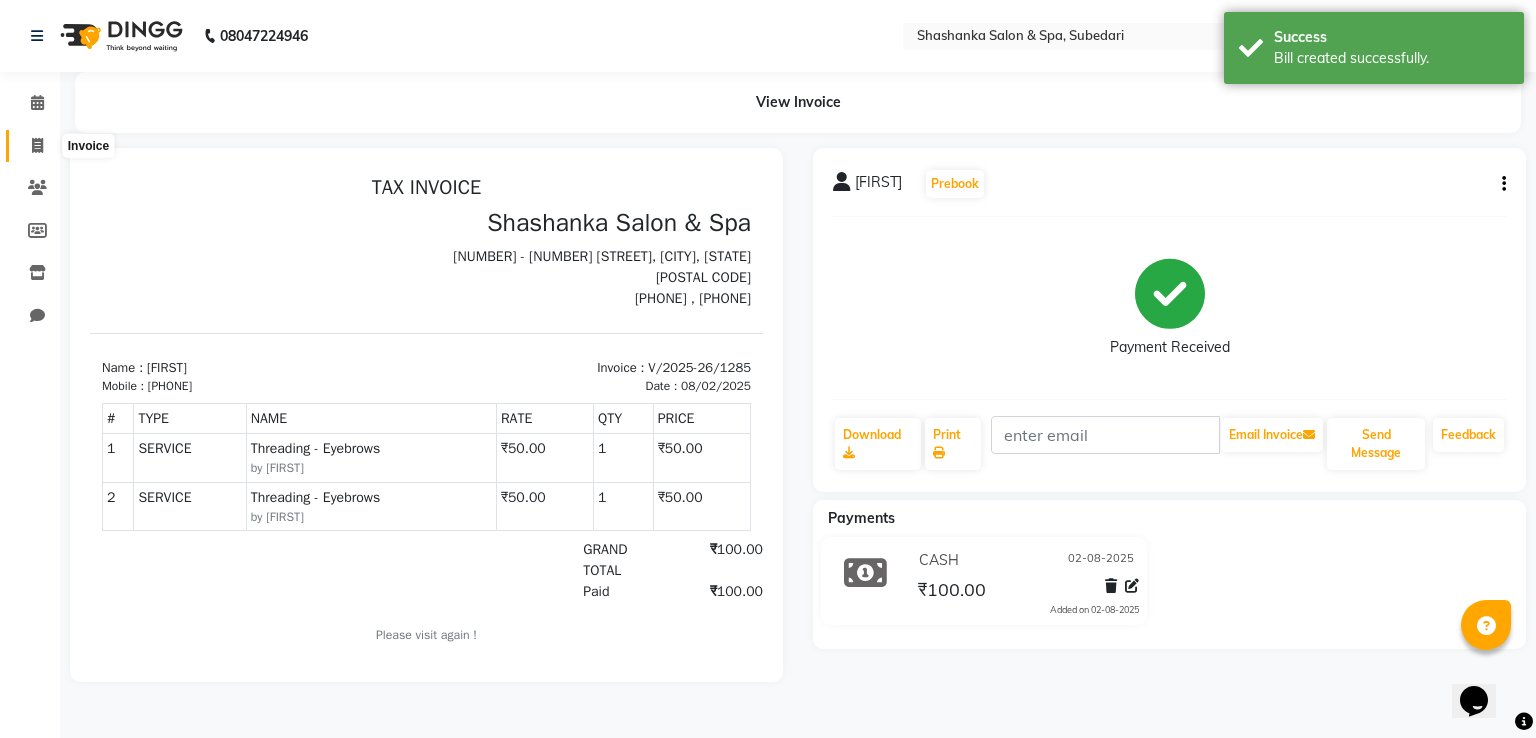 click 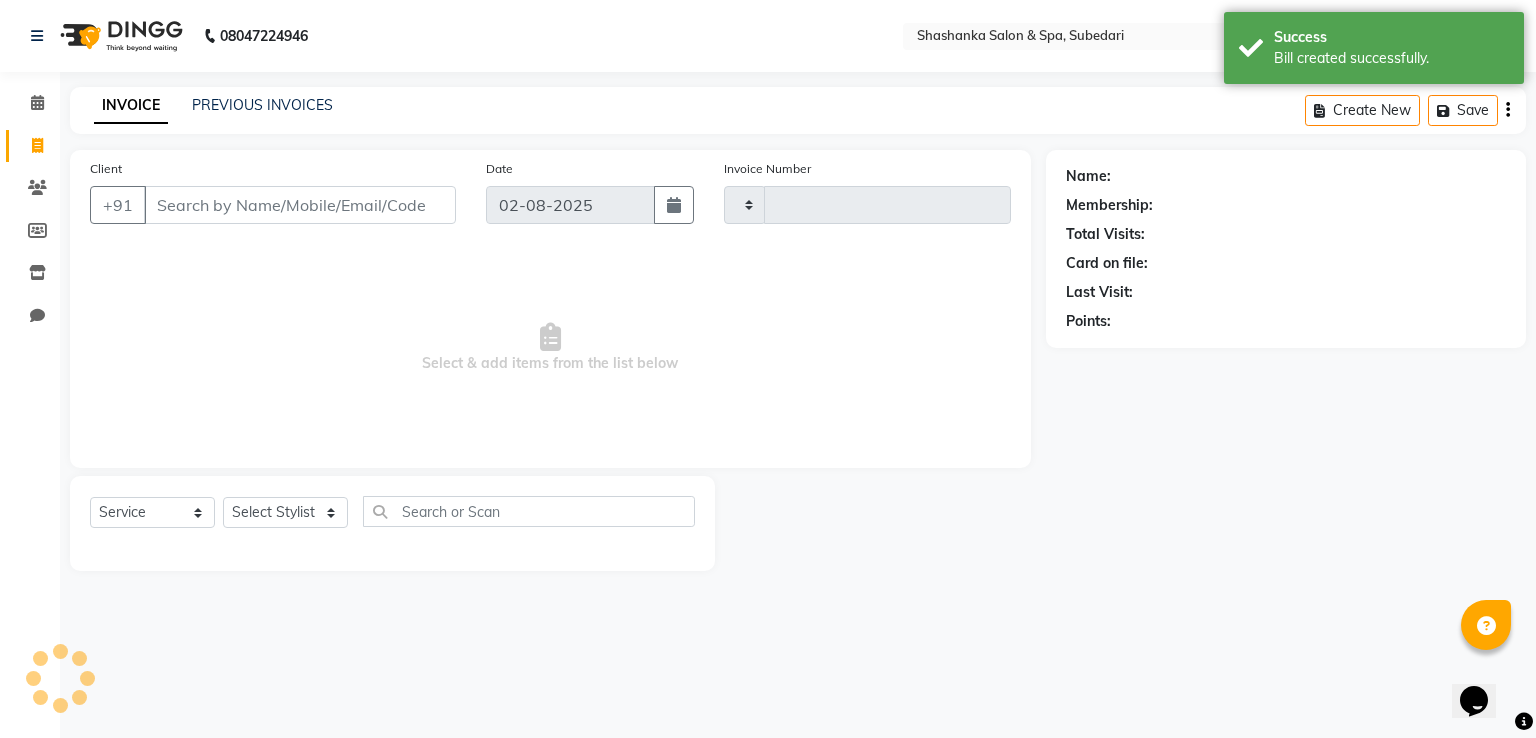 type on "1286" 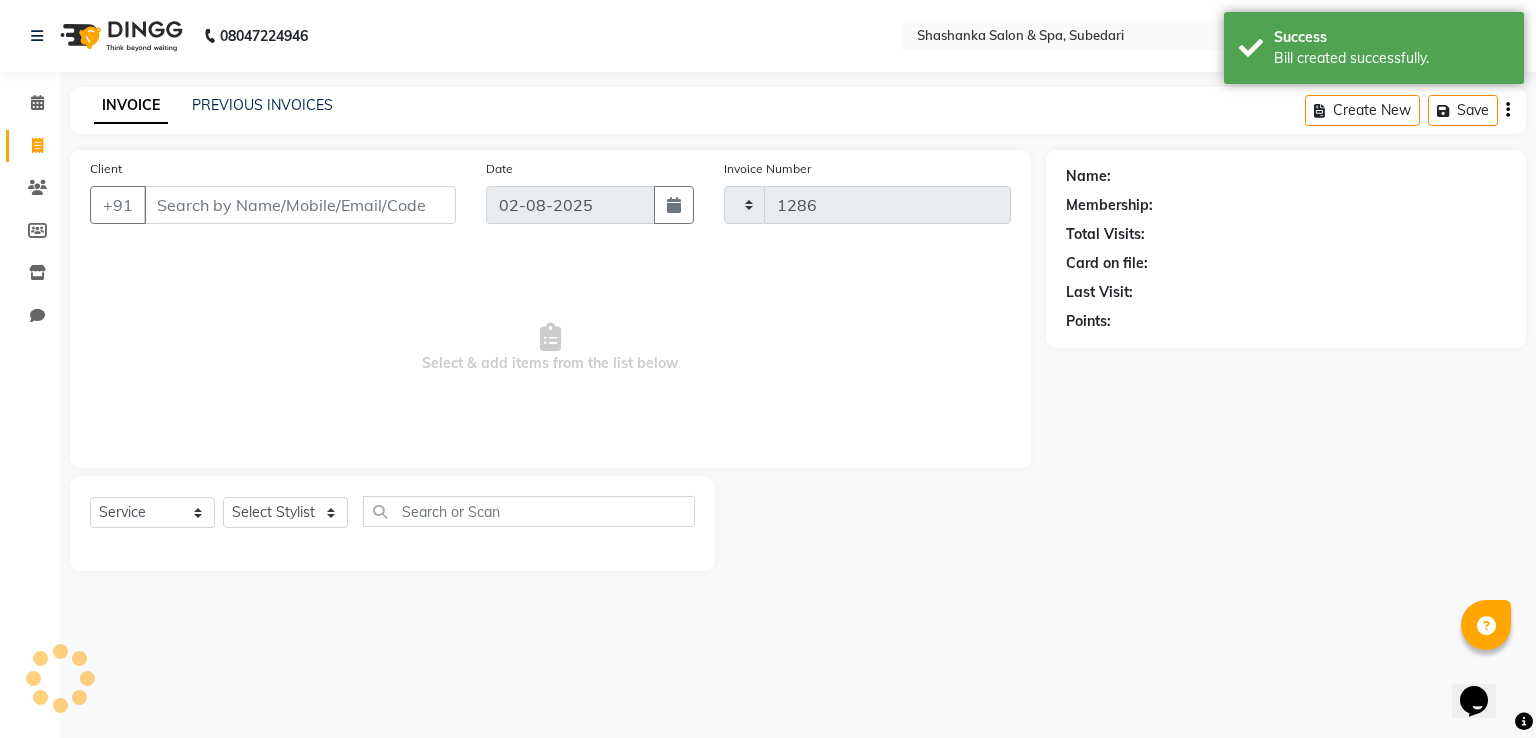 select on "67" 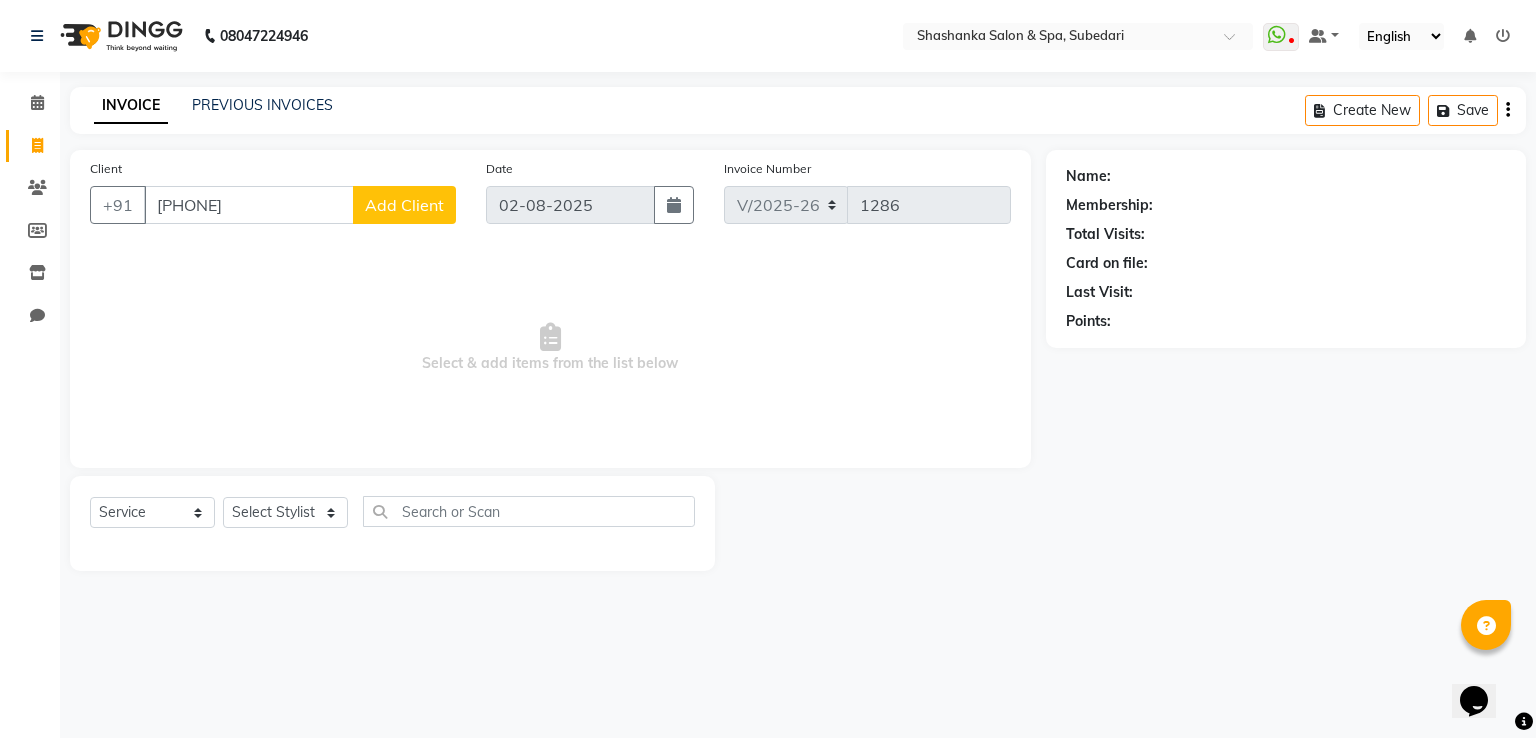 type on "[PHONE]" 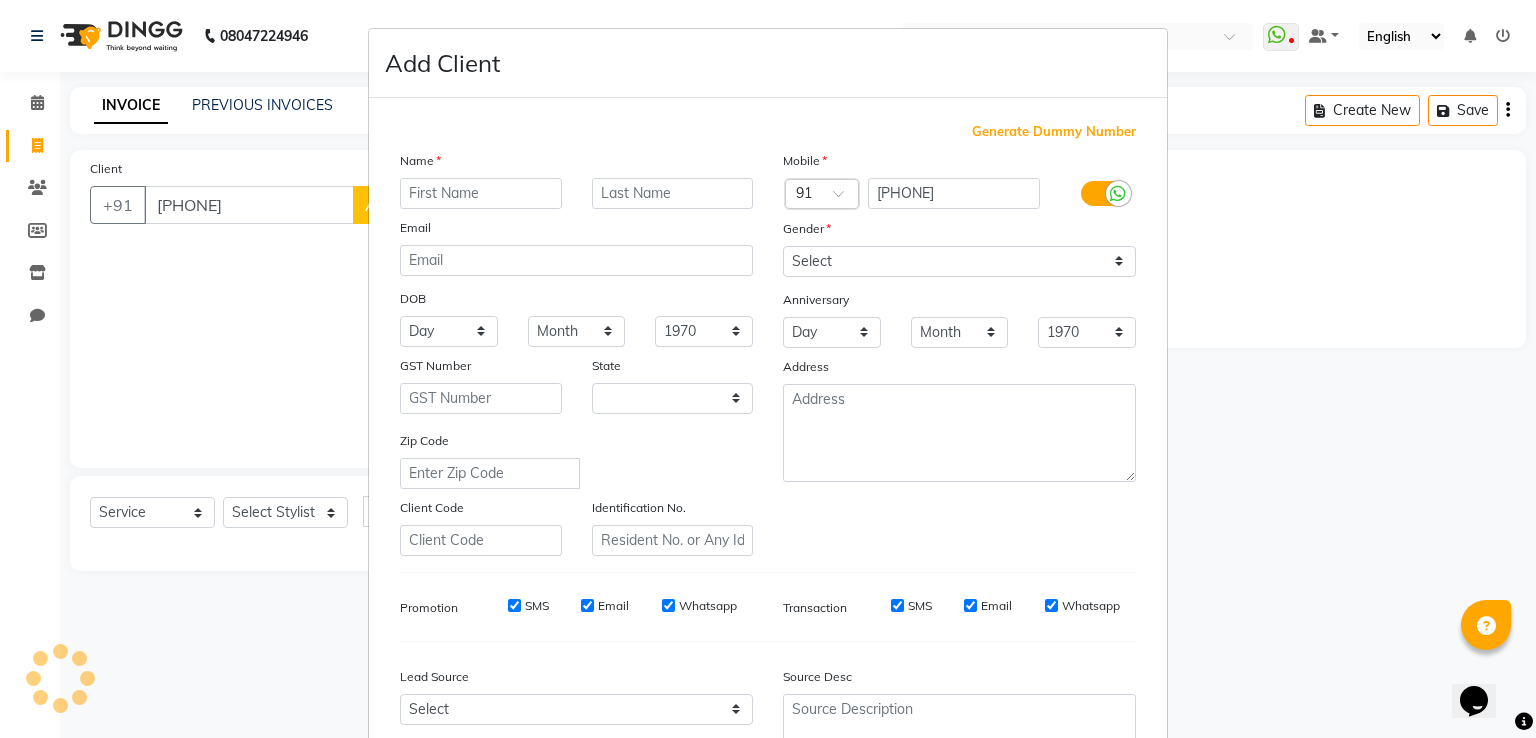 select on "36" 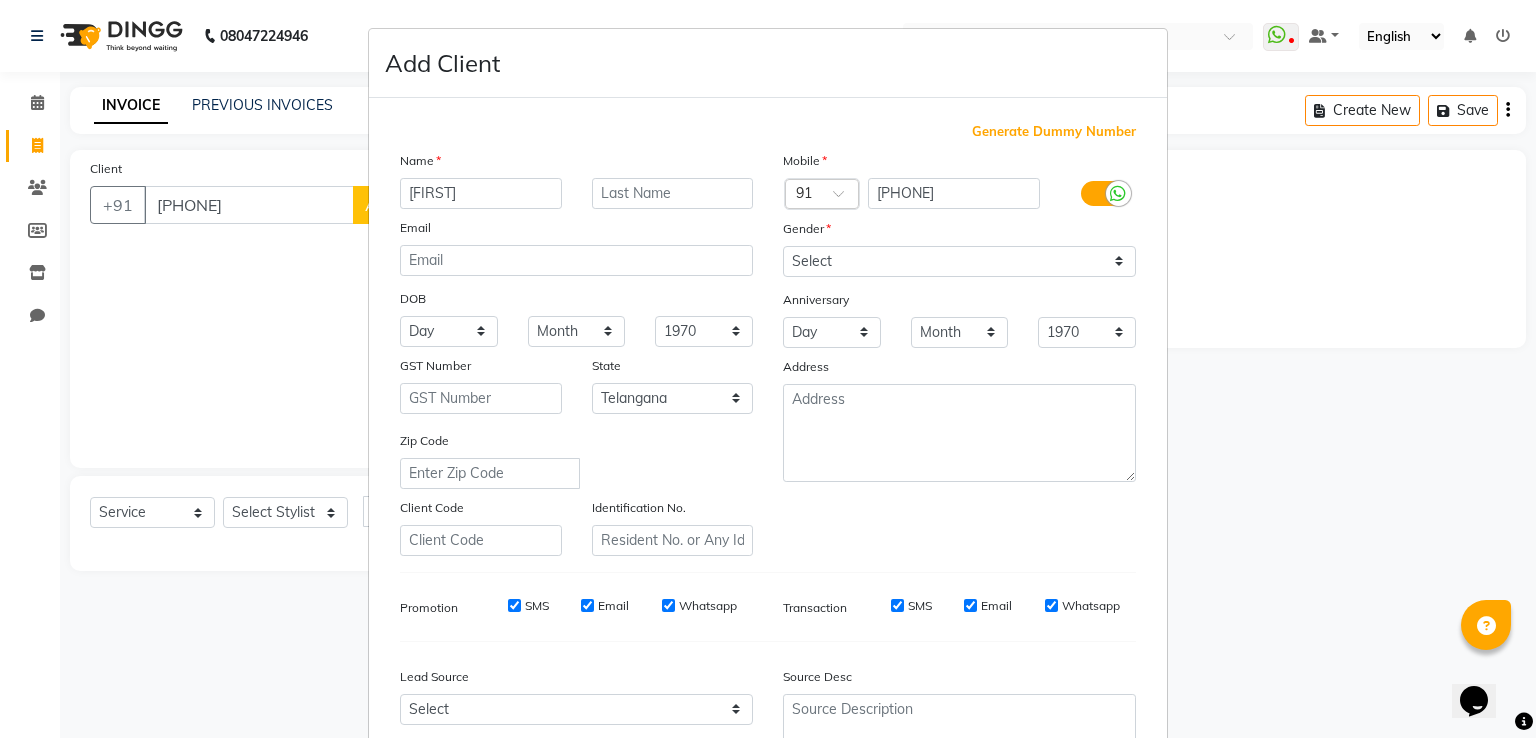 type on "[FIRST]" 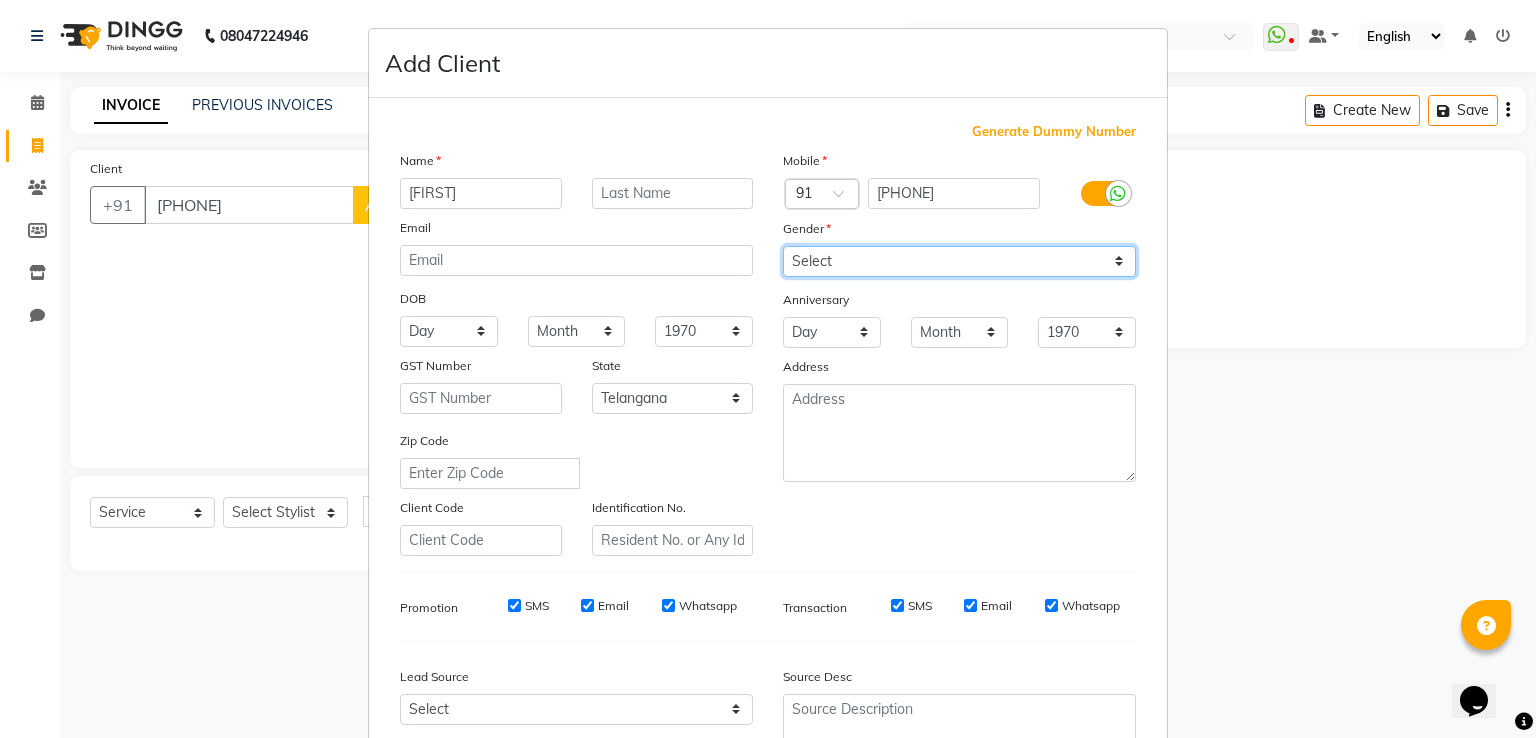 click on "Select Male Female Other Prefer Not To Say" at bounding box center [959, 261] 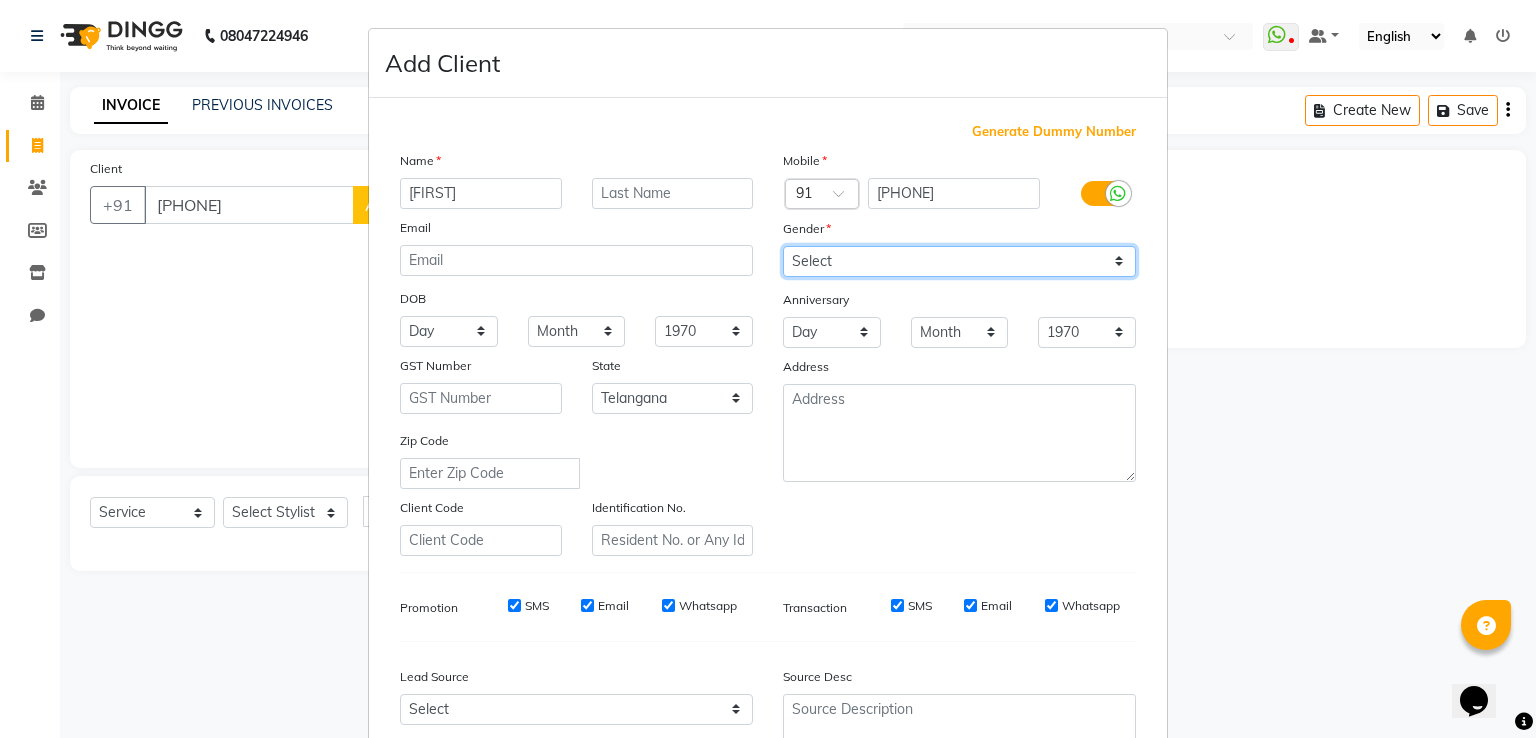 select on "female" 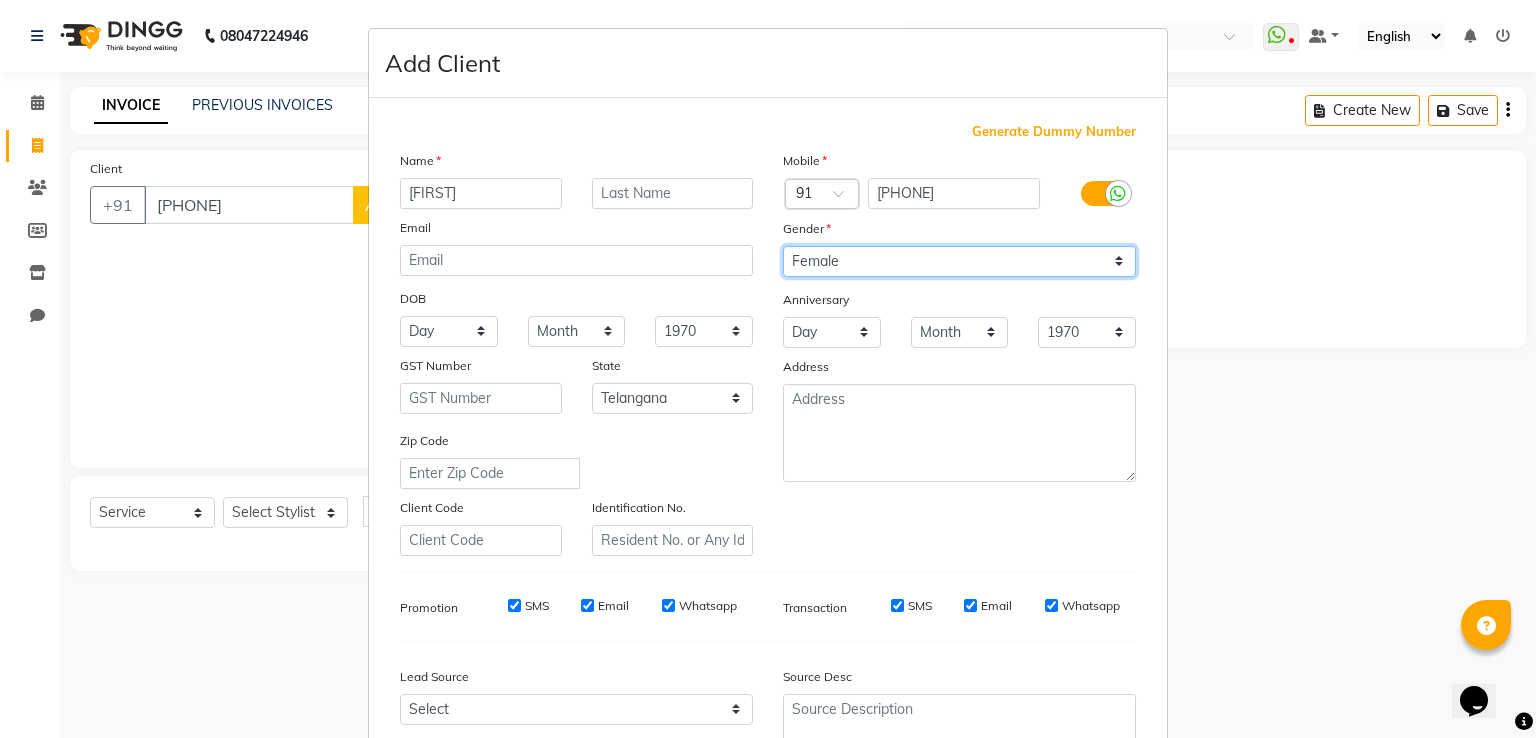 click on "Select Male Female Other Prefer Not To Say" at bounding box center (959, 261) 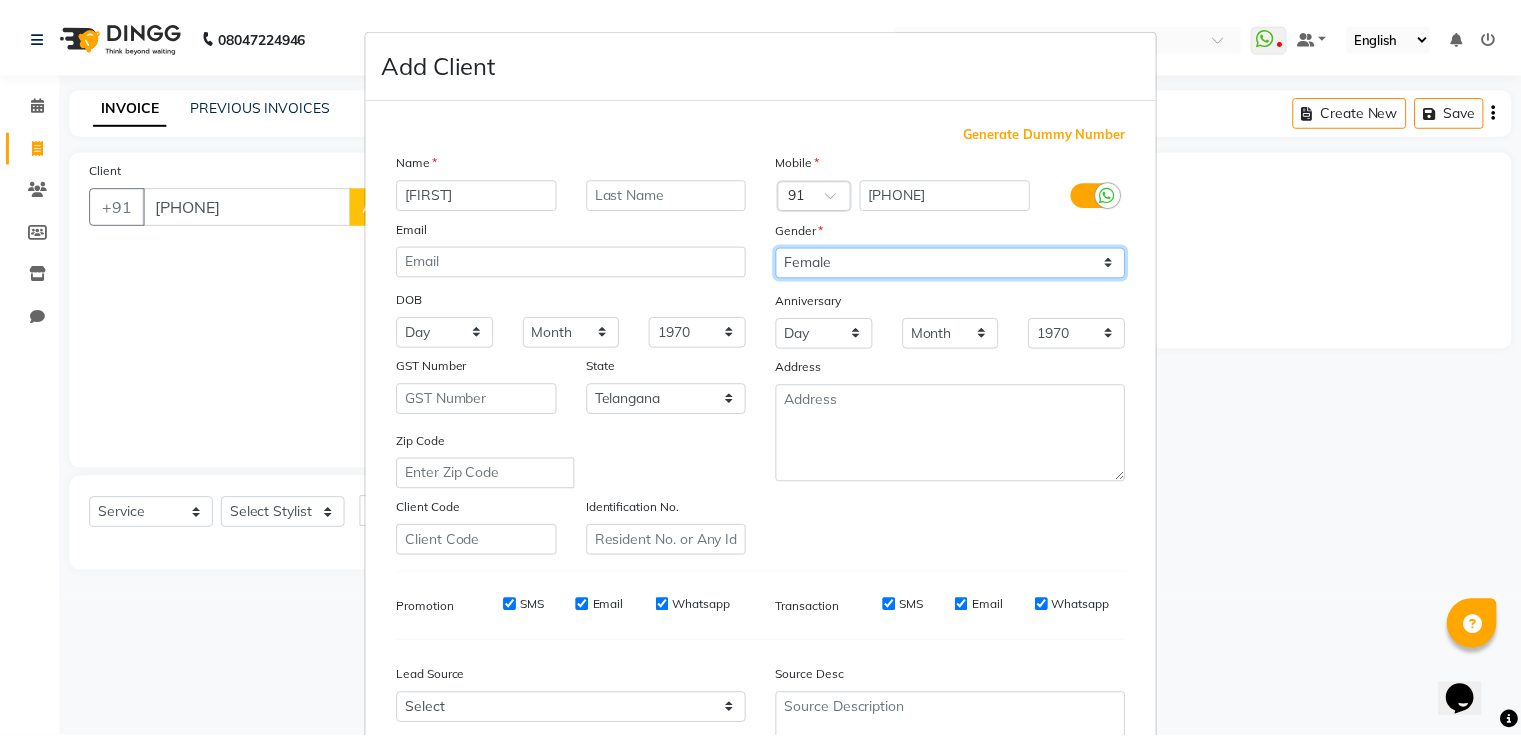 scroll, scrollTop: 195, scrollLeft: 0, axis: vertical 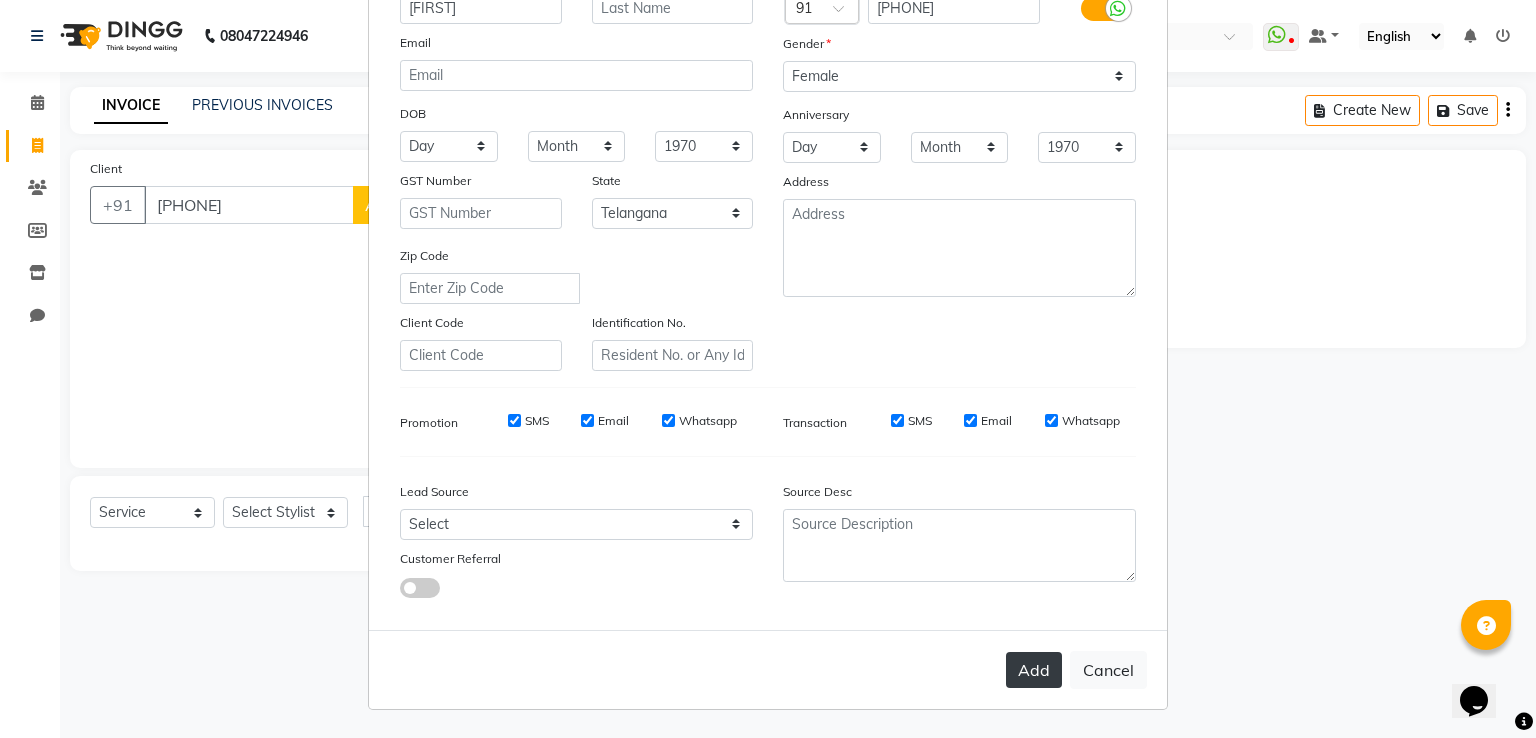click on "Add" at bounding box center (1034, 670) 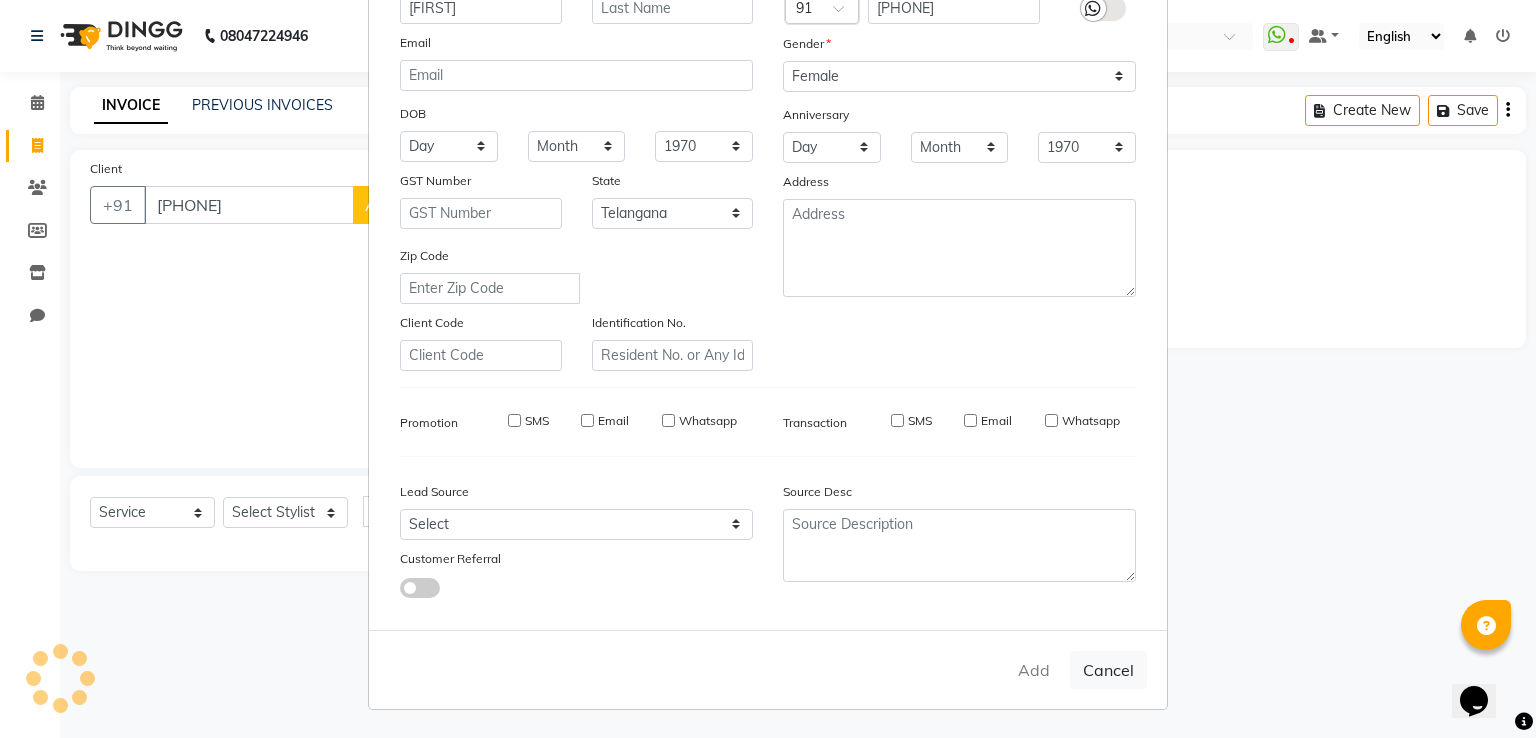type 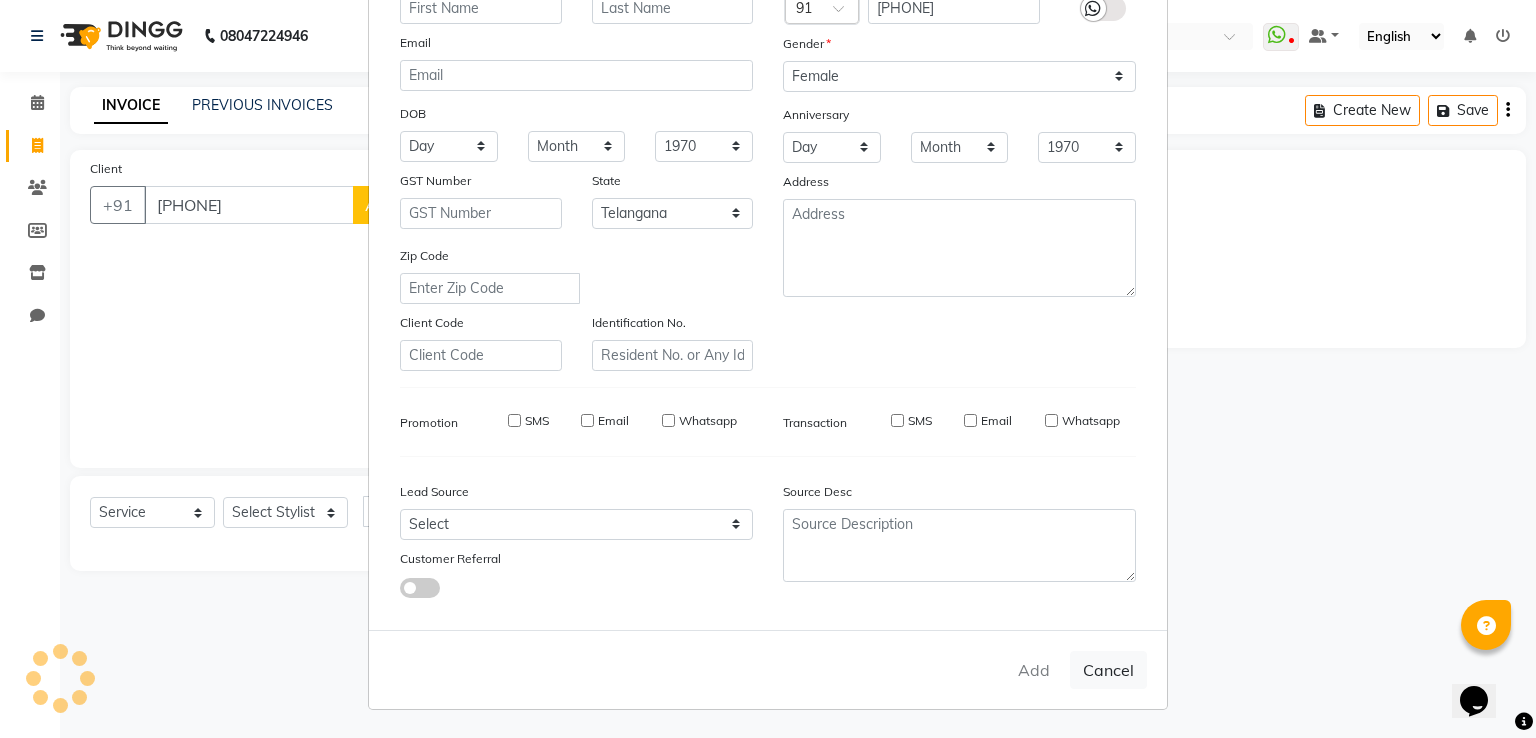 select 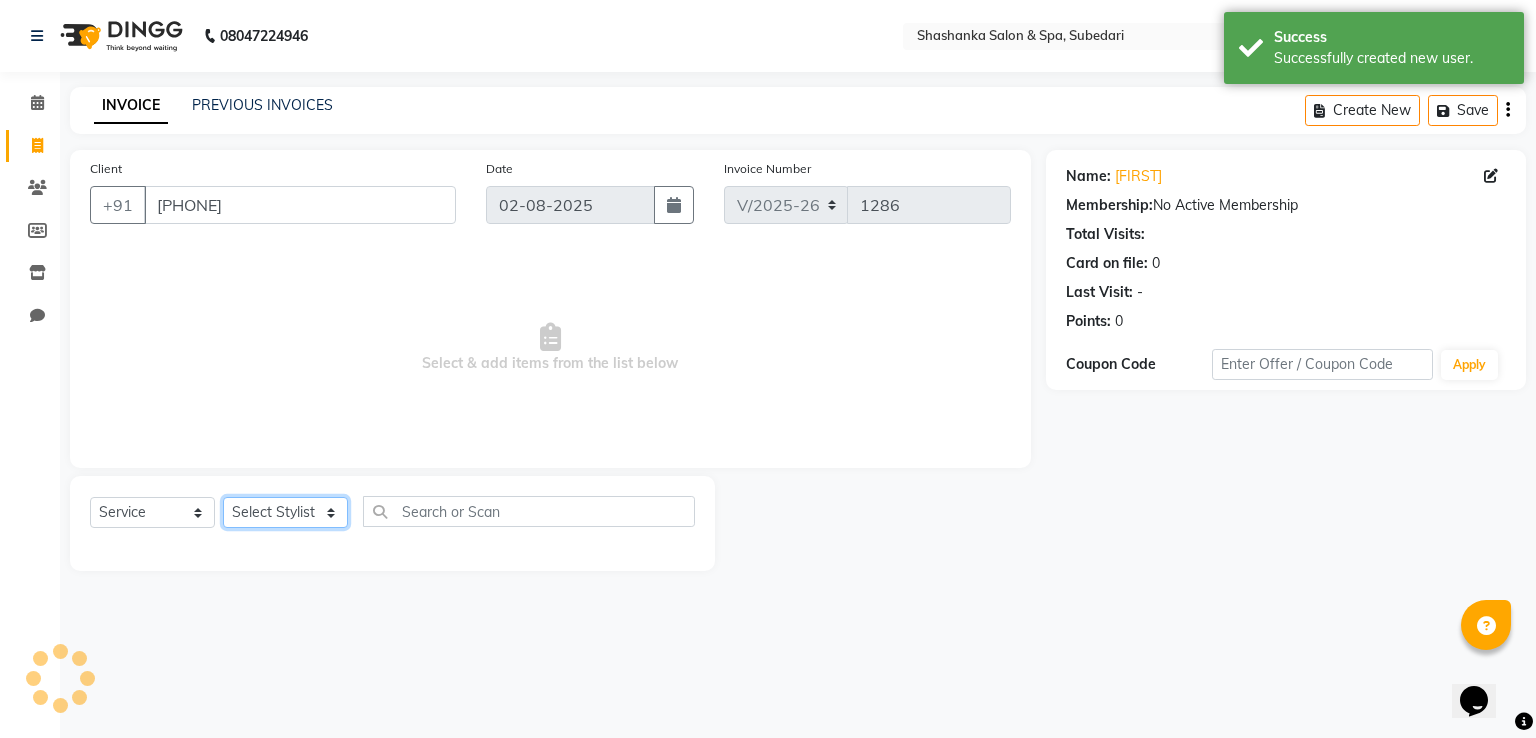 click on "Select Stylist Manasa Ravali Receptionist Renuka Saba saif Soumya J Zeenath" 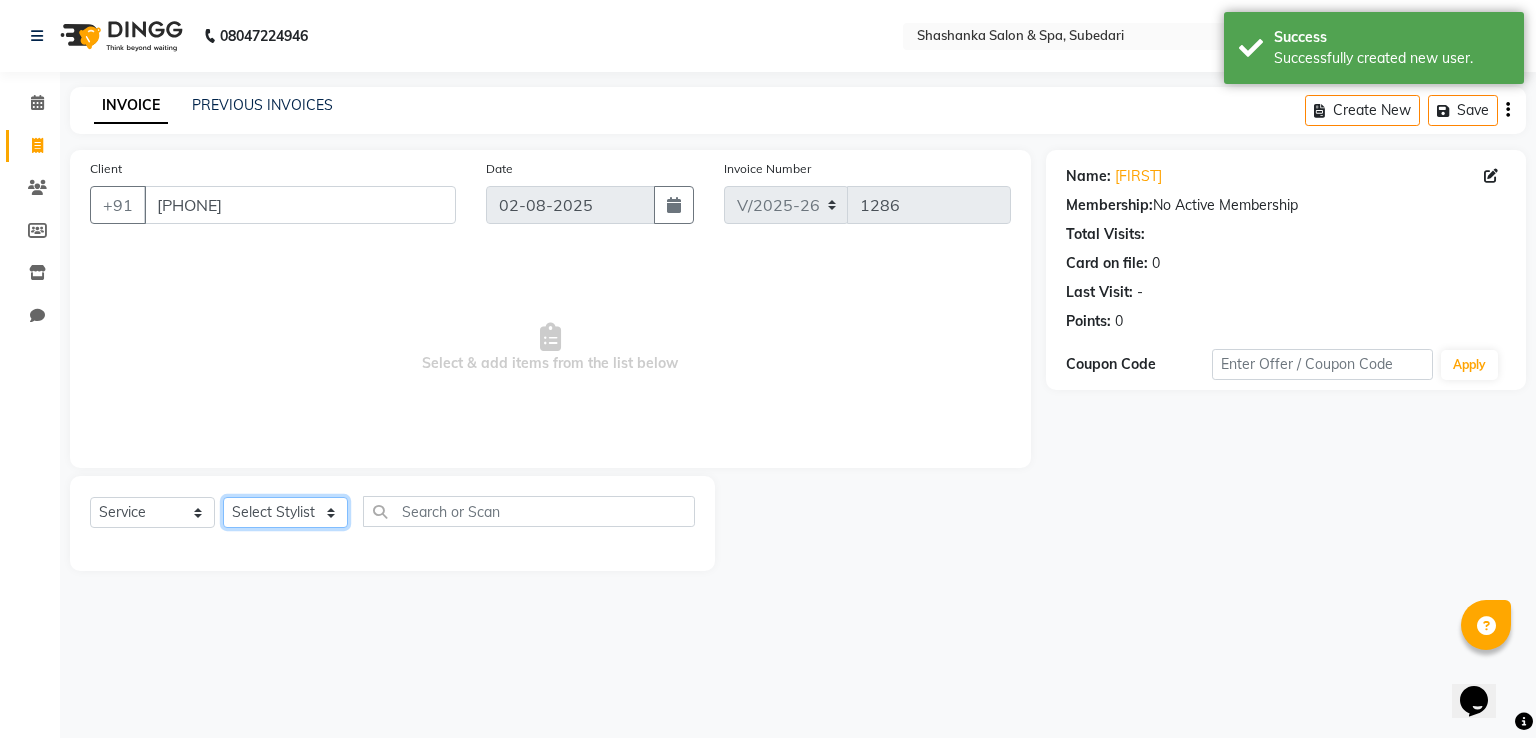 click on "Select Stylist Manasa Ravali Receptionist Renuka Saba saif Soumya J Zeenath" 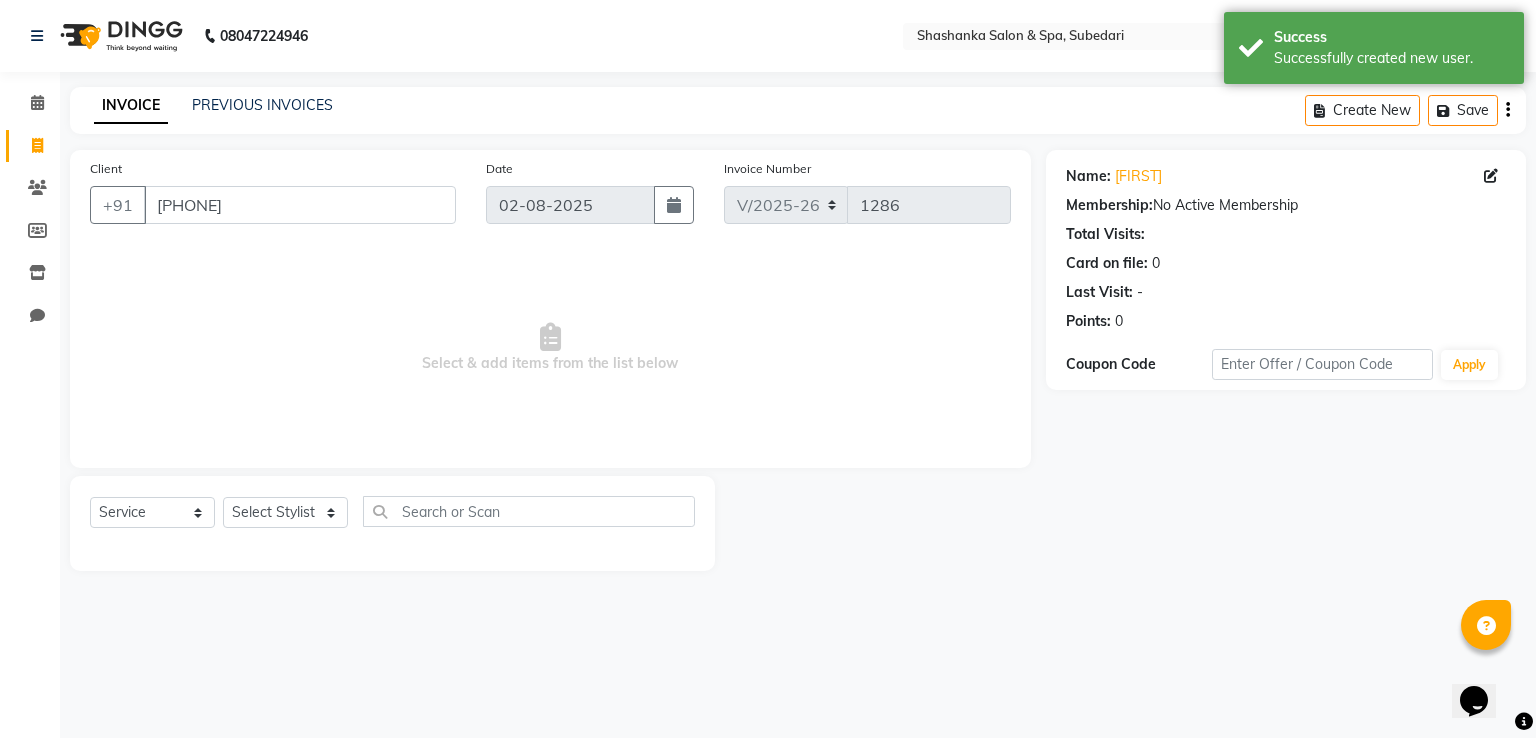 click on "Select  Service  Product  Membership  Package Voucher Prepaid Gift Card  Select Stylist Manasa Ravali Receptionist Renuka Saba saif Soumya J Zeenath" 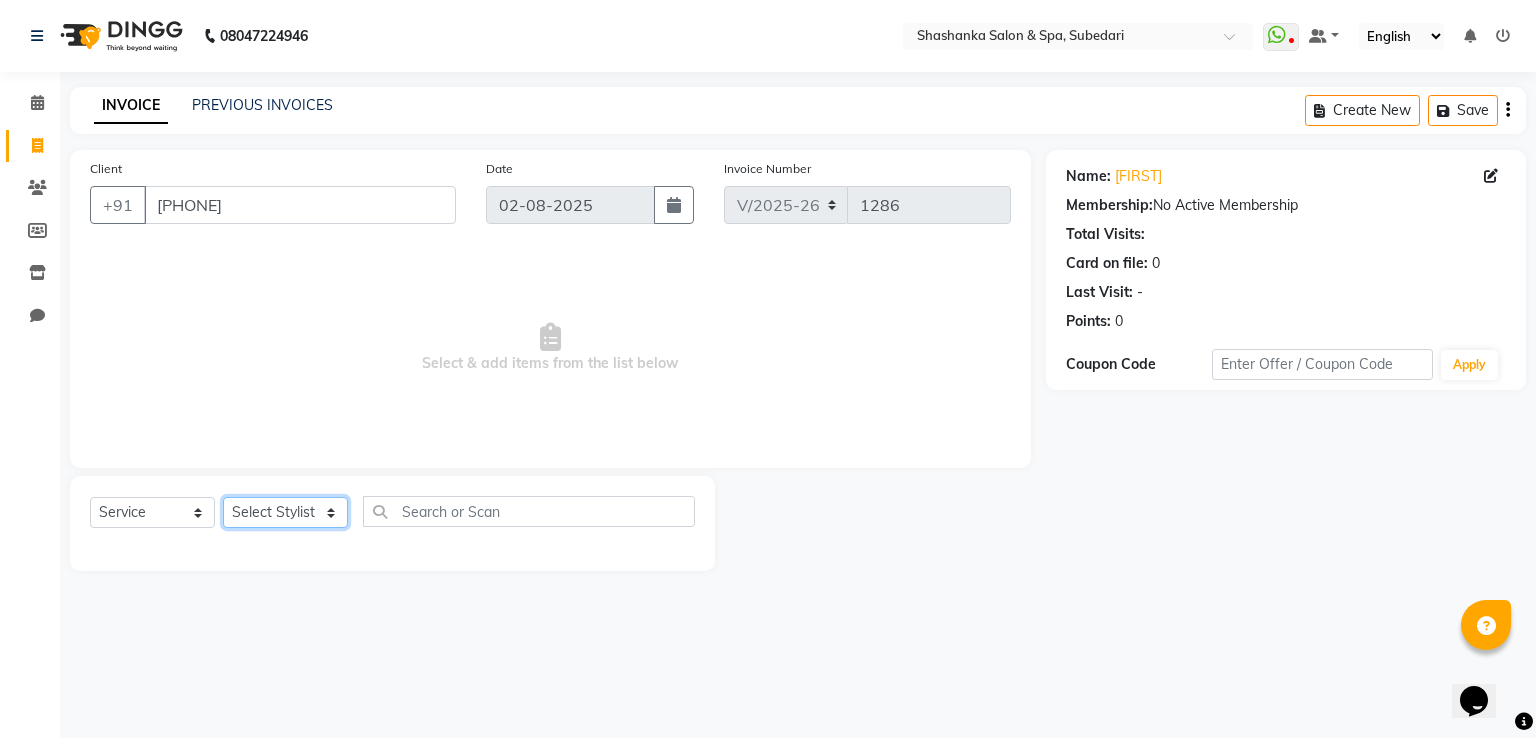 click on "Select Stylist Manasa Ravali Receptionist Renuka Saba saif Soumya J Zeenath" 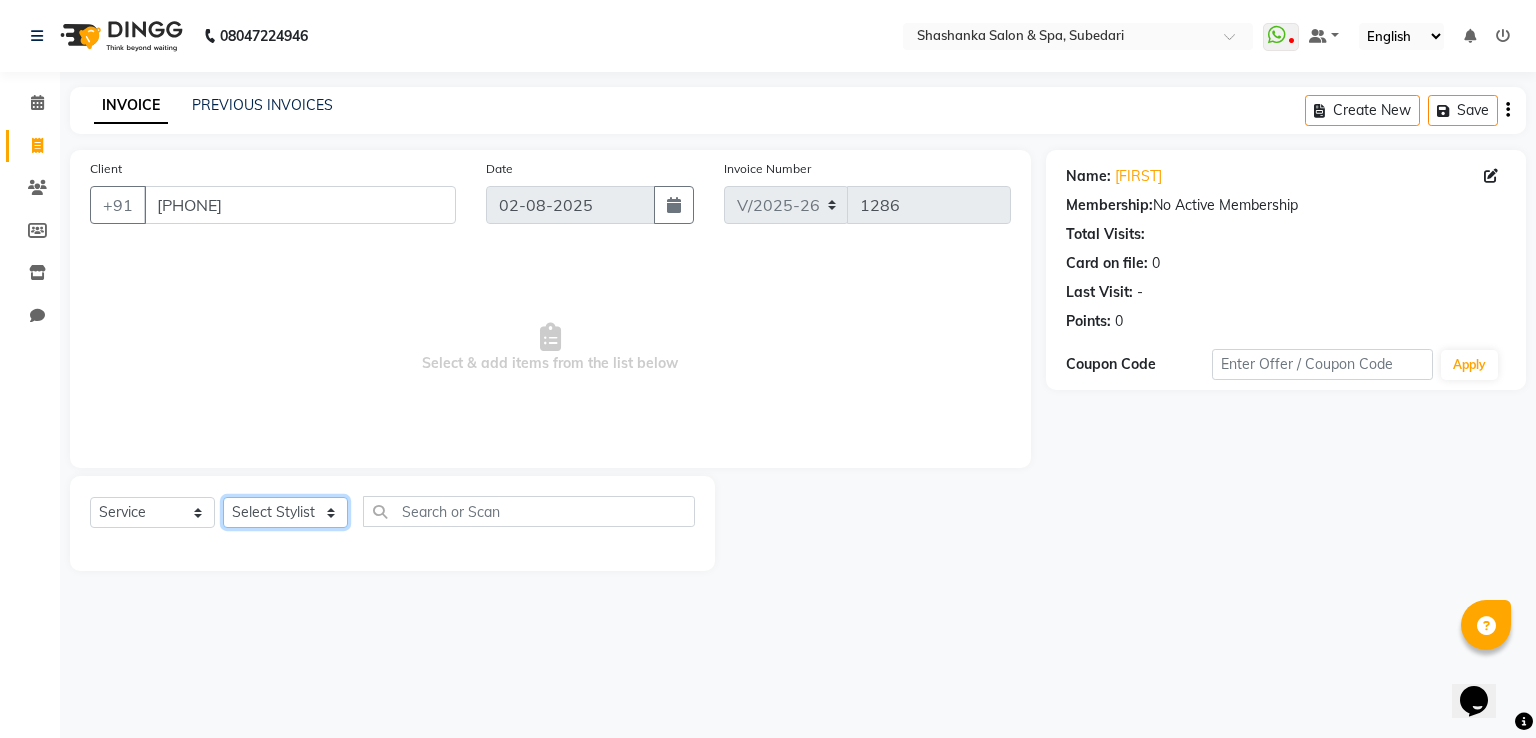 drag, startPoint x: 284, startPoint y: 516, endPoint x: 322, endPoint y: 358, distance: 162.50539 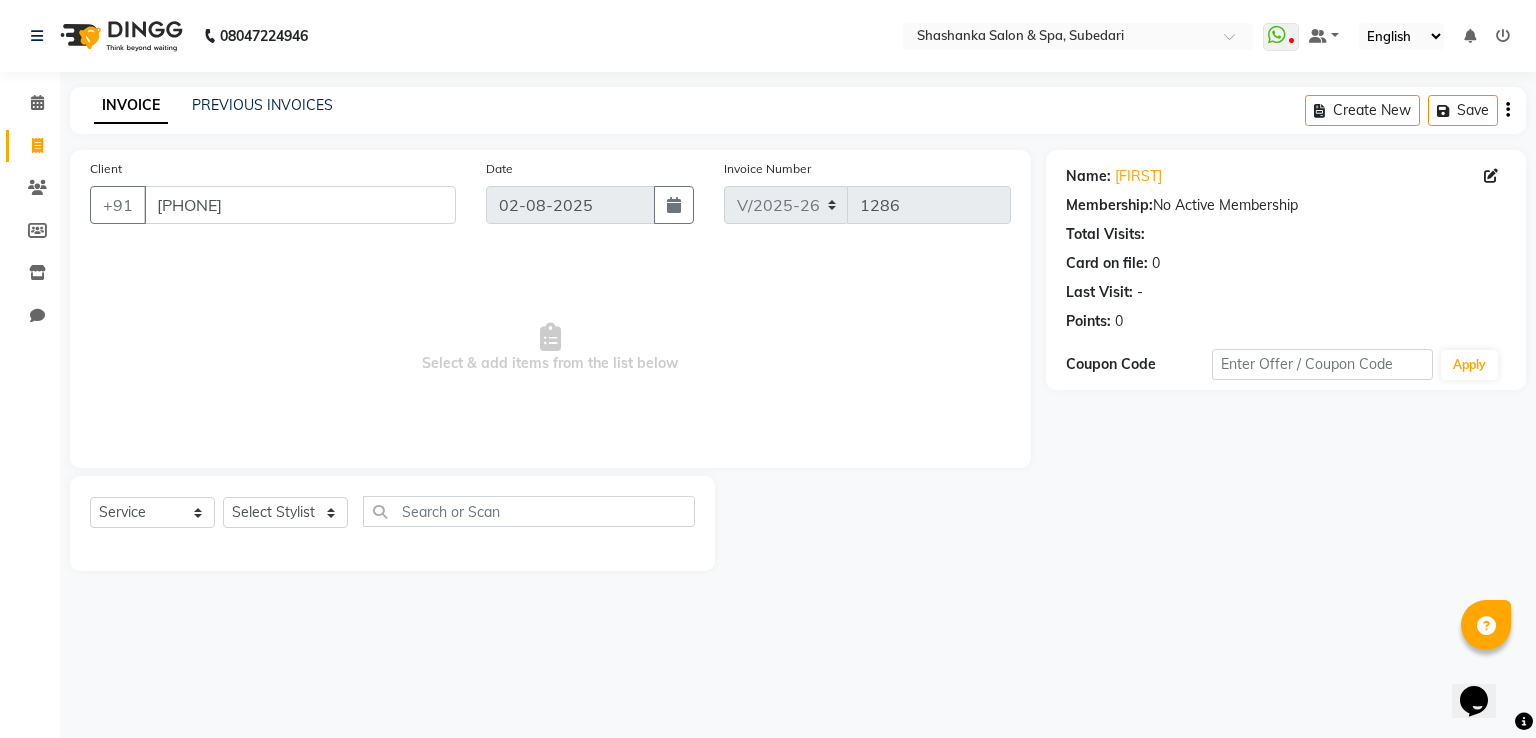 click on "Select & add items from the list below" at bounding box center [550, 348] 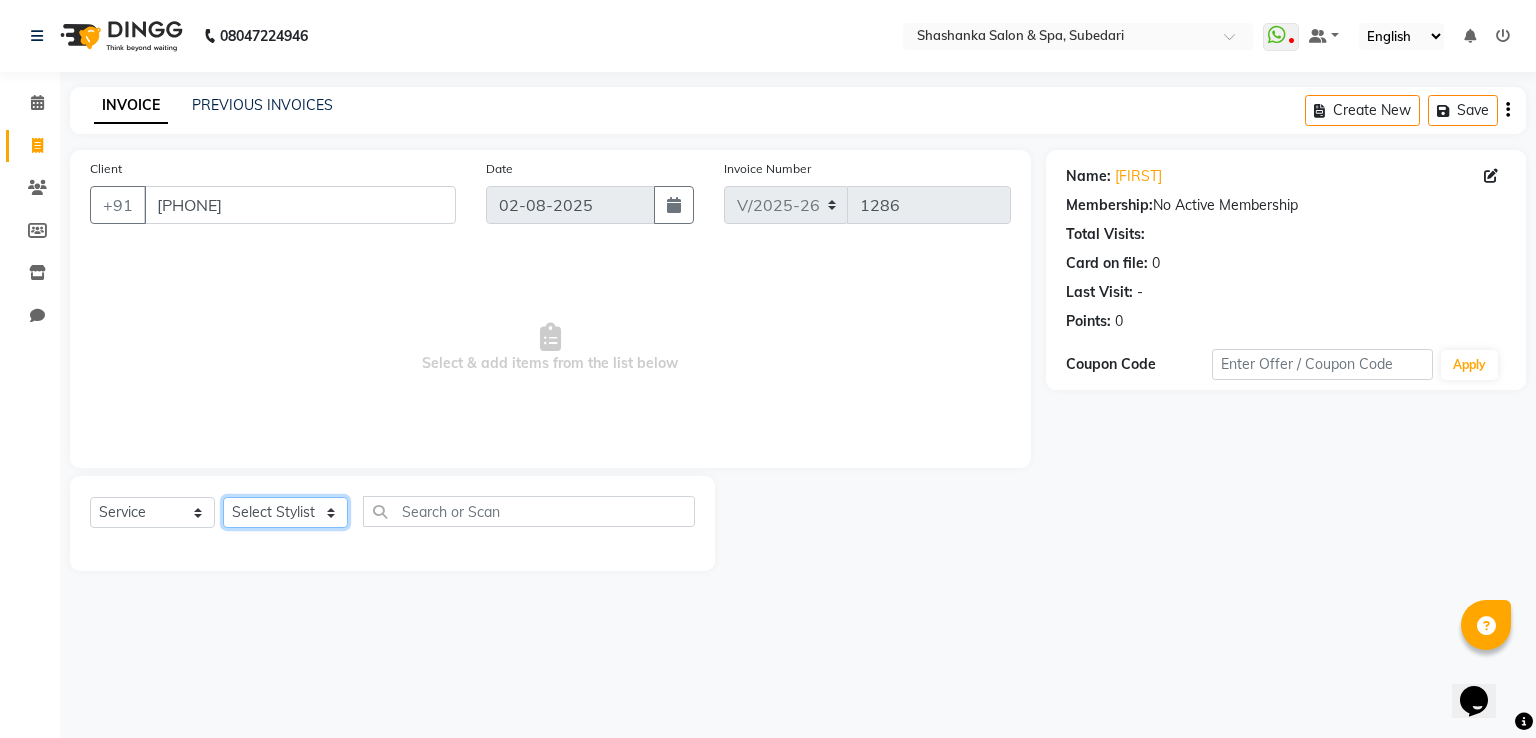 click on "Select Stylist Manasa Ravali Receptionist Renuka Saba saif Soumya J Zeenath" 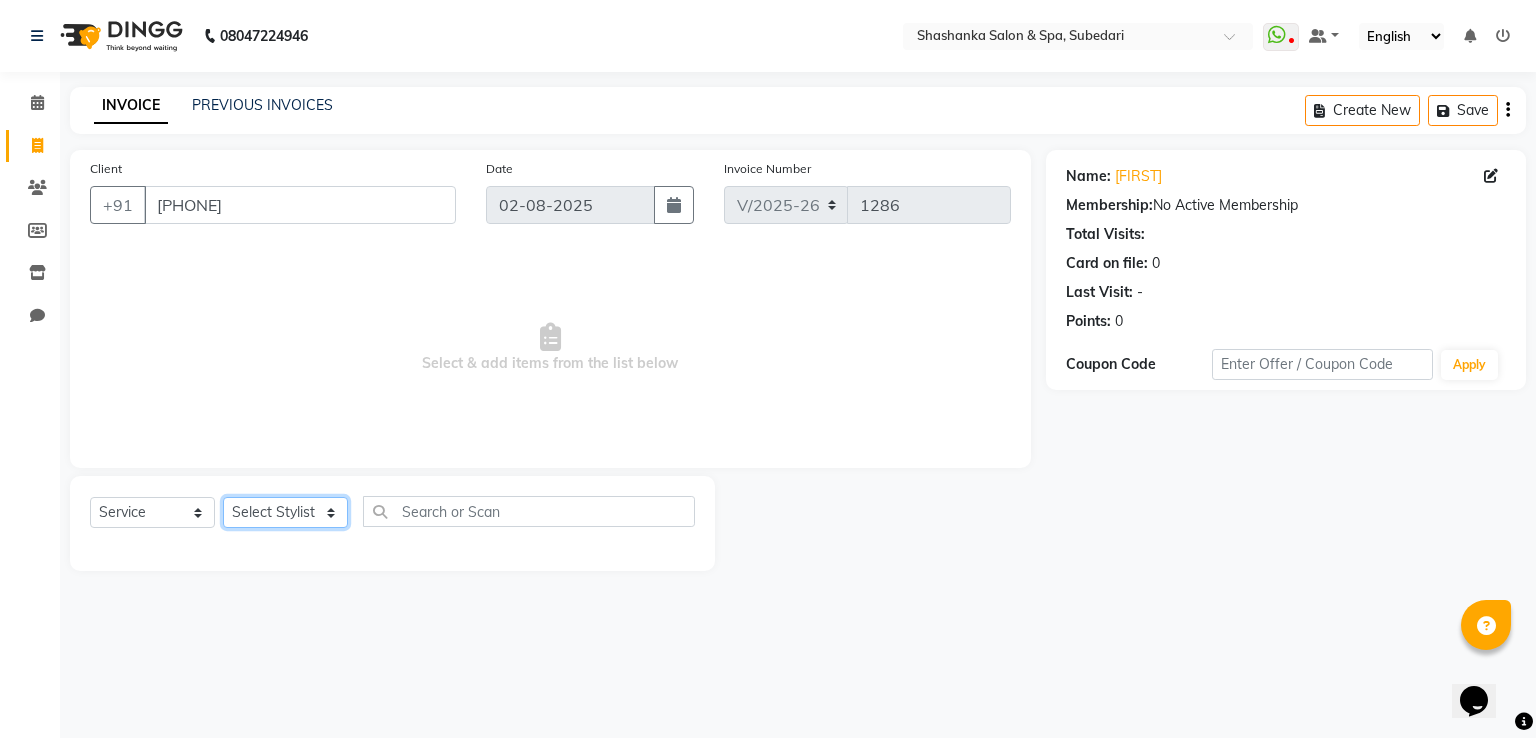 select on "20459" 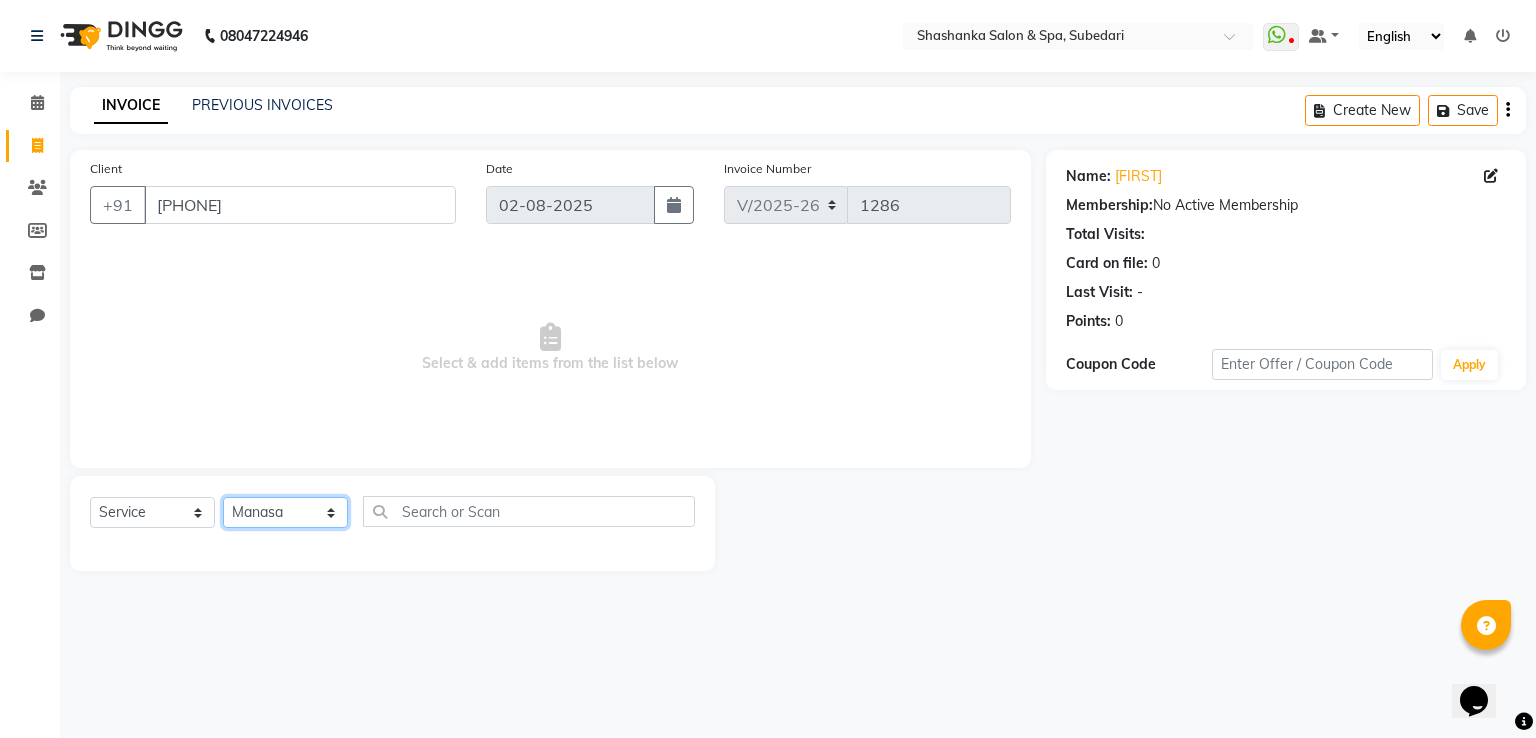 click on "Select Stylist Manasa Ravali Receptionist Renuka Saba saif Soumya J Zeenath" 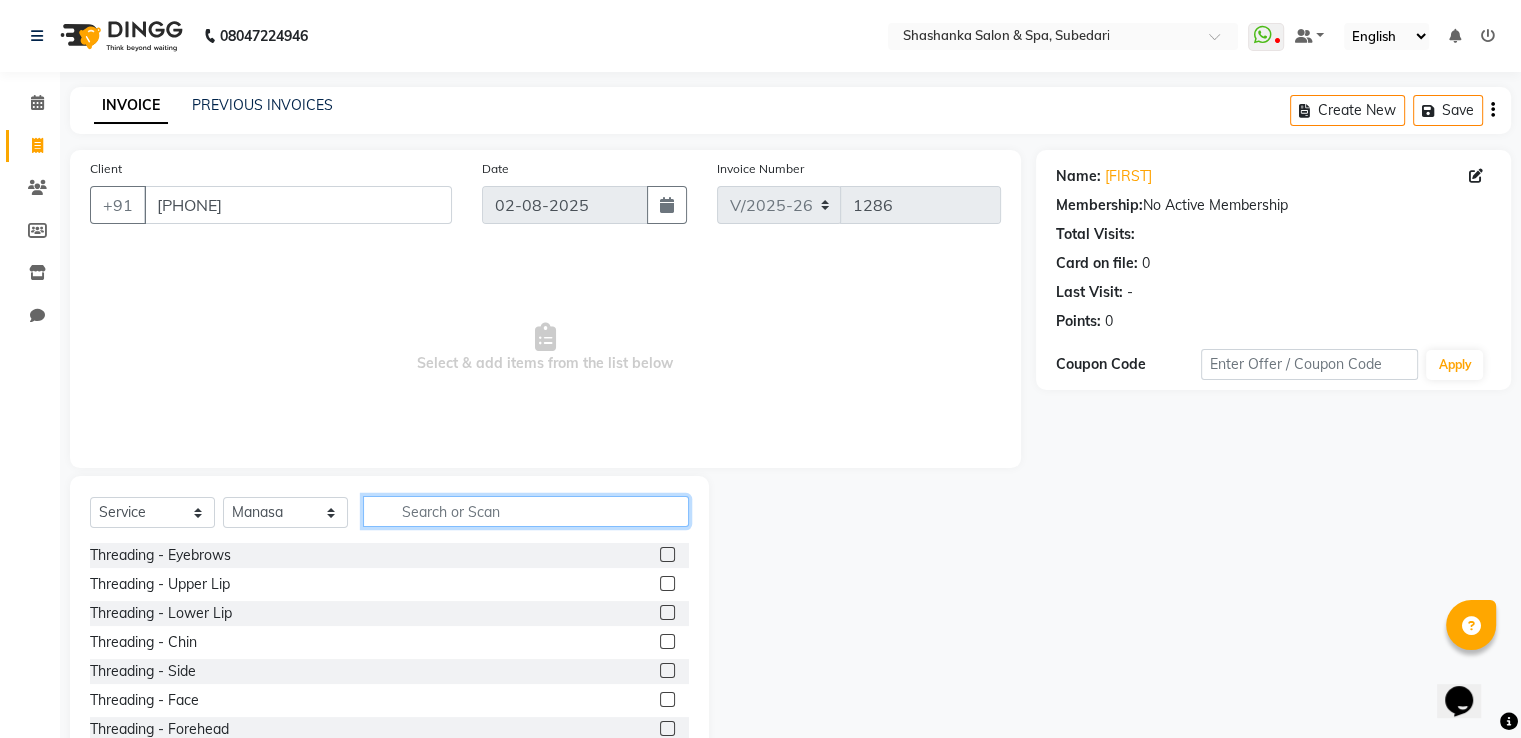 click 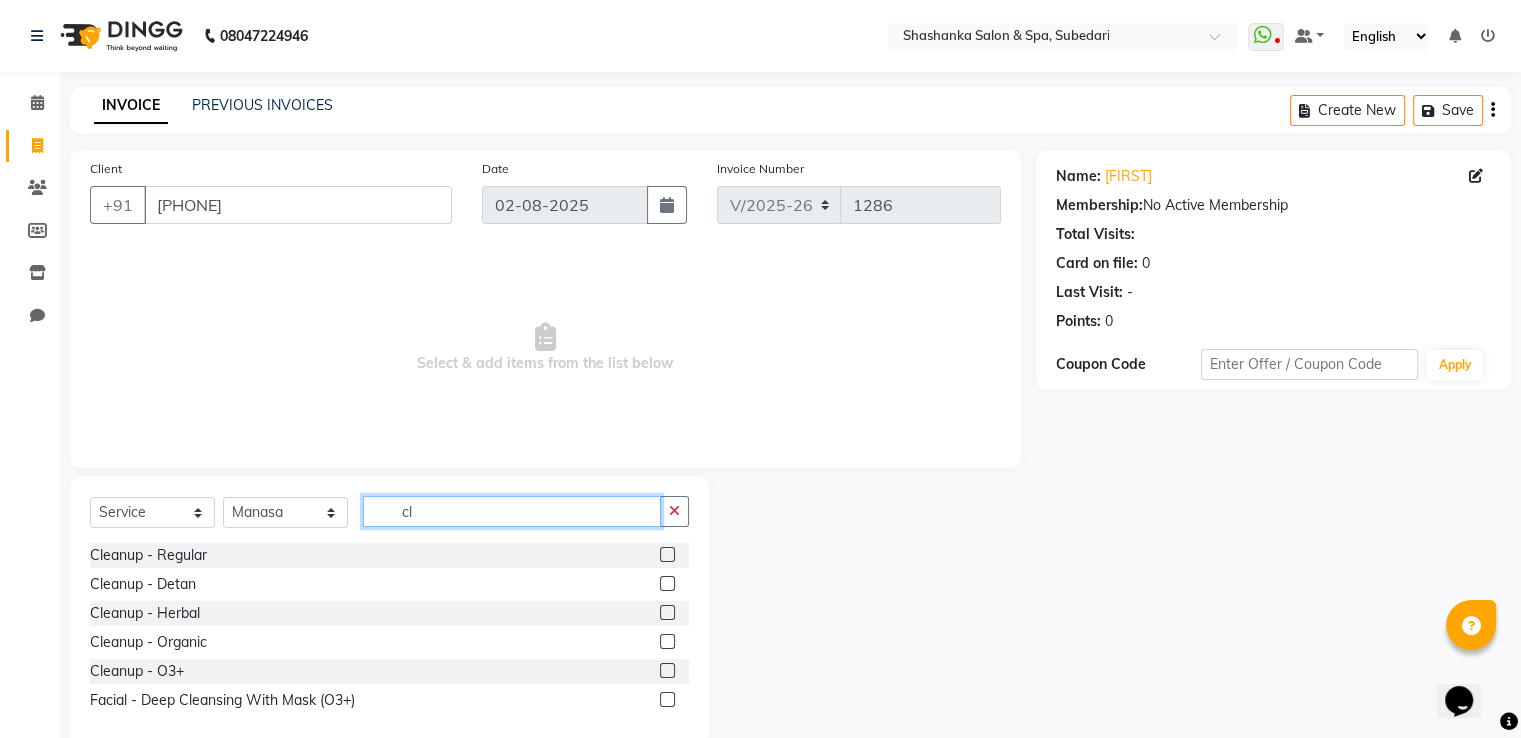 type on "cl" 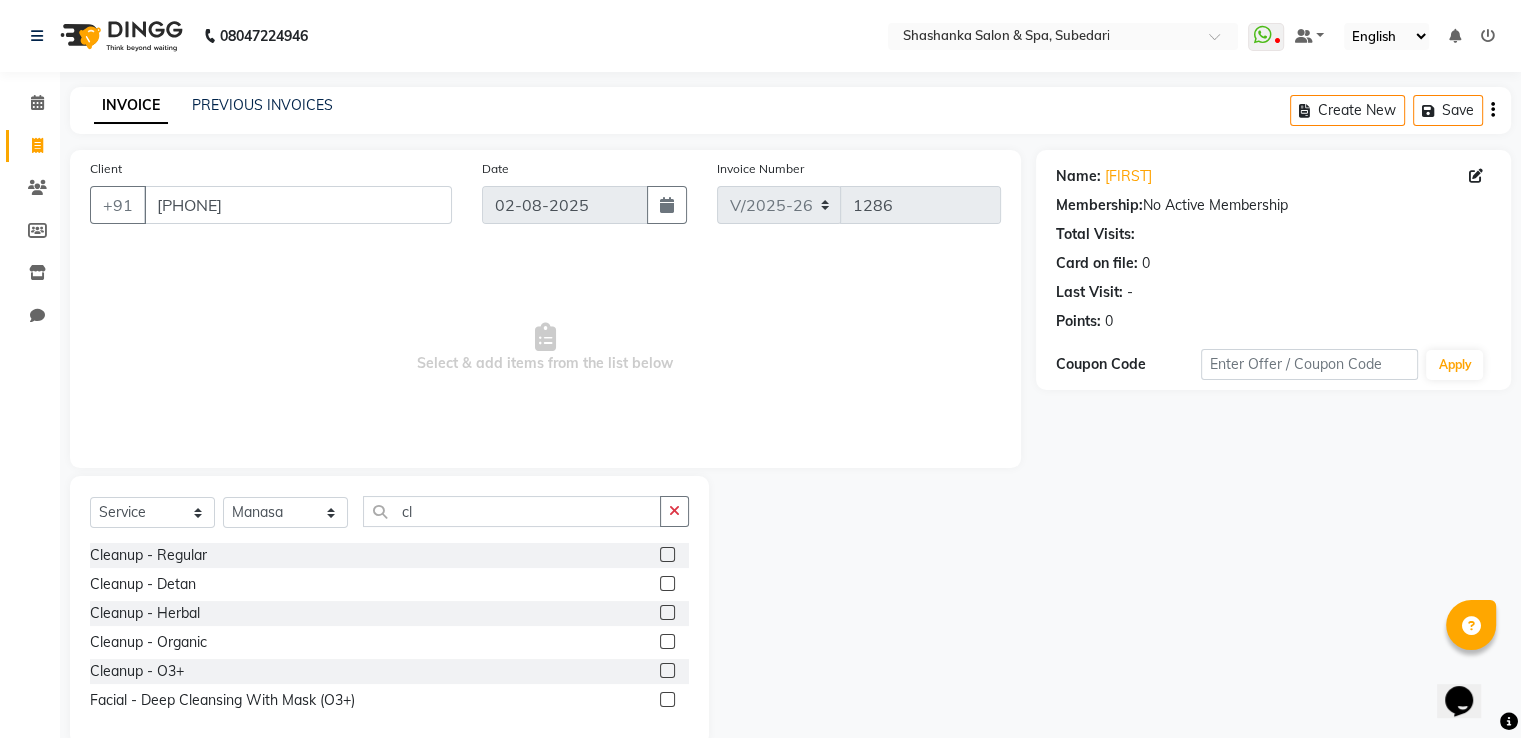 click 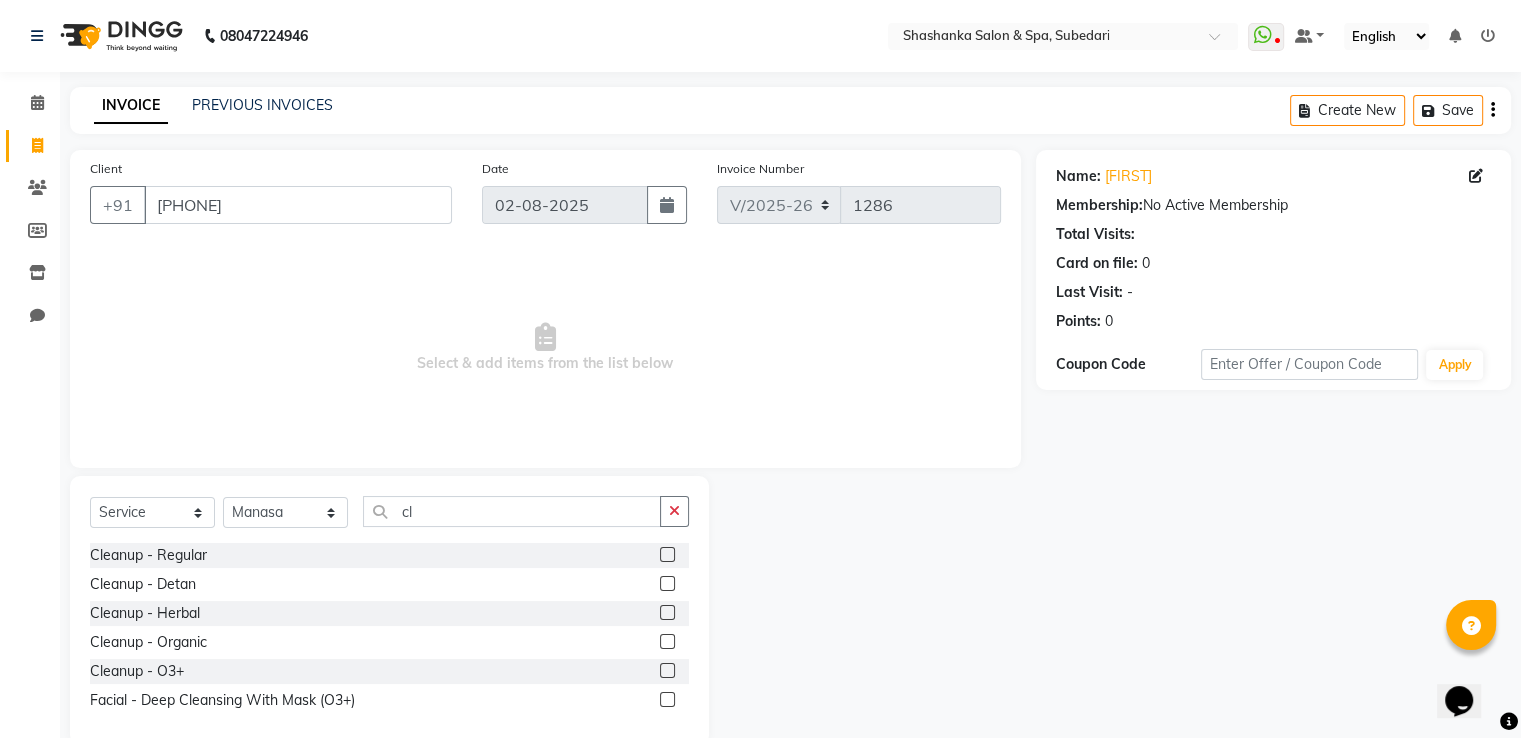 click 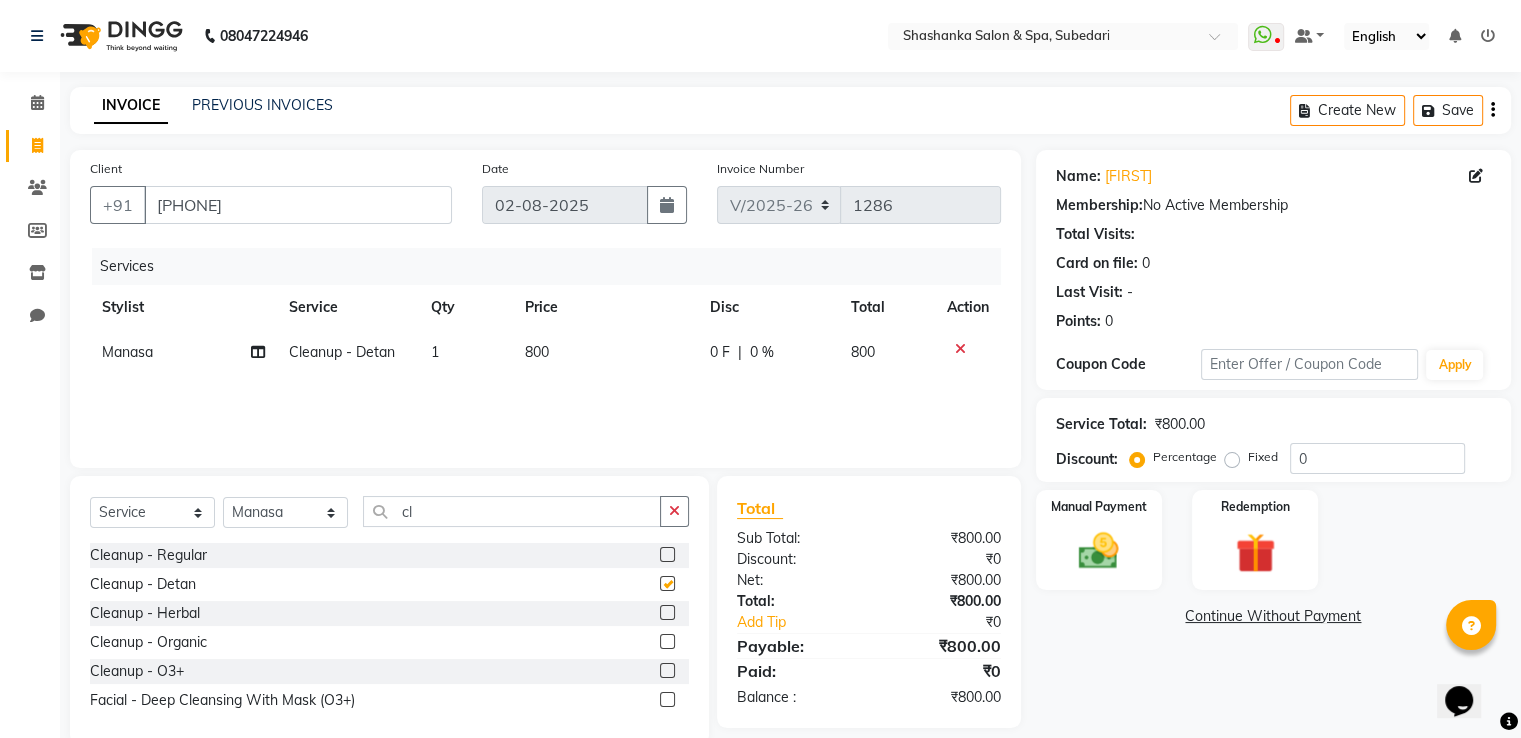 checkbox on "false" 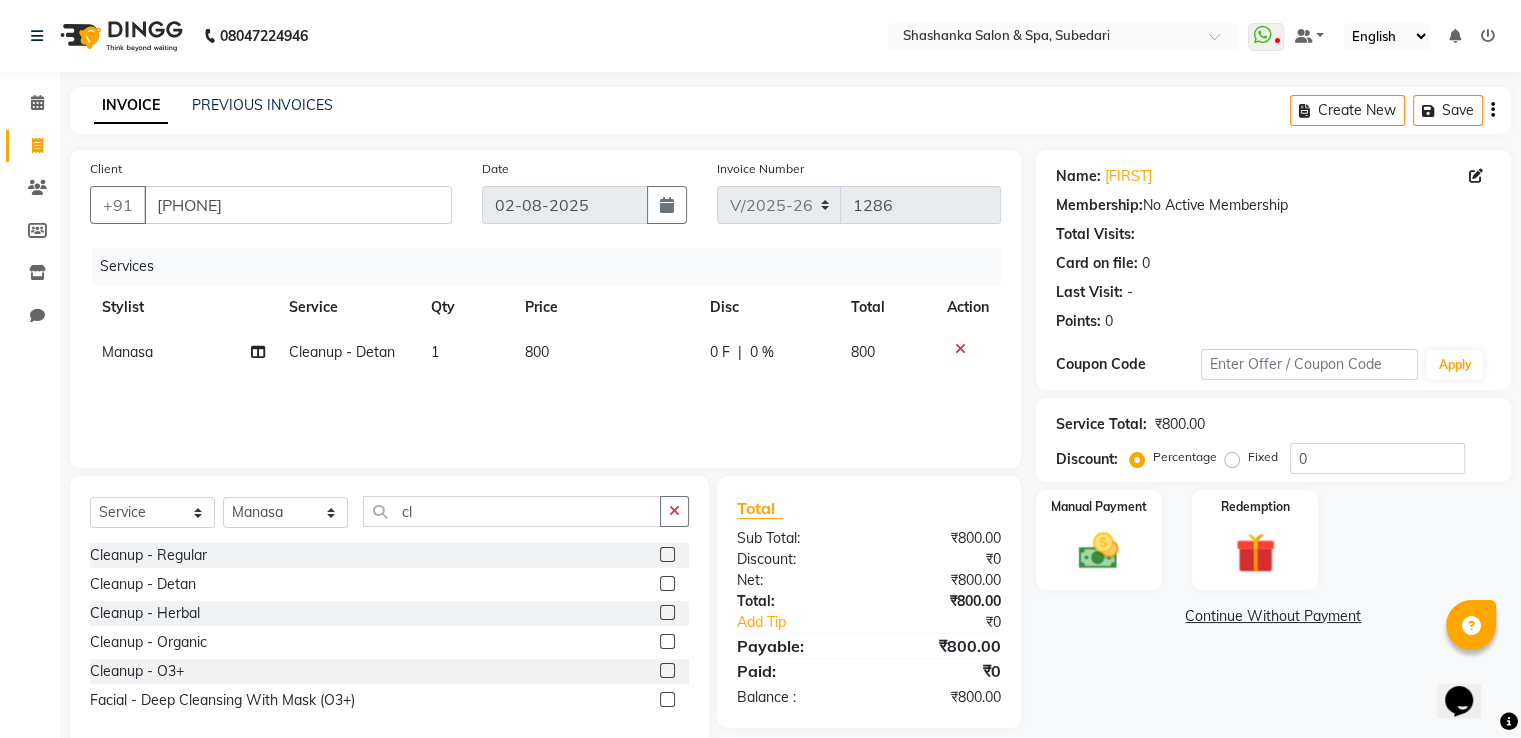 click on "800" 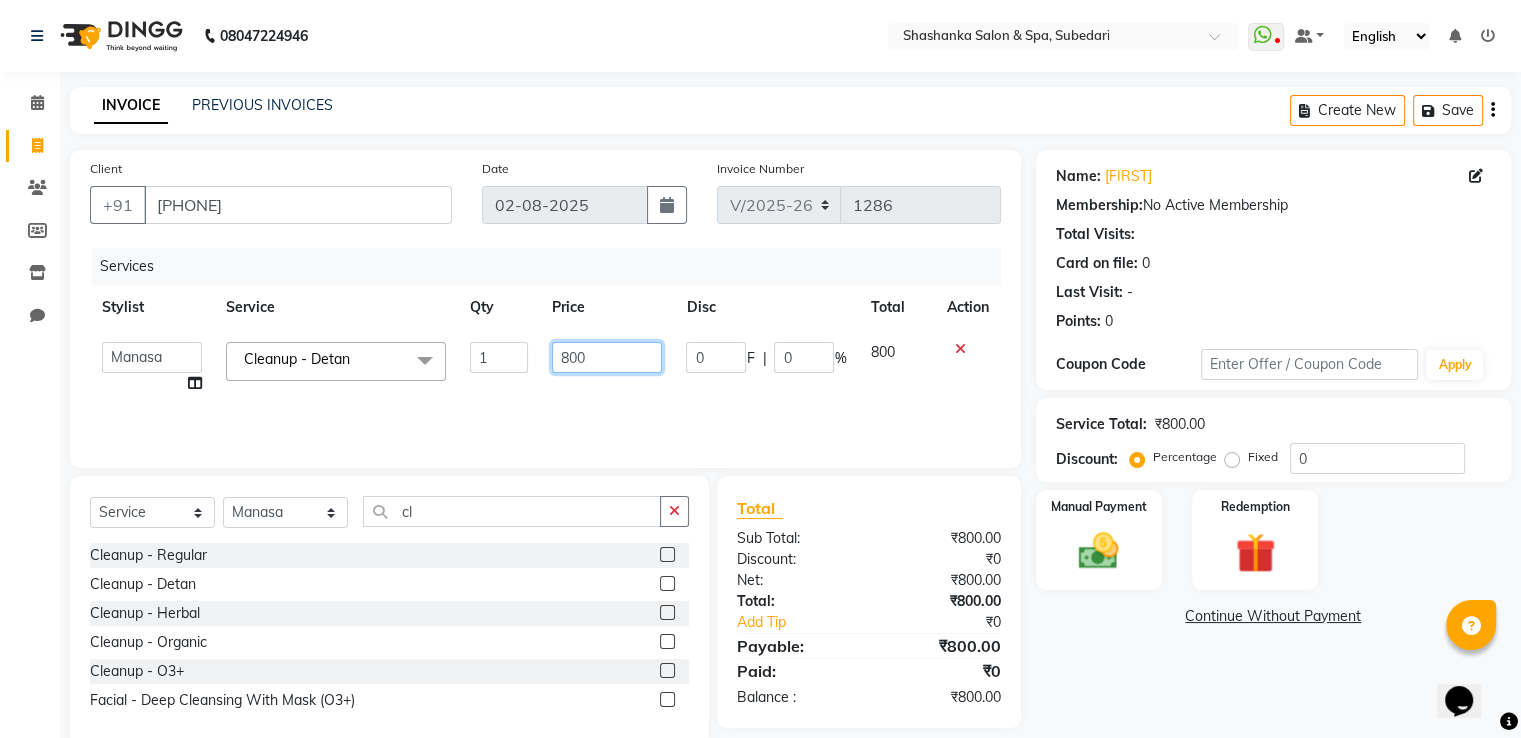click on "800" 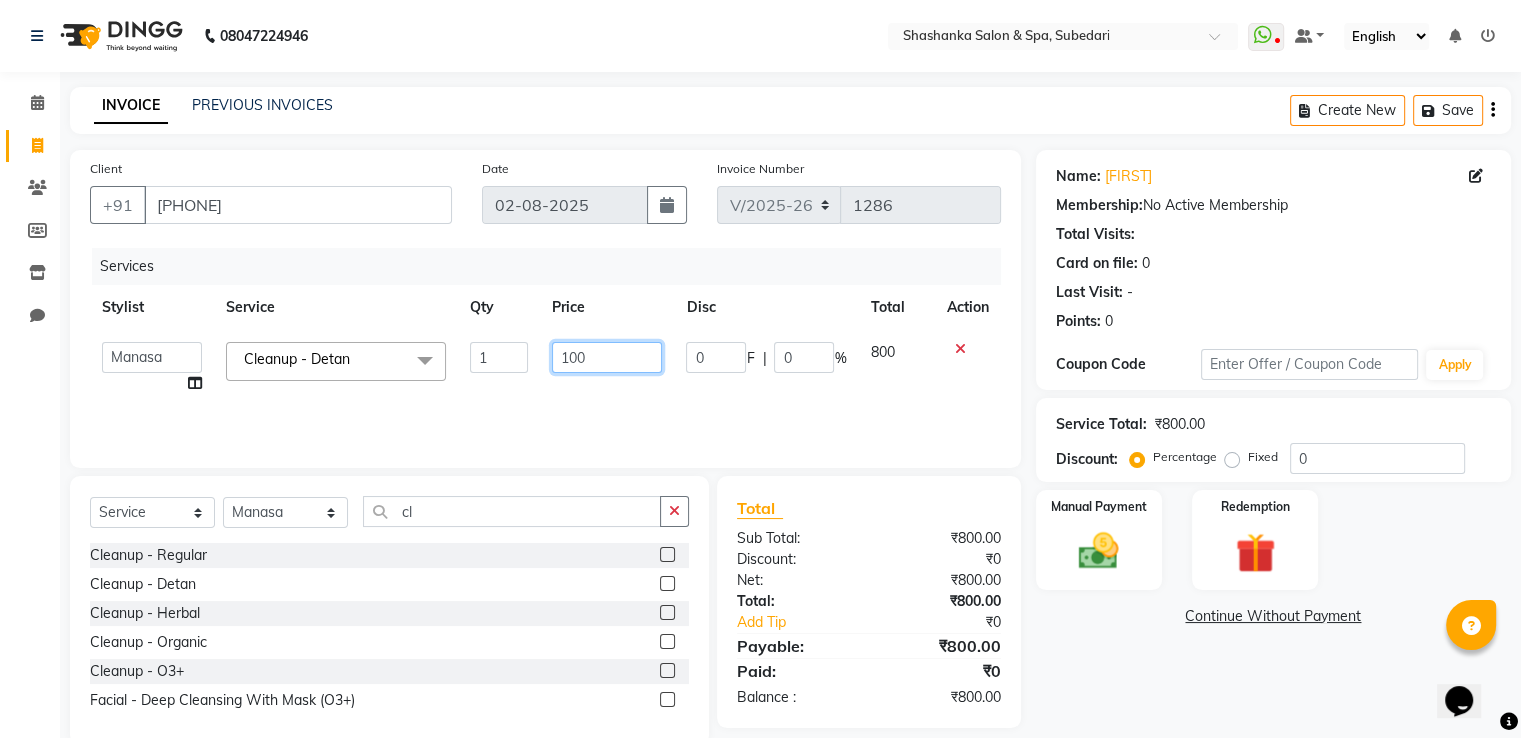 type on "1000" 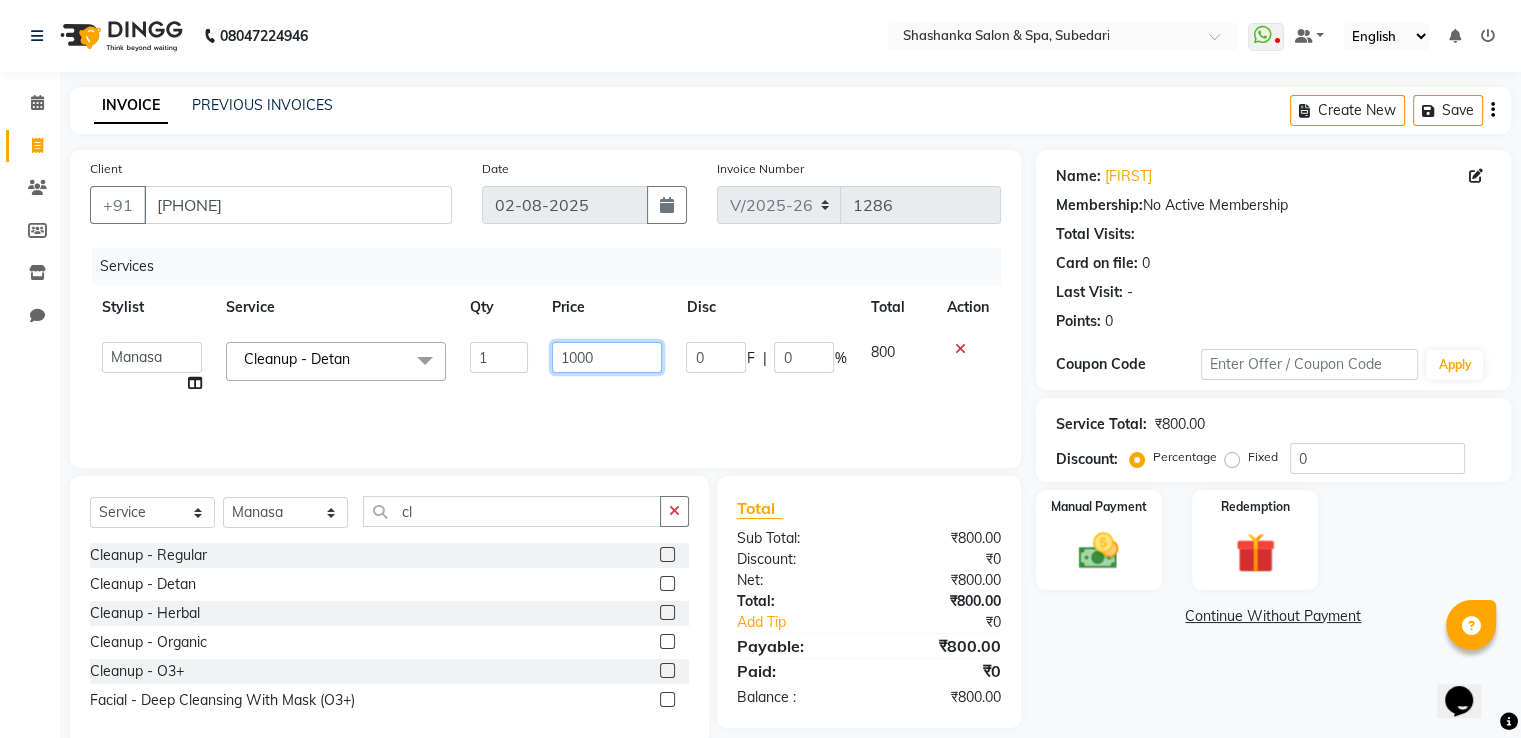 click on "1000" 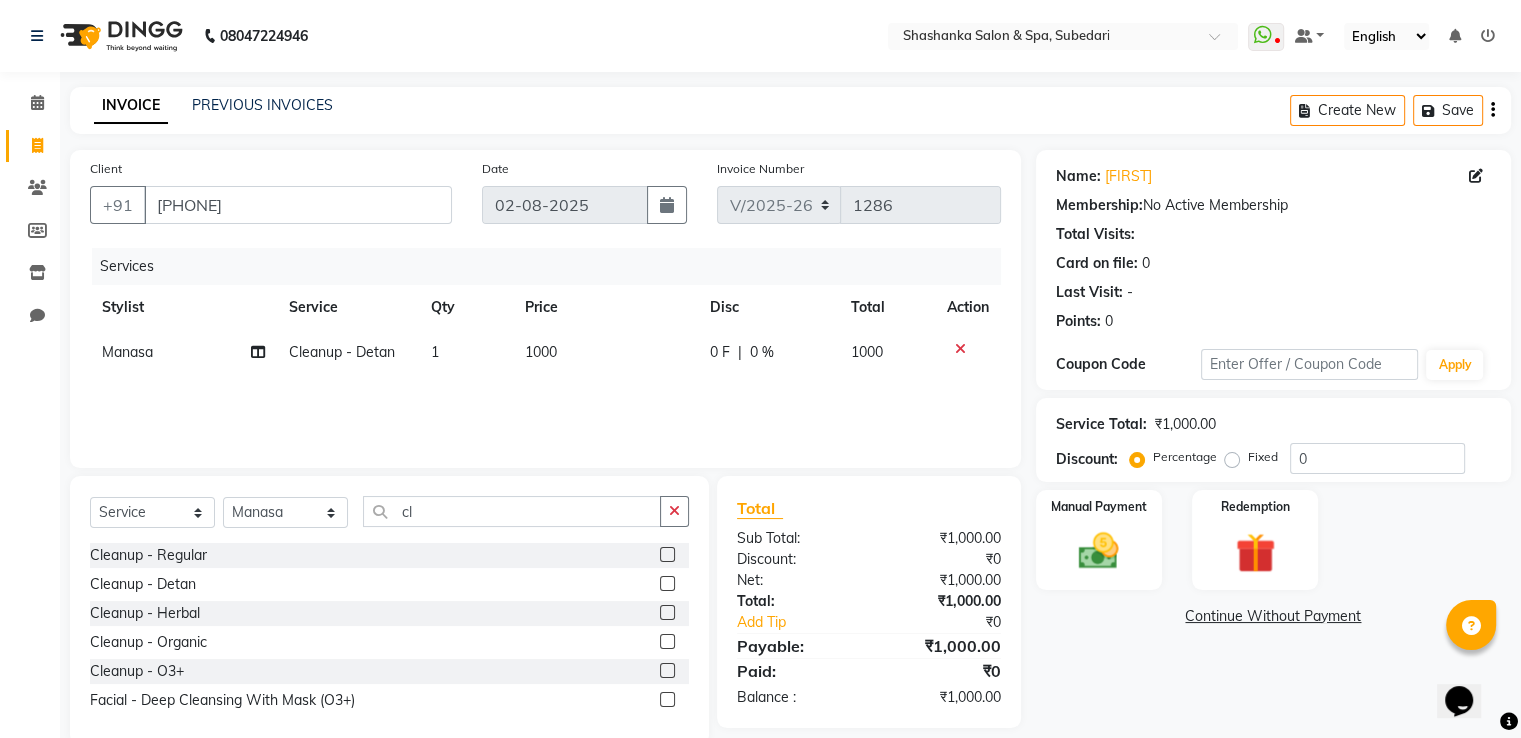click on "Total" 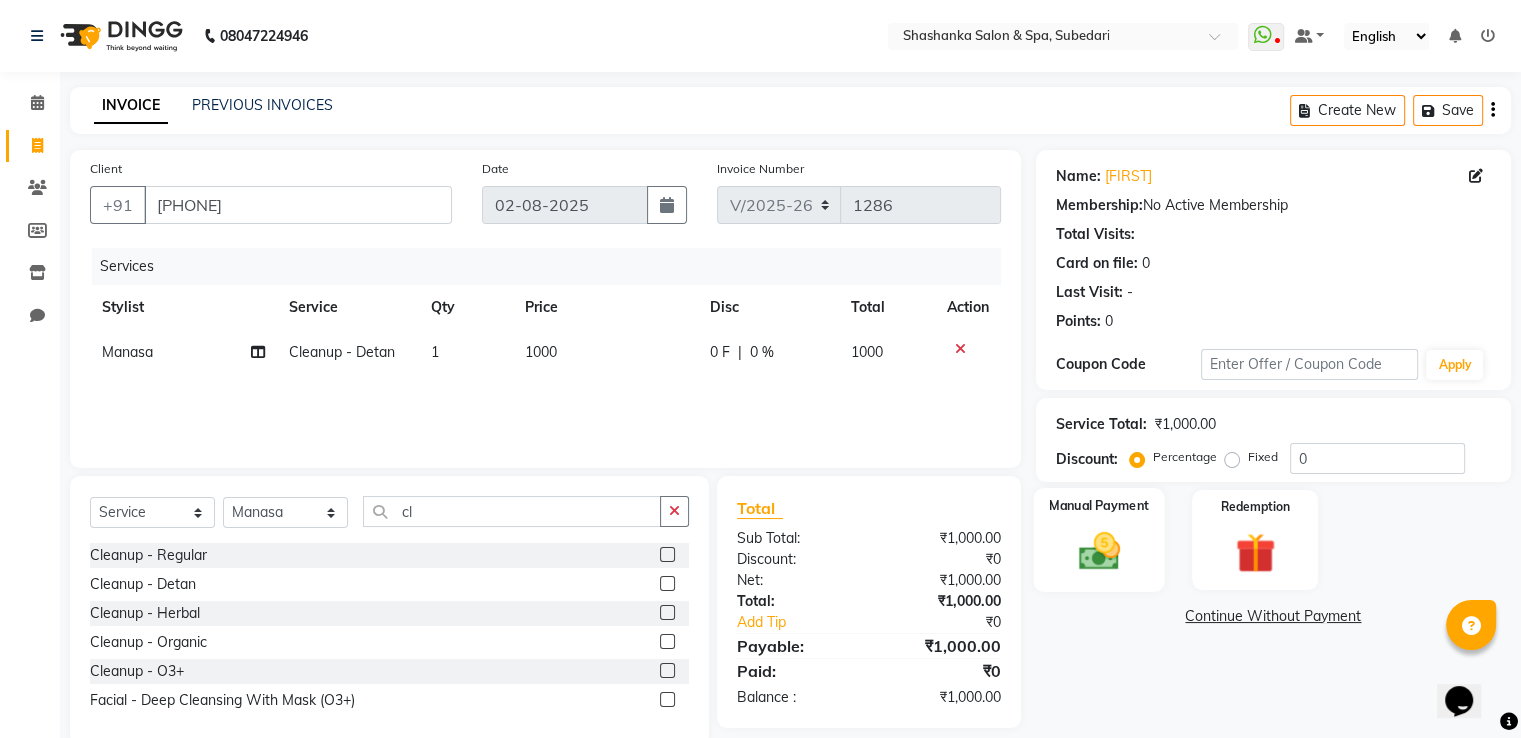 click 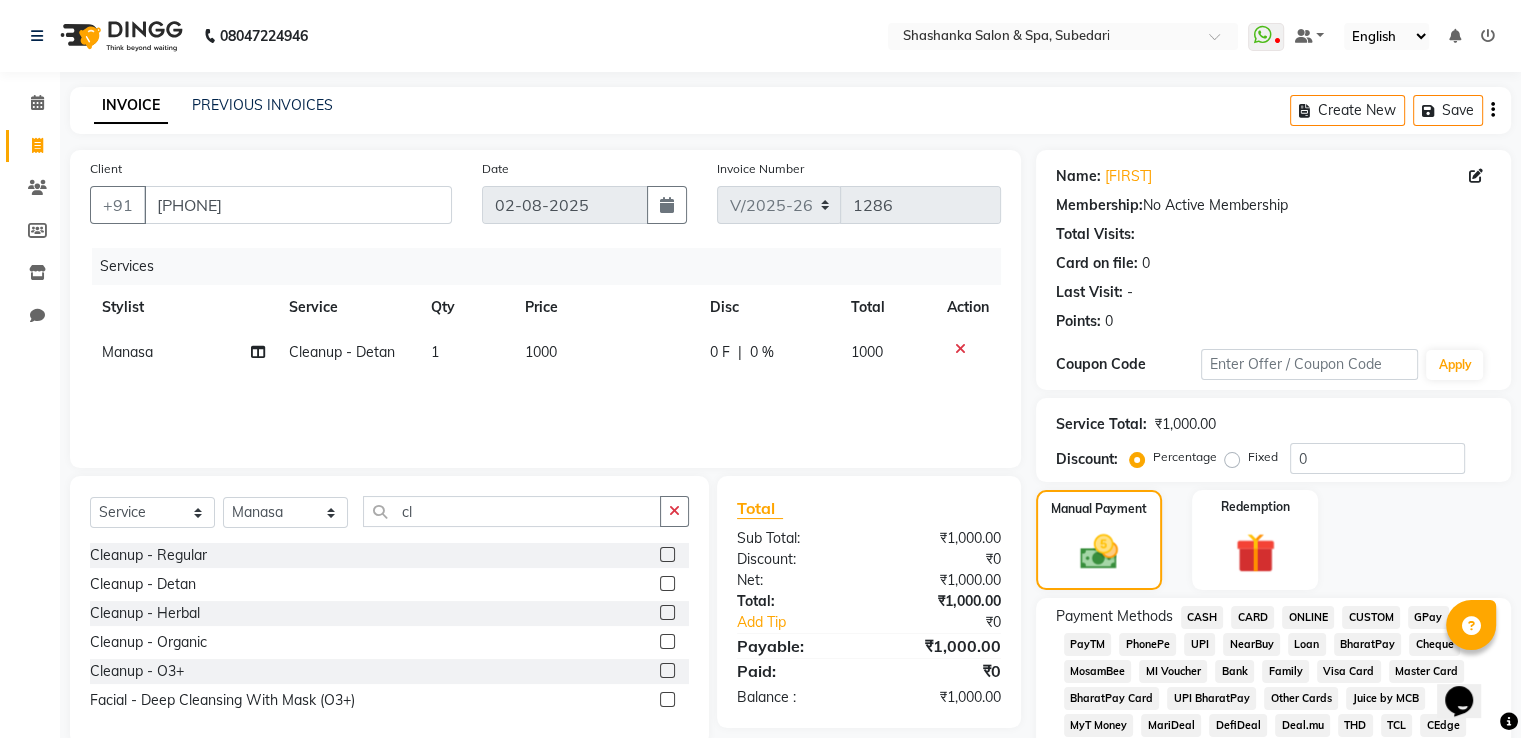 click on "CASH" 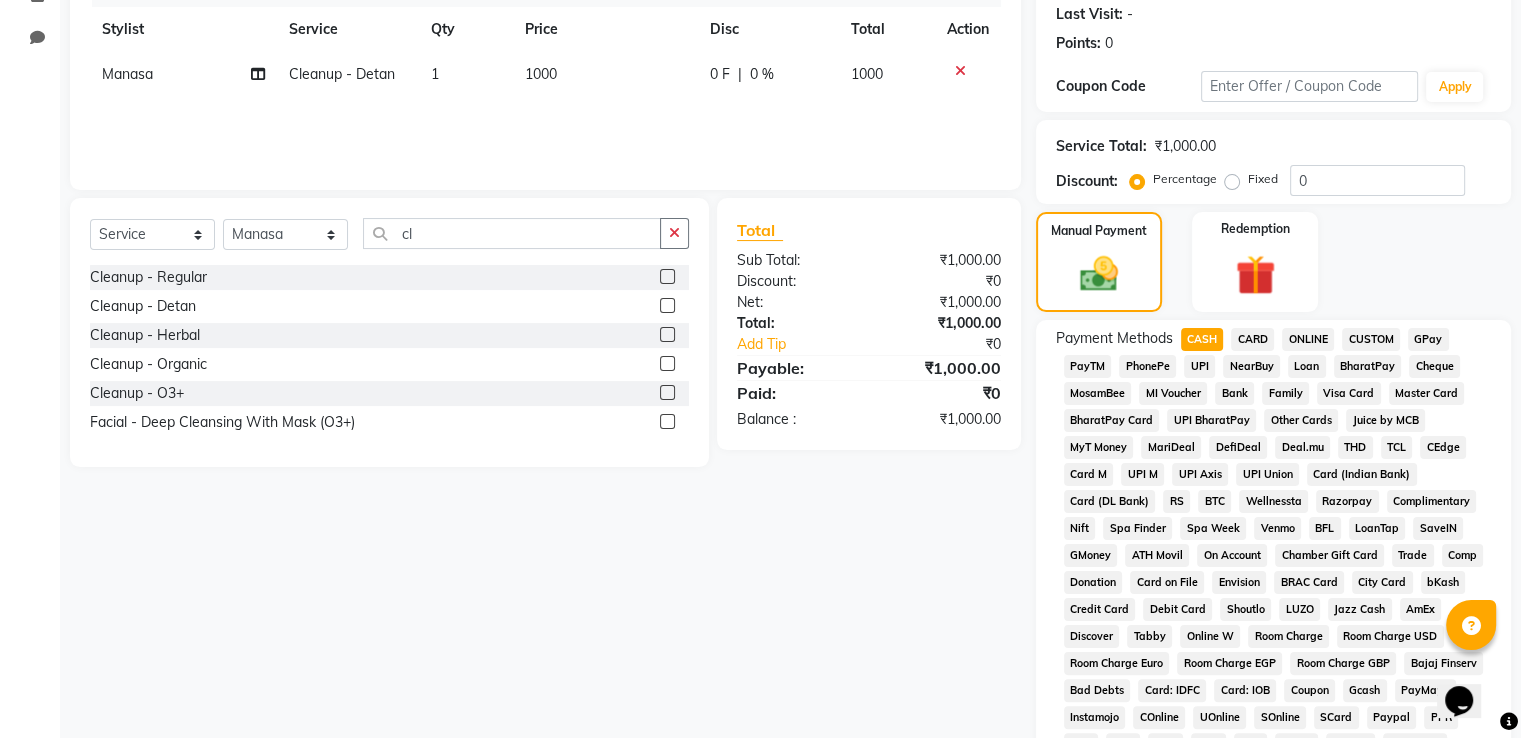 scroll, scrollTop: 609, scrollLeft: 0, axis: vertical 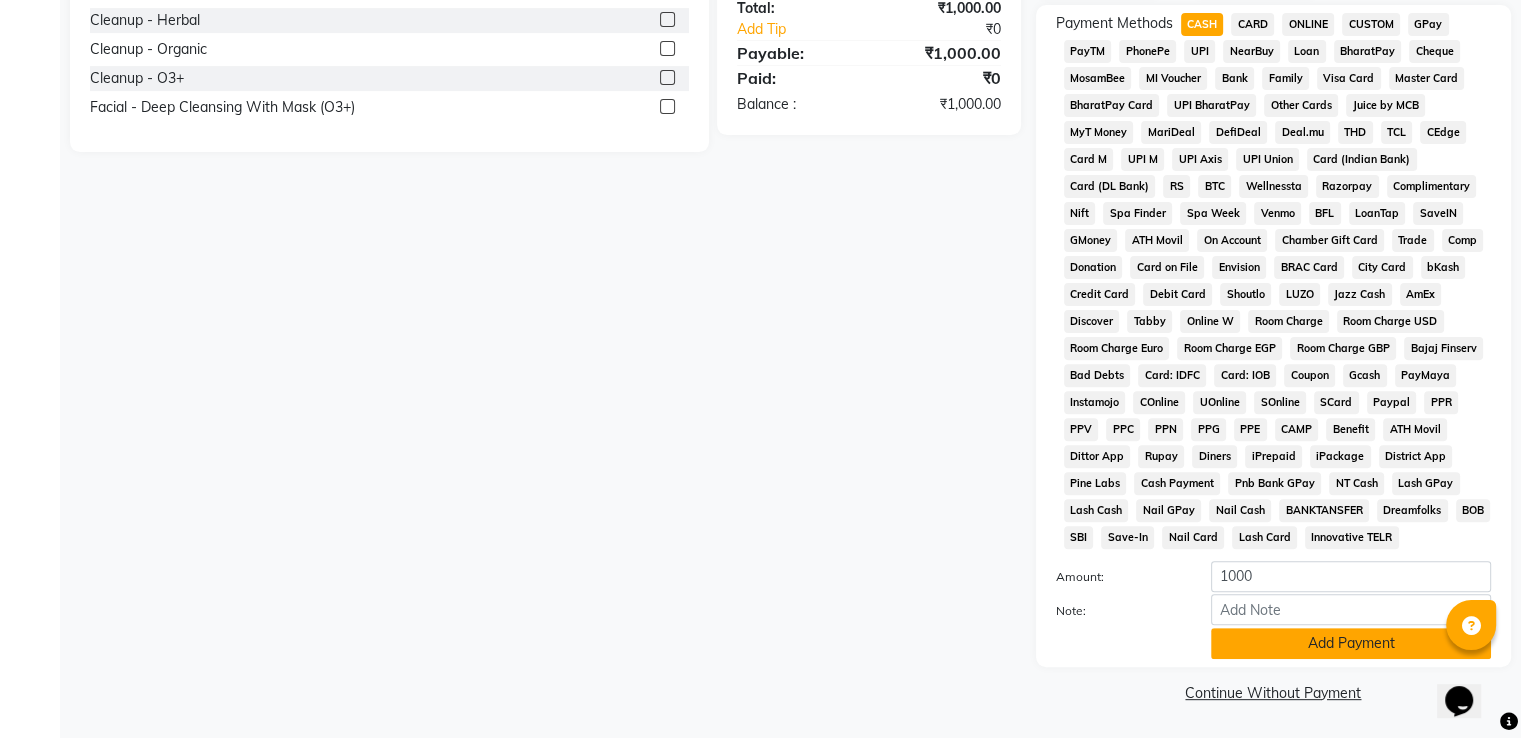 click on "Add Payment" 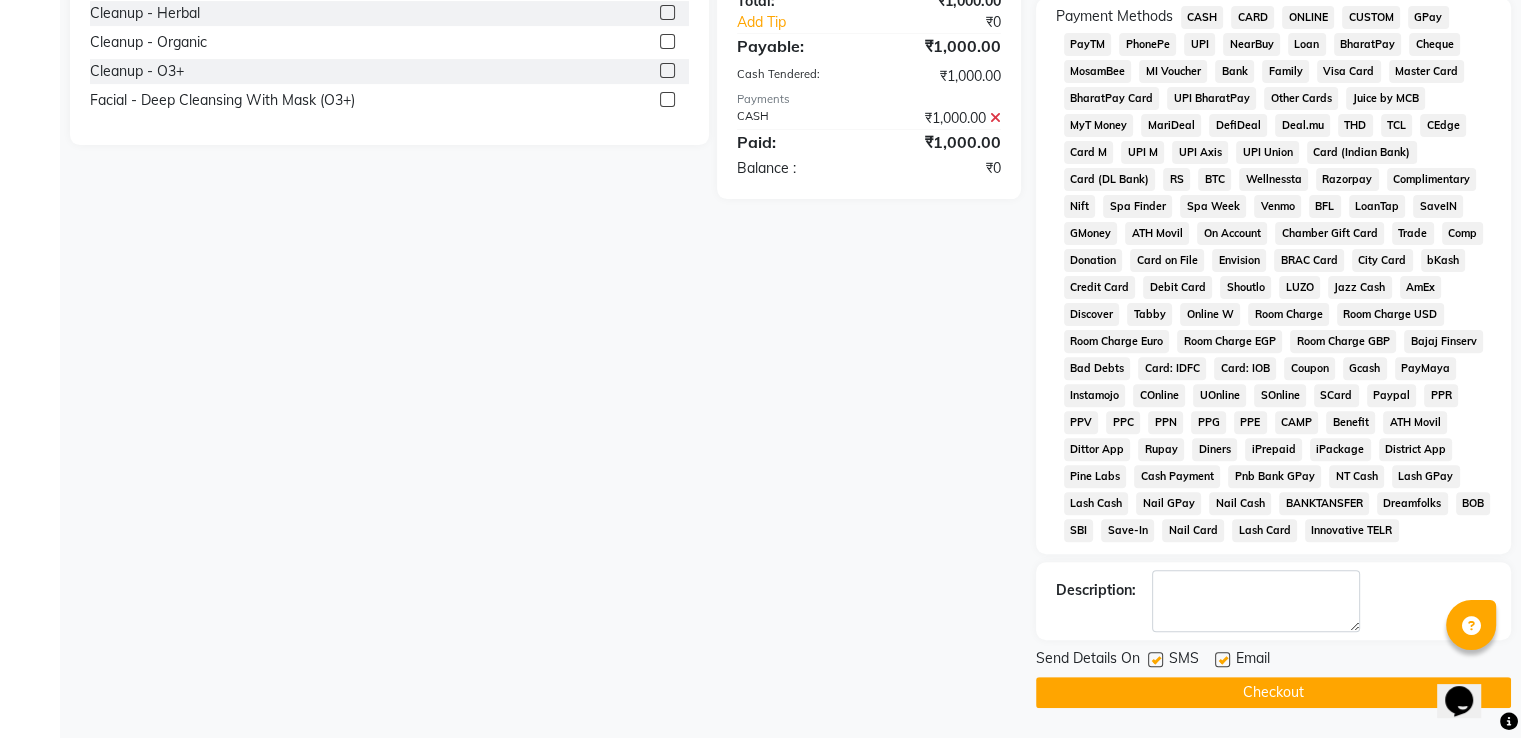 click on "Checkout" 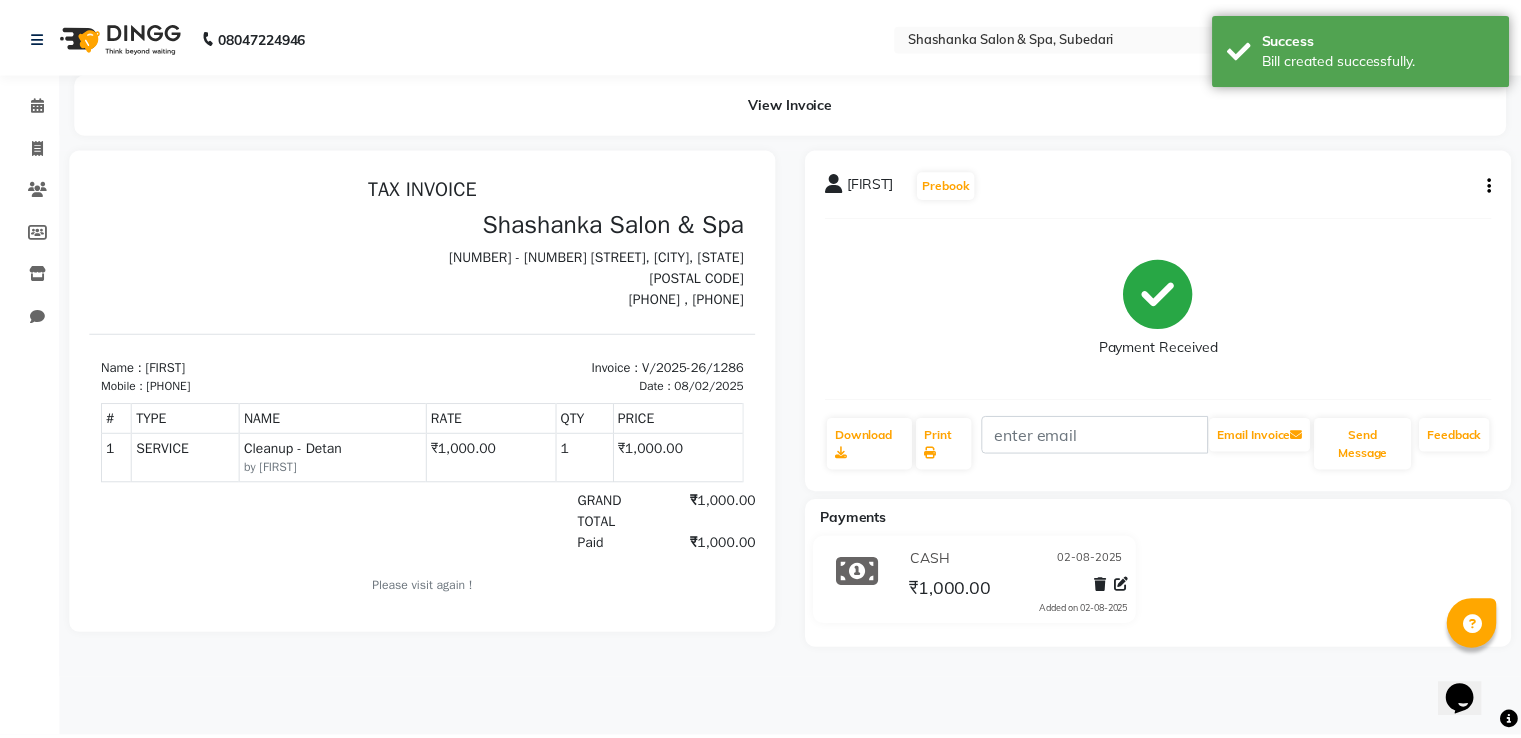 scroll, scrollTop: 0, scrollLeft: 0, axis: both 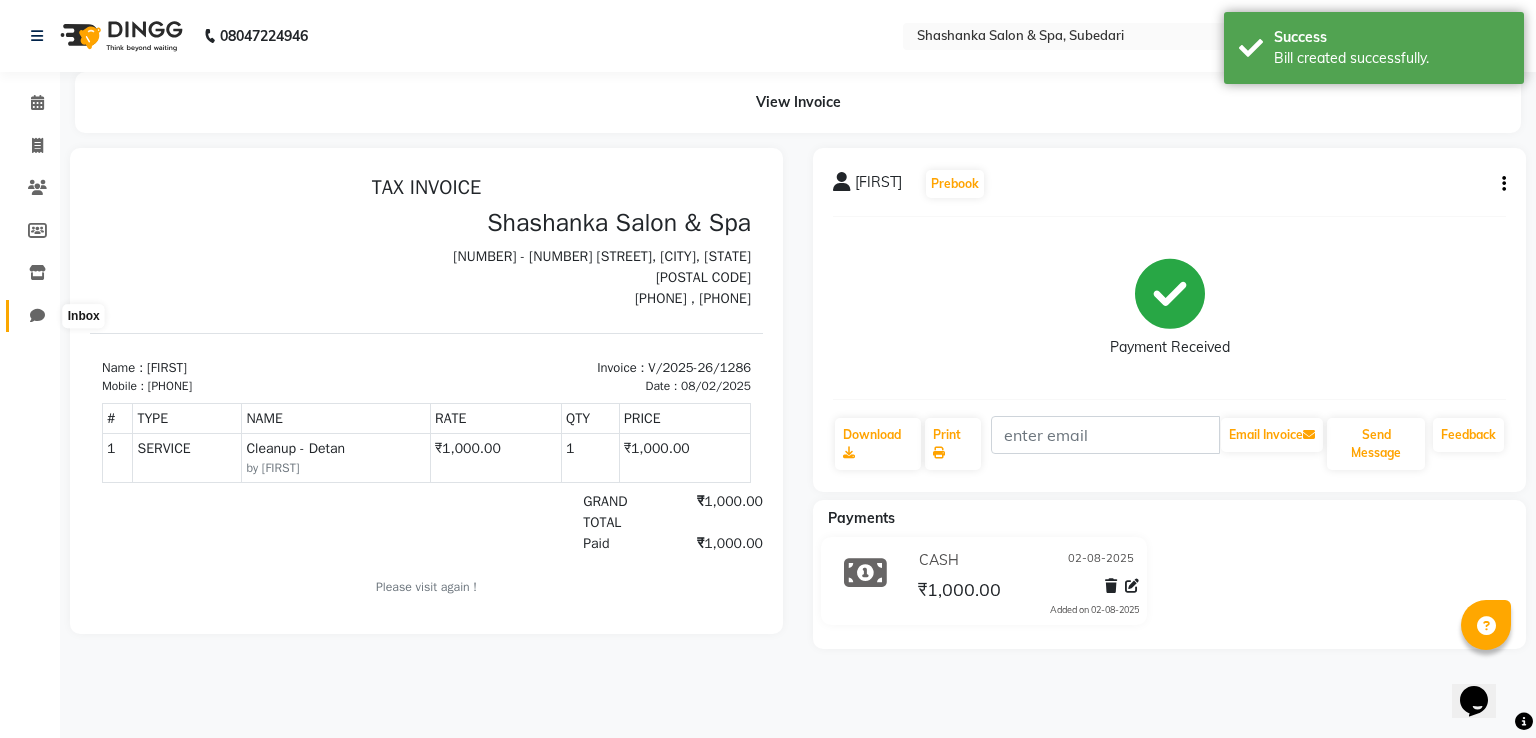 click 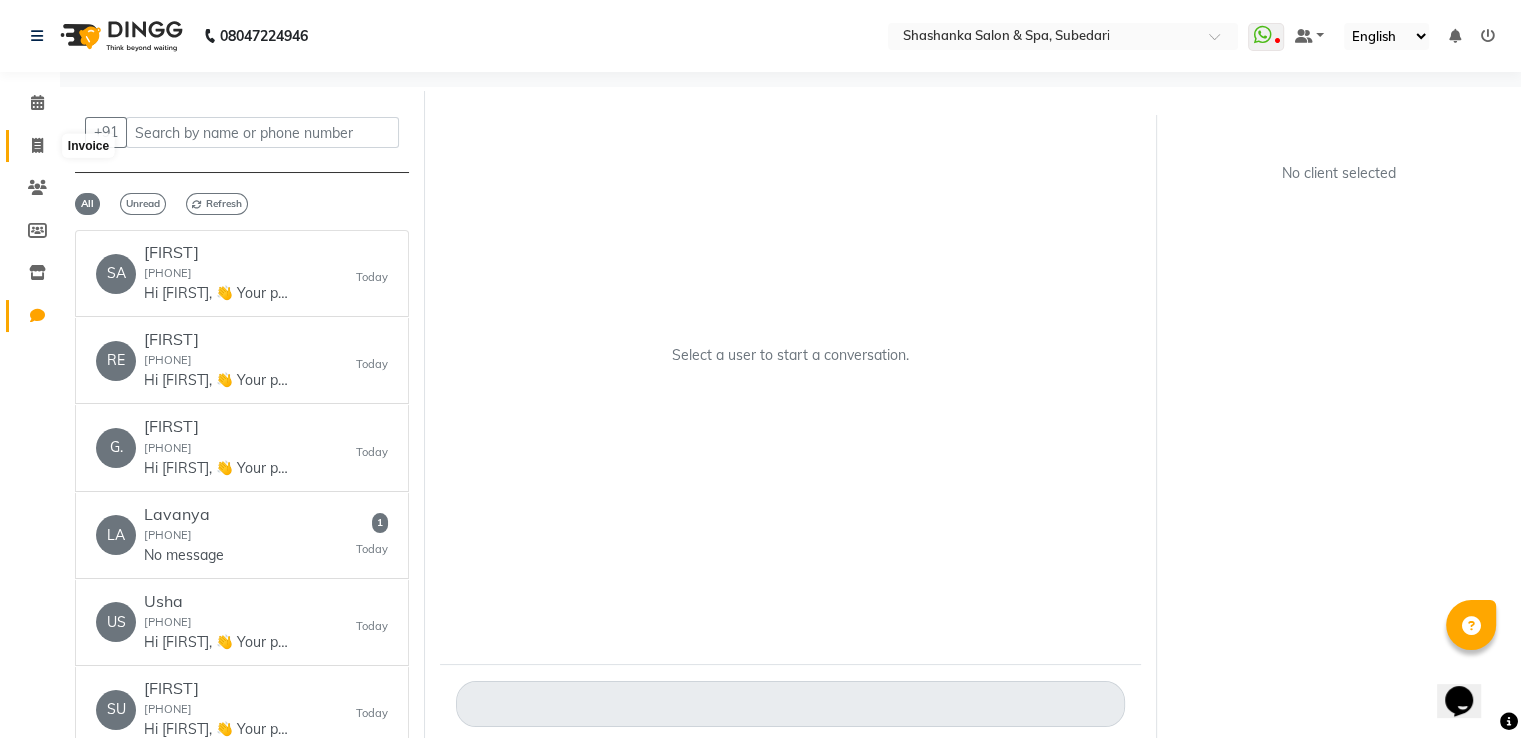 click 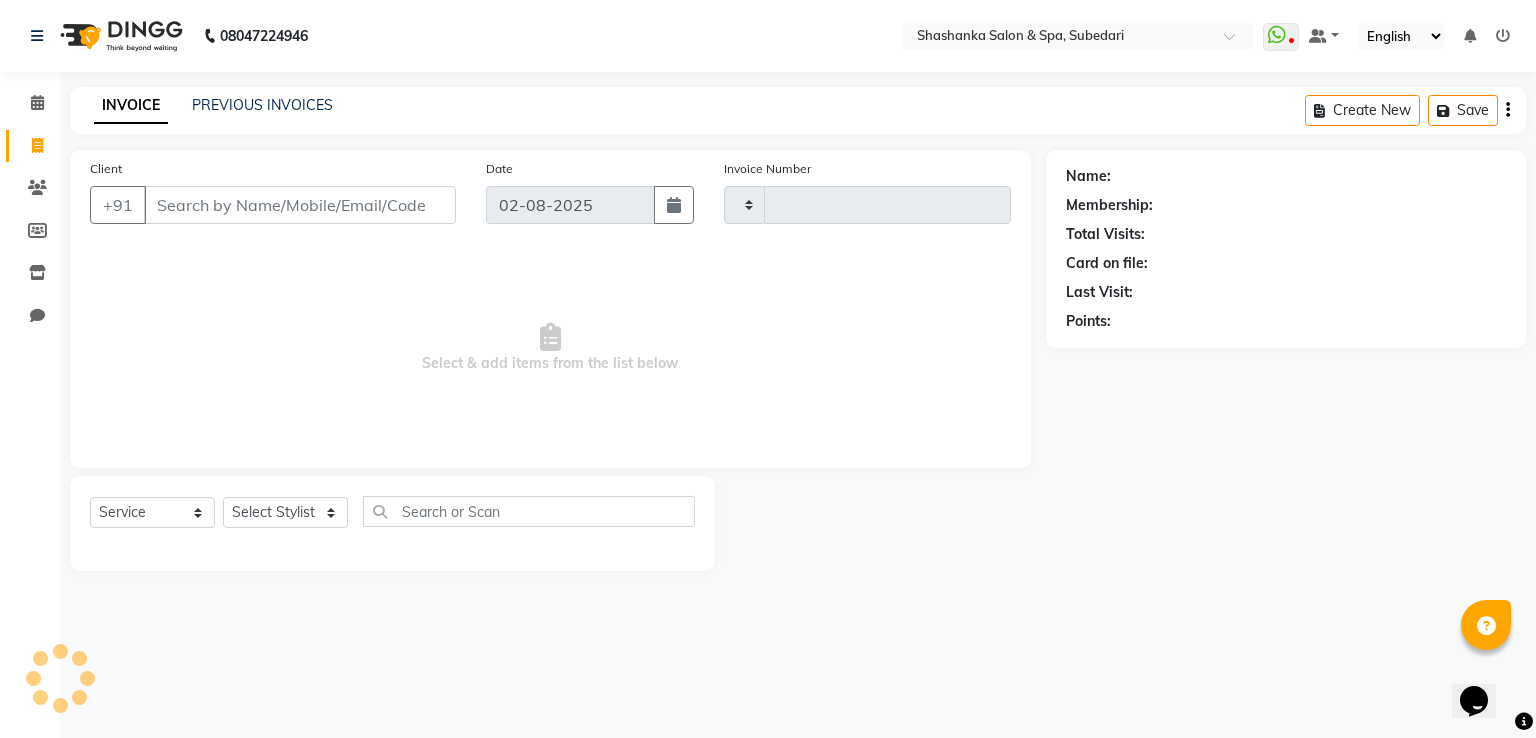 type on "1287" 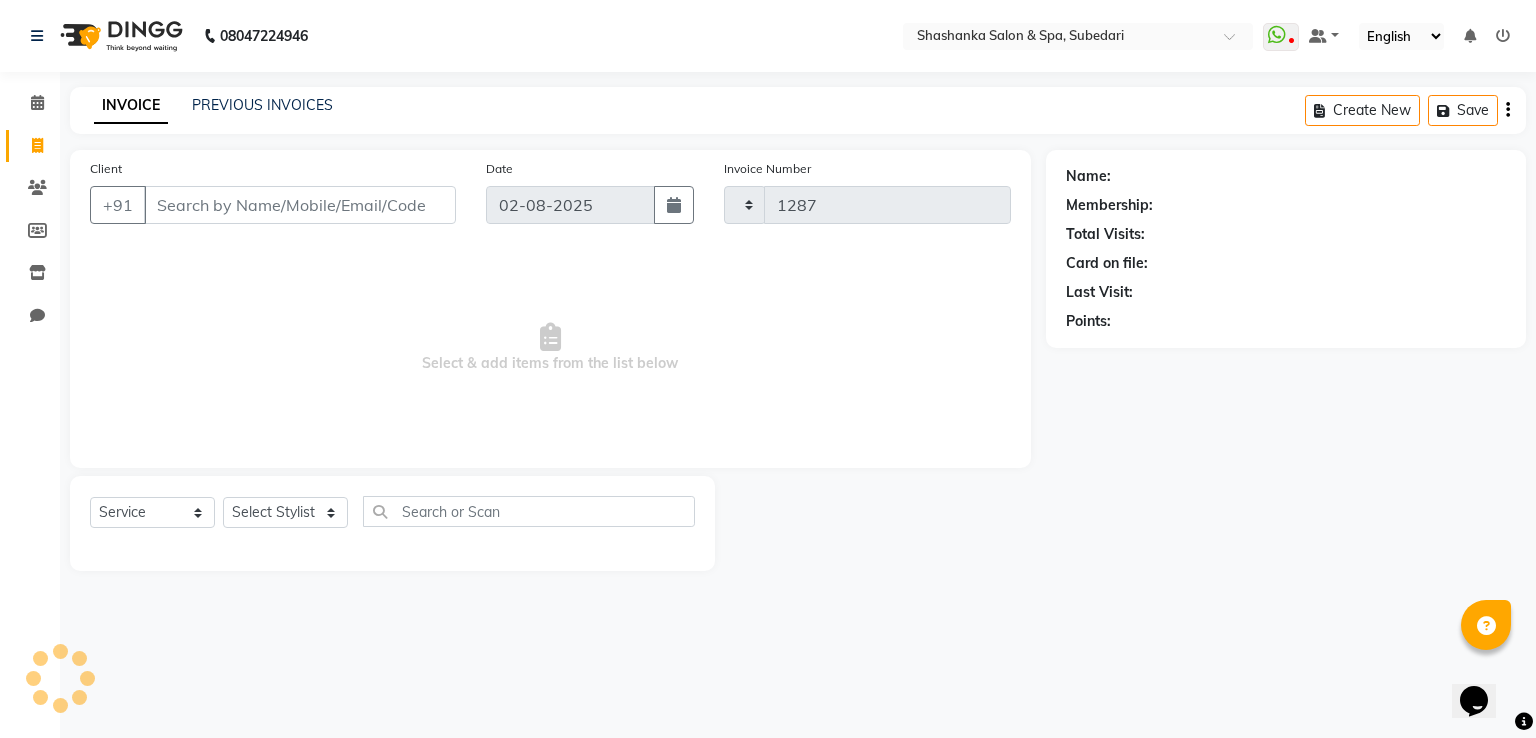 select on "67" 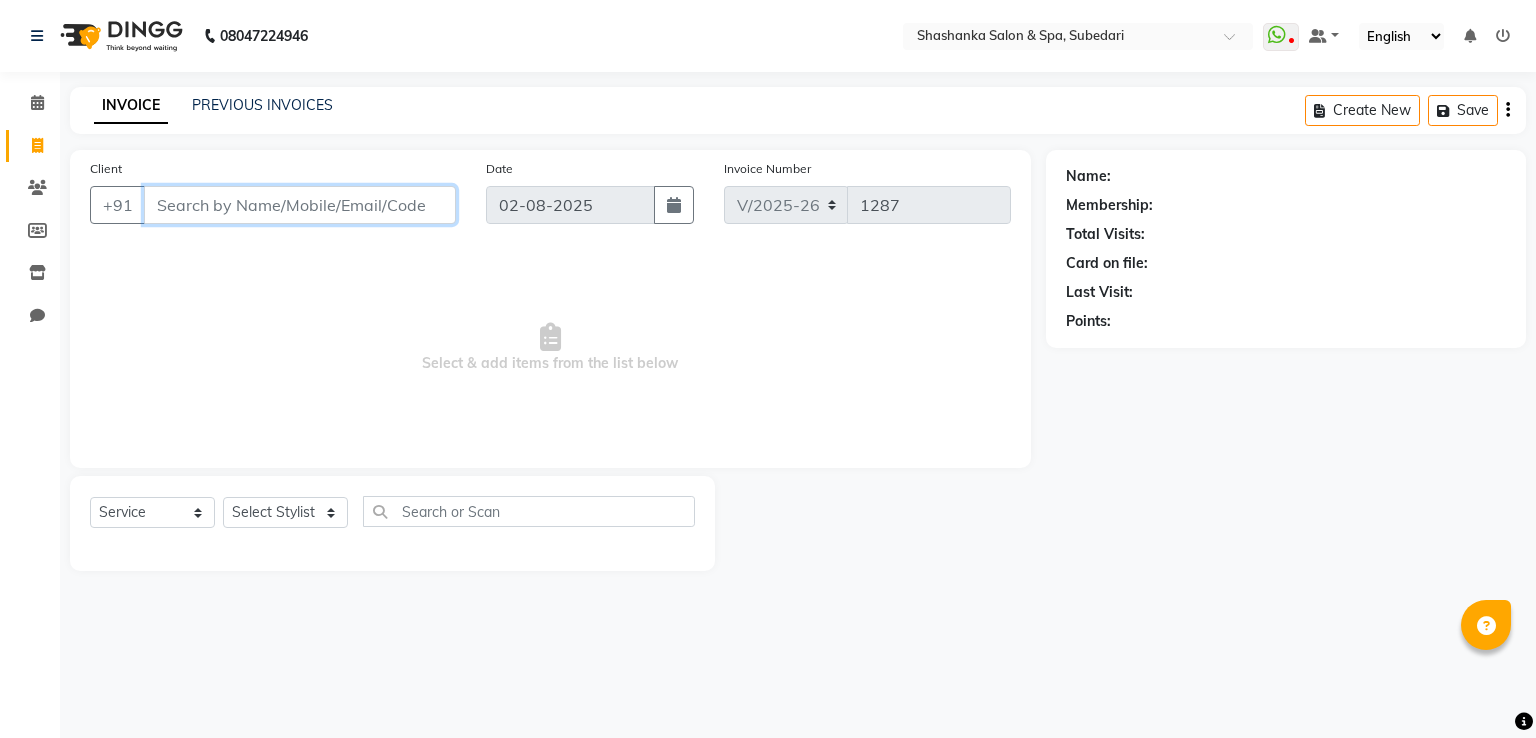 click on "Client" at bounding box center (300, 205) 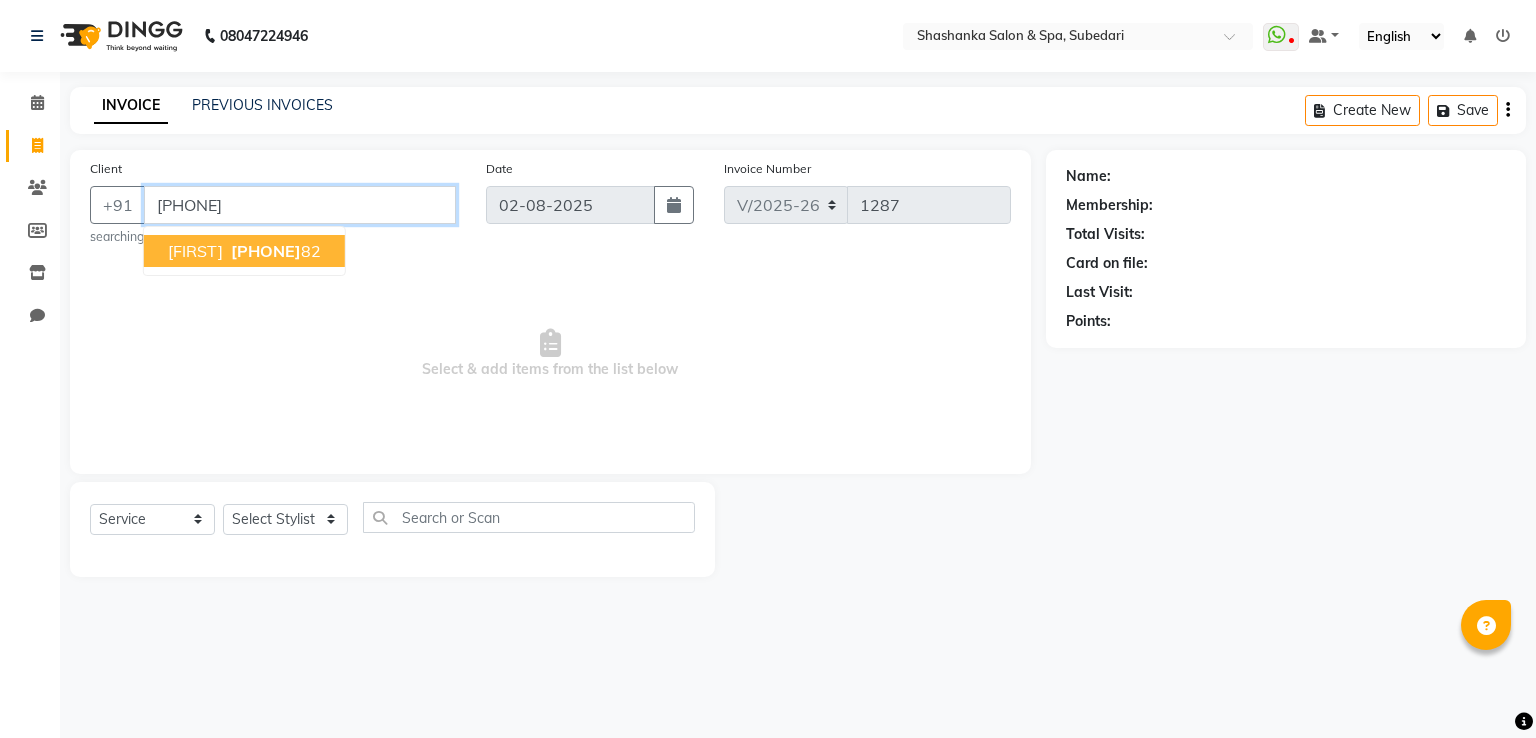 type on "[PHONE]" 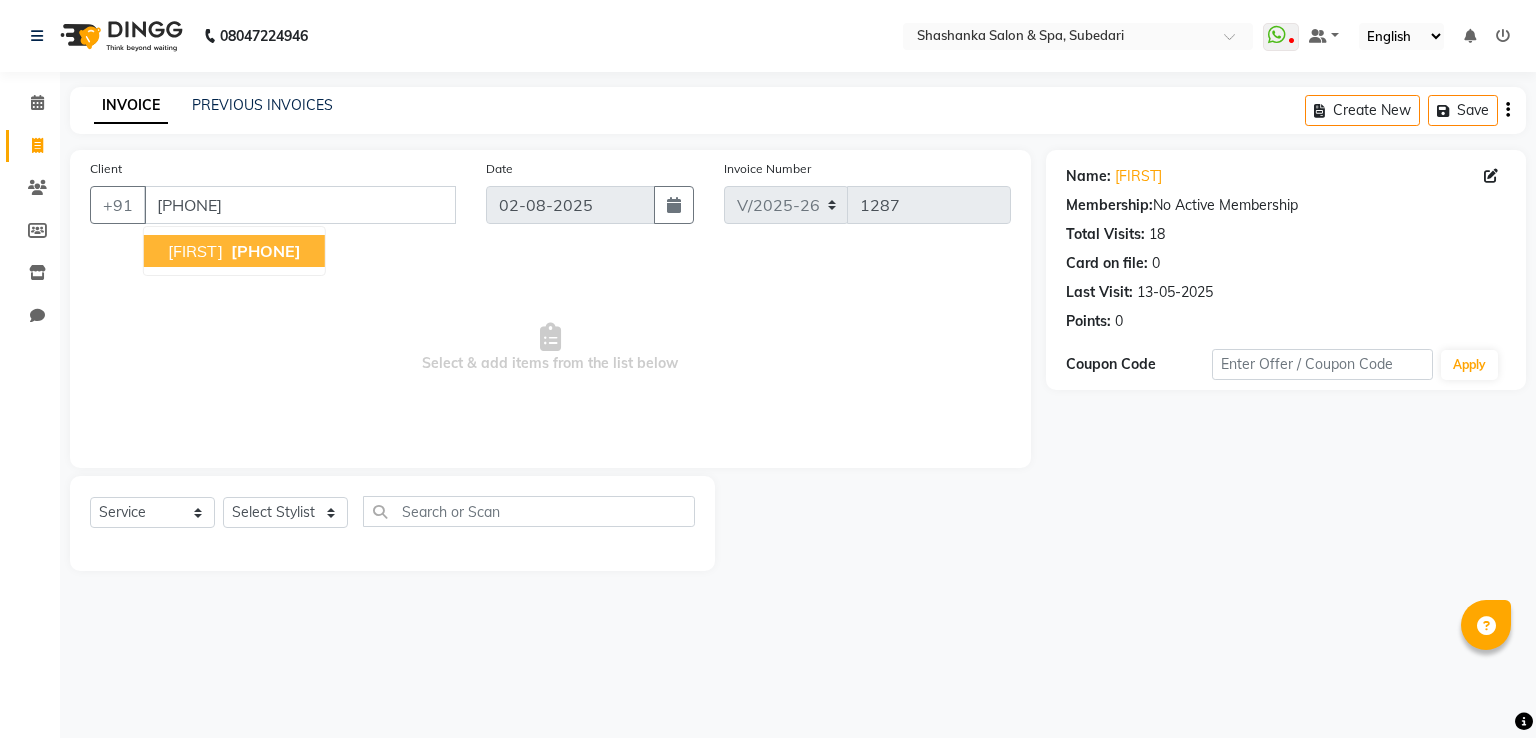 click on "[FIRST]   [PHONE]" at bounding box center [234, 251] 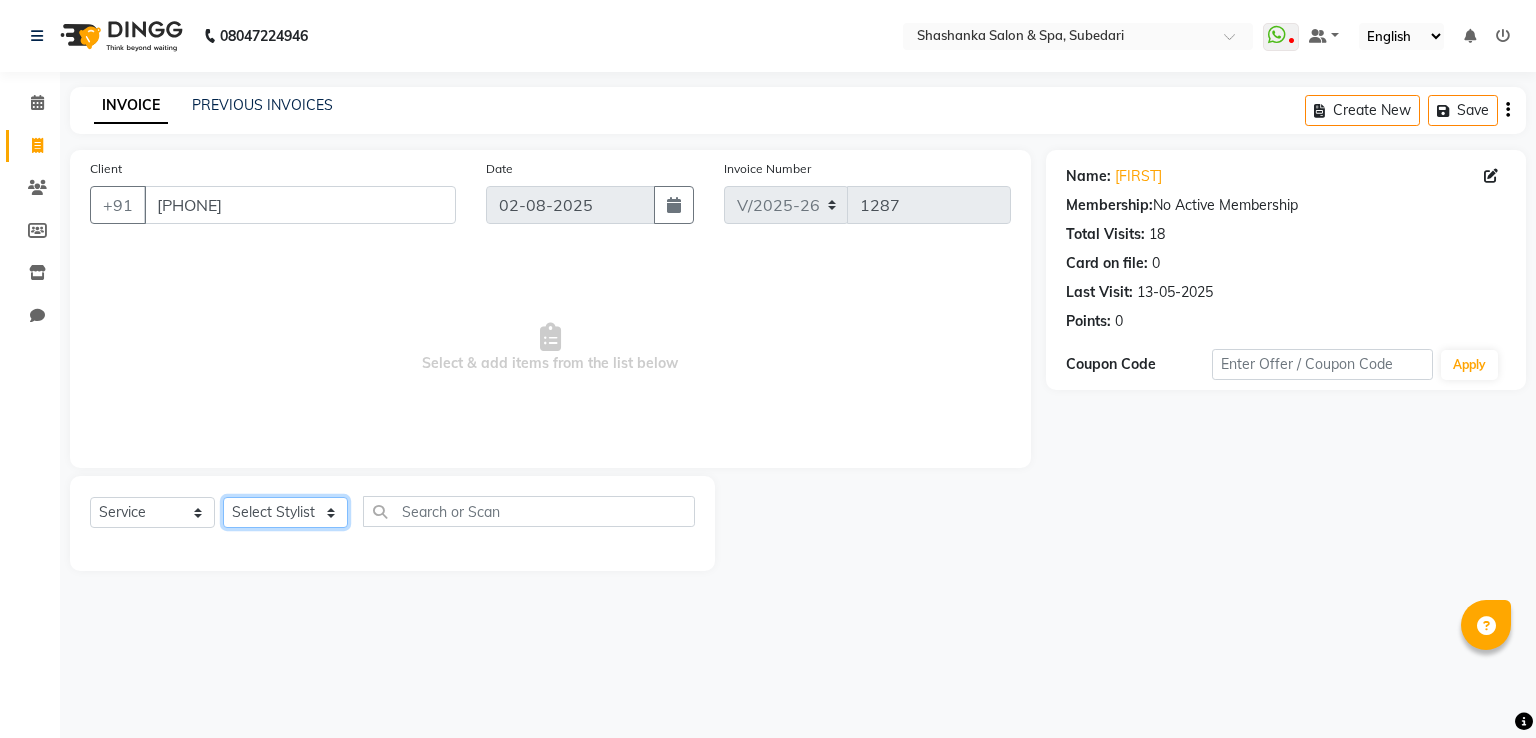 click on "Select Stylist Manasa Ravali Receptionist Renuka Saba saif Soumya J Zeenath" 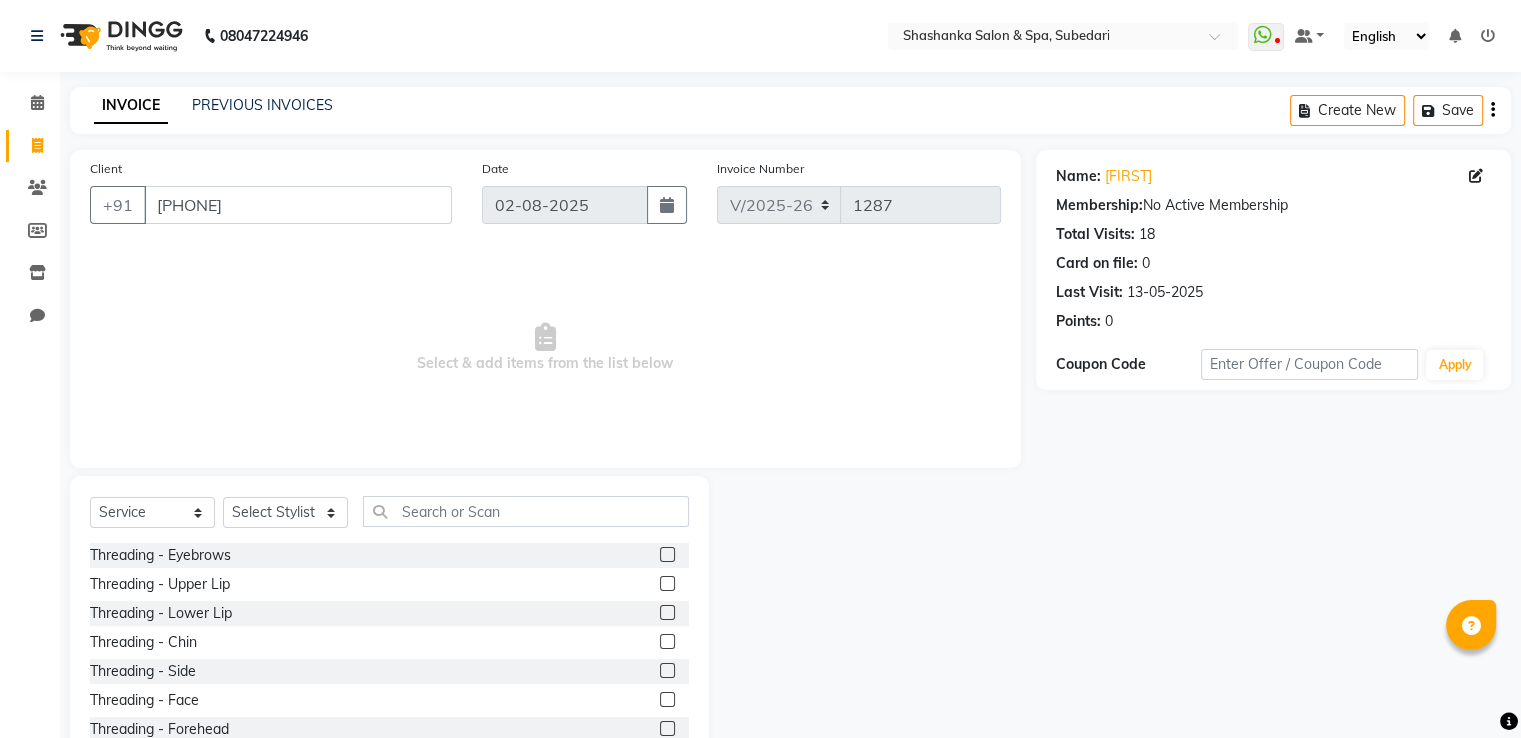 click 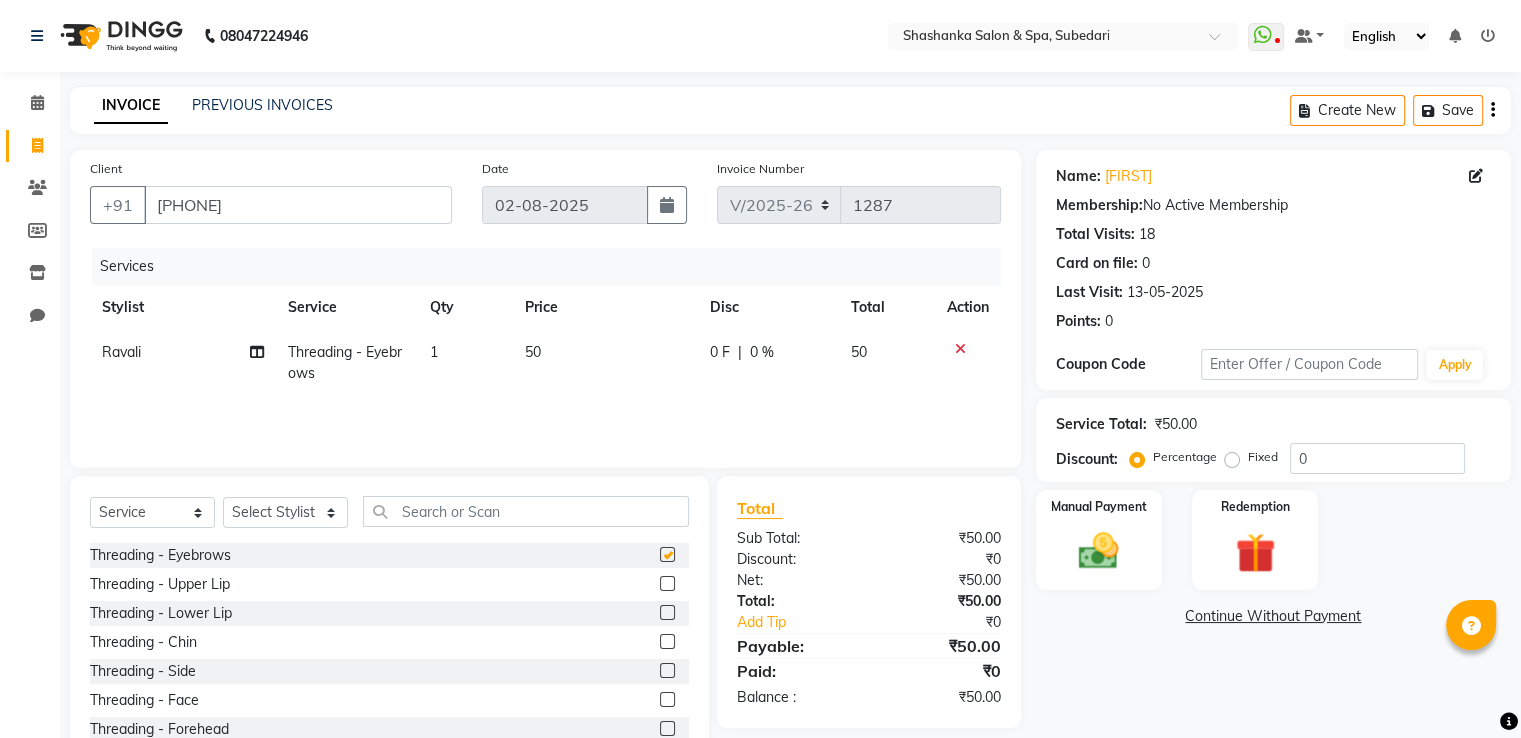 checkbox on "false" 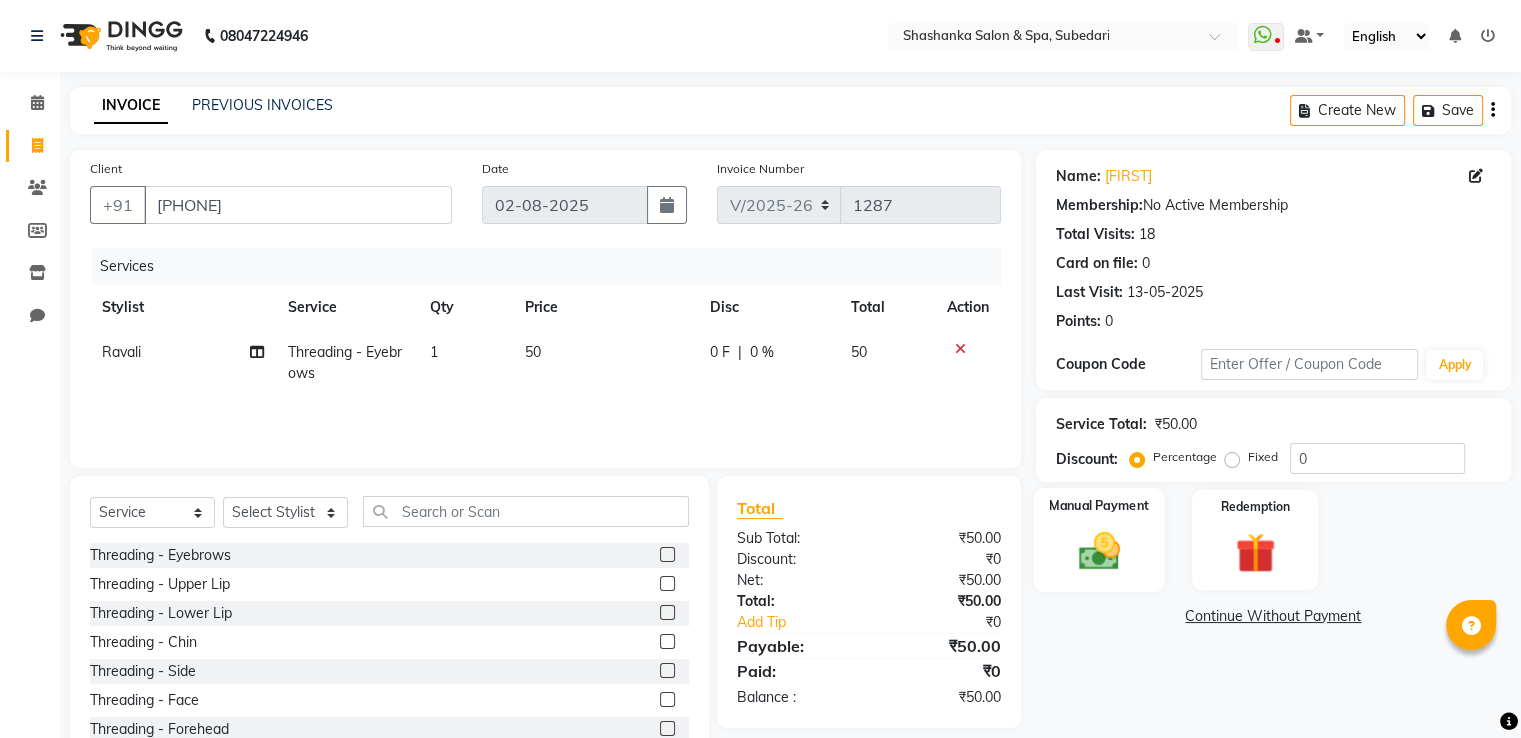 click 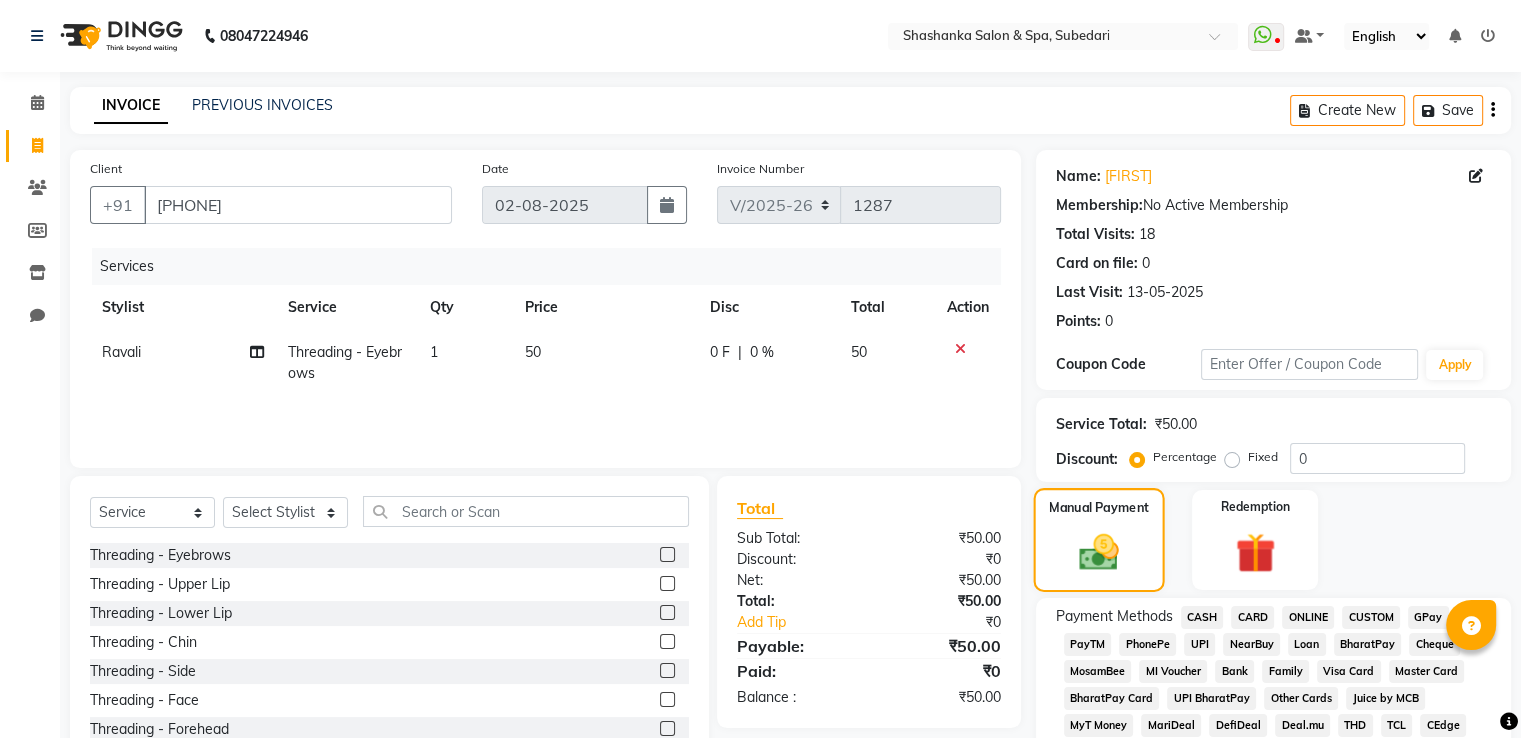 scroll, scrollTop: 502, scrollLeft: 0, axis: vertical 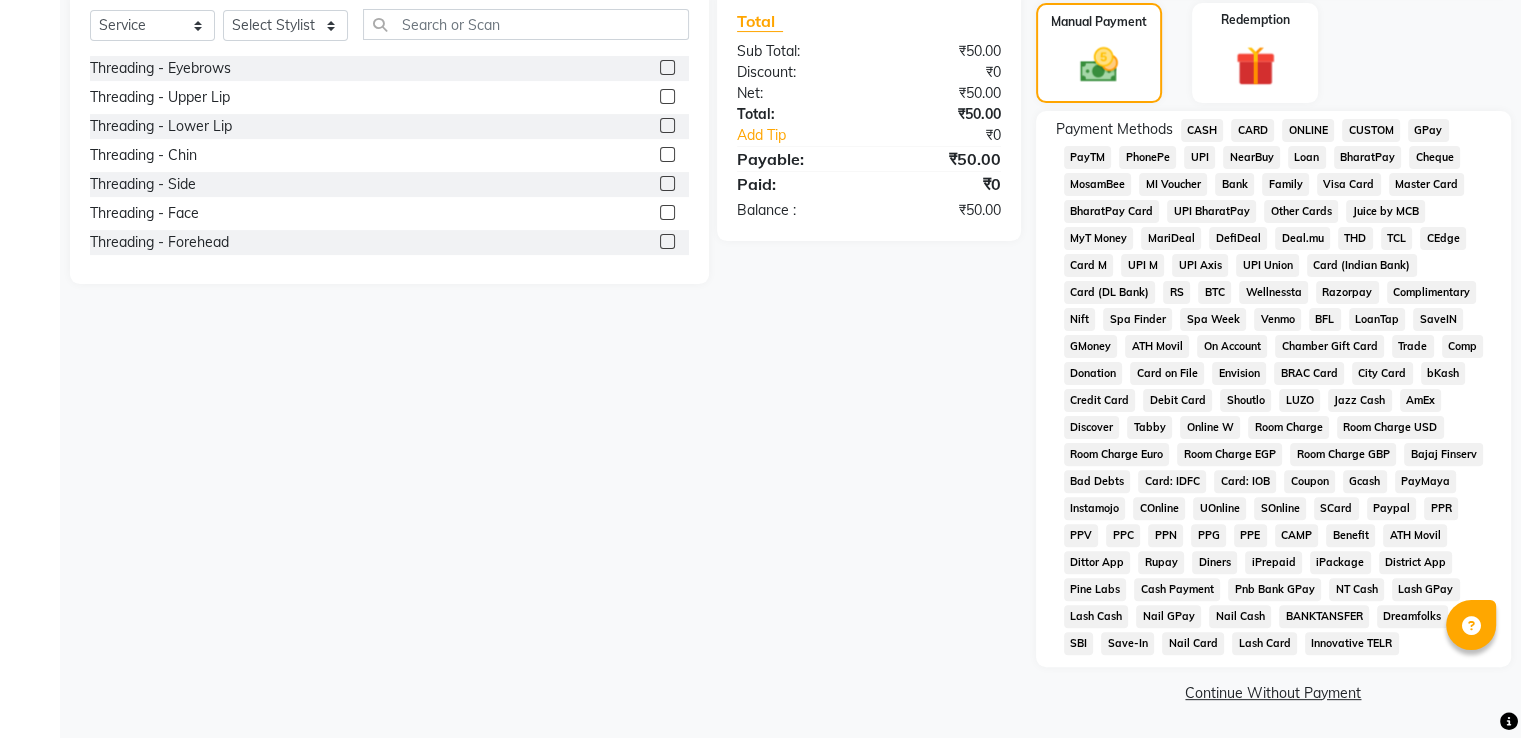 click on "CASH" 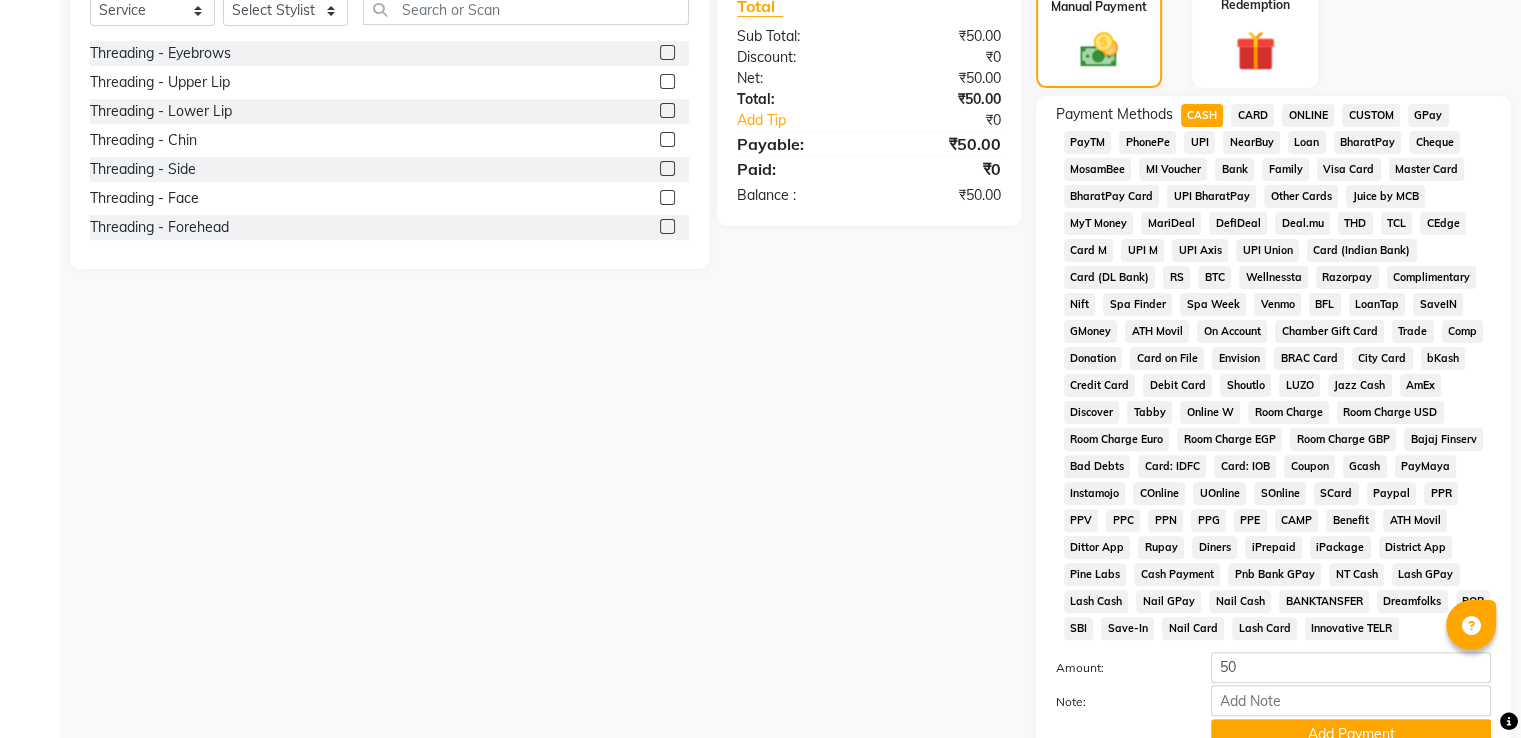 scroll, scrollTop: 609, scrollLeft: 0, axis: vertical 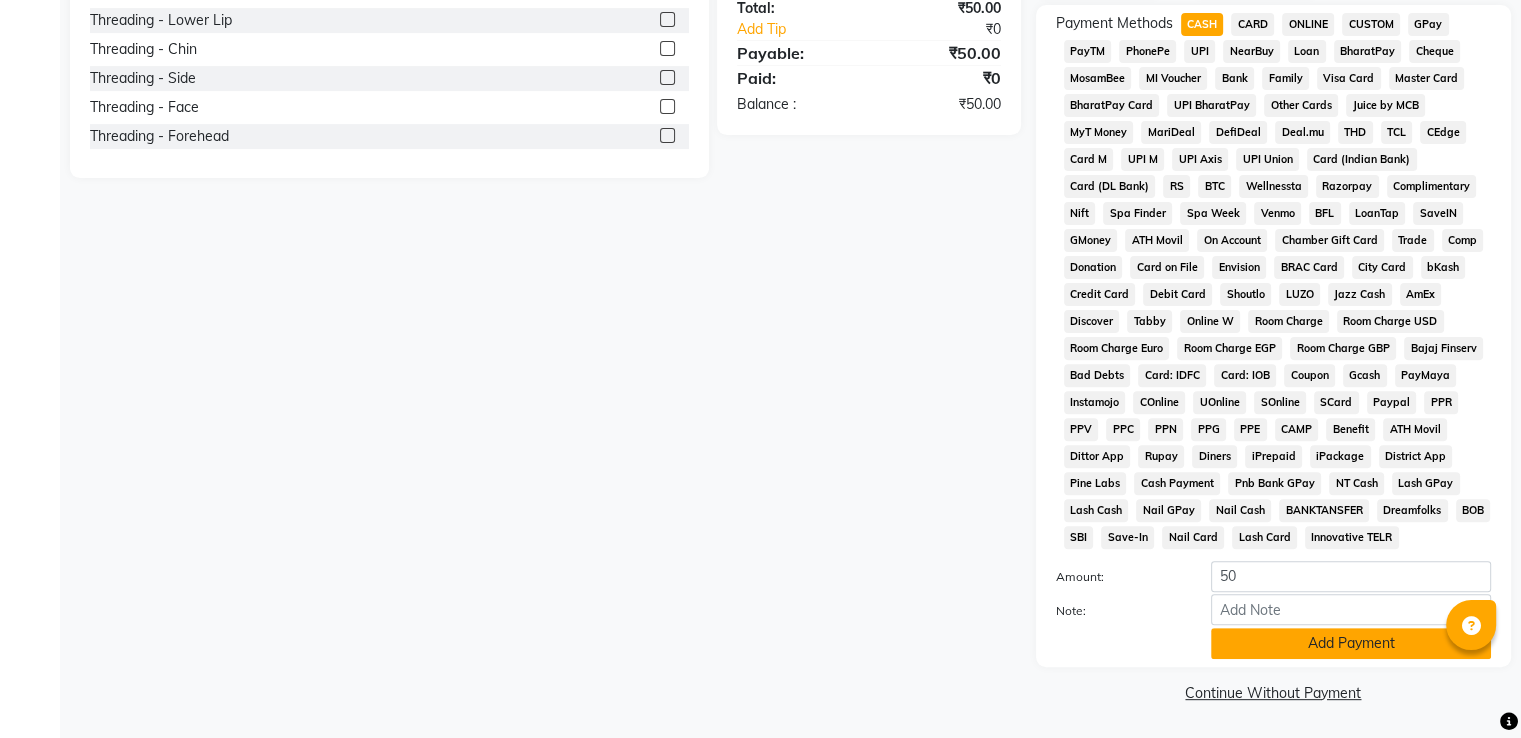 click on "Add Payment" 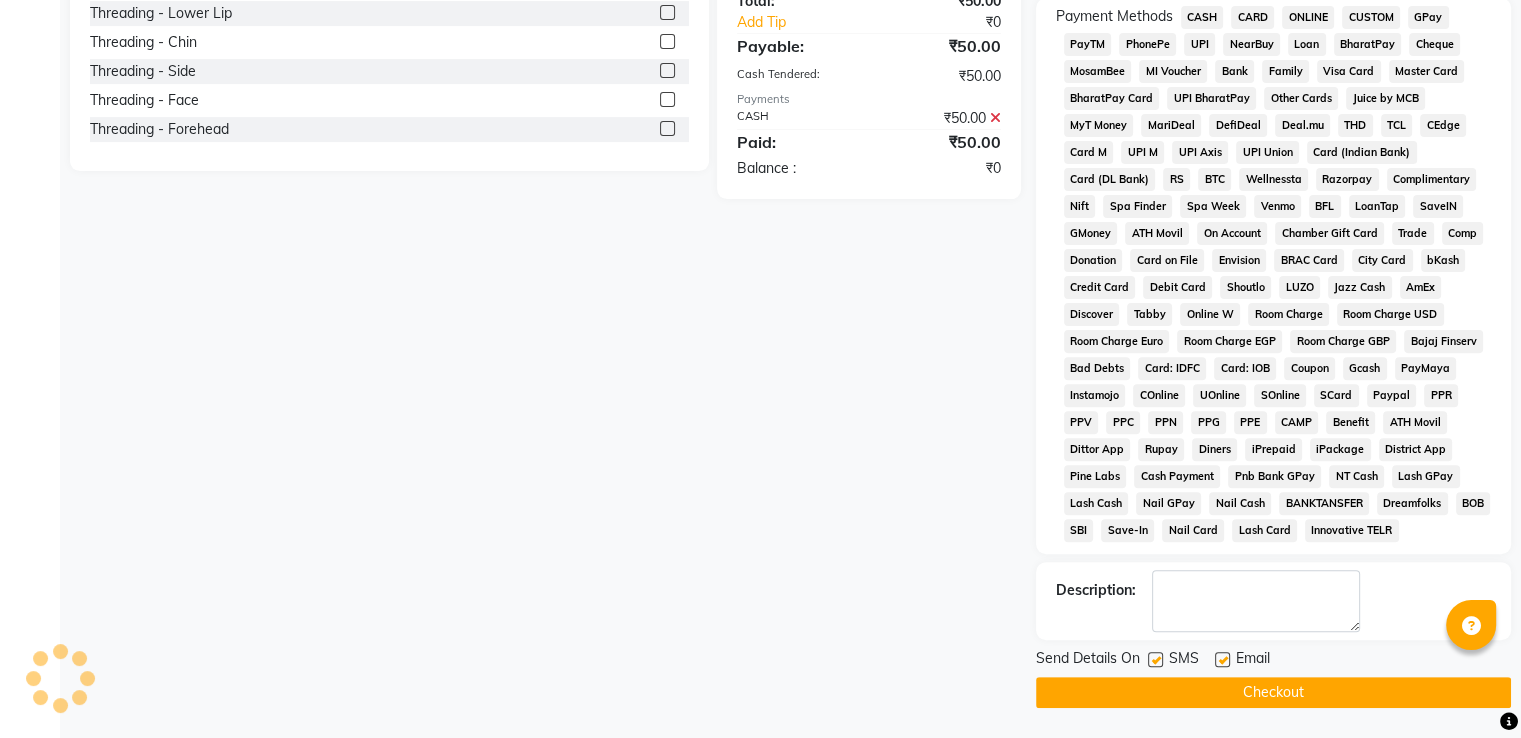 click on "Checkout" 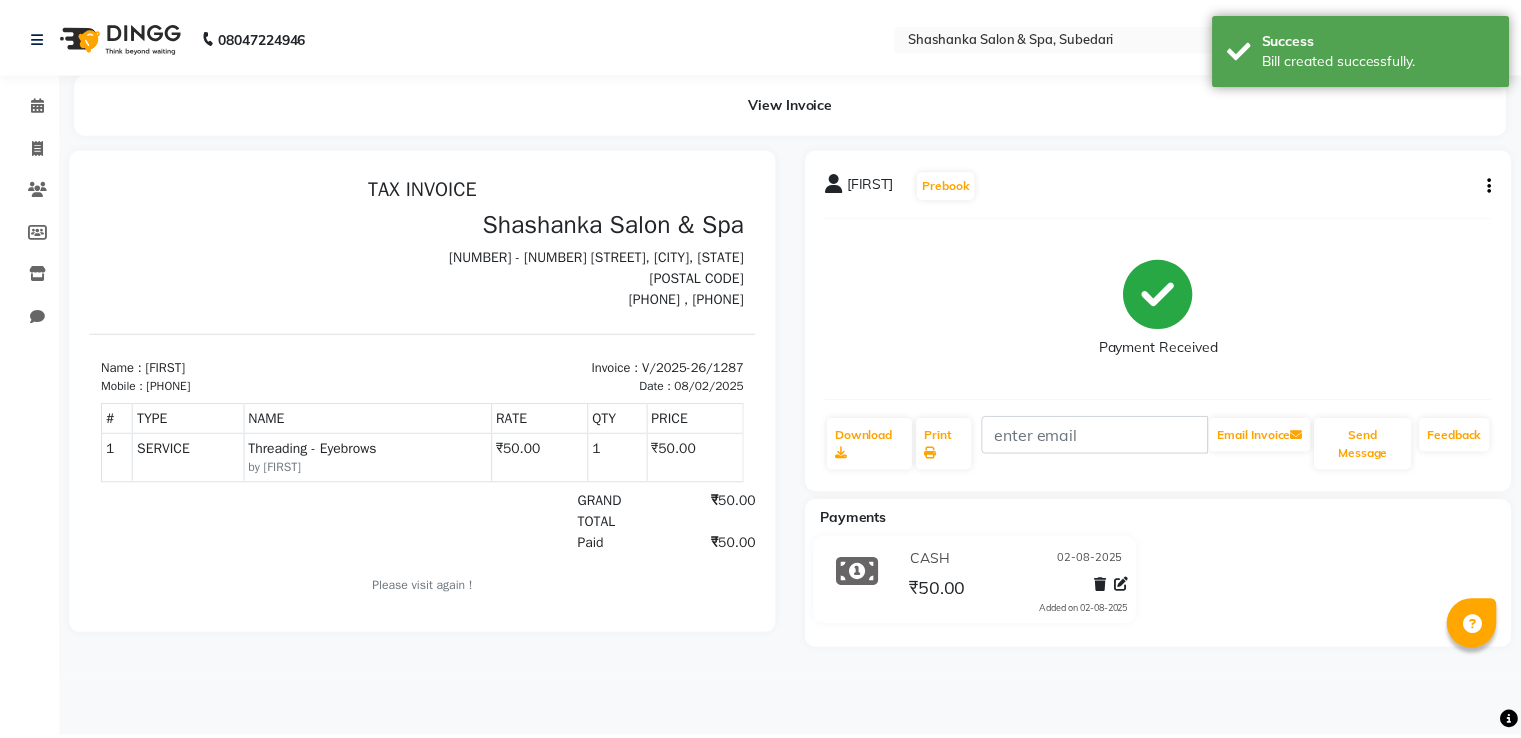 scroll, scrollTop: 0, scrollLeft: 0, axis: both 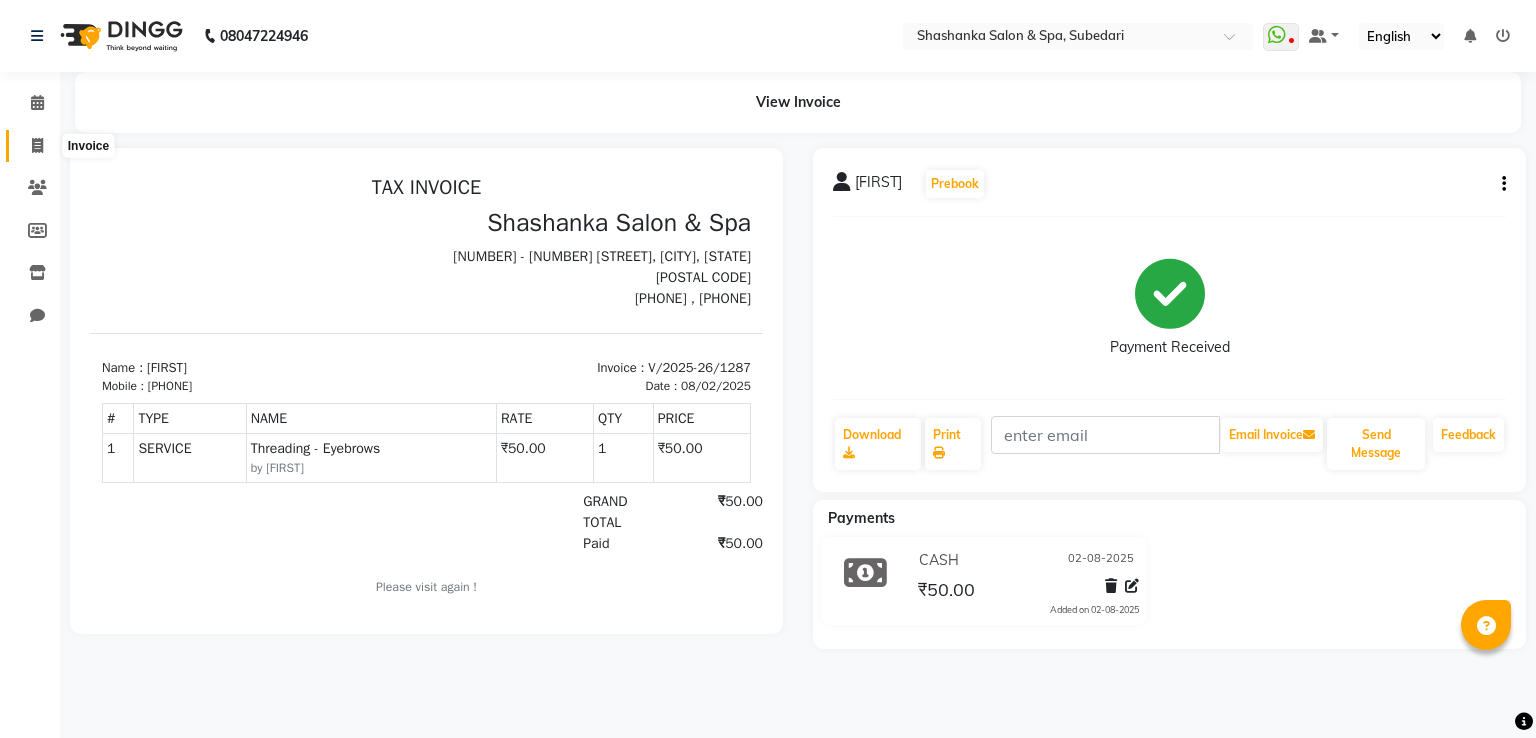 click 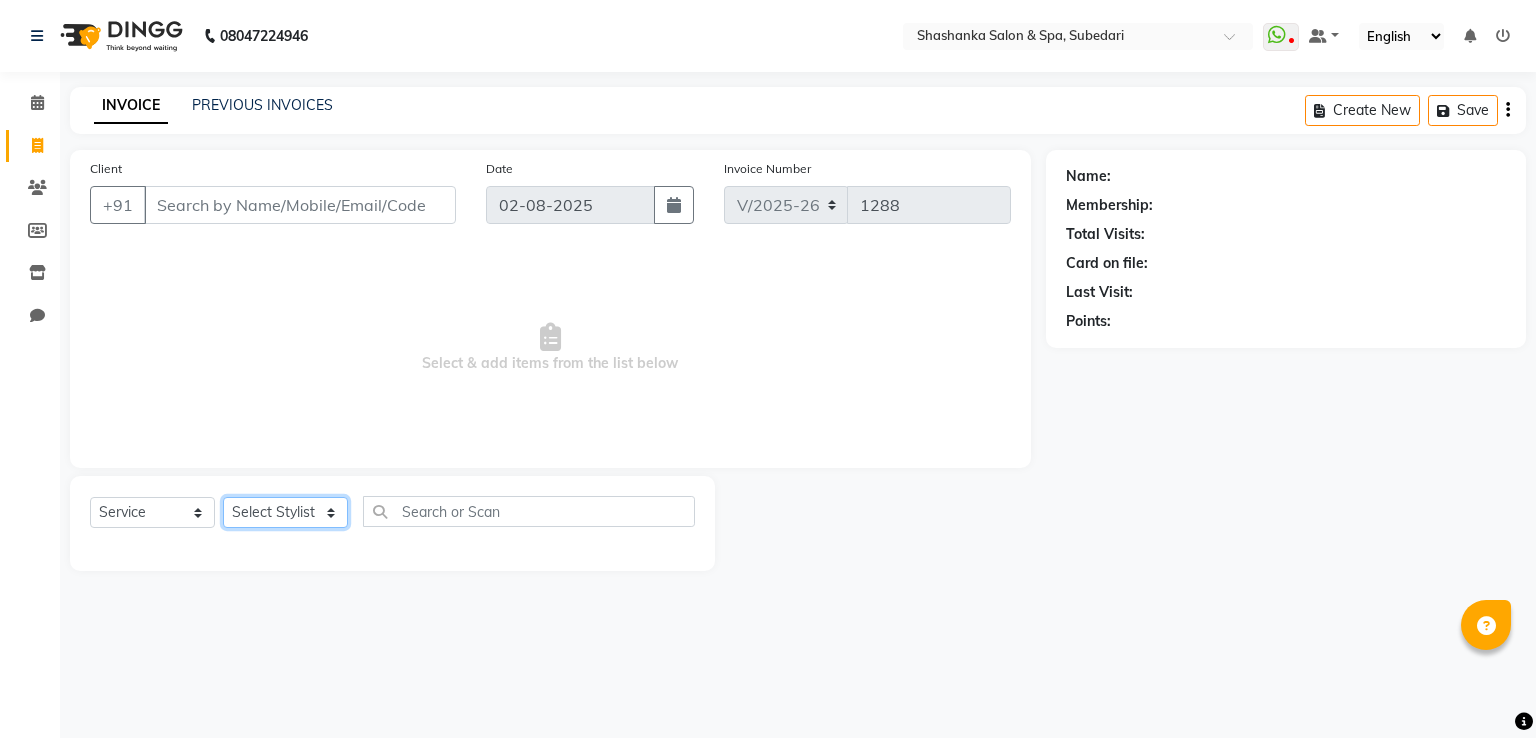 click on "Select Stylist Manasa Ravali Receptionist Renuka Saba saif Soumya J Zeenath" 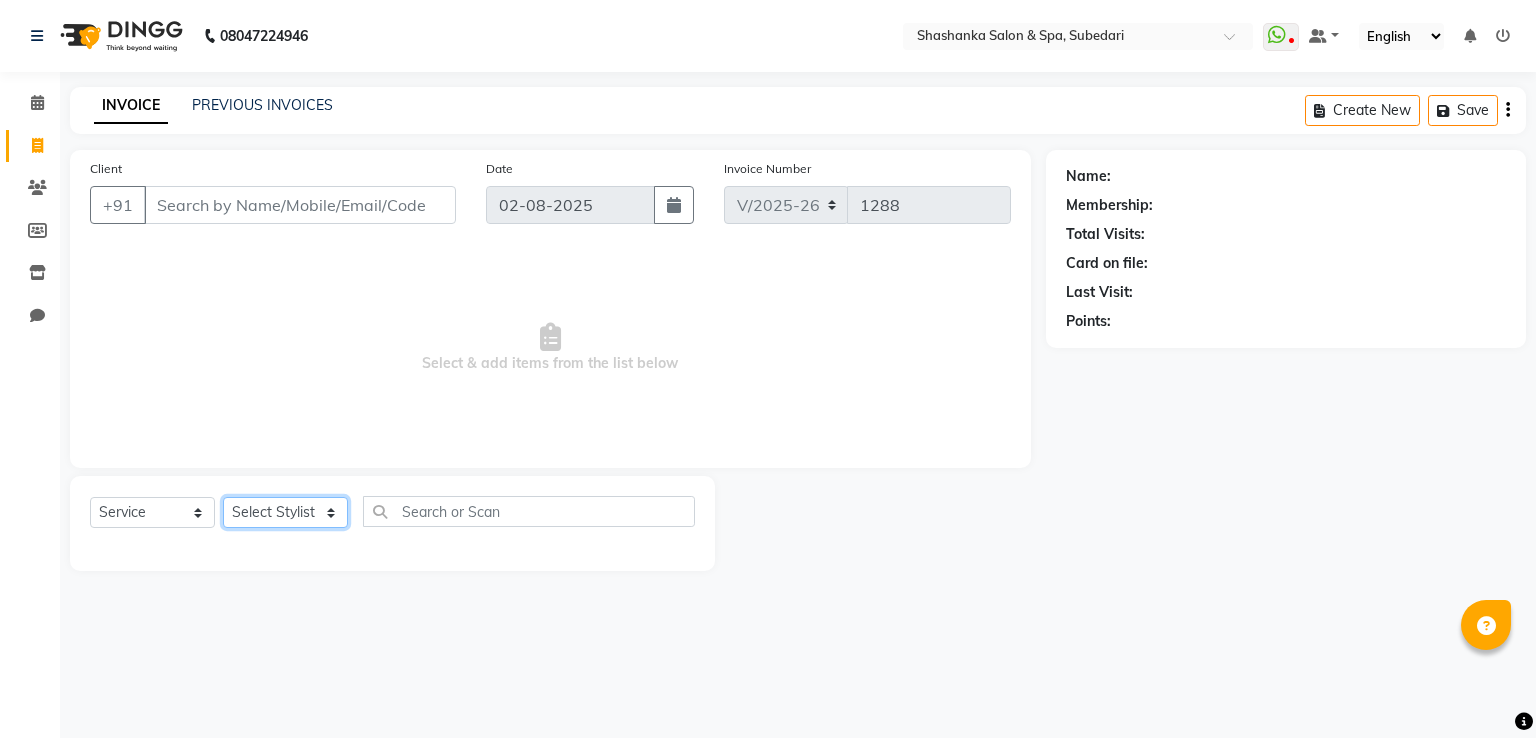 select on "20459" 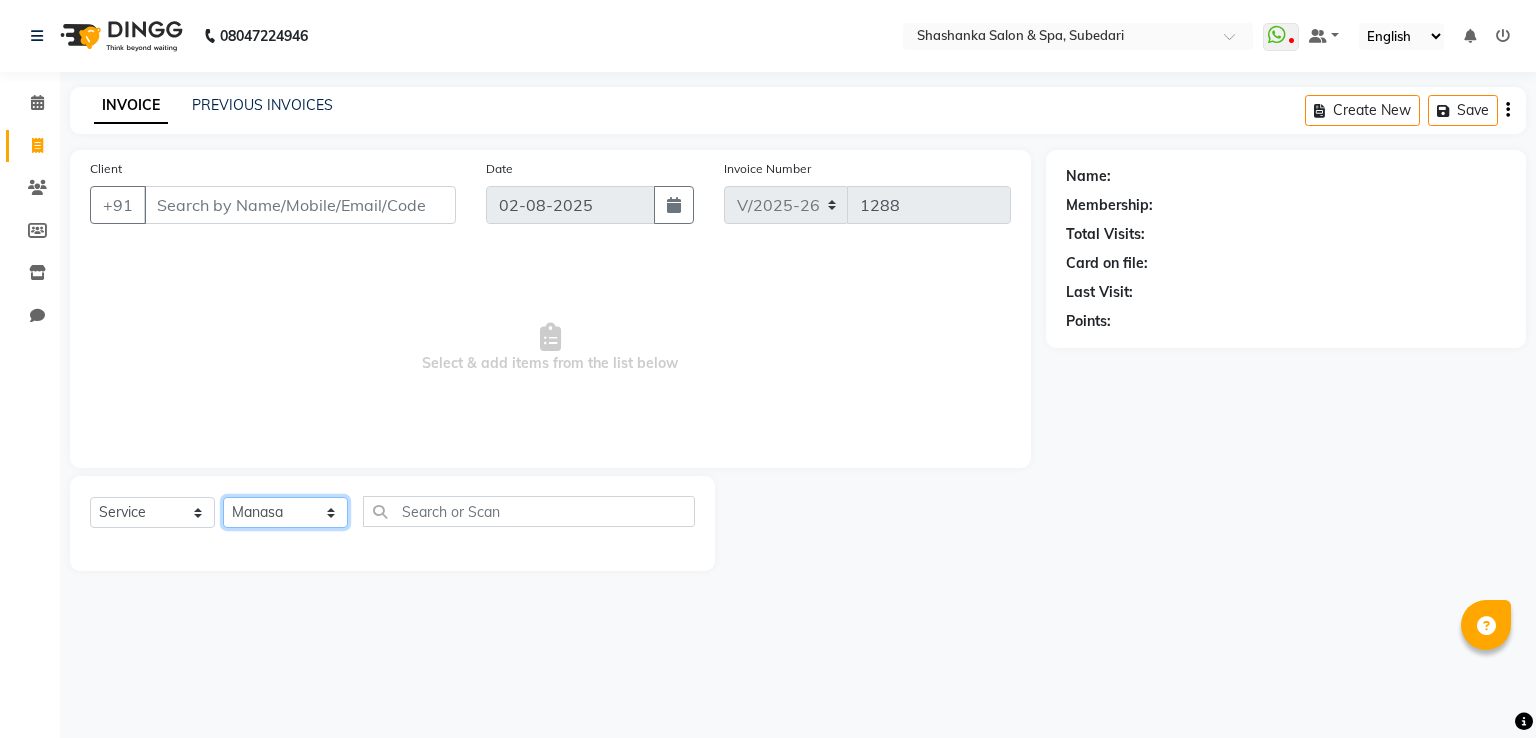 click on "Select Stylist Manasa Ravali Receptionist Renuka Saba saif Soumya J Zeenath" 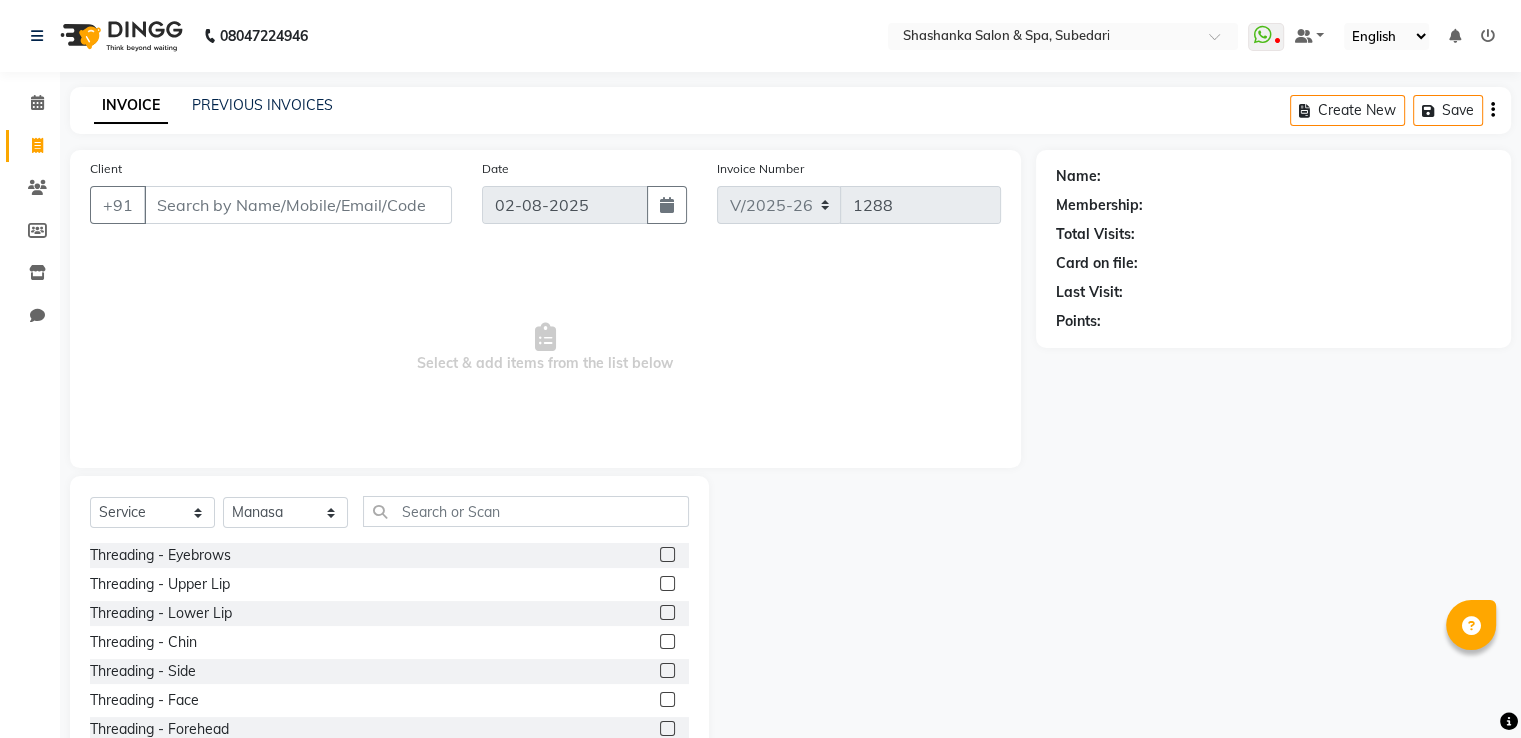 click 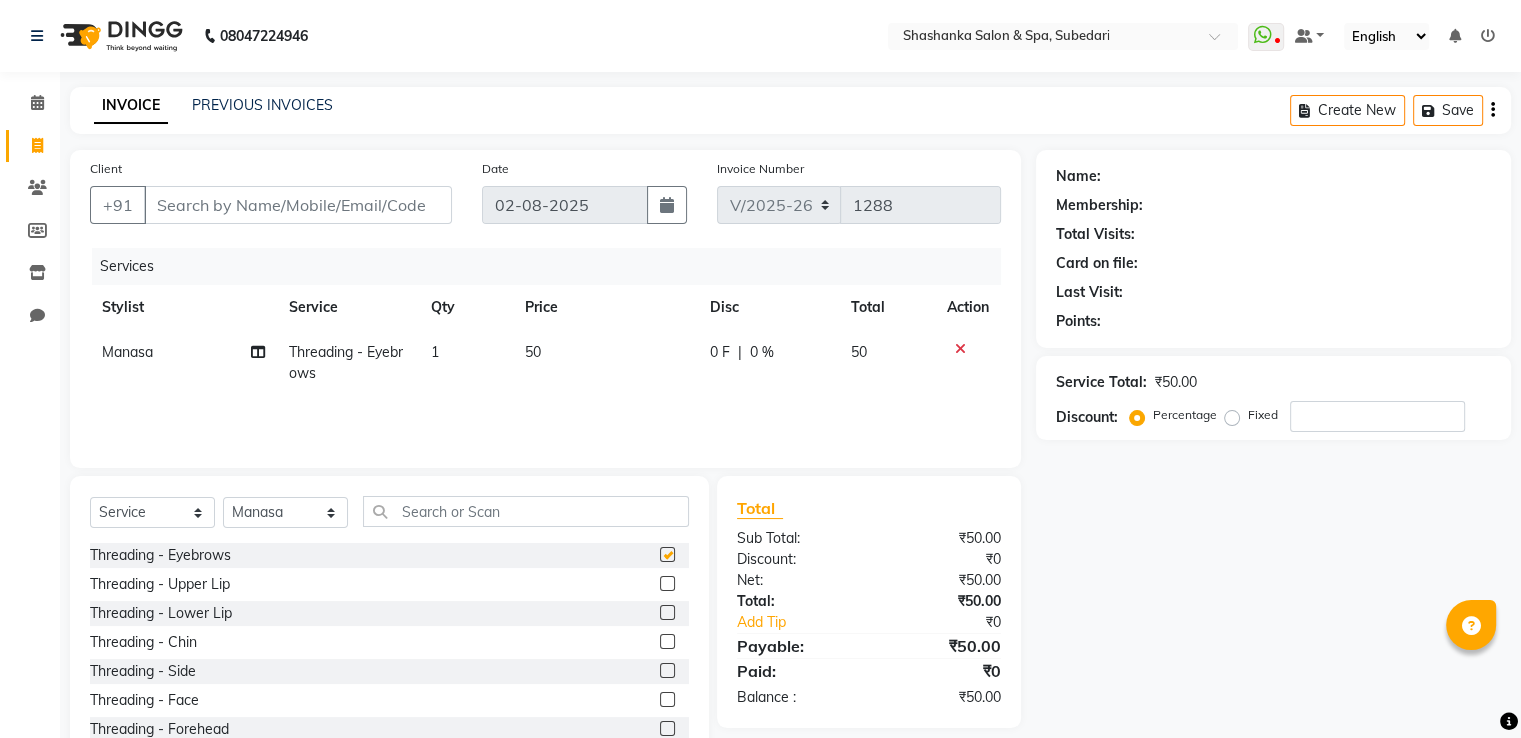 checkbox on "false" 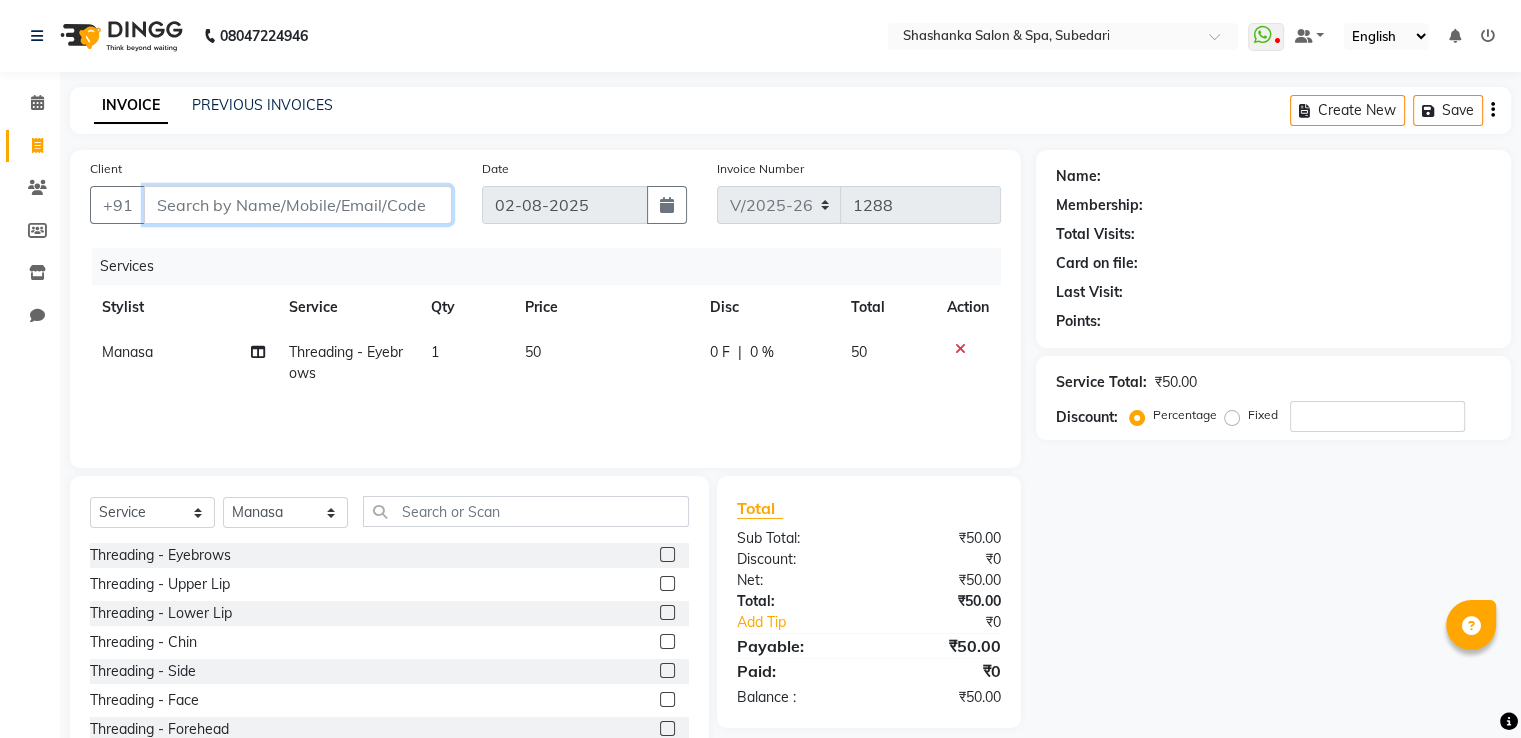 click on "Client" at bounding box center (298, 205) 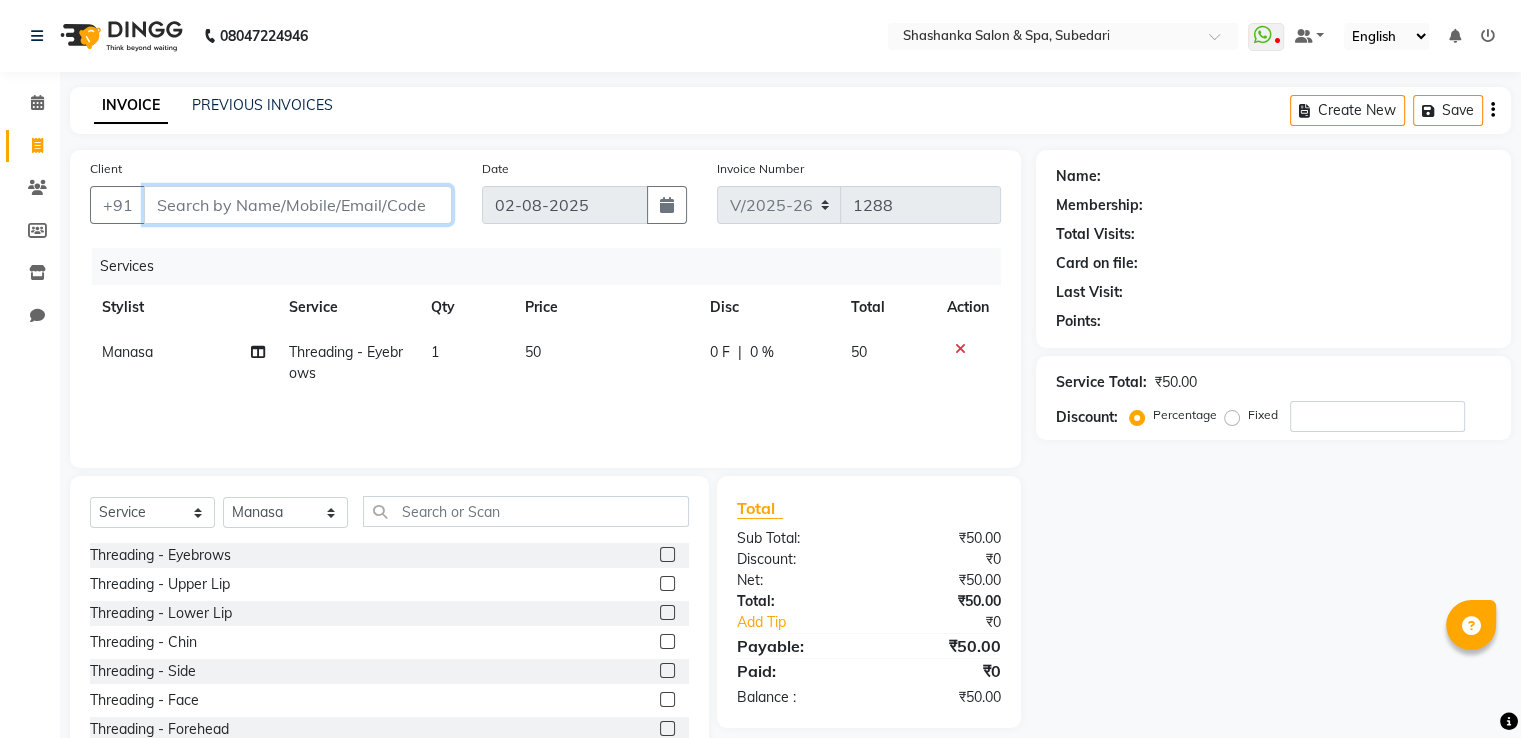 type on "9" 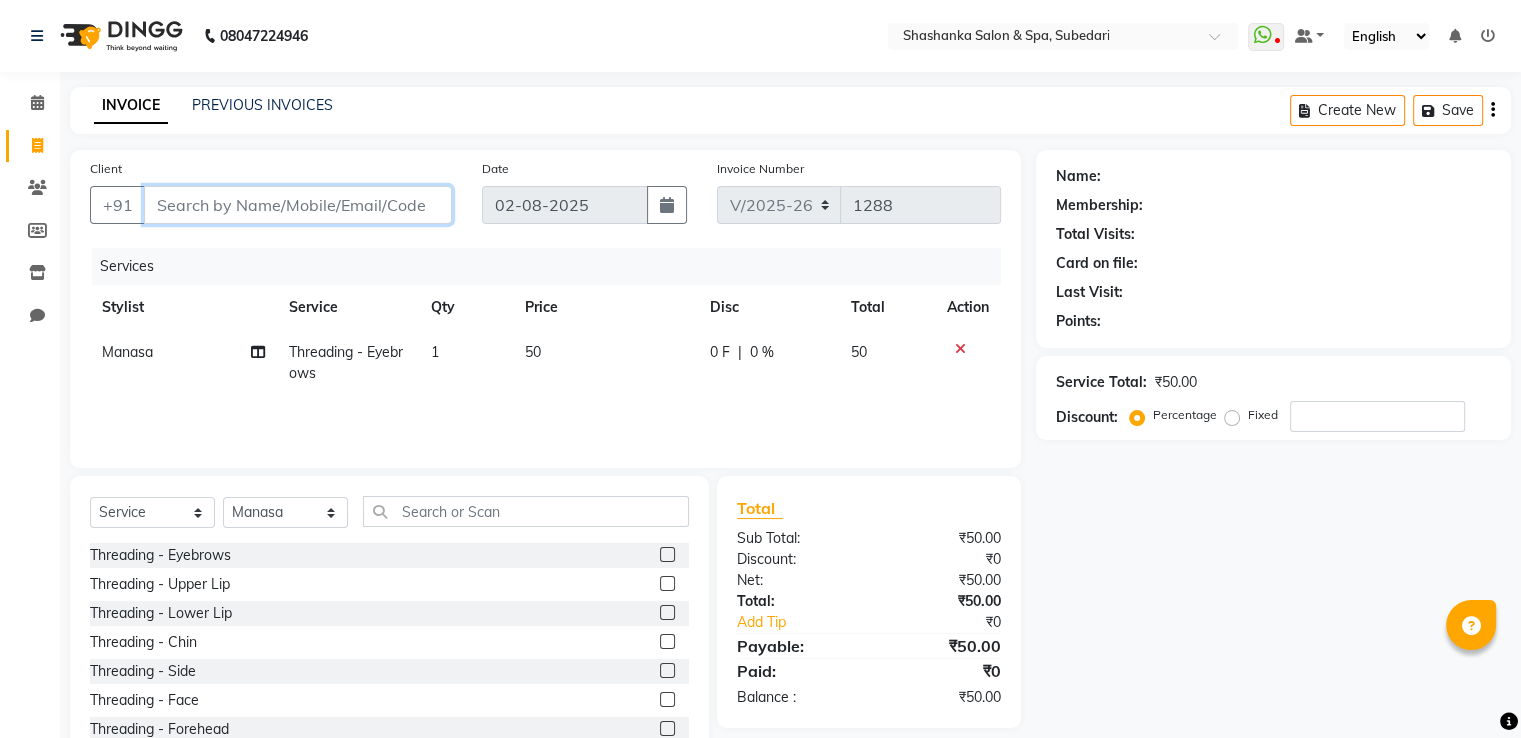 type on "0" 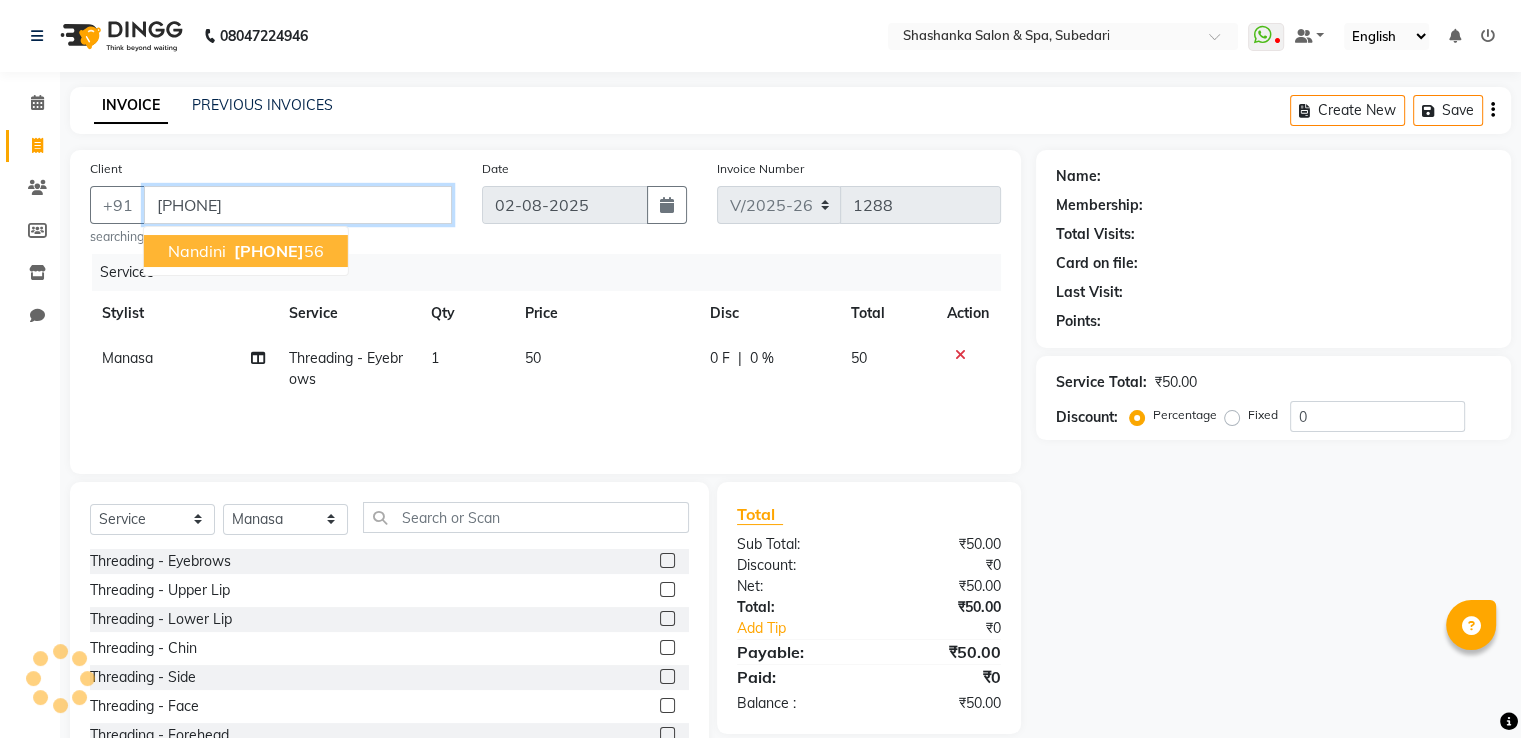 type on "[PHONE]" 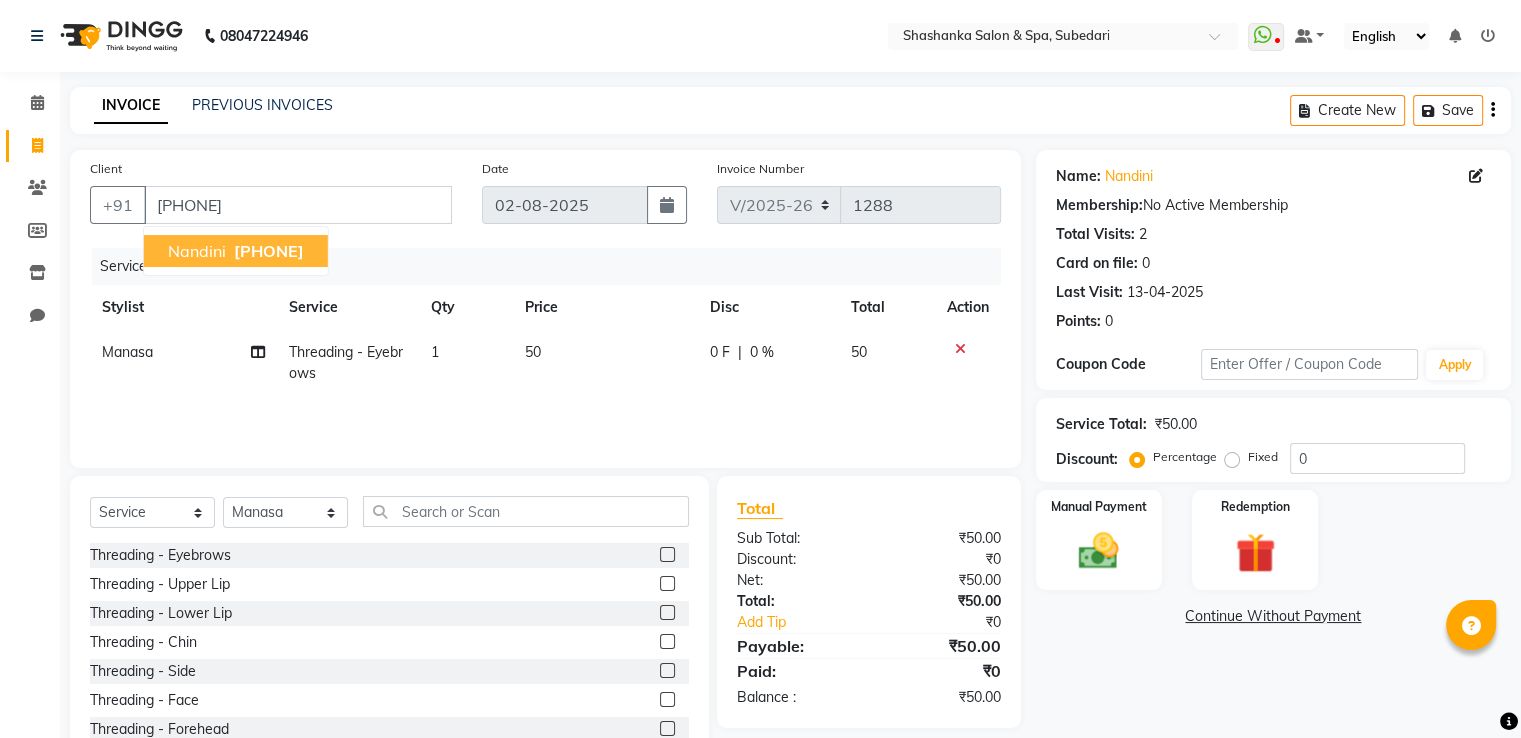 click on "[PHONE]" at bounding box center (269, 251) 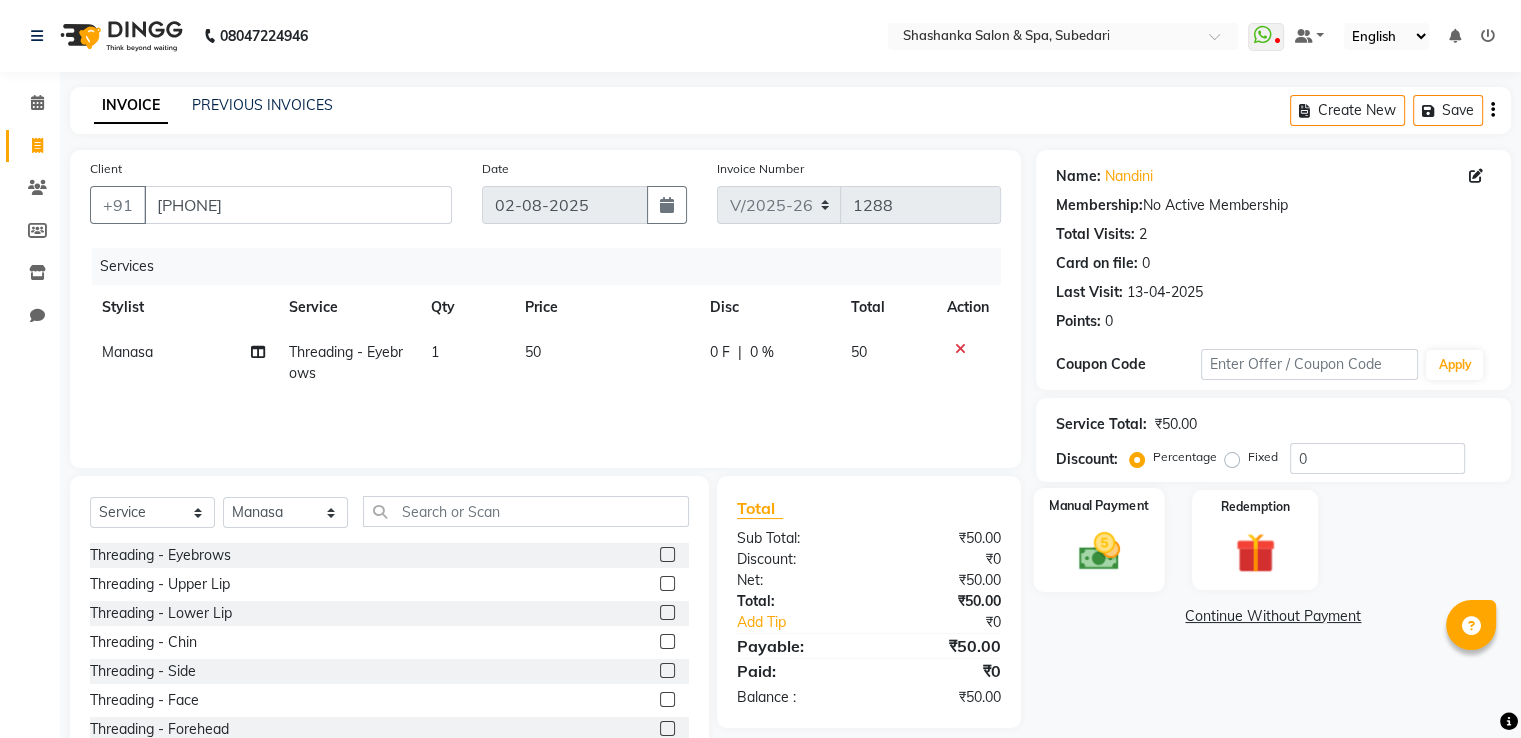 click on "Manual Payment" 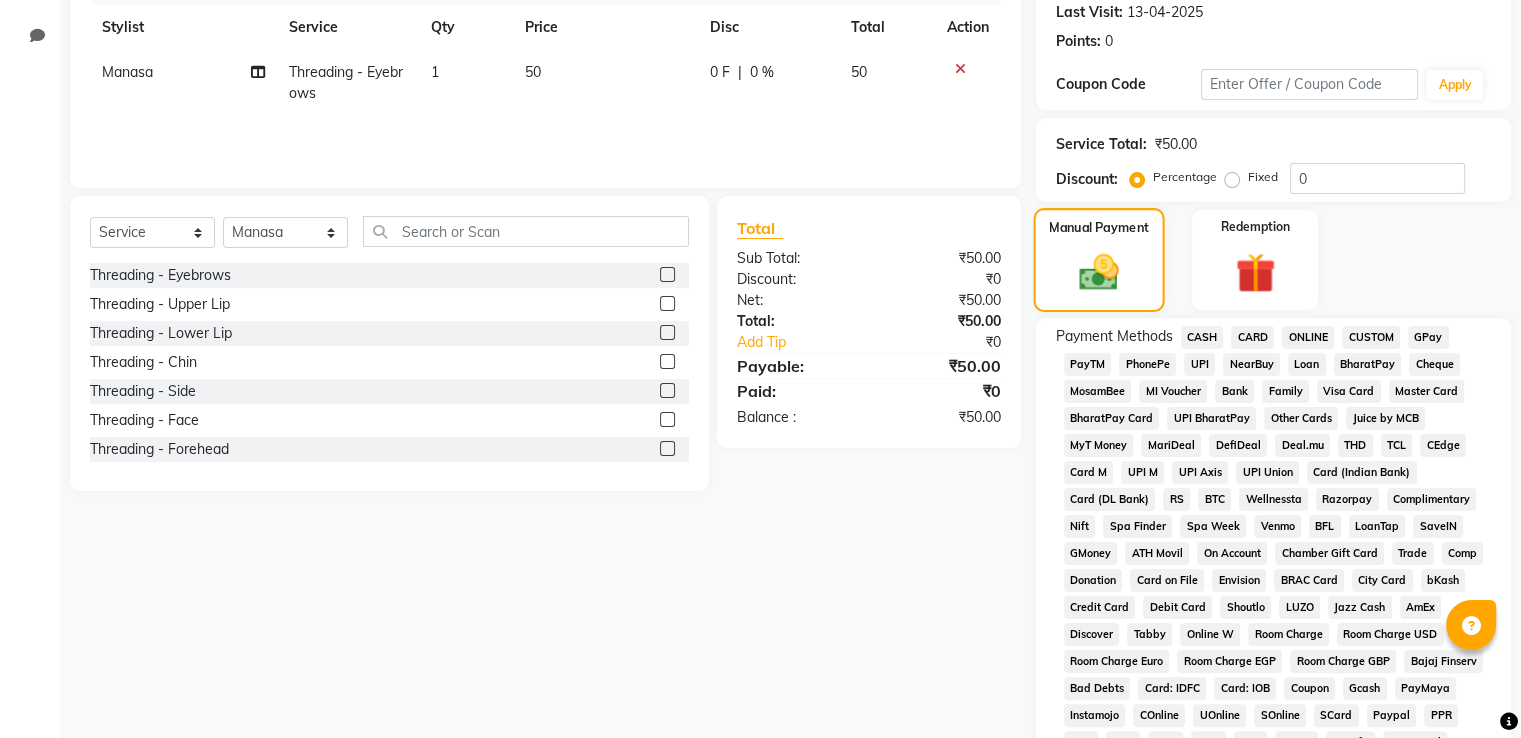 scroll, scrollTop: 286, scrollLeft: 0, axis: vertical 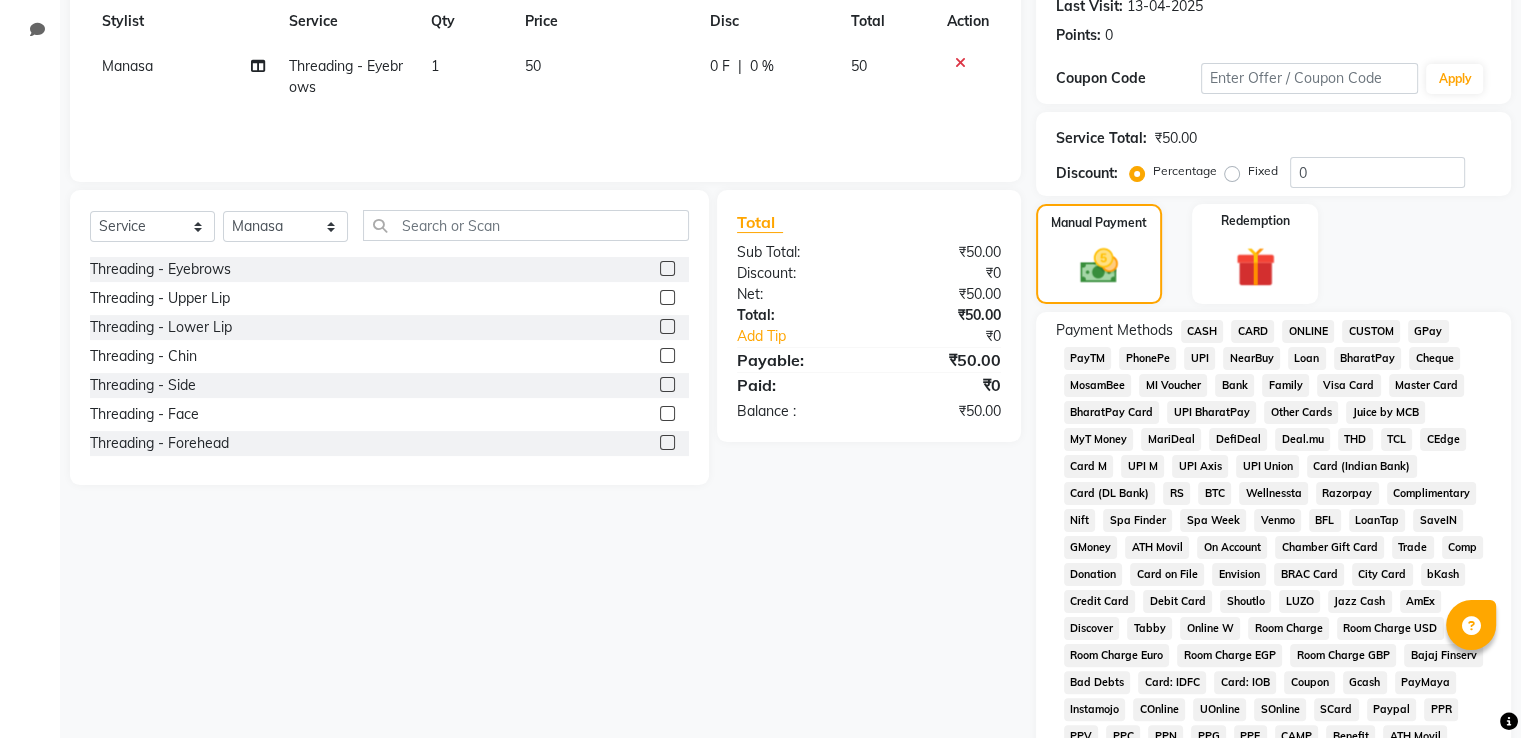 click on "CASH" 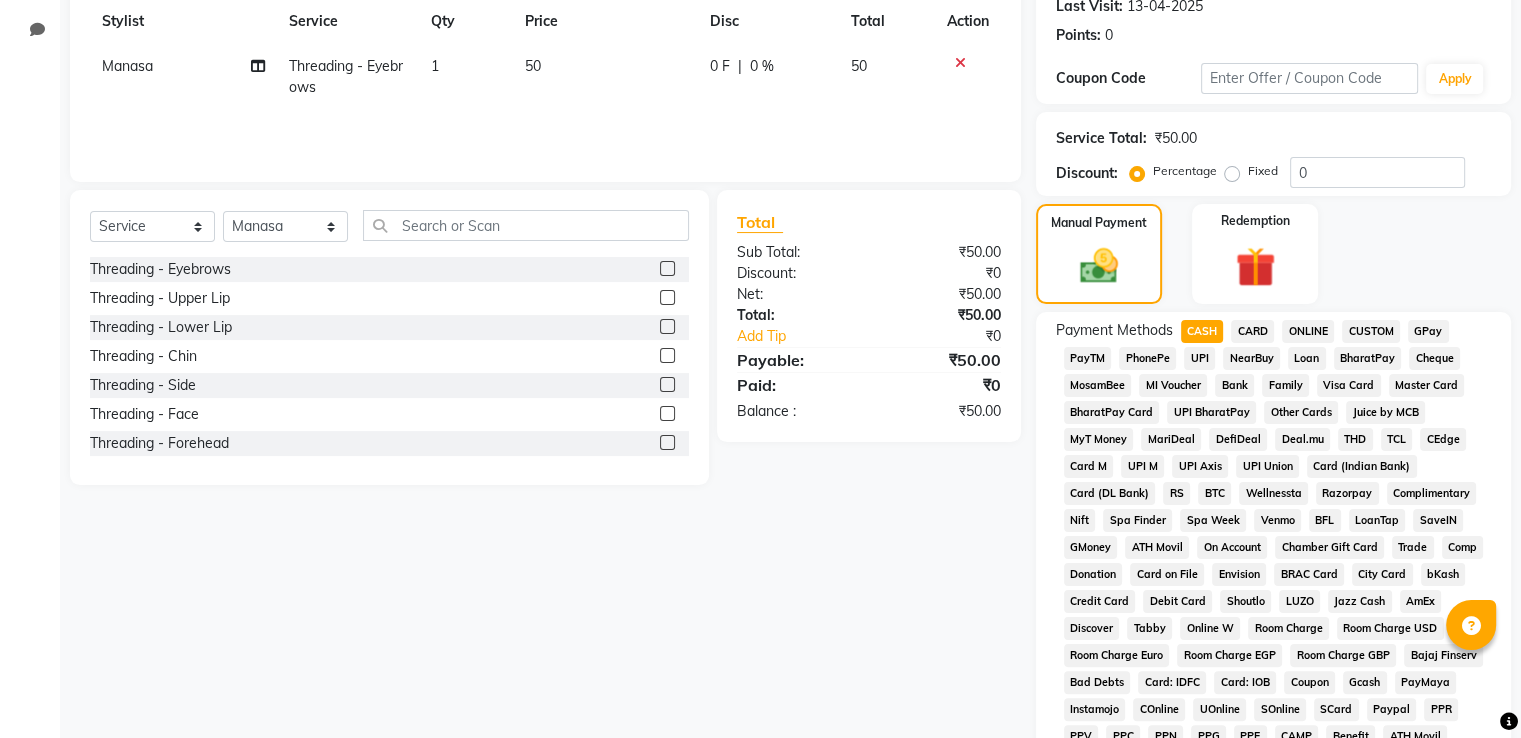 scroll, scrollTop: 609, scrollLeft: 0, axis: vertical 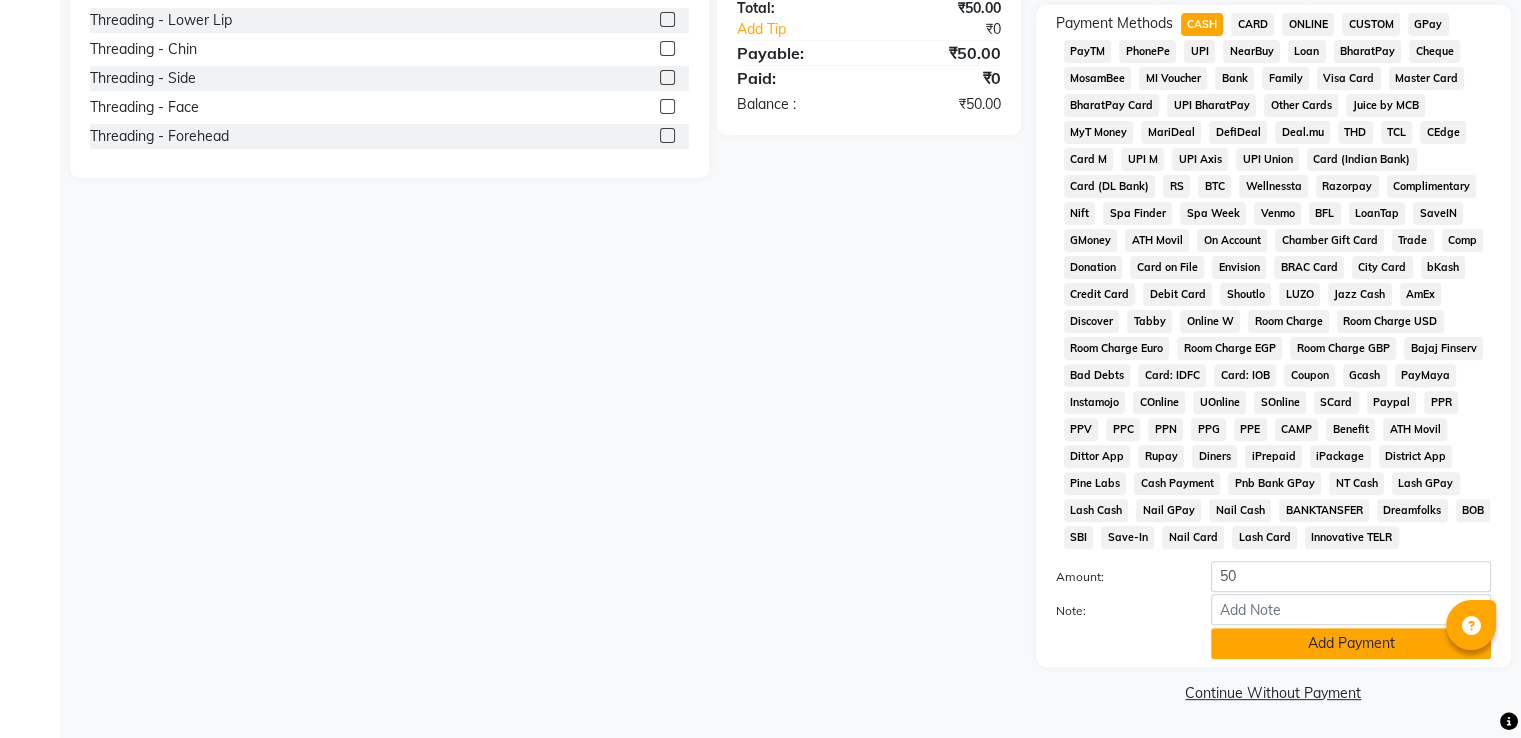 click on "Add Payment" 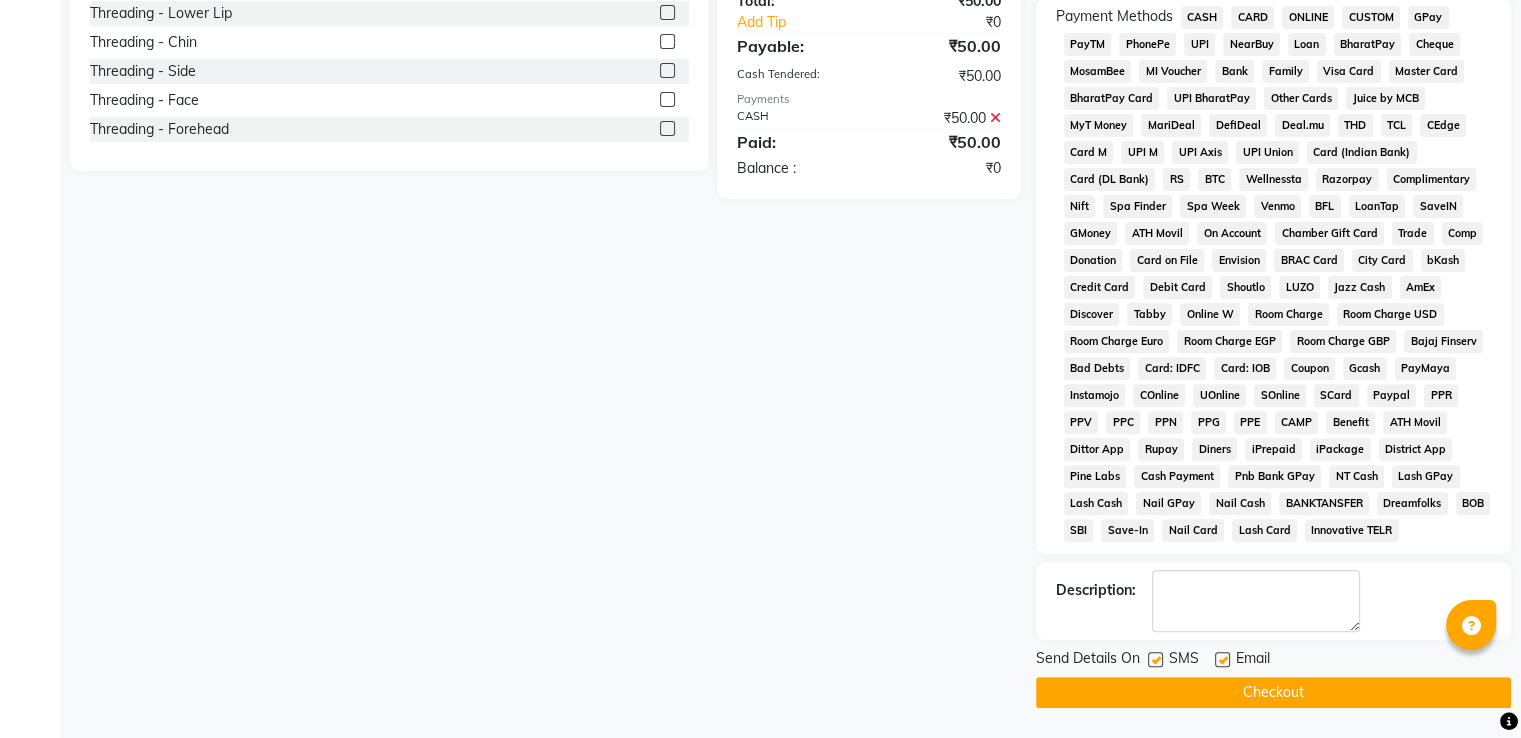click on "Checkout" 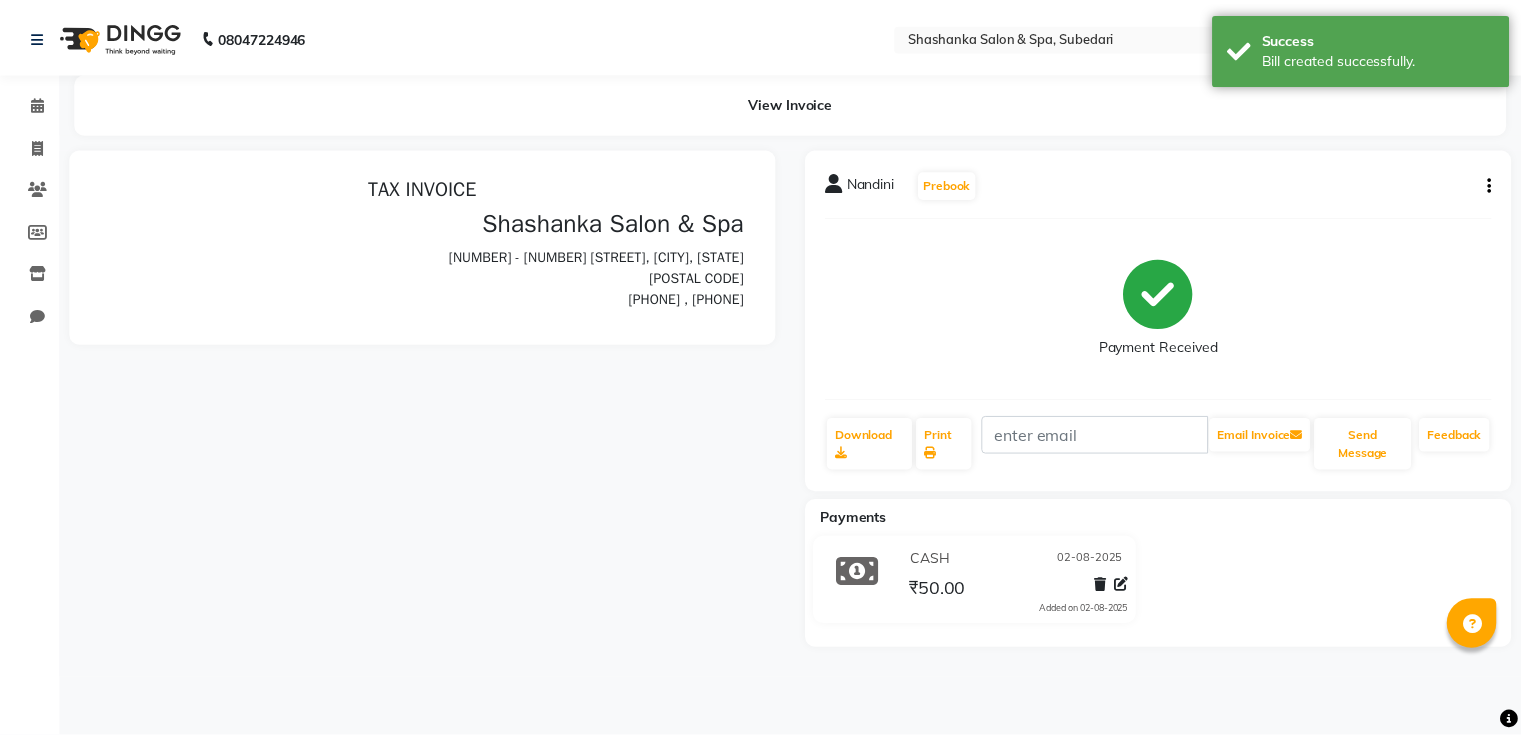 scroll, scrollTop: 0, scrollLeft: 0, axis: both 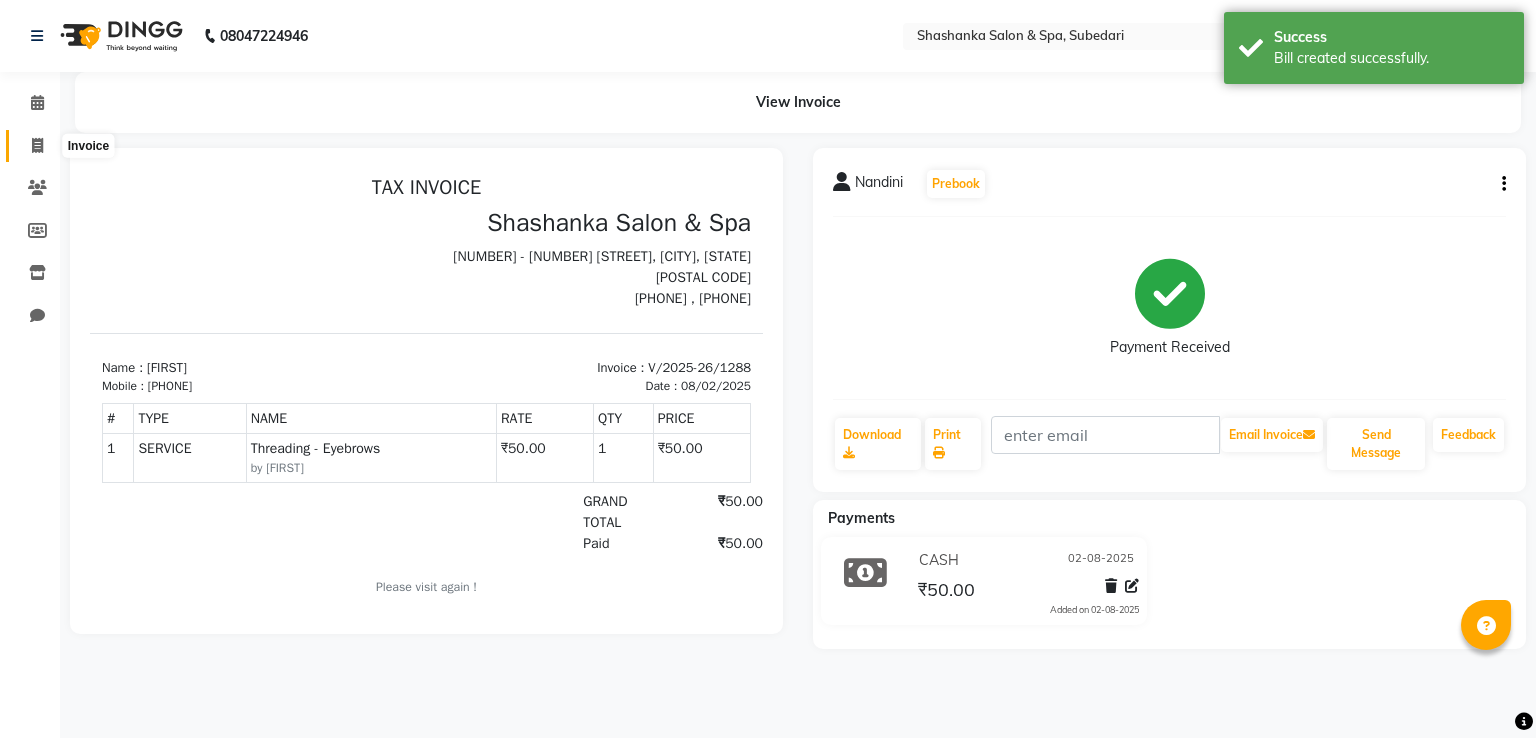 click 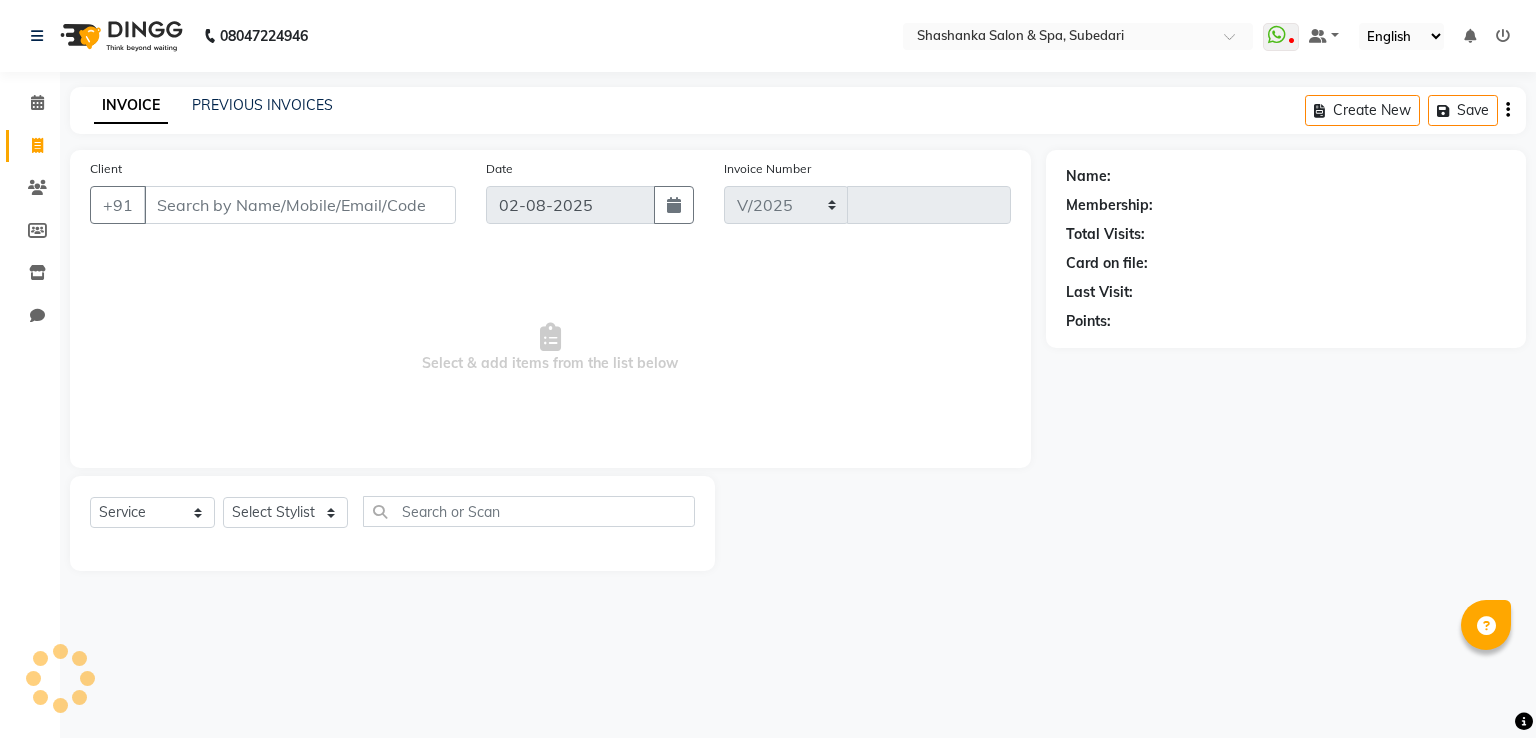 select on "67" 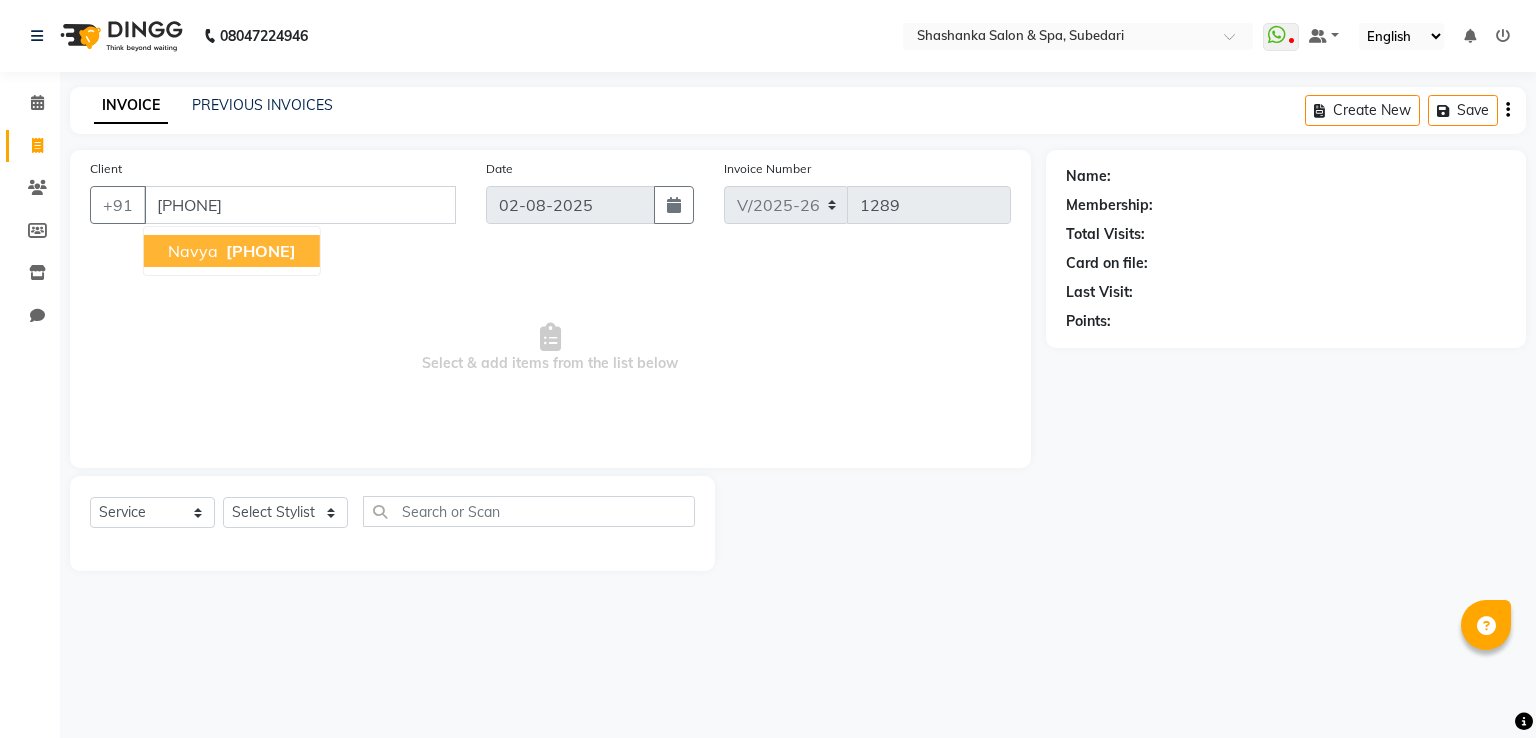 type on "[PHONE]" 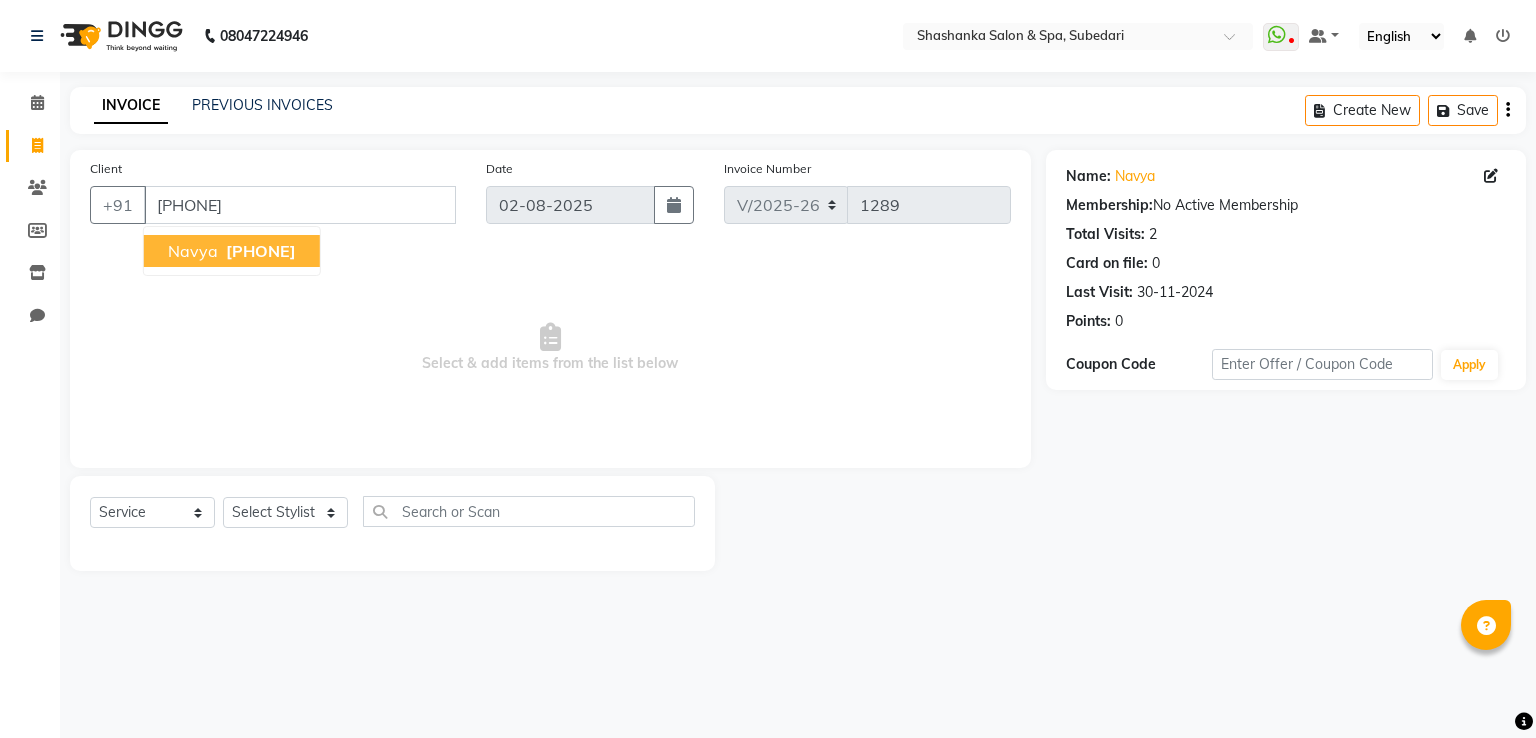 click on "Navya" at bounding box center [193, 251] 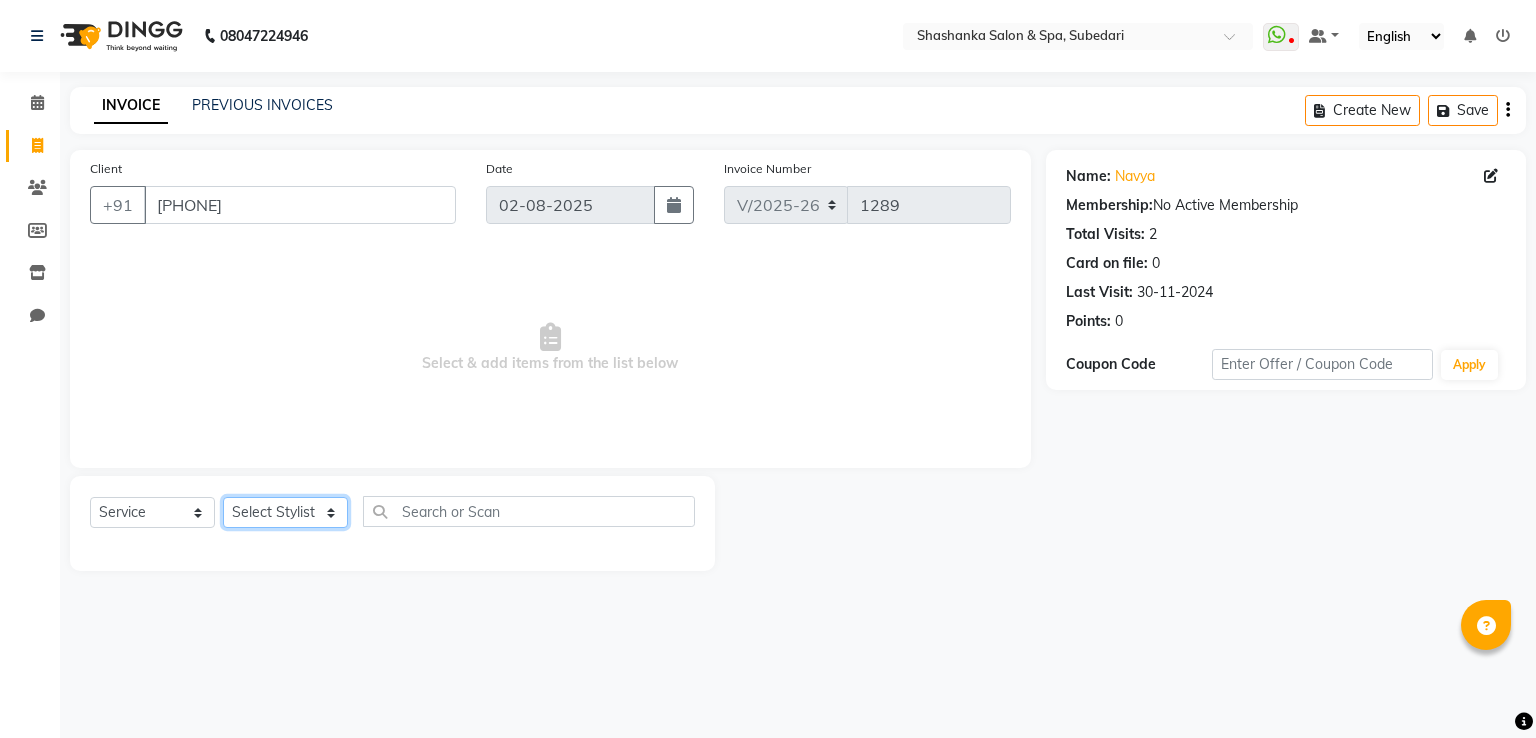 click on "Select Stylist Manasa Ravali Receptionist Renuka Saba saif Soumya J Zeenath" 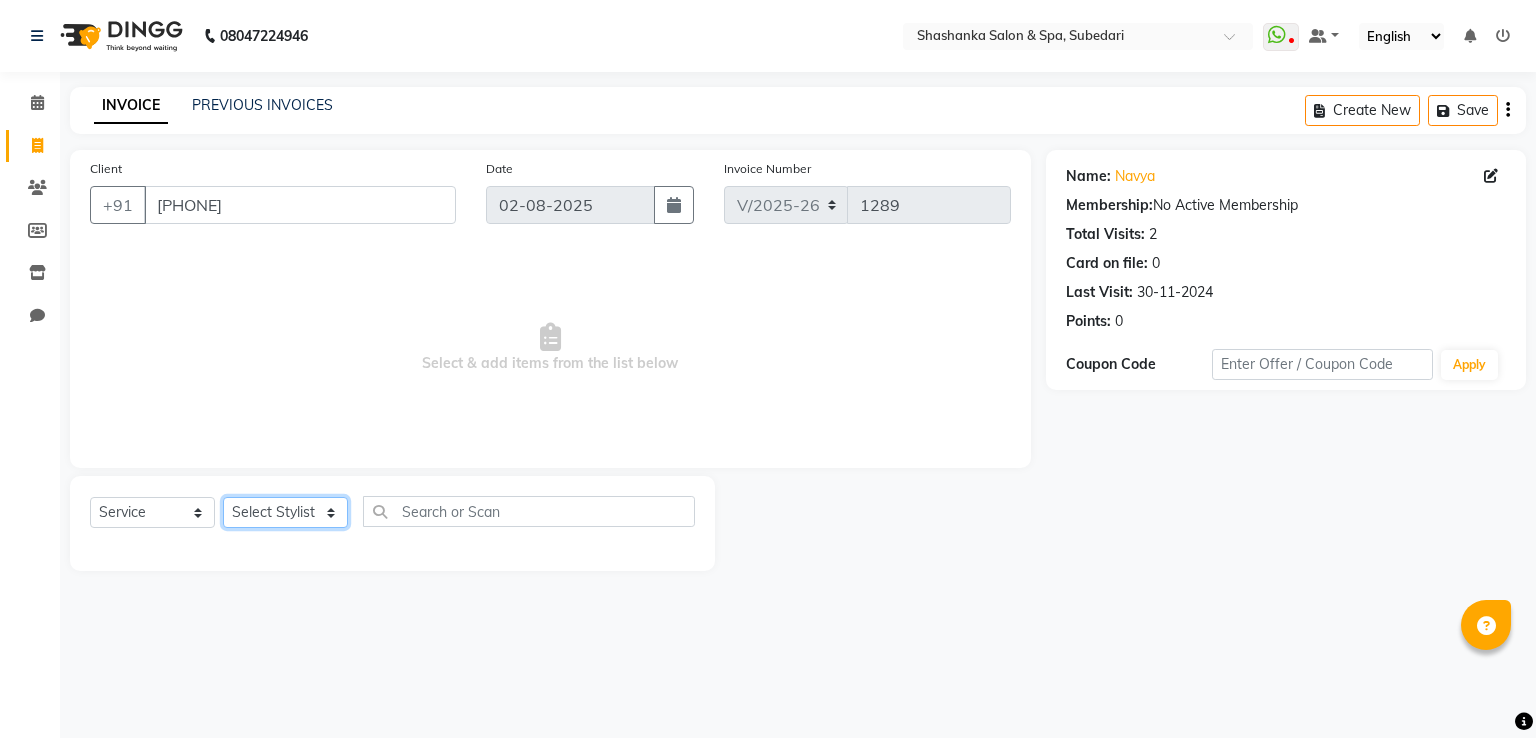 select on "20459" 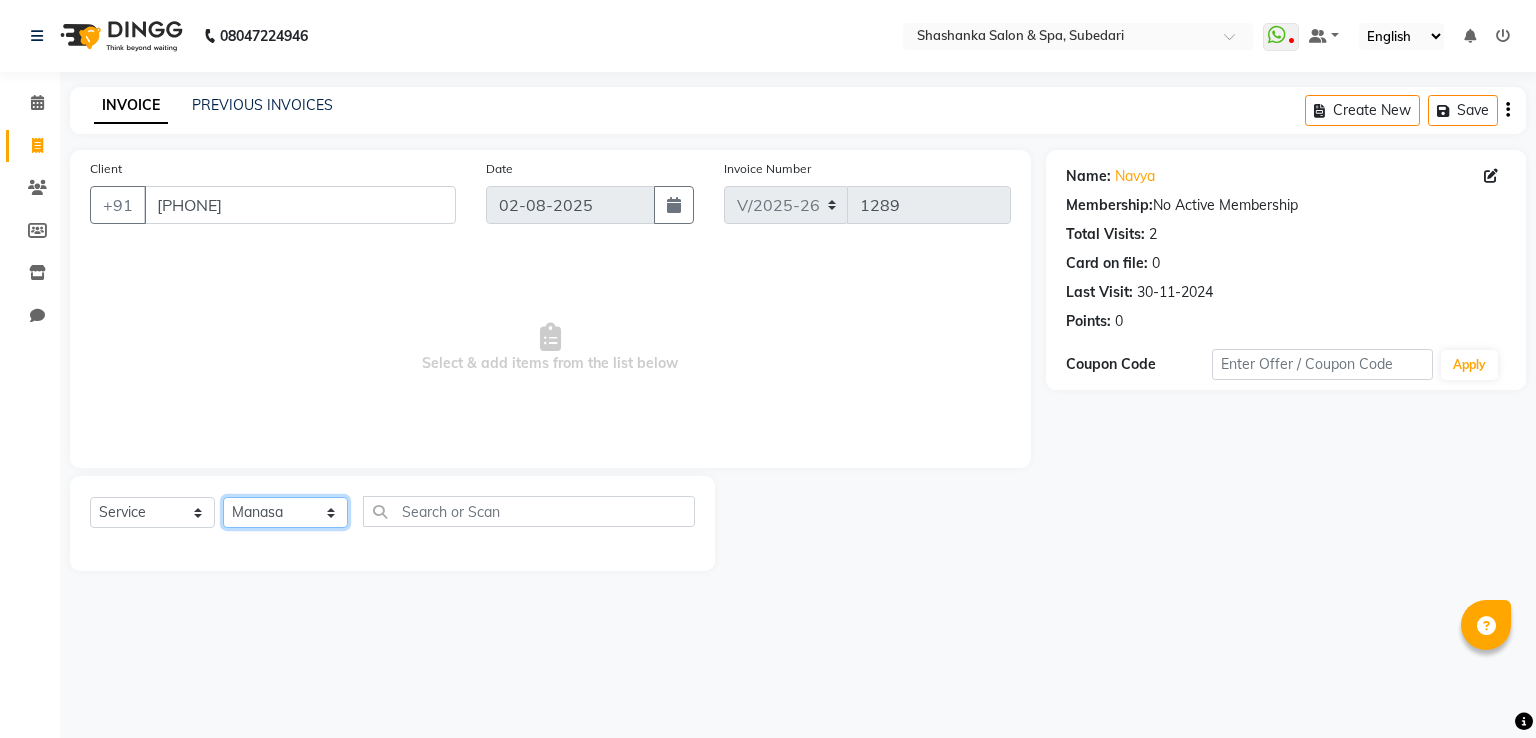 click on "Select Stylist Manasa Ravali Receptionist Renuka Saba saif Soumya J Zeenath" 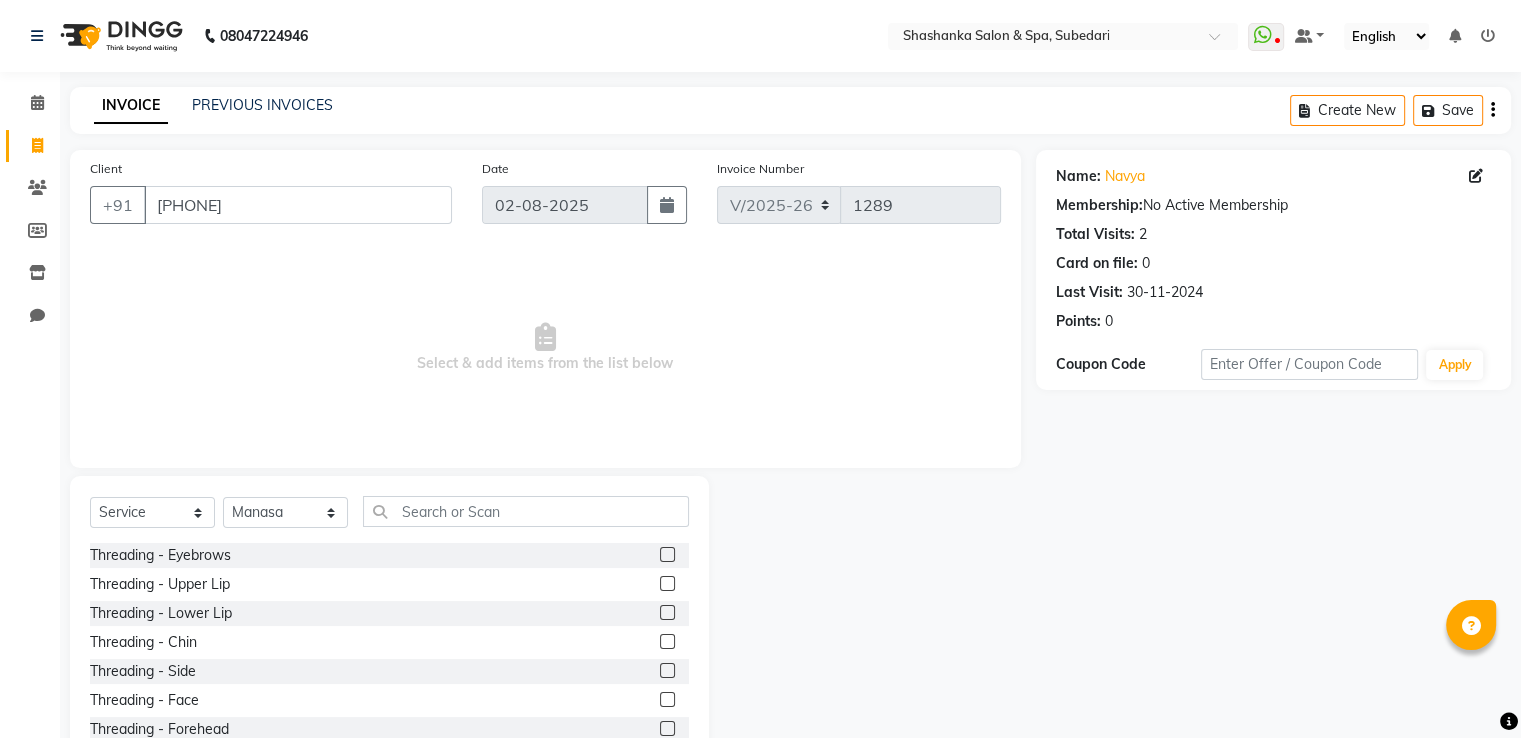 click 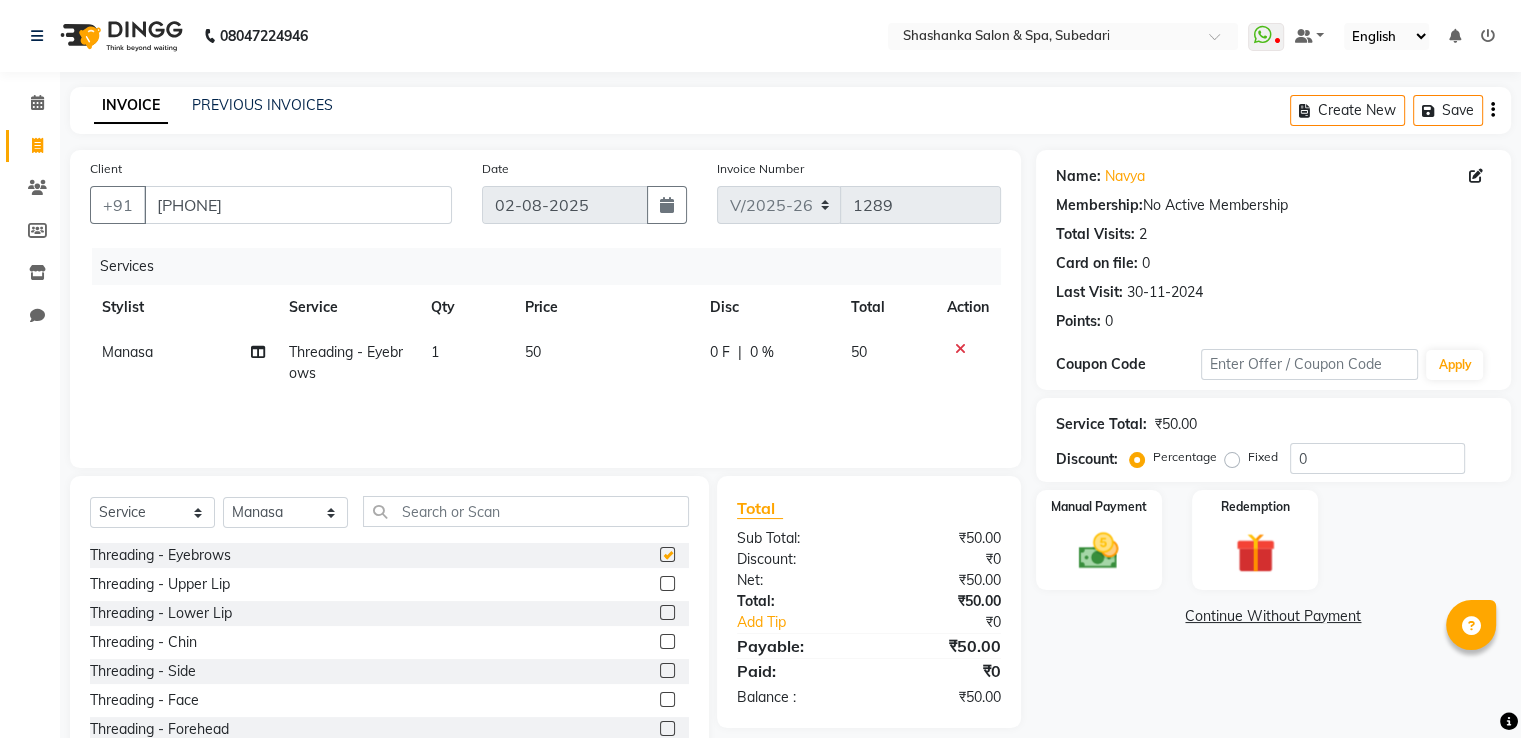 checkbox on "false" 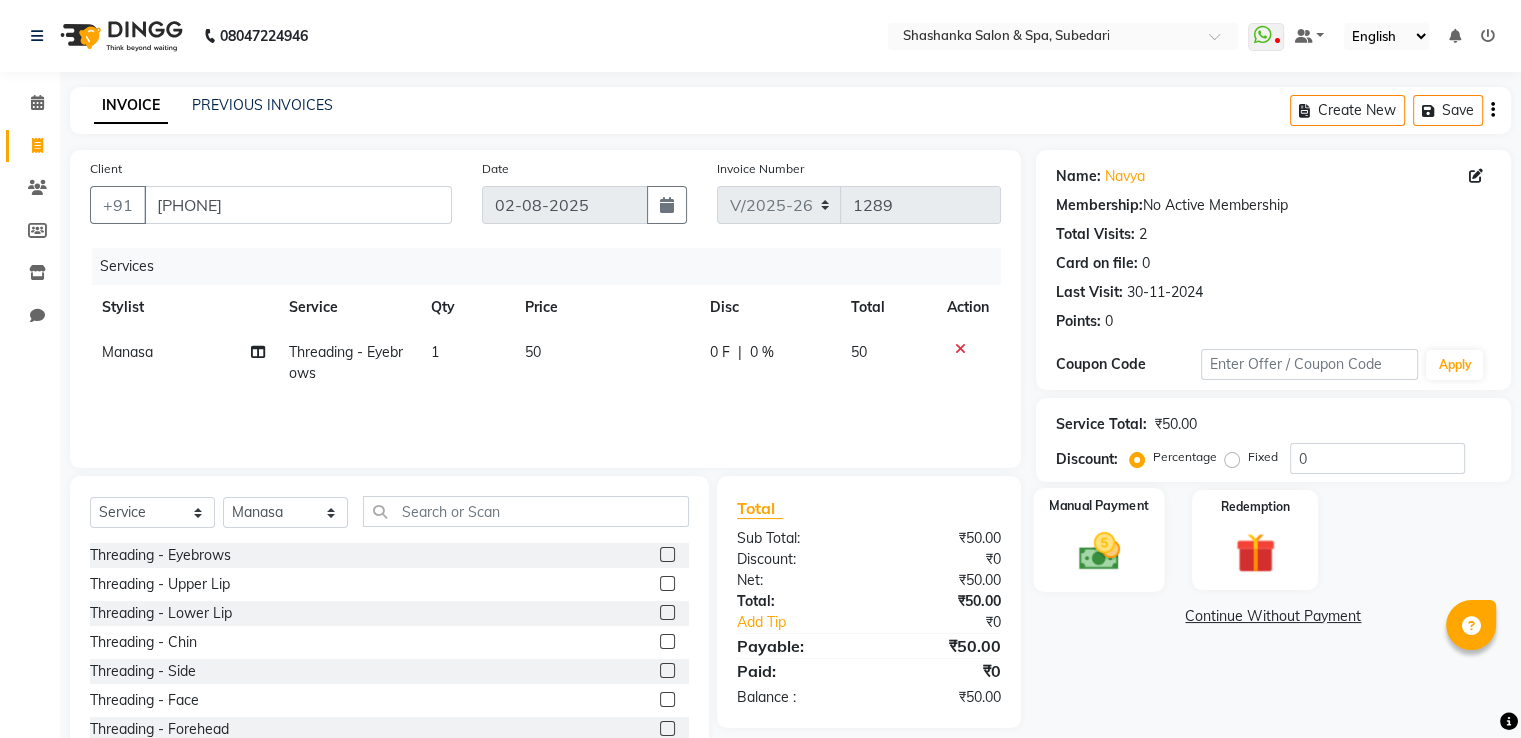click 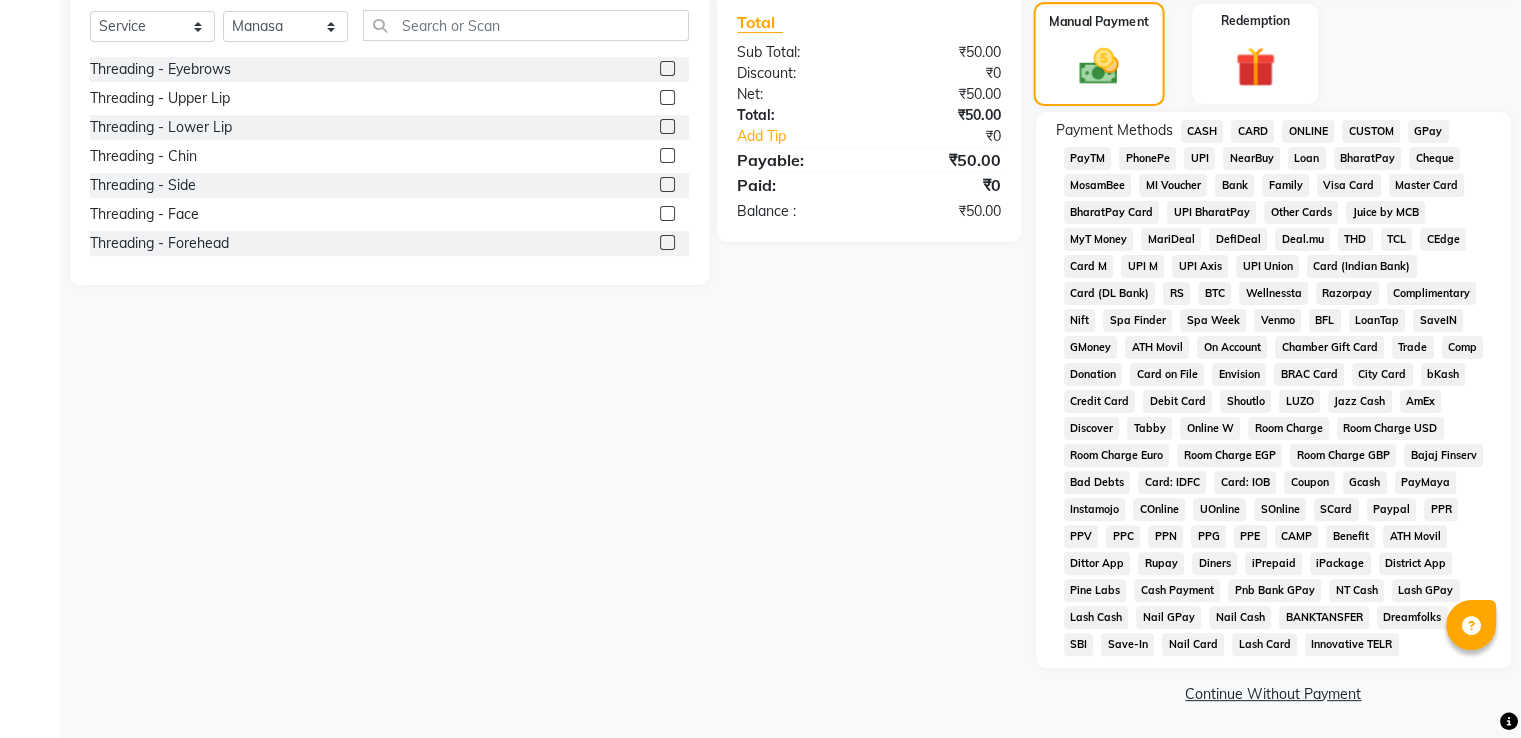 scroll, scrollTop: 488, scrollLeft: 0, axis: vertical 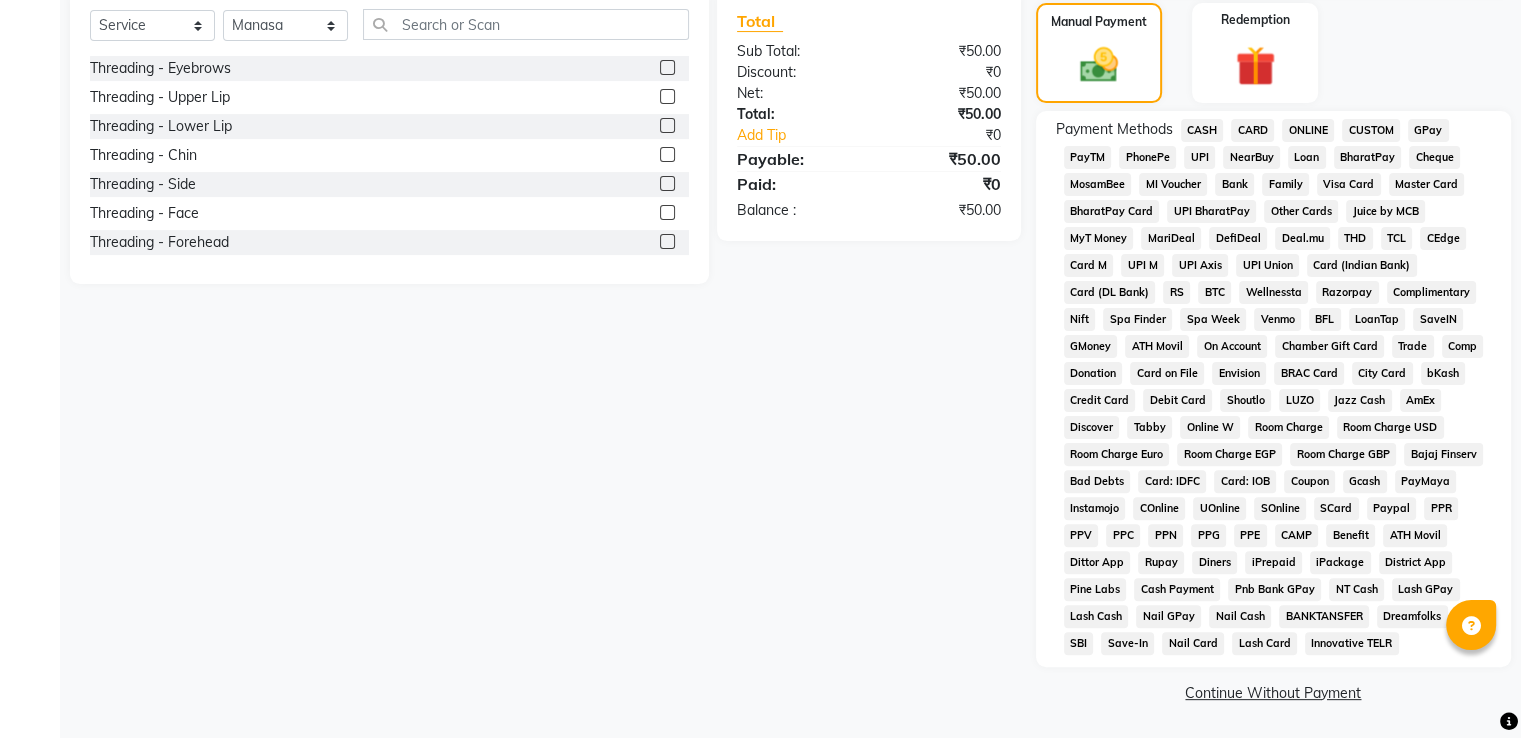 click on "GPay" 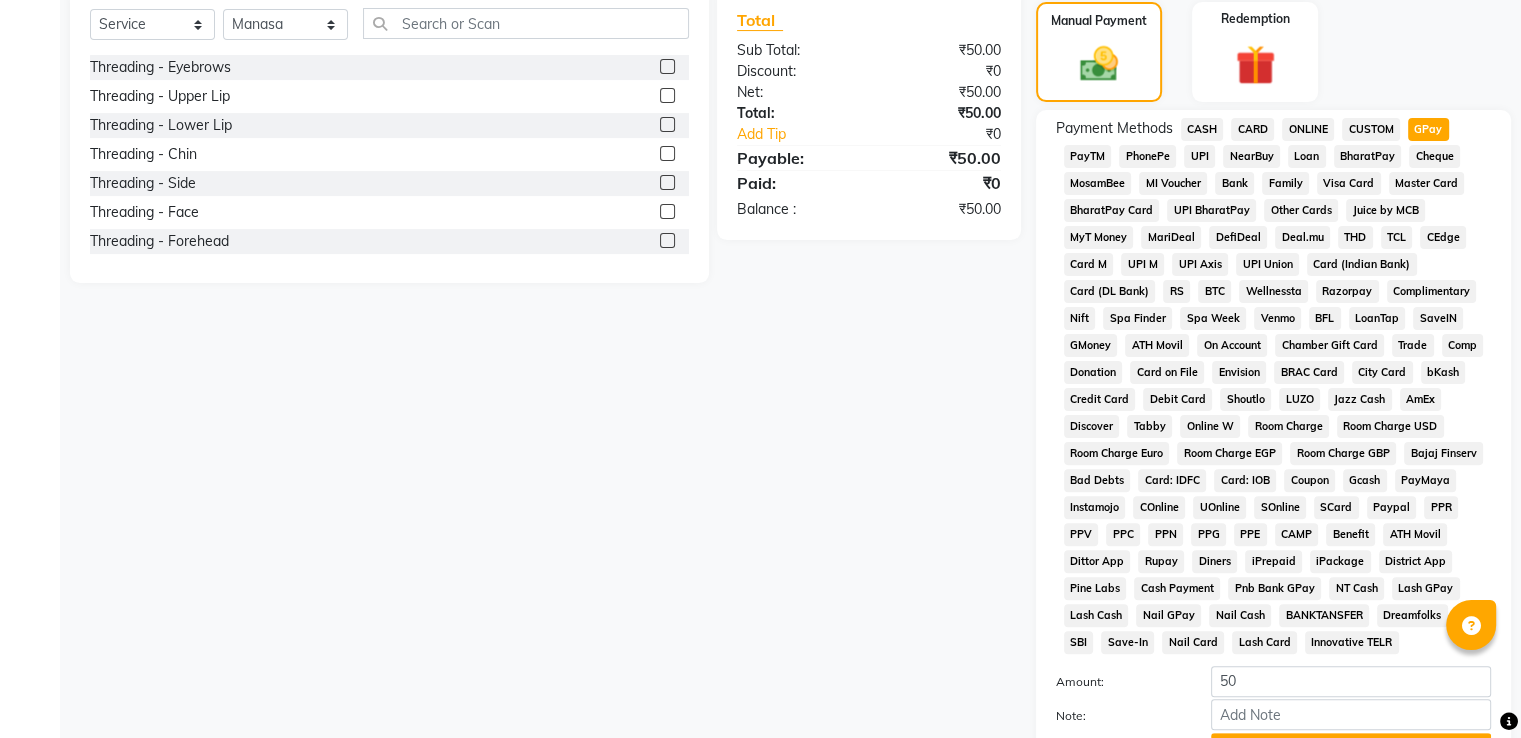 scroll, scrollTop: 609, scrollLeft: 0, axis: vertical 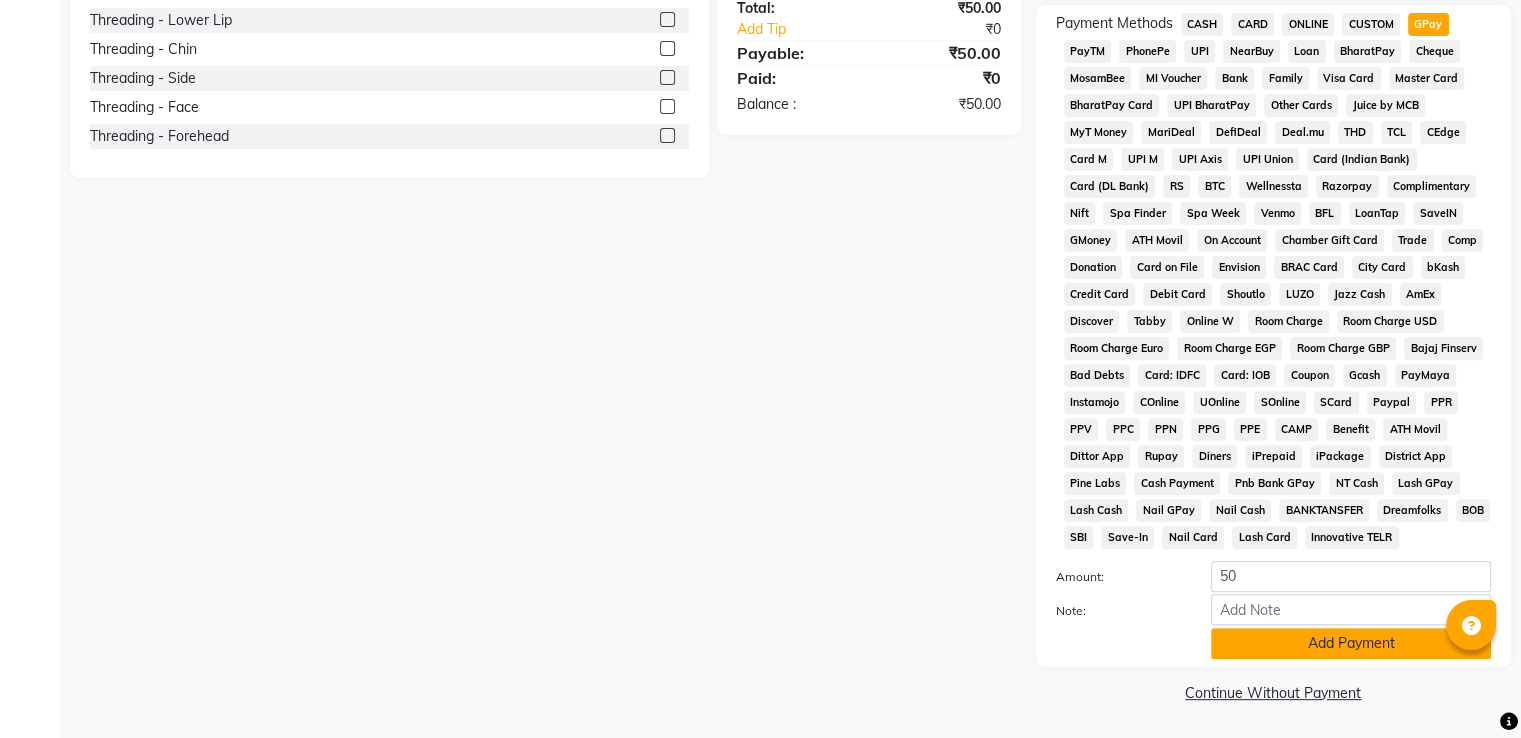 click on "Add Payment" 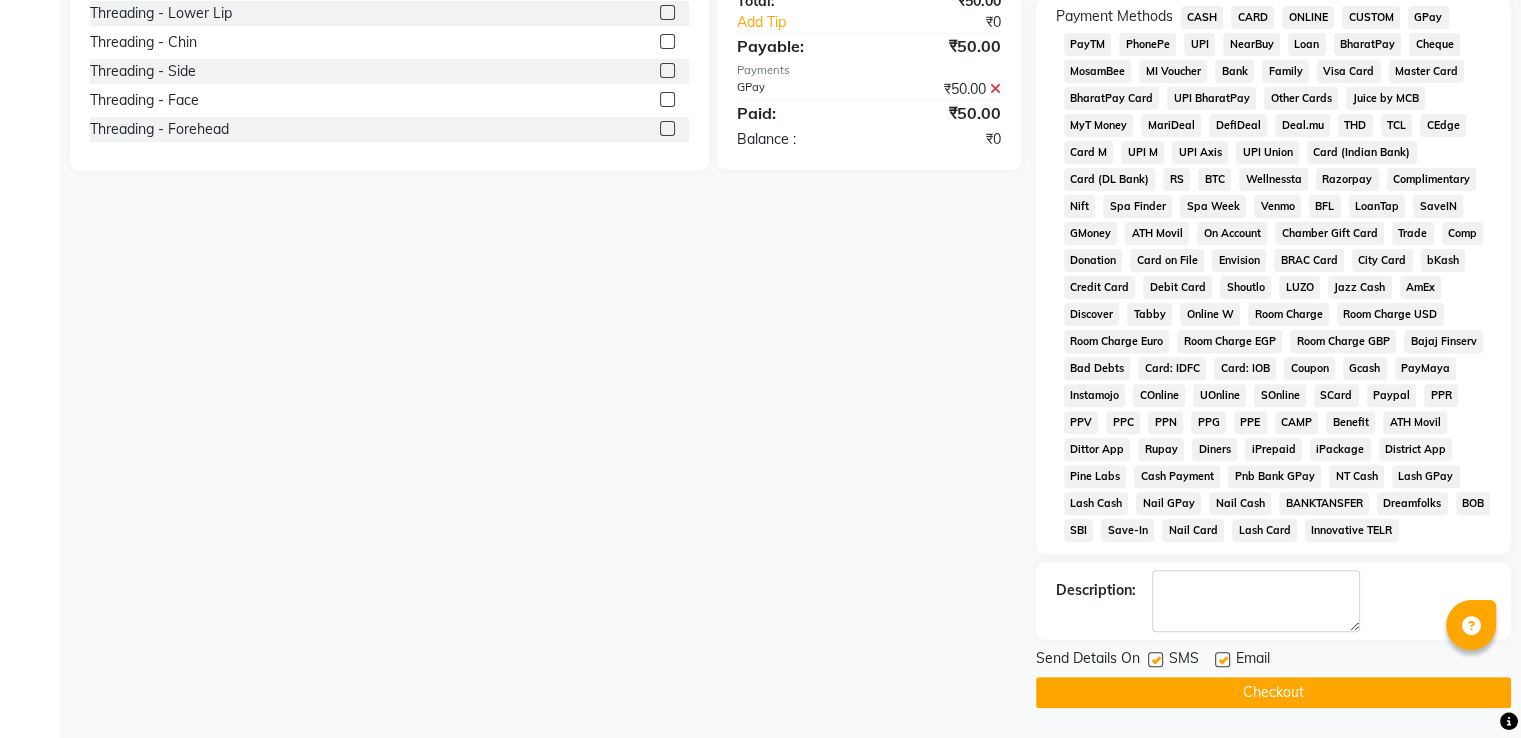 click on "Checkout" 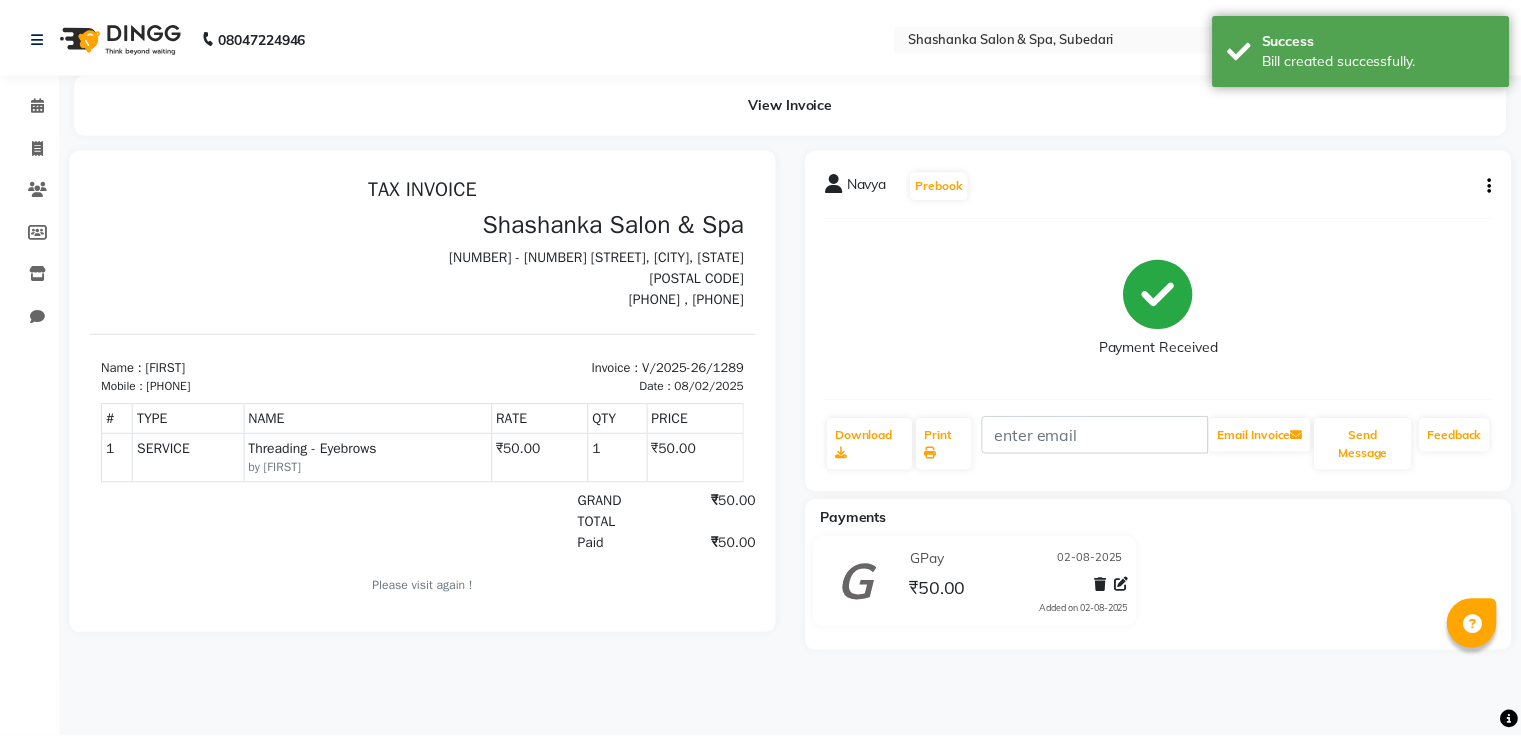 scroll, scrollTop: 0, scrollLeft: 0, axis: both 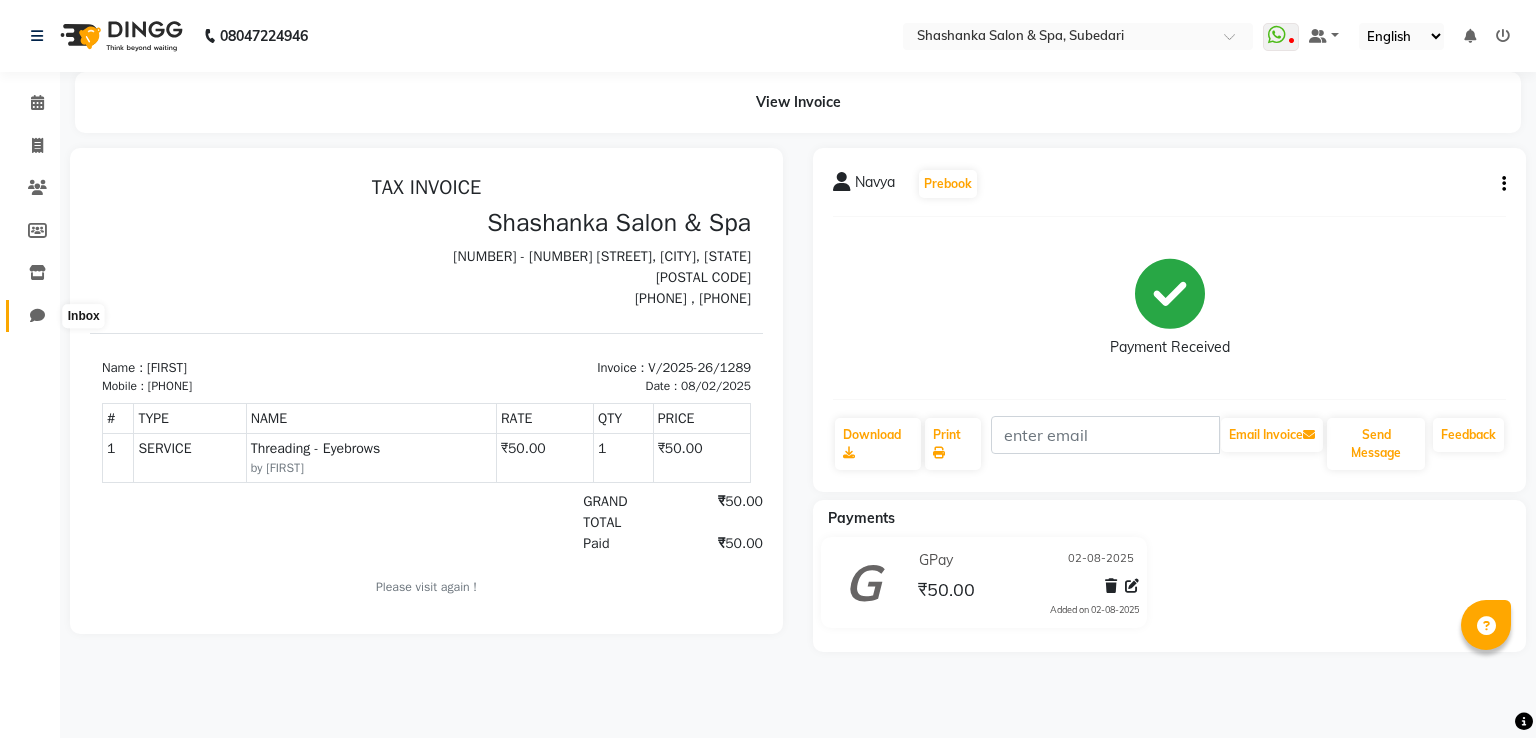 click 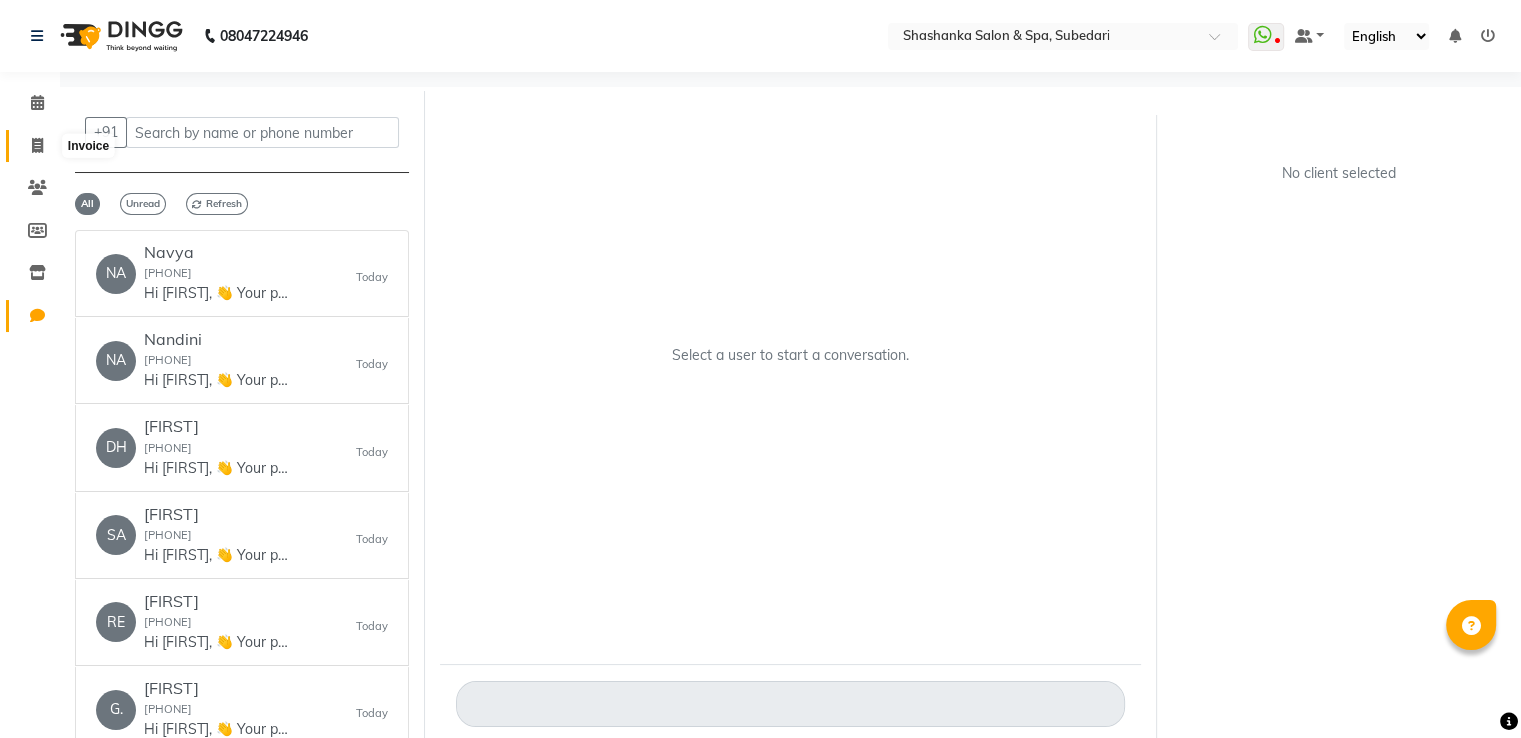 click 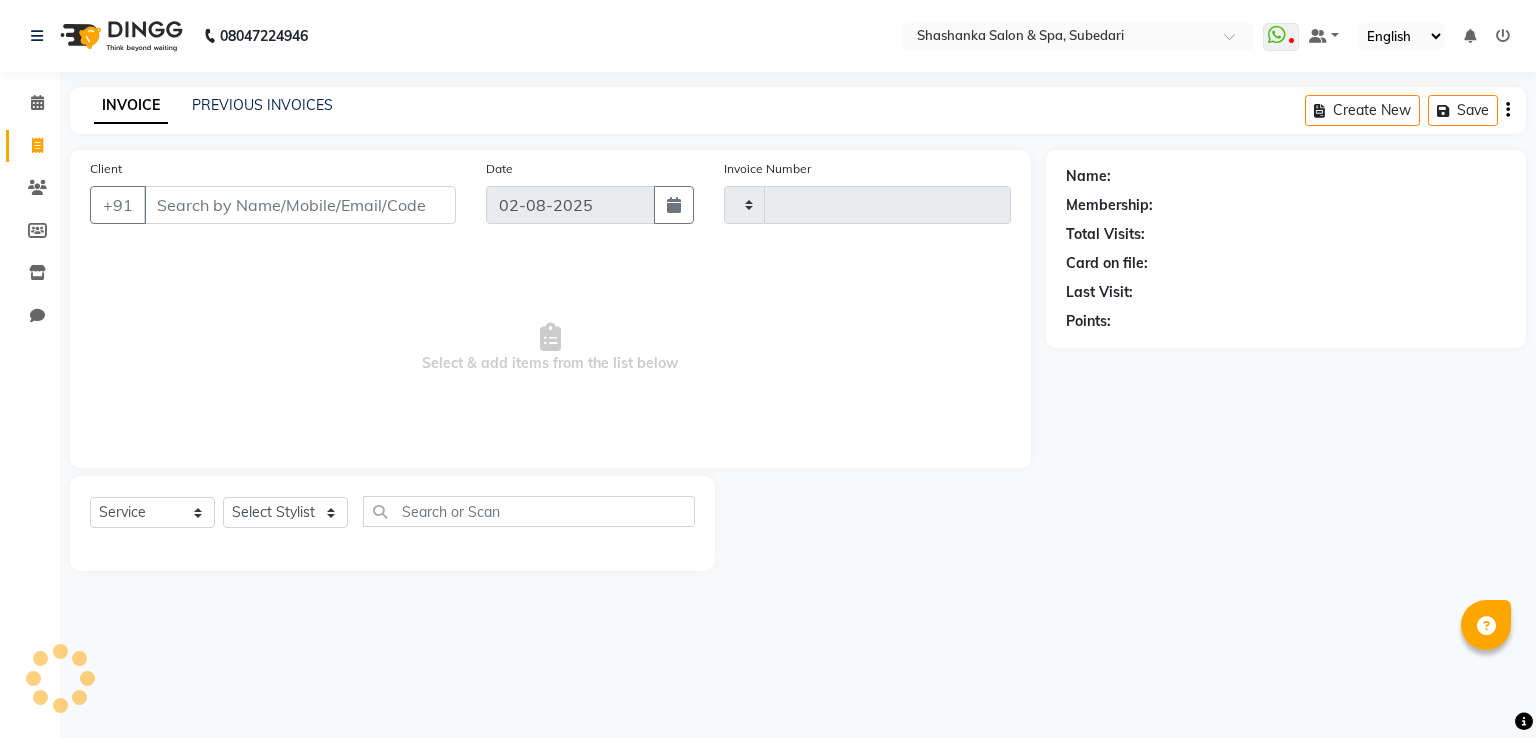 type on "1290" 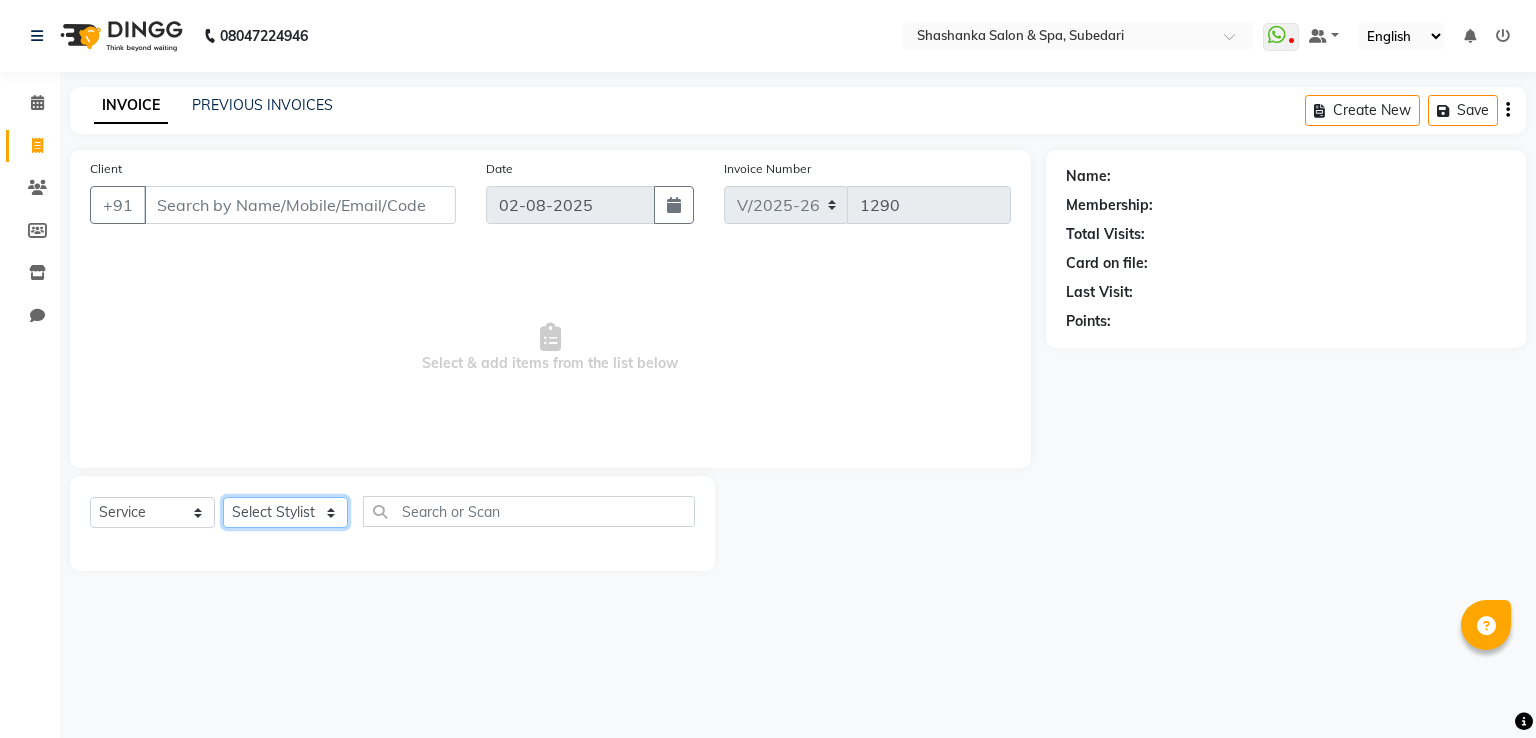 click on "Select Stylist Manasa Ravali Receptionist Renuka Saba saif Soumya J Zeenath" 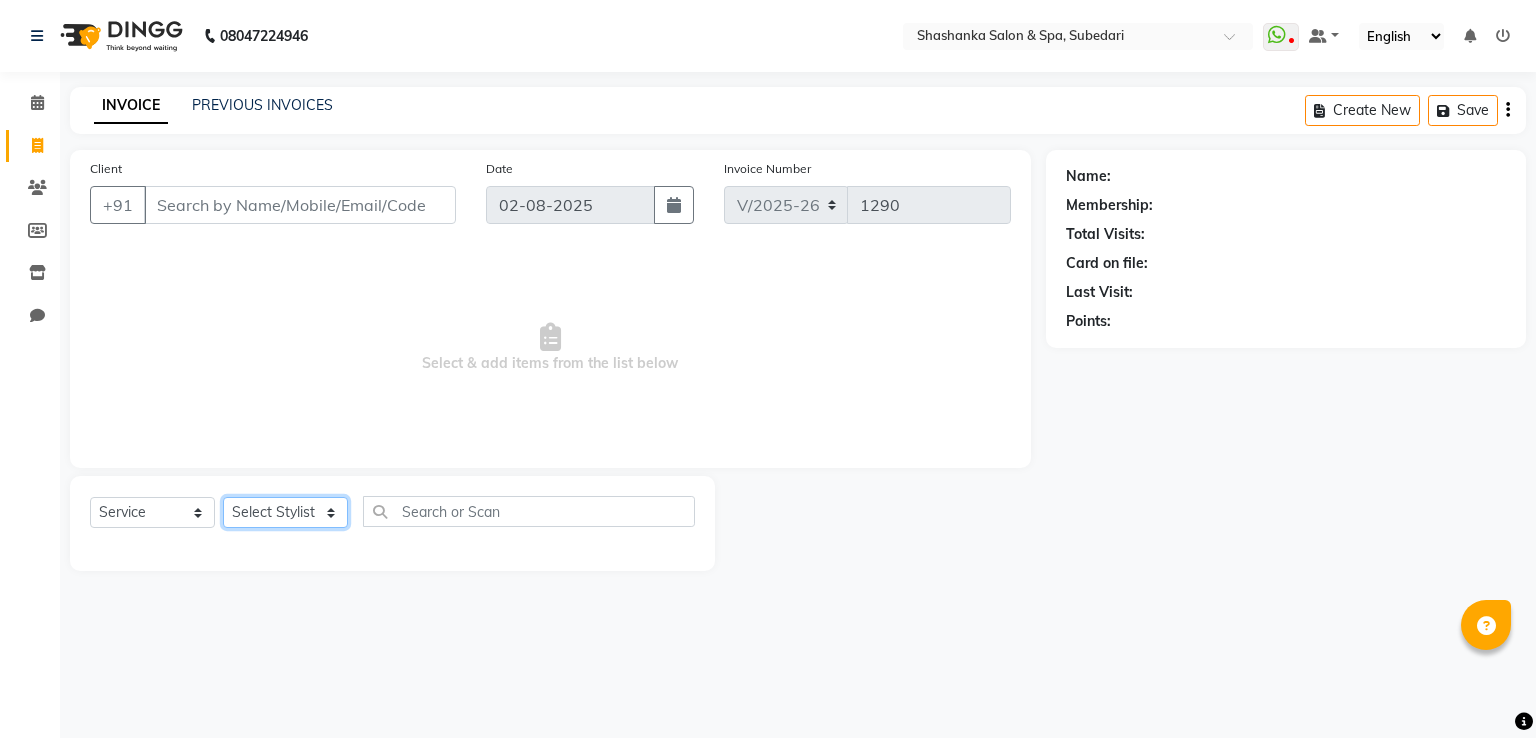 select on "[NUMBER]" 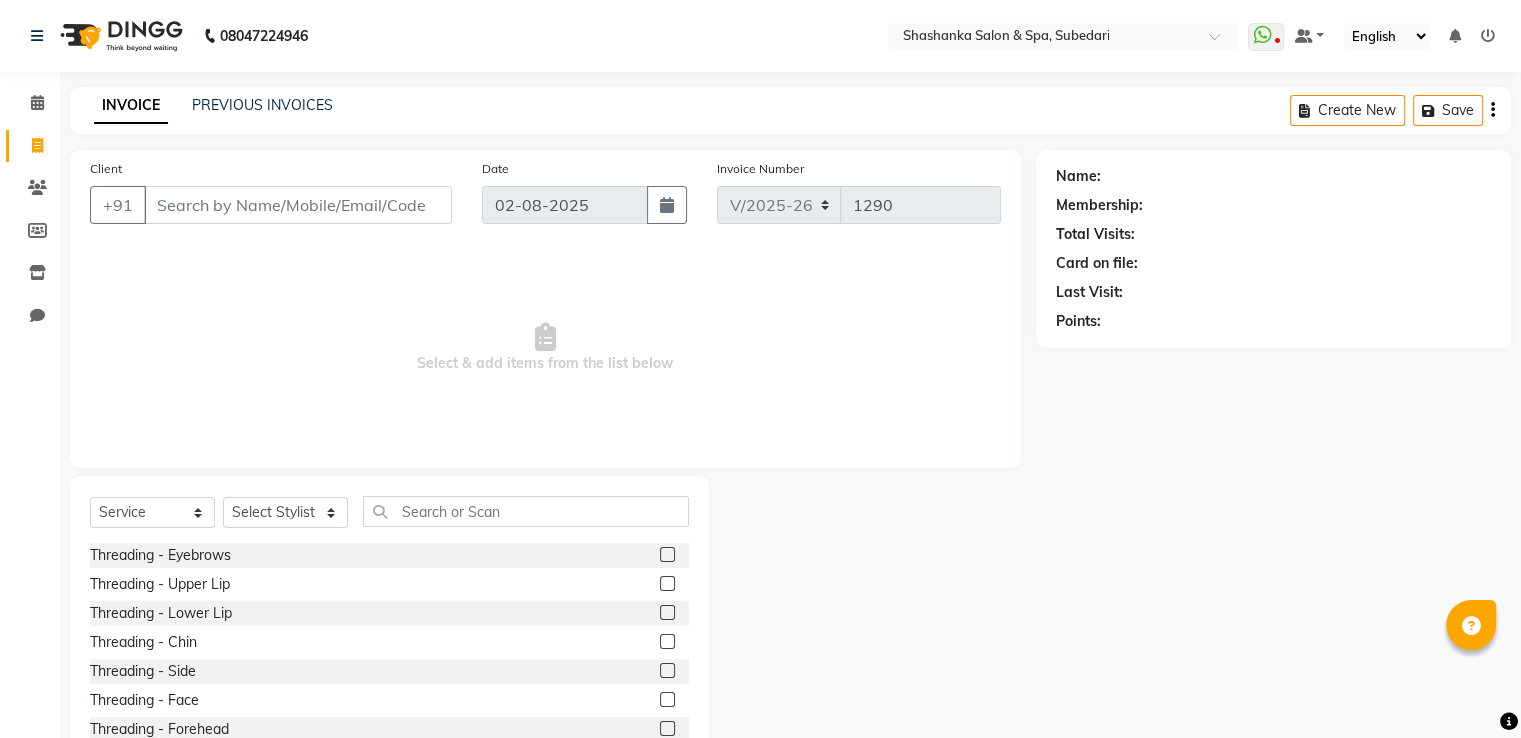click 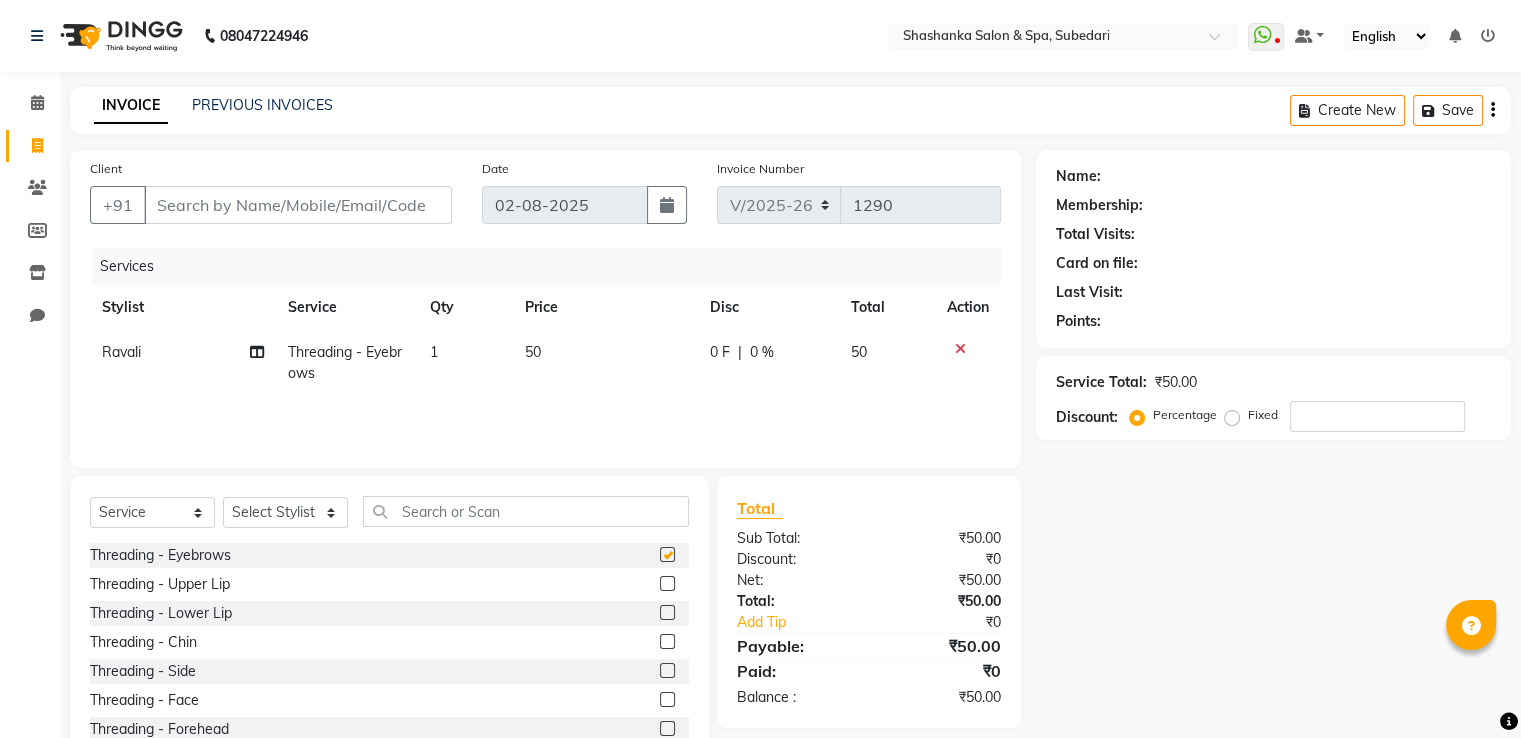checkbox on "false" 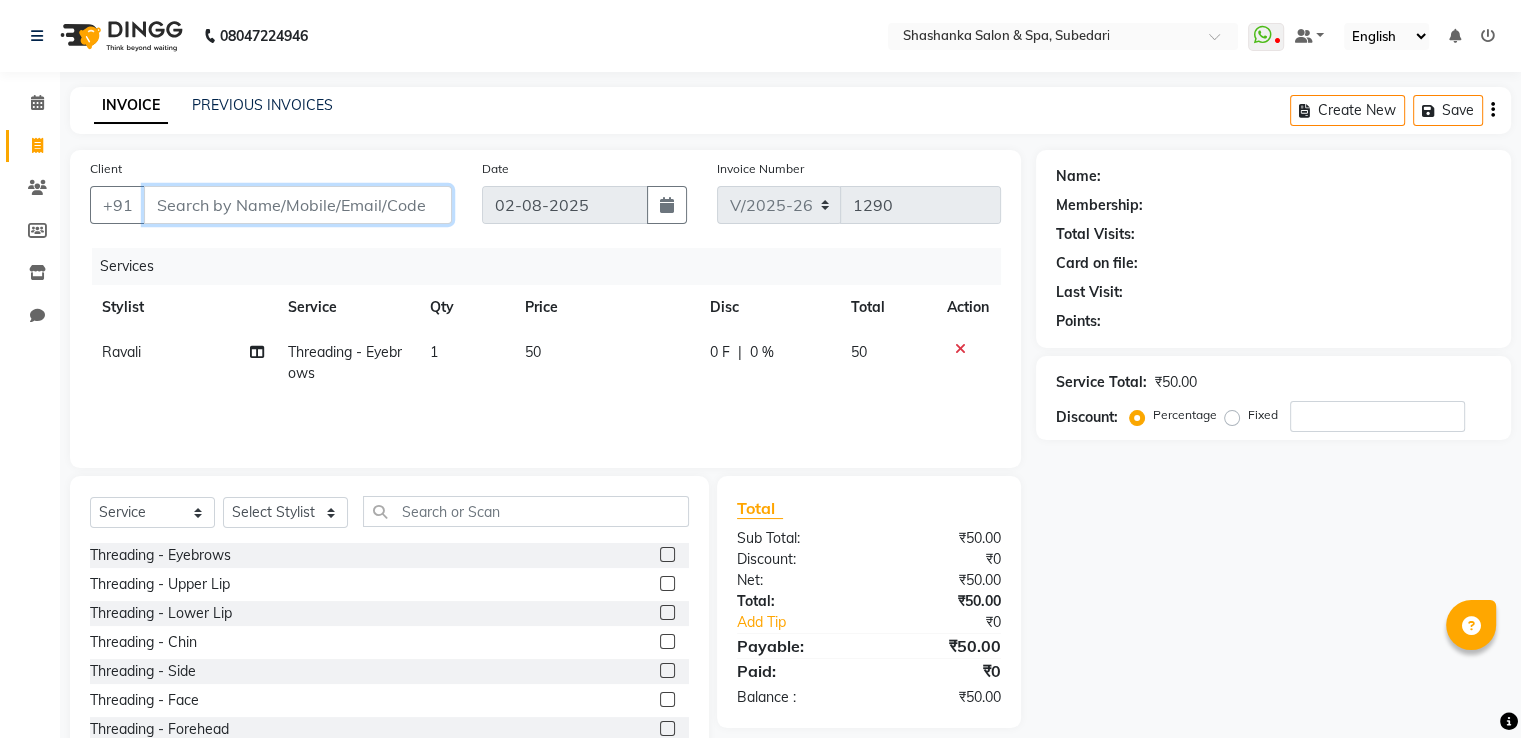 click on "Client" at bounding box center [298, 205] 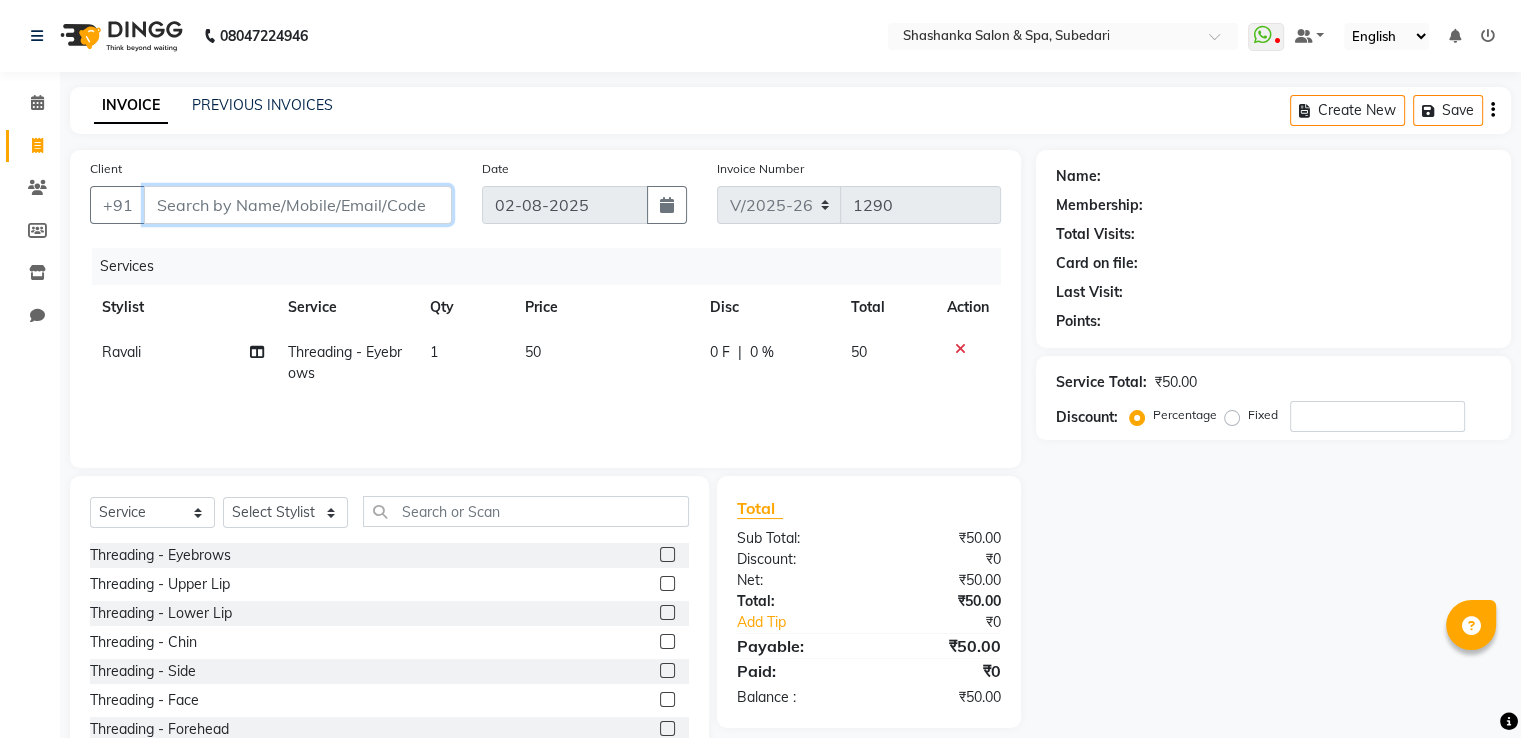 type on "9" 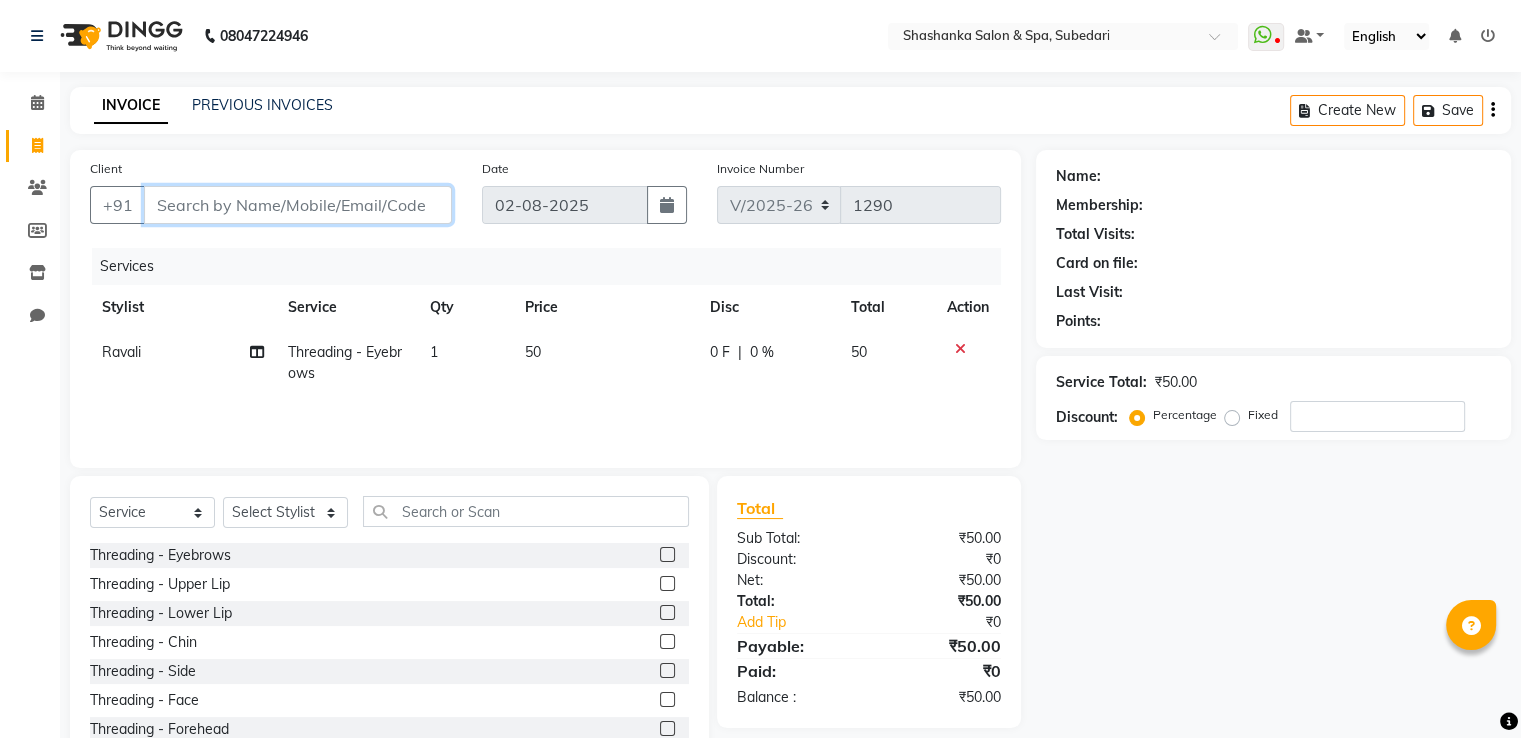 type on "0" 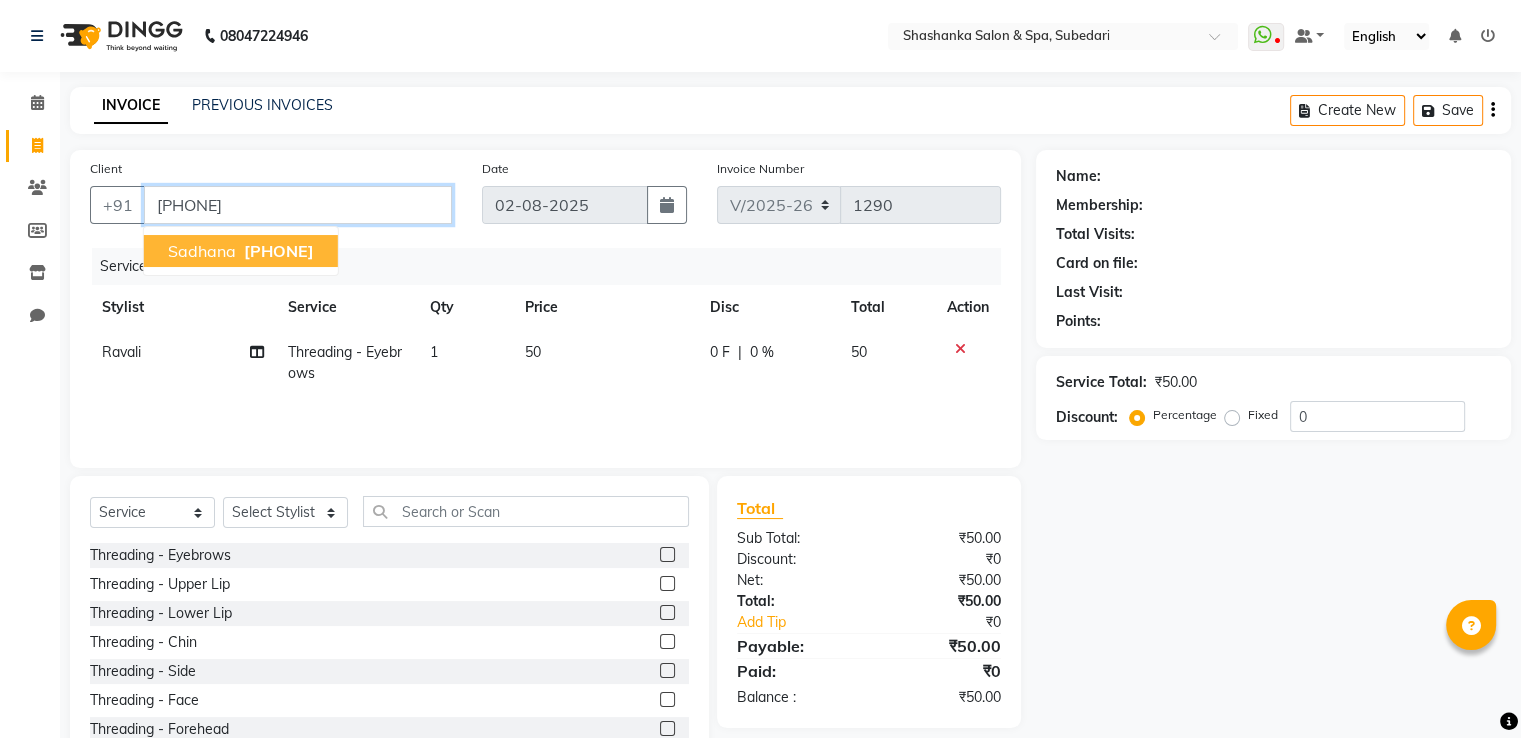 type on "[PHONE]" 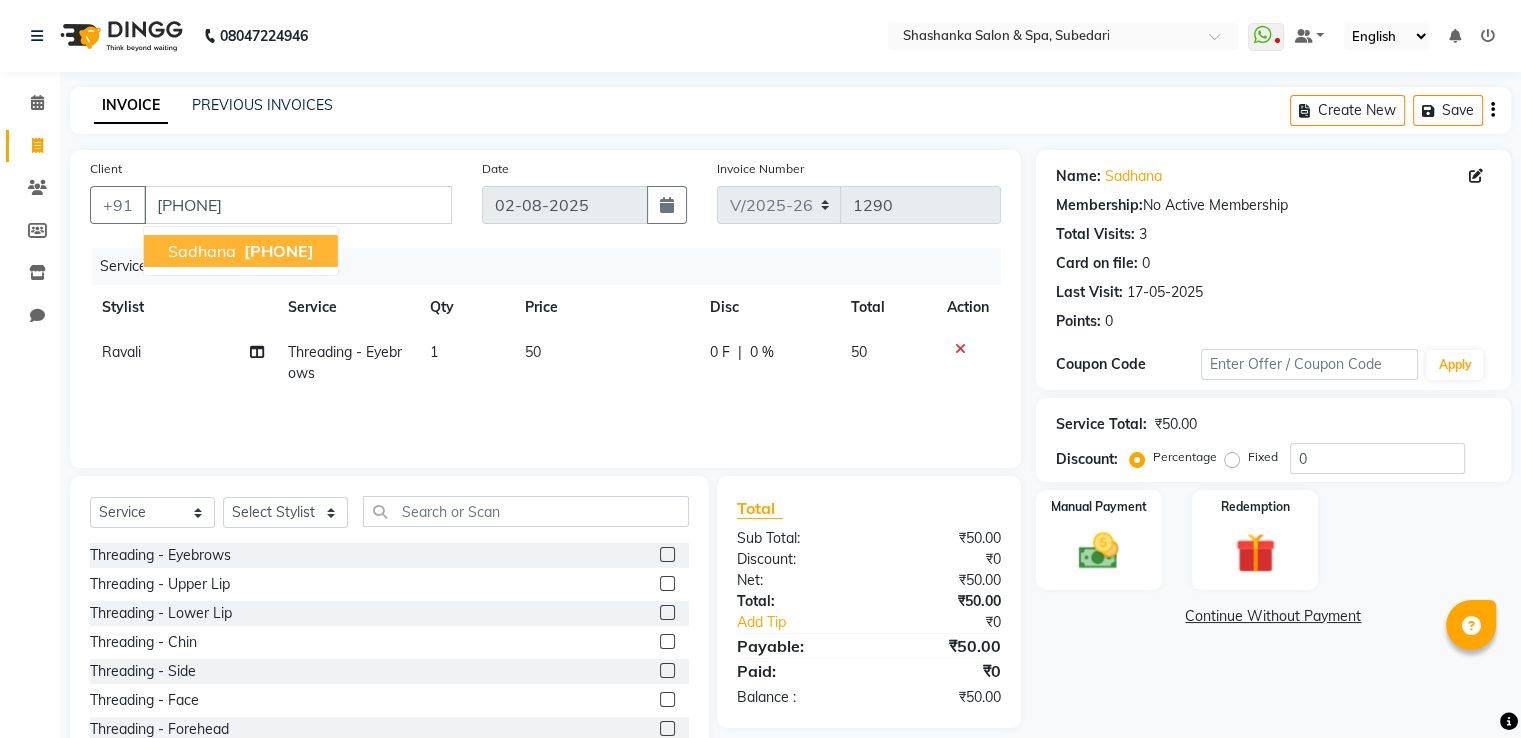 click on "[PHONE]" at bounding box center [279, 251] 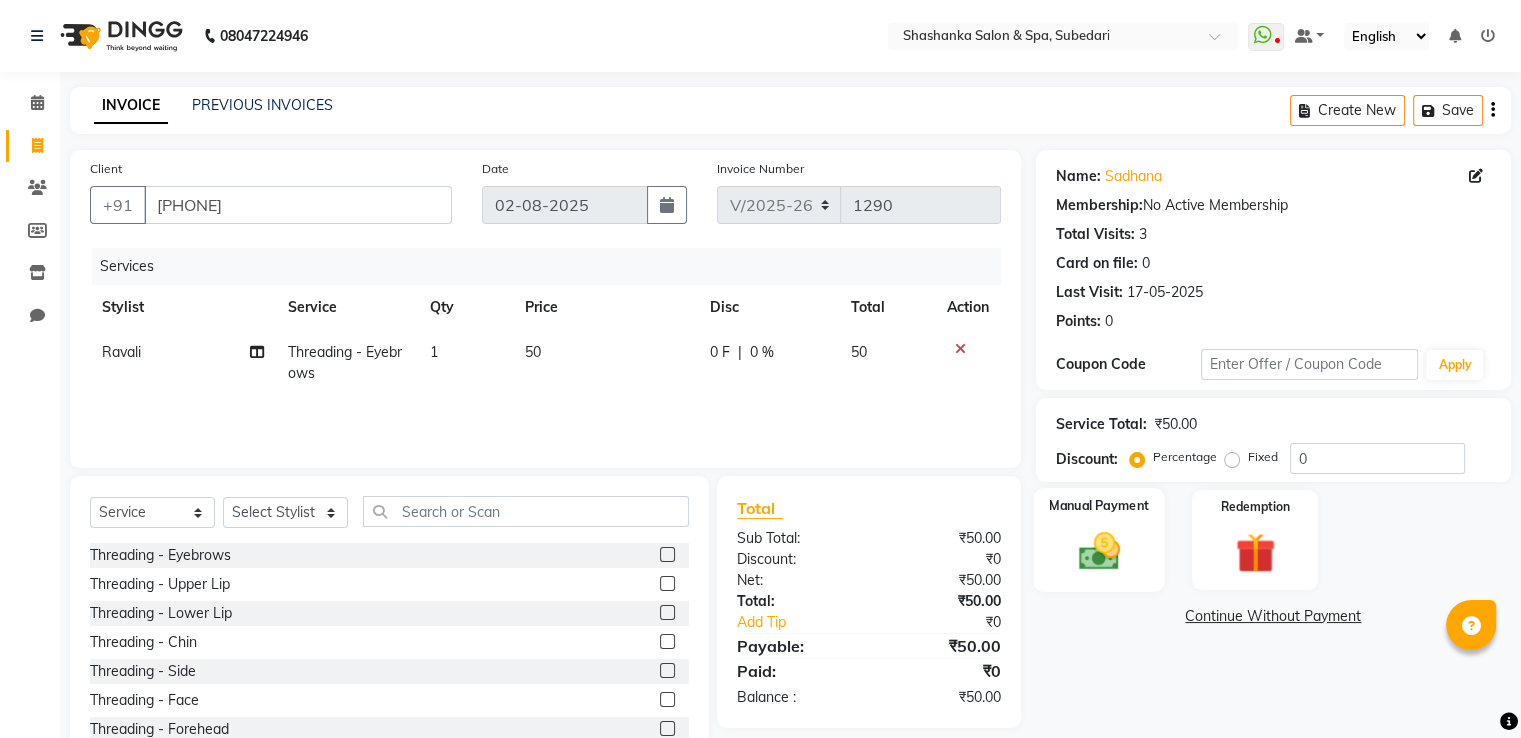 click on "Manual Payment" 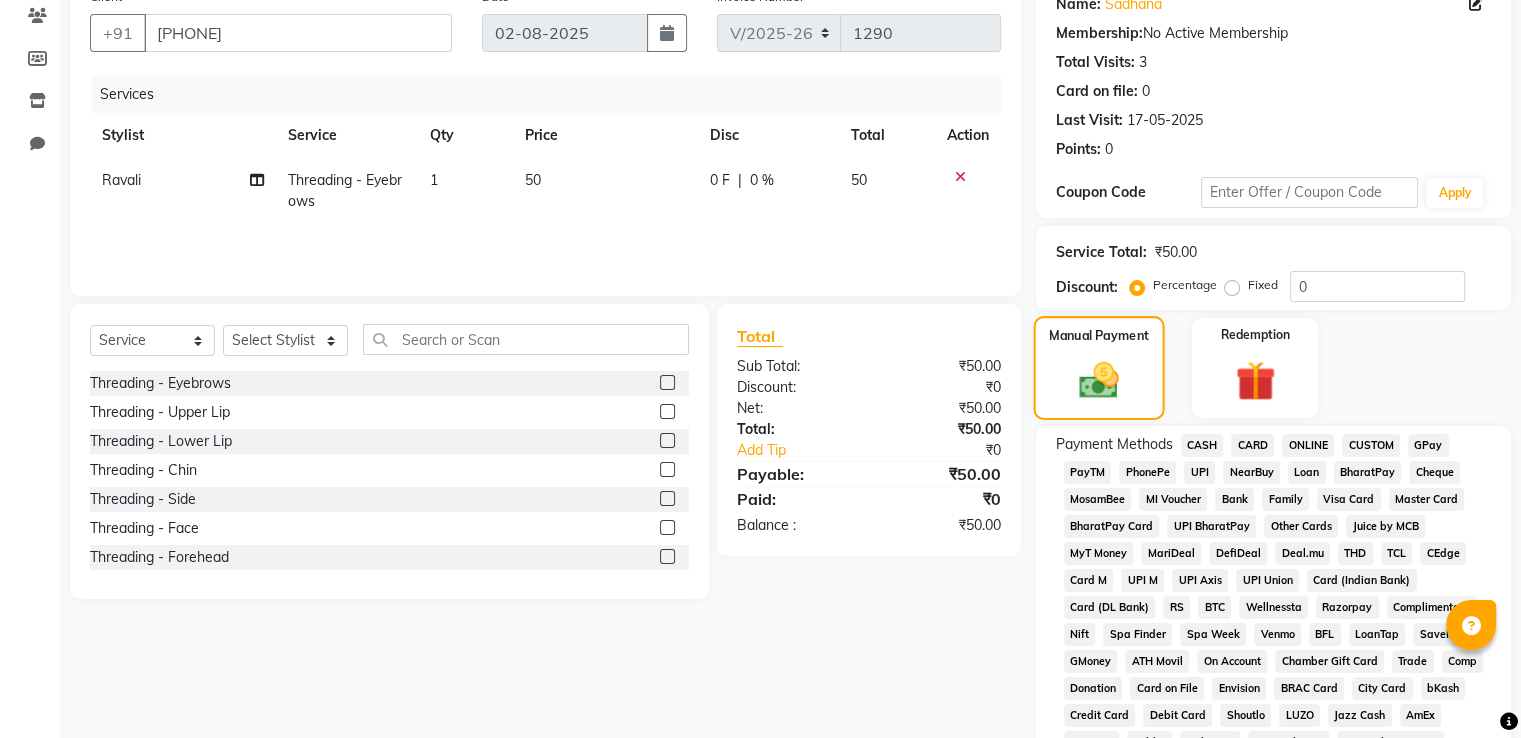 scroll, scrollTop: 204, scrollLeft: 0, axis: vertical 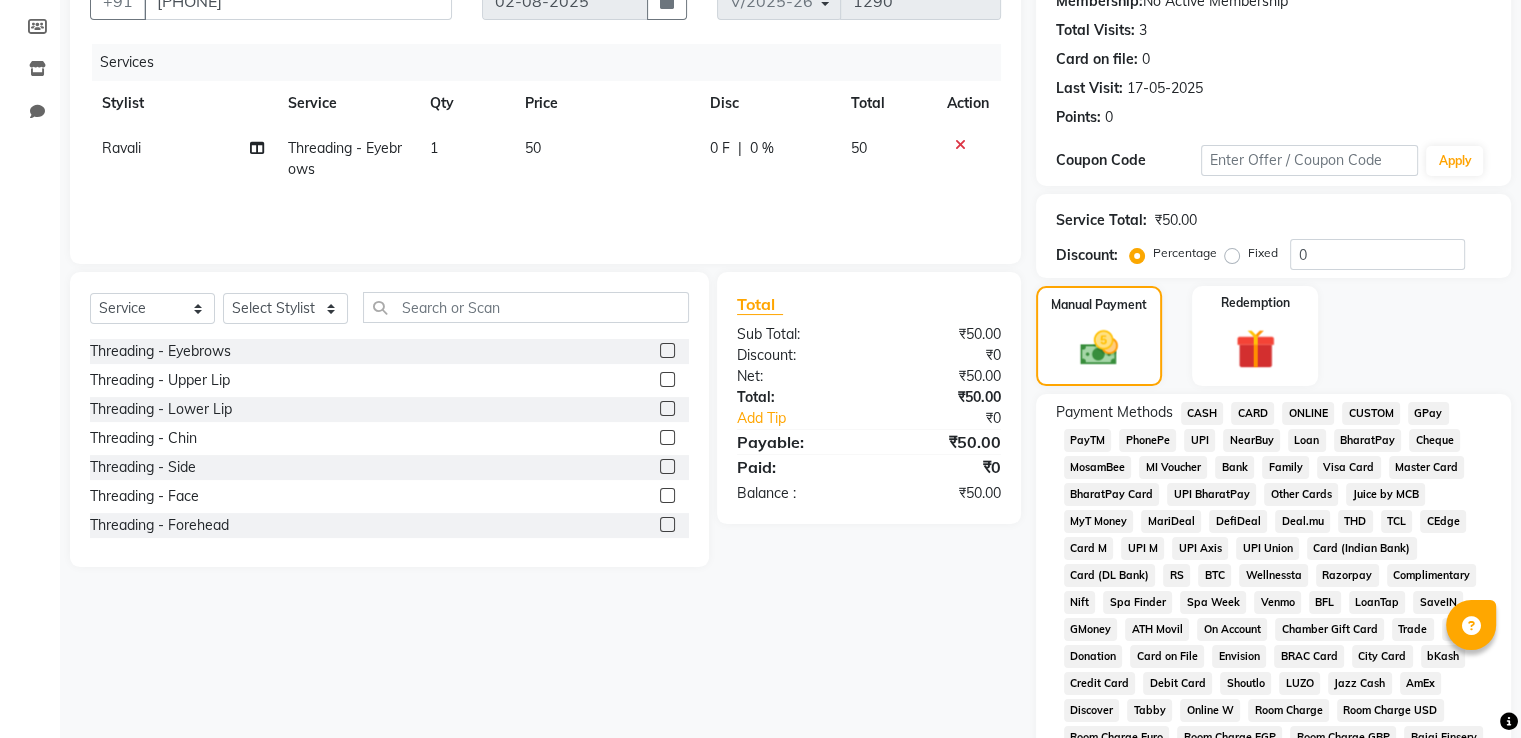 click on "GPay" 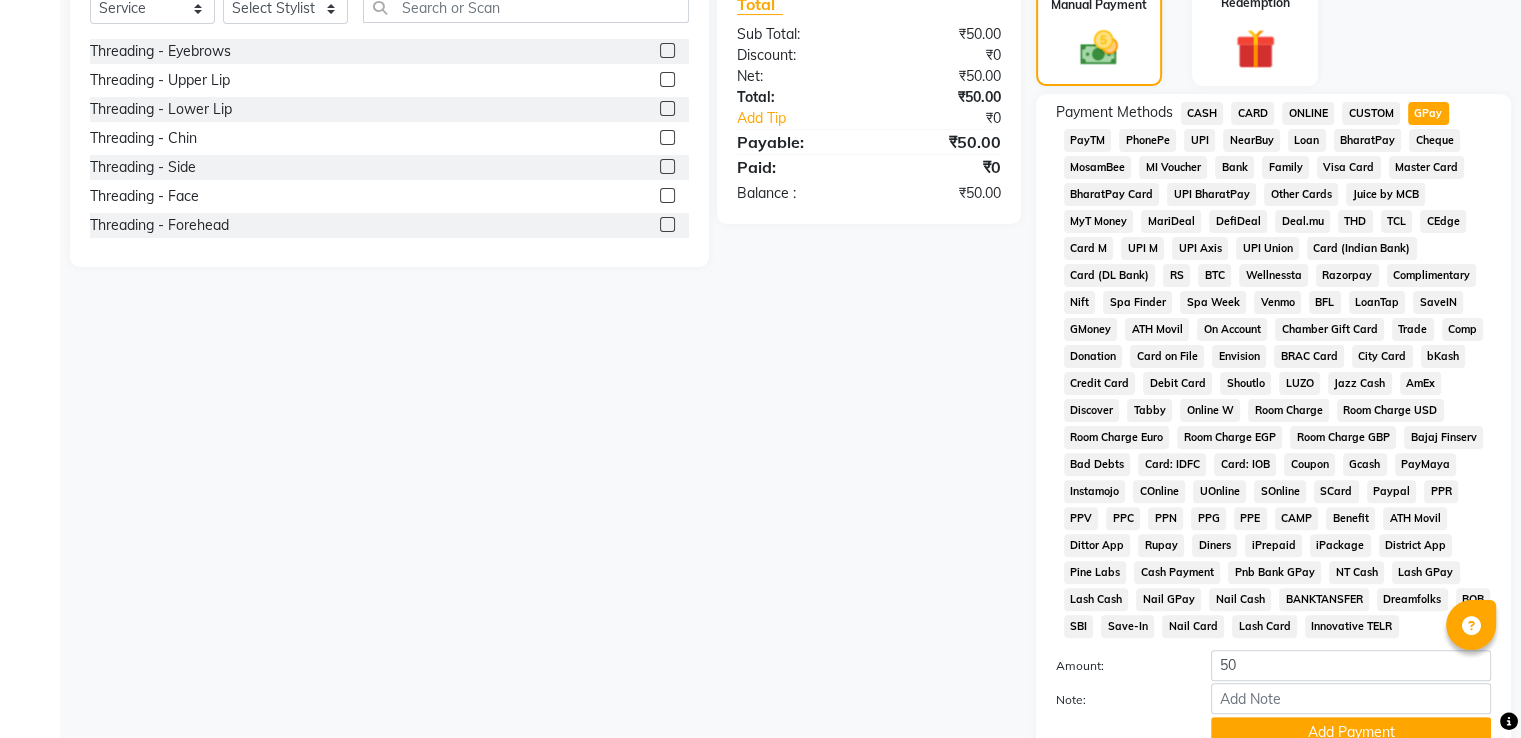 scroll, scrollTop: 609, scrollLeft: 0, axis: vertical 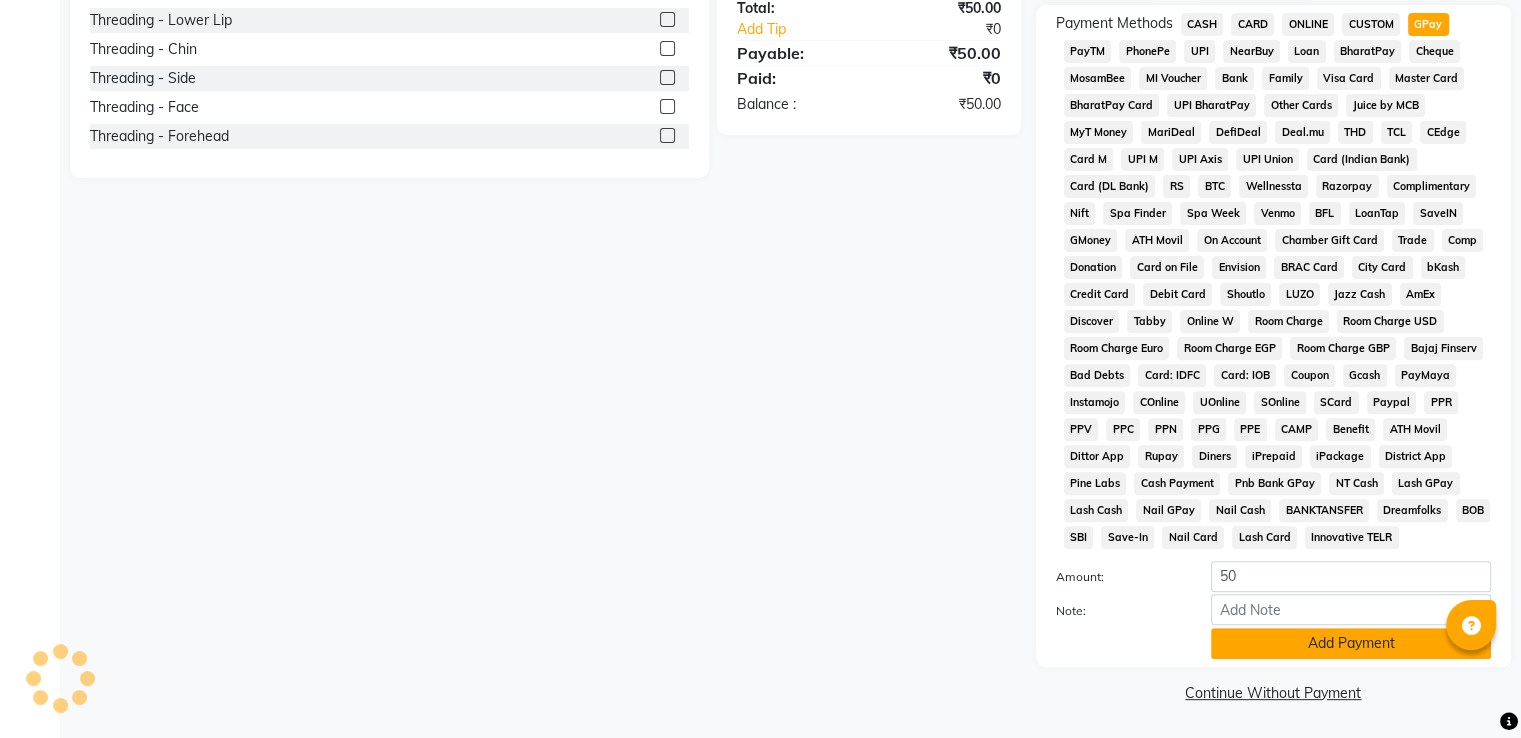 click on "Add Payment" 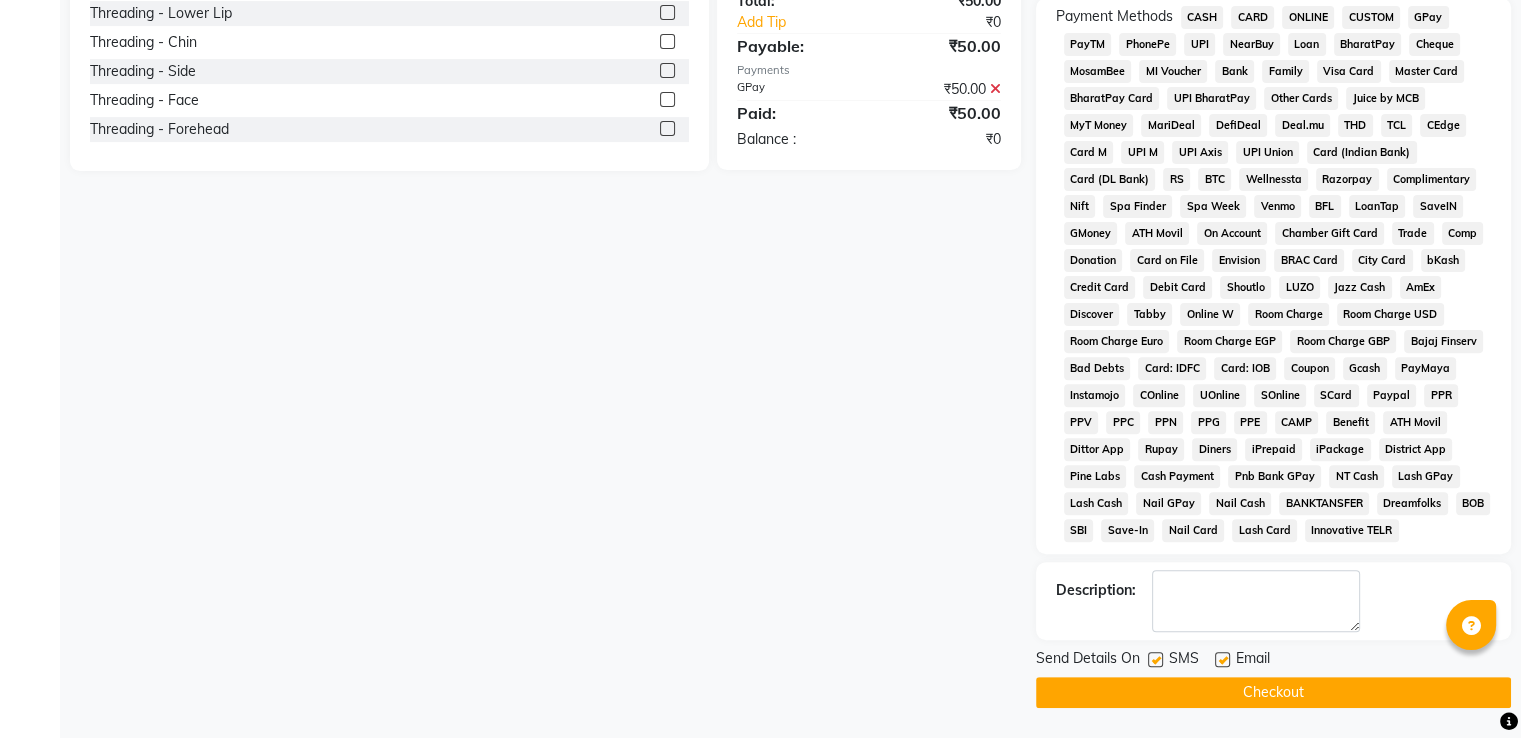 click on "Checkout" 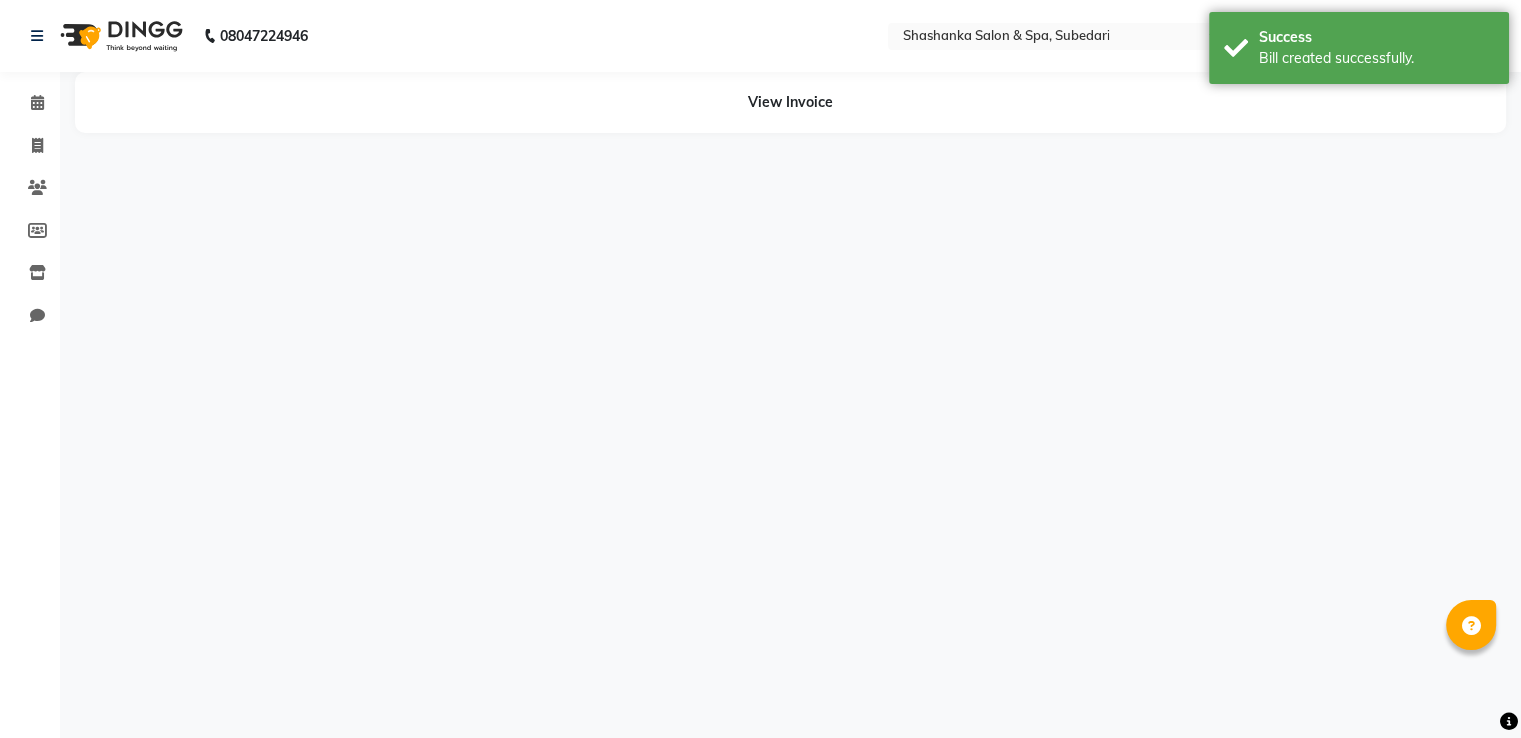 scroll, scrollTop: 0, scrollLeft: 0, axis: both 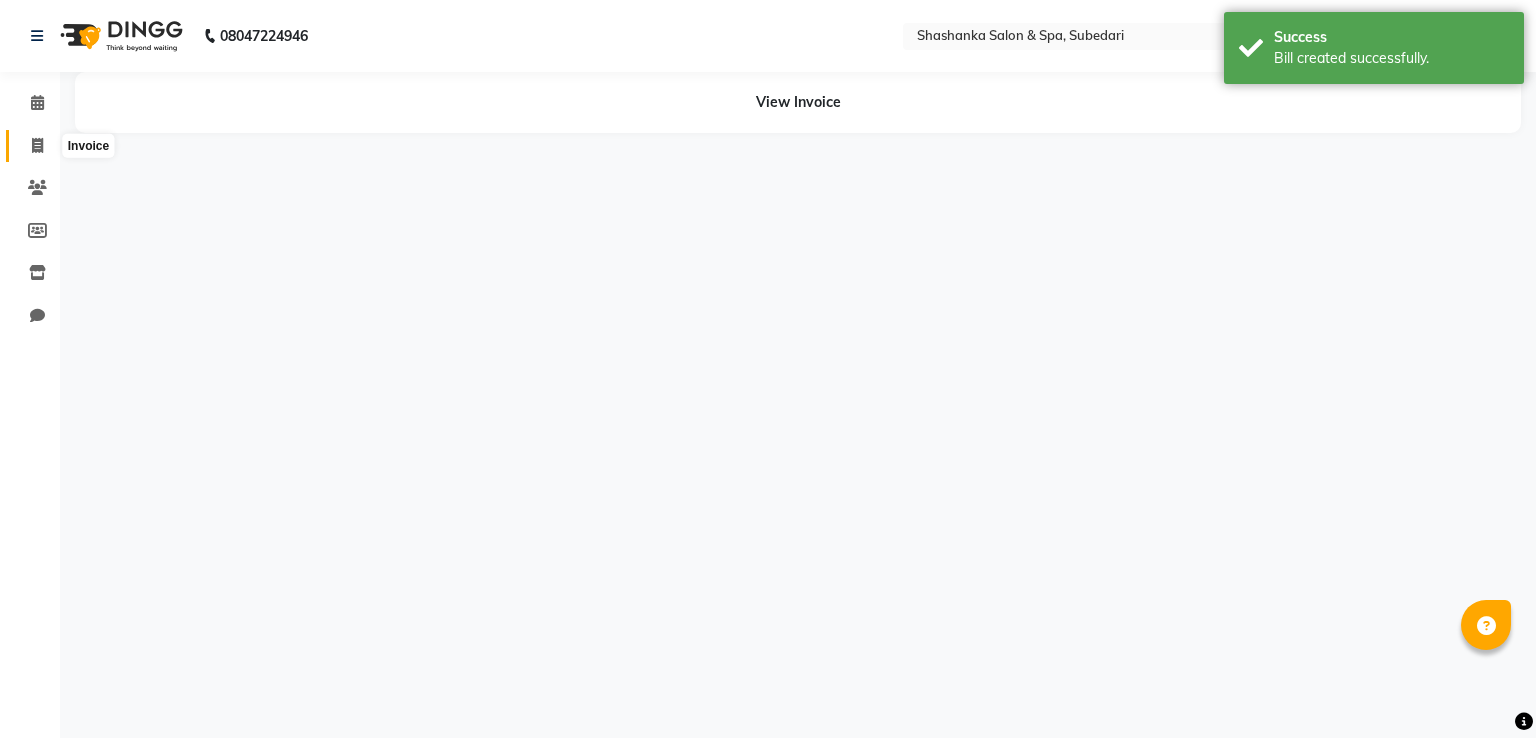 click 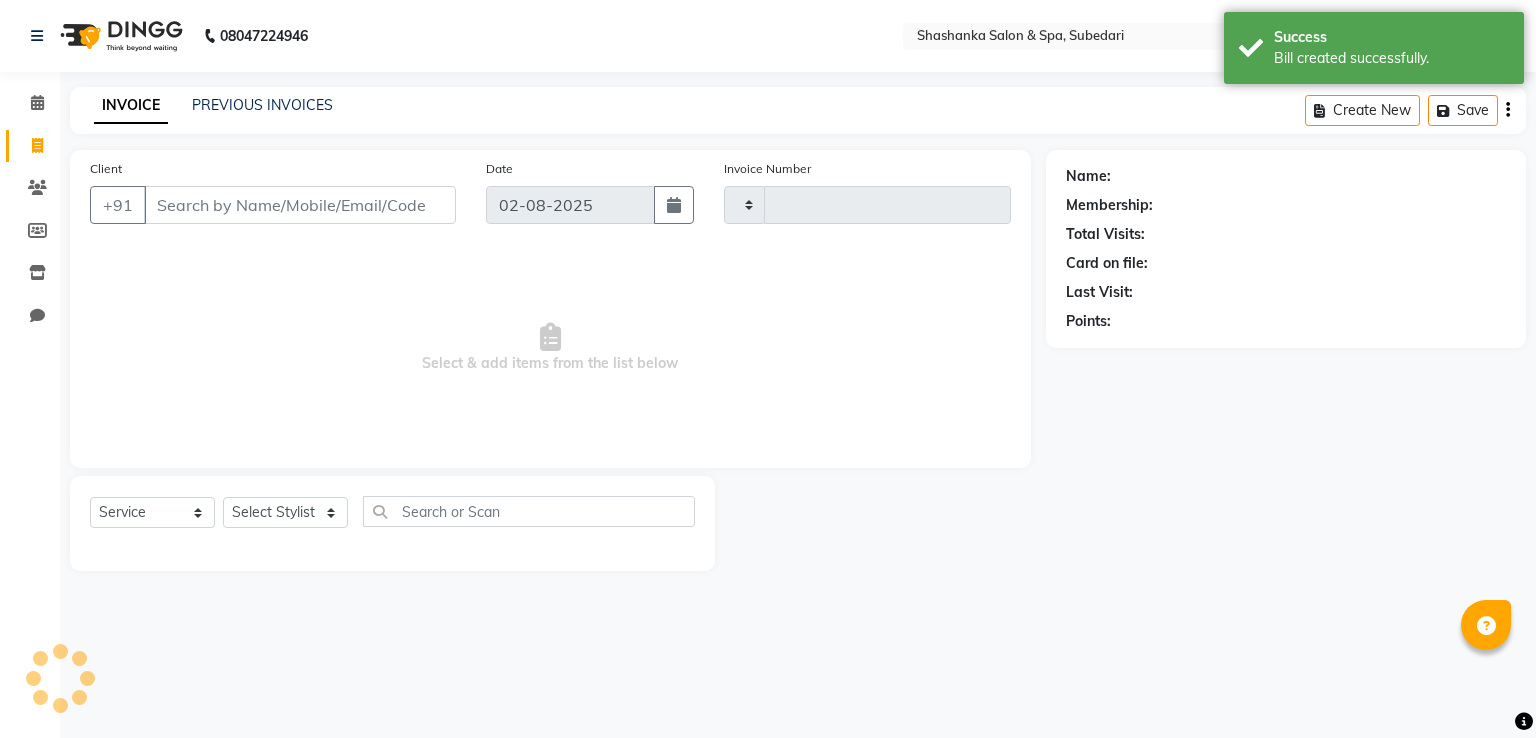 type on "1291" 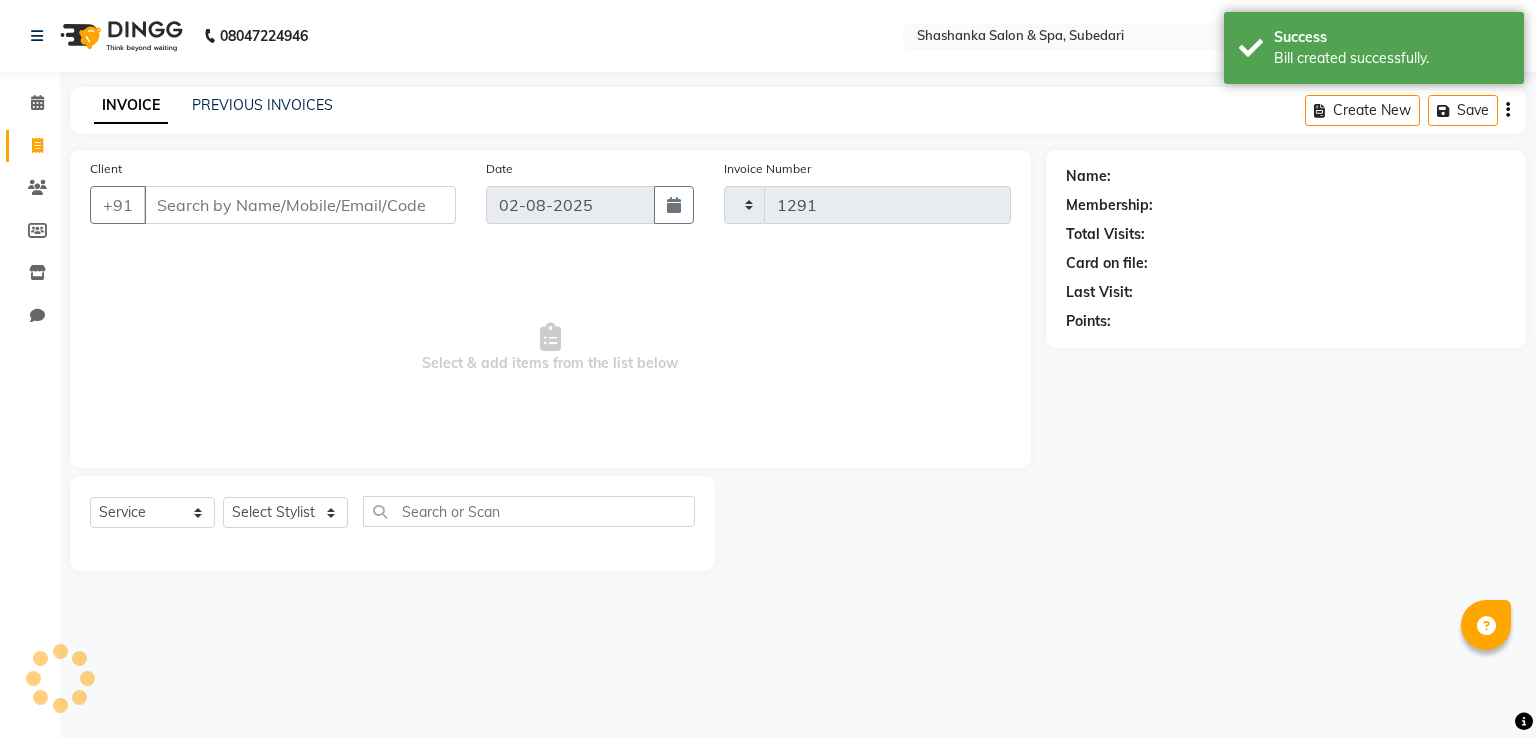 select on "67" 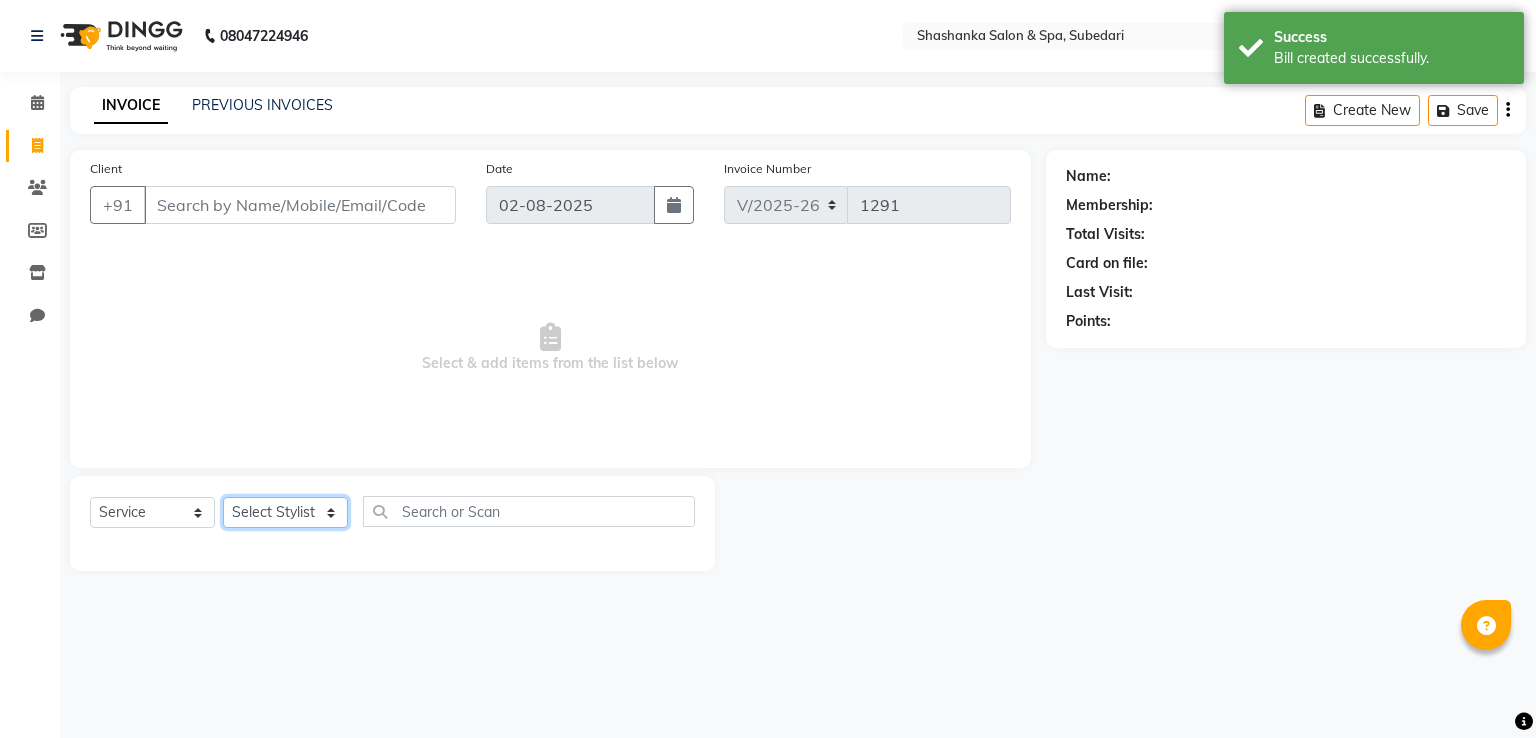click on "Select Stylist Manasa Ravali Receptionist Renuka Saba saif Soumya J Zeenath" 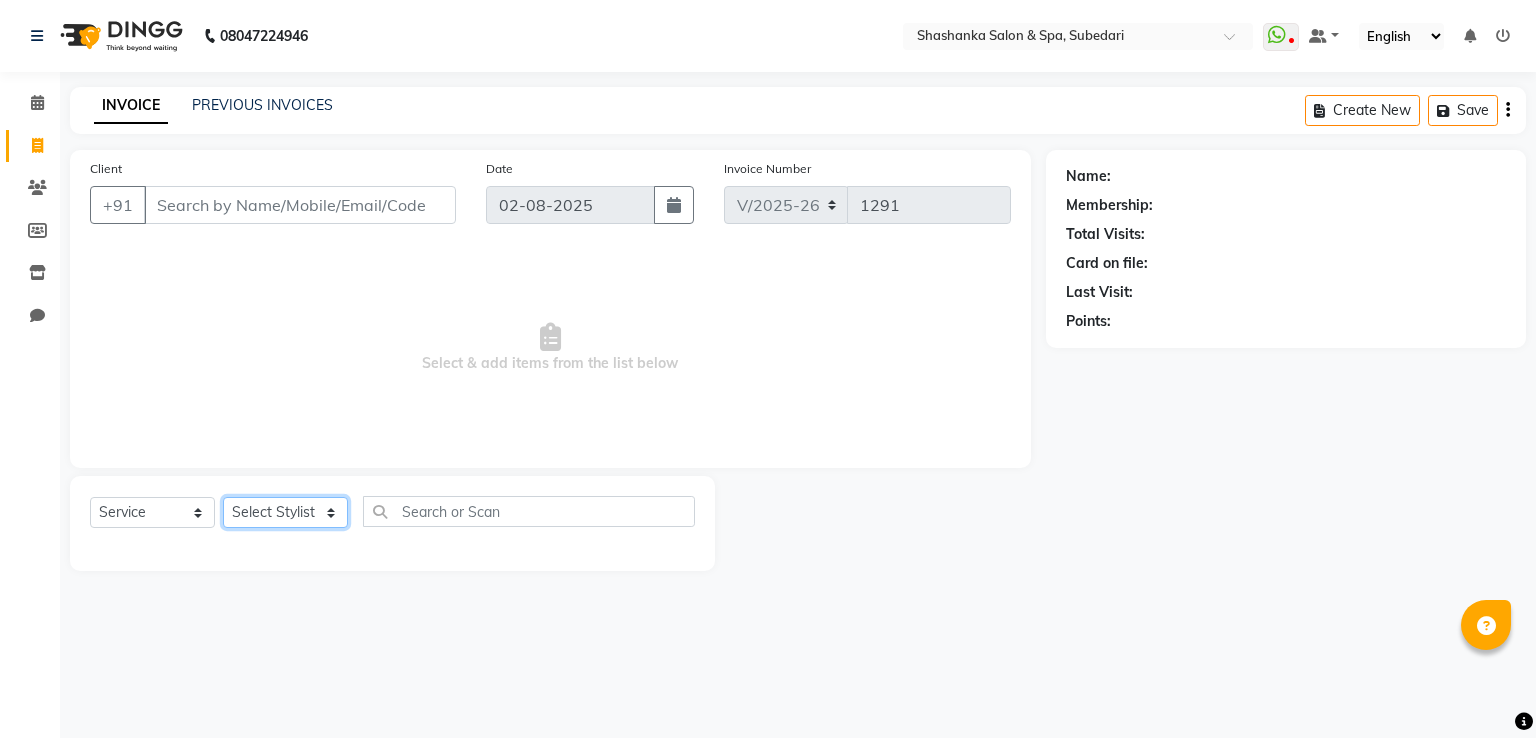select on "[NUMBER]" 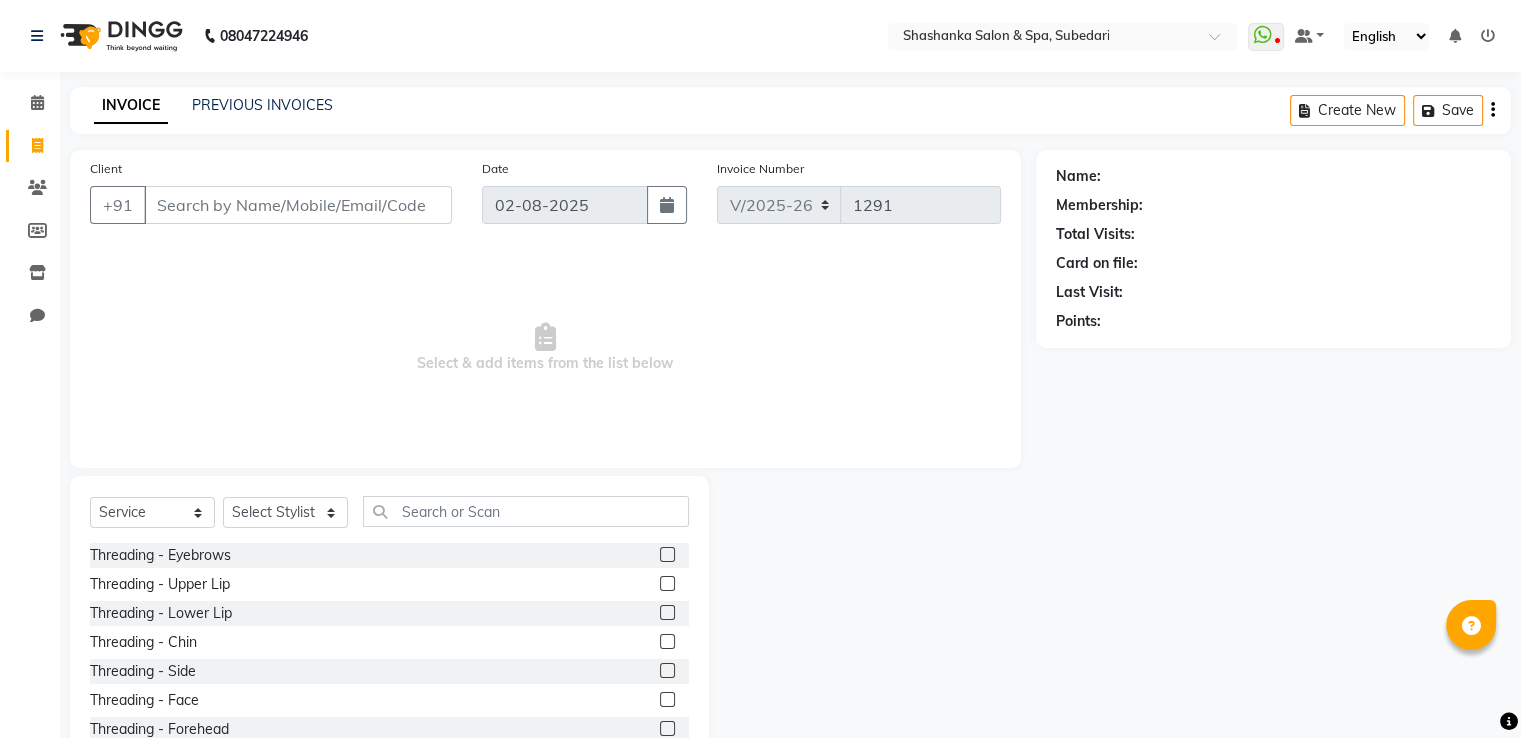 click 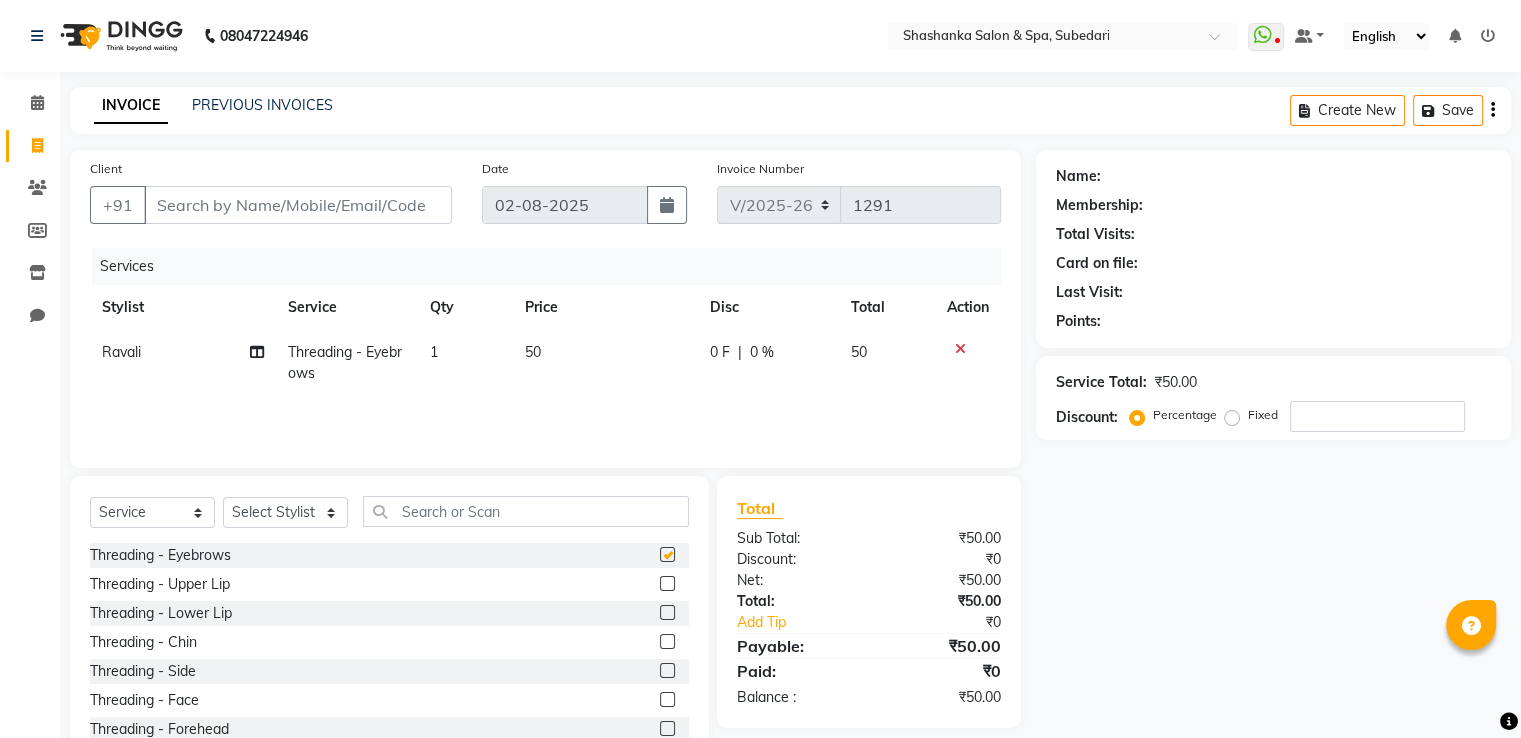 checkbox on "false" 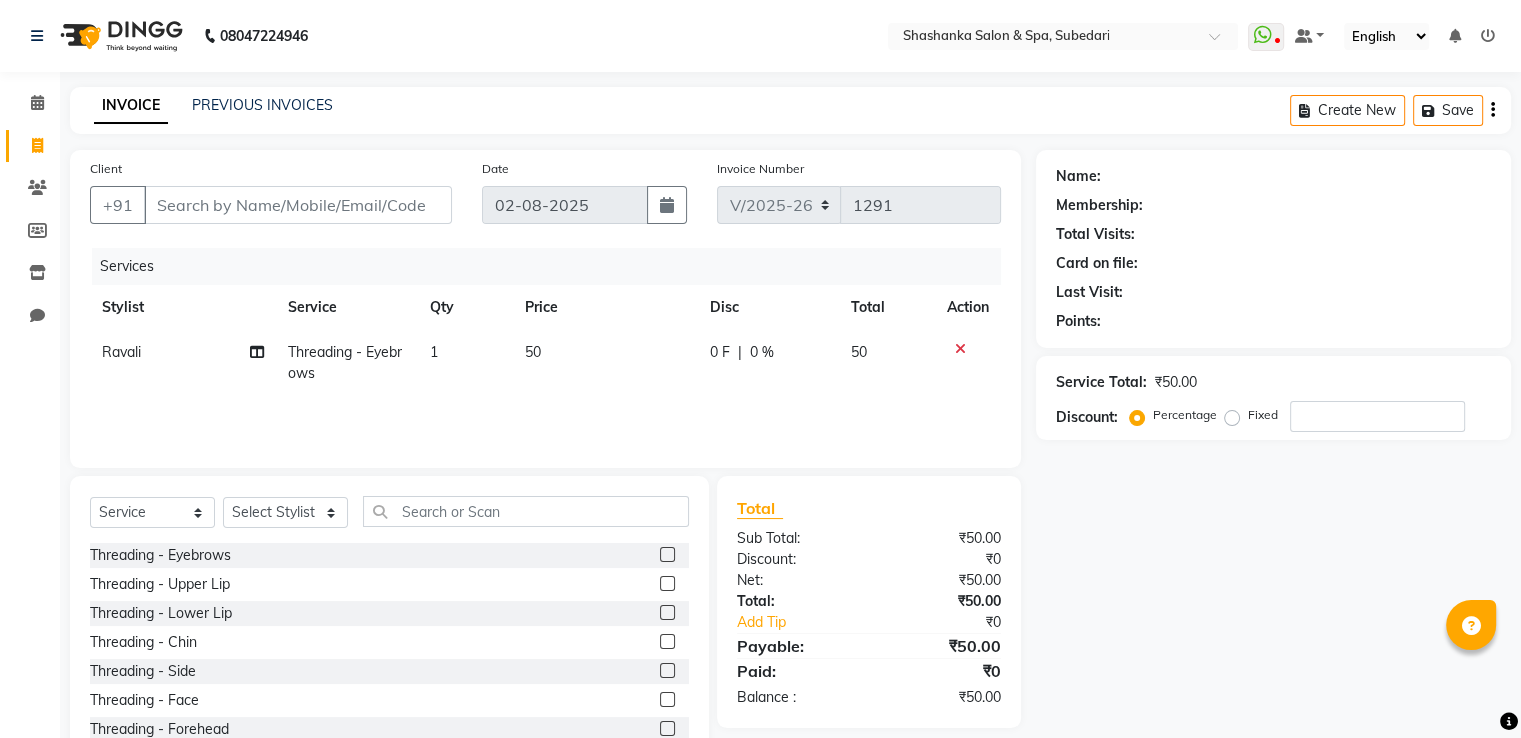click 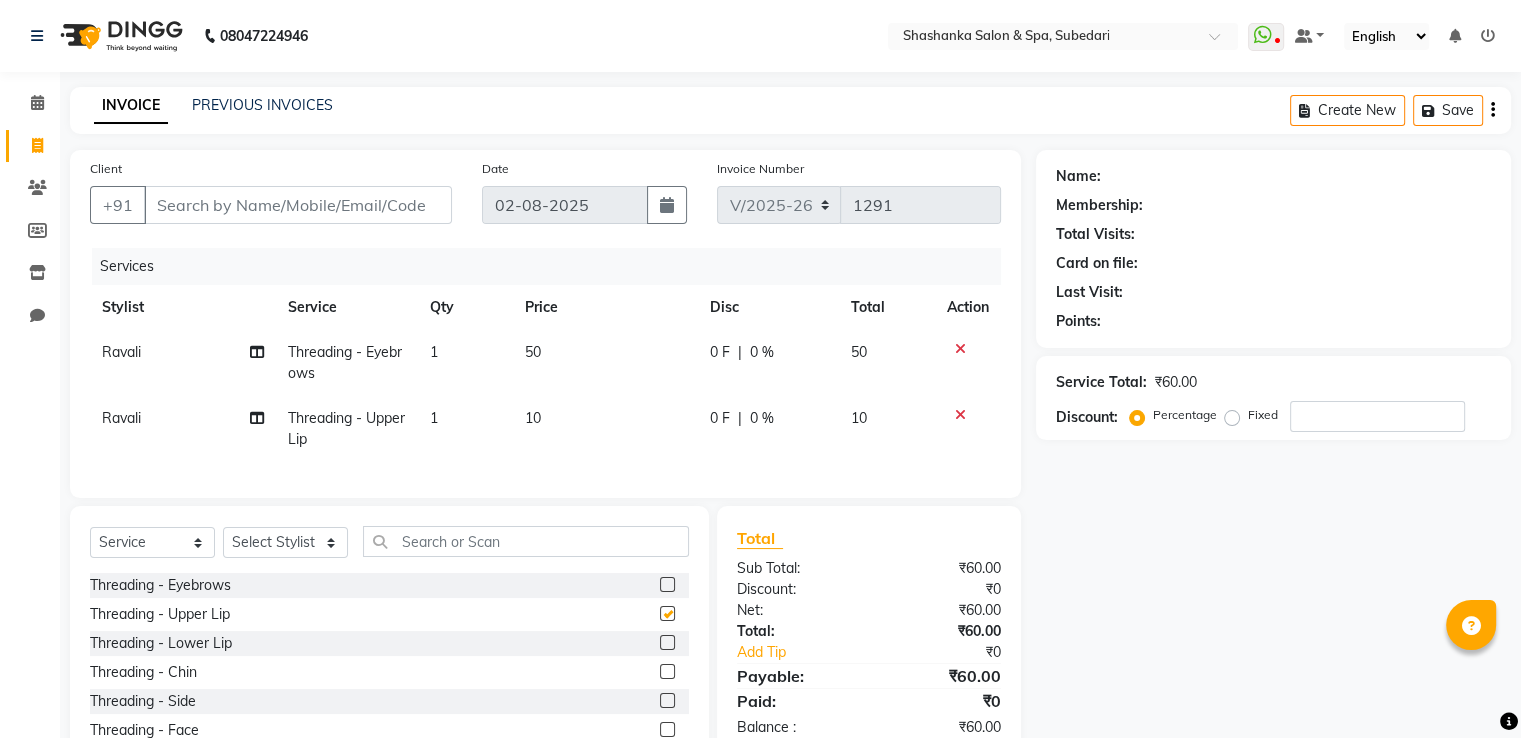checkbox on "false" 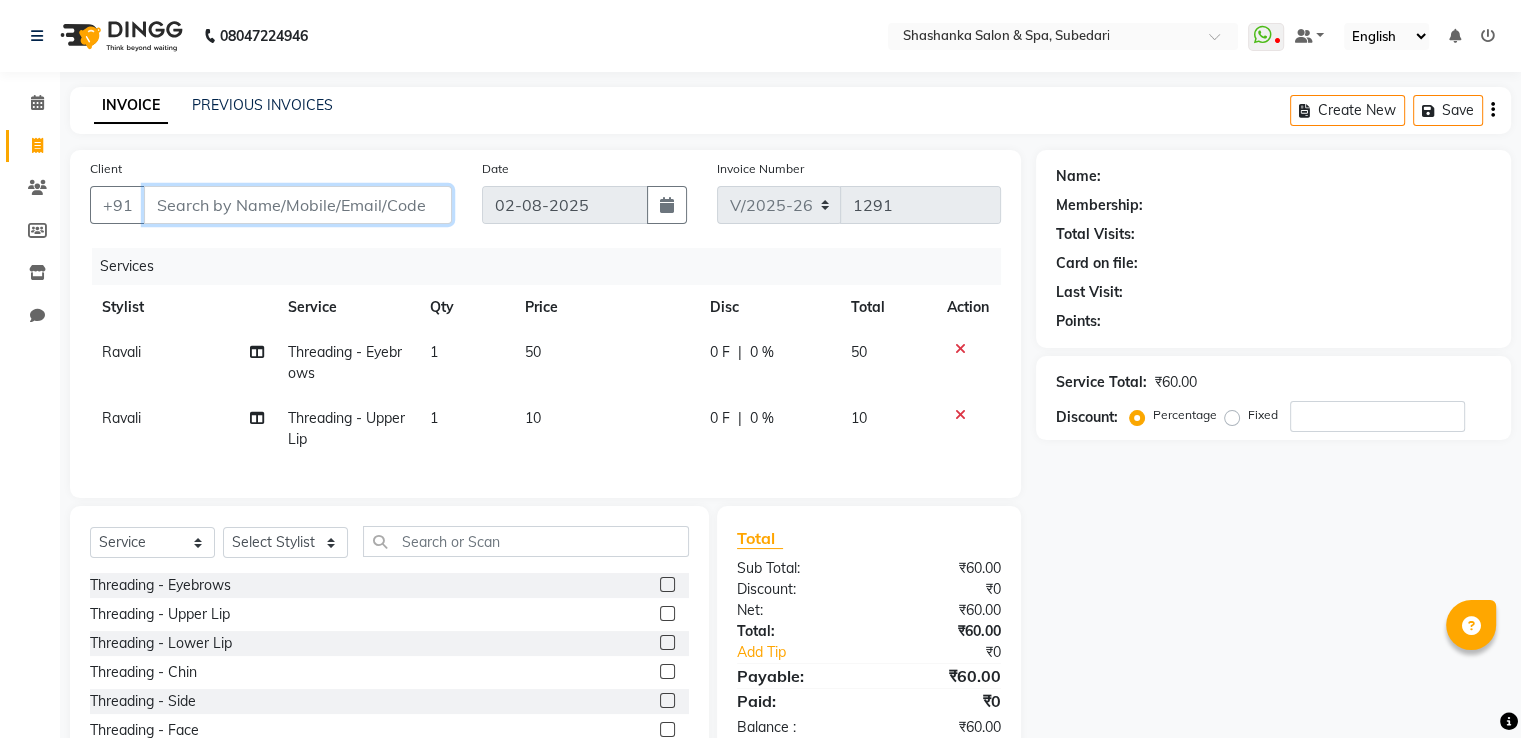 click on "Client" at bounding box center [298, 205] 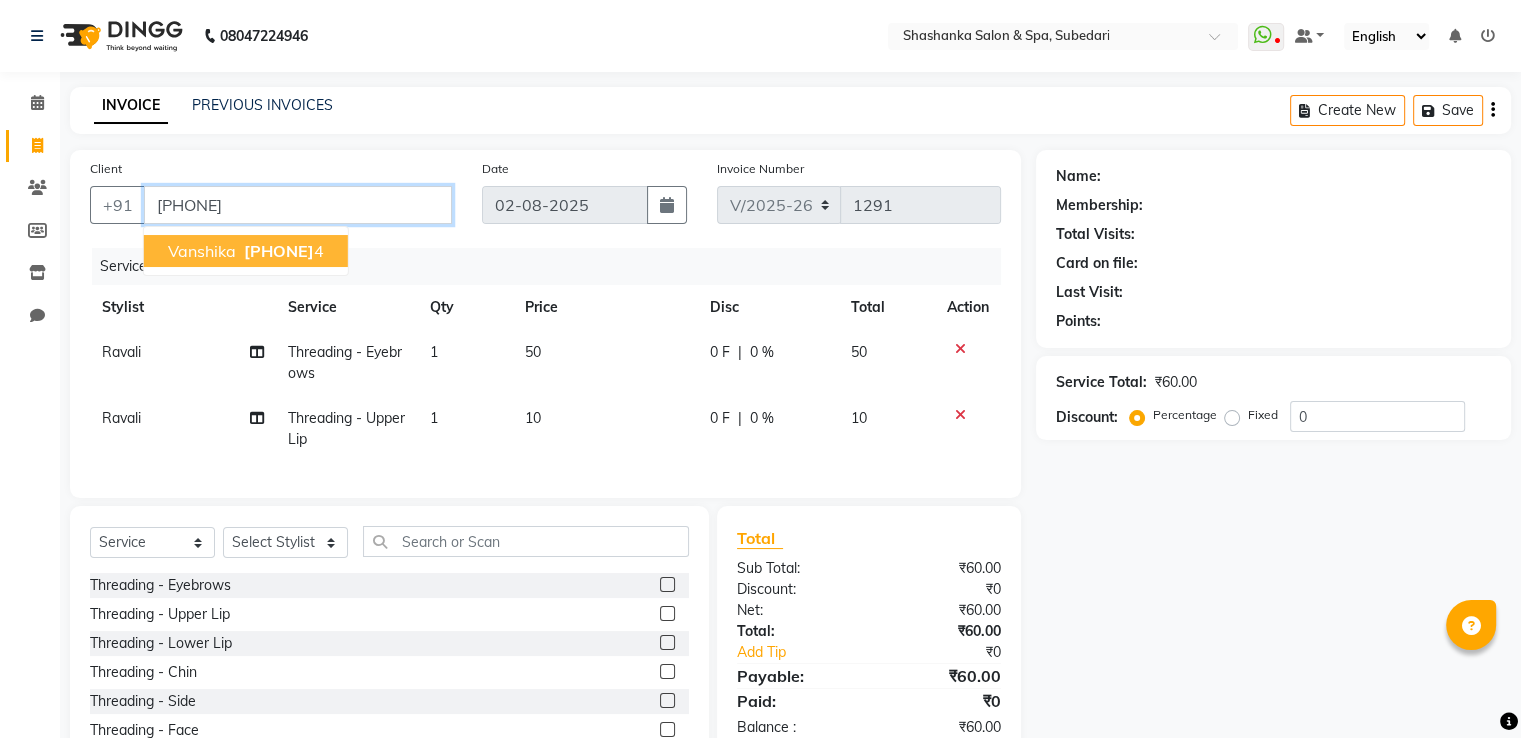 type on "[PHONE]" 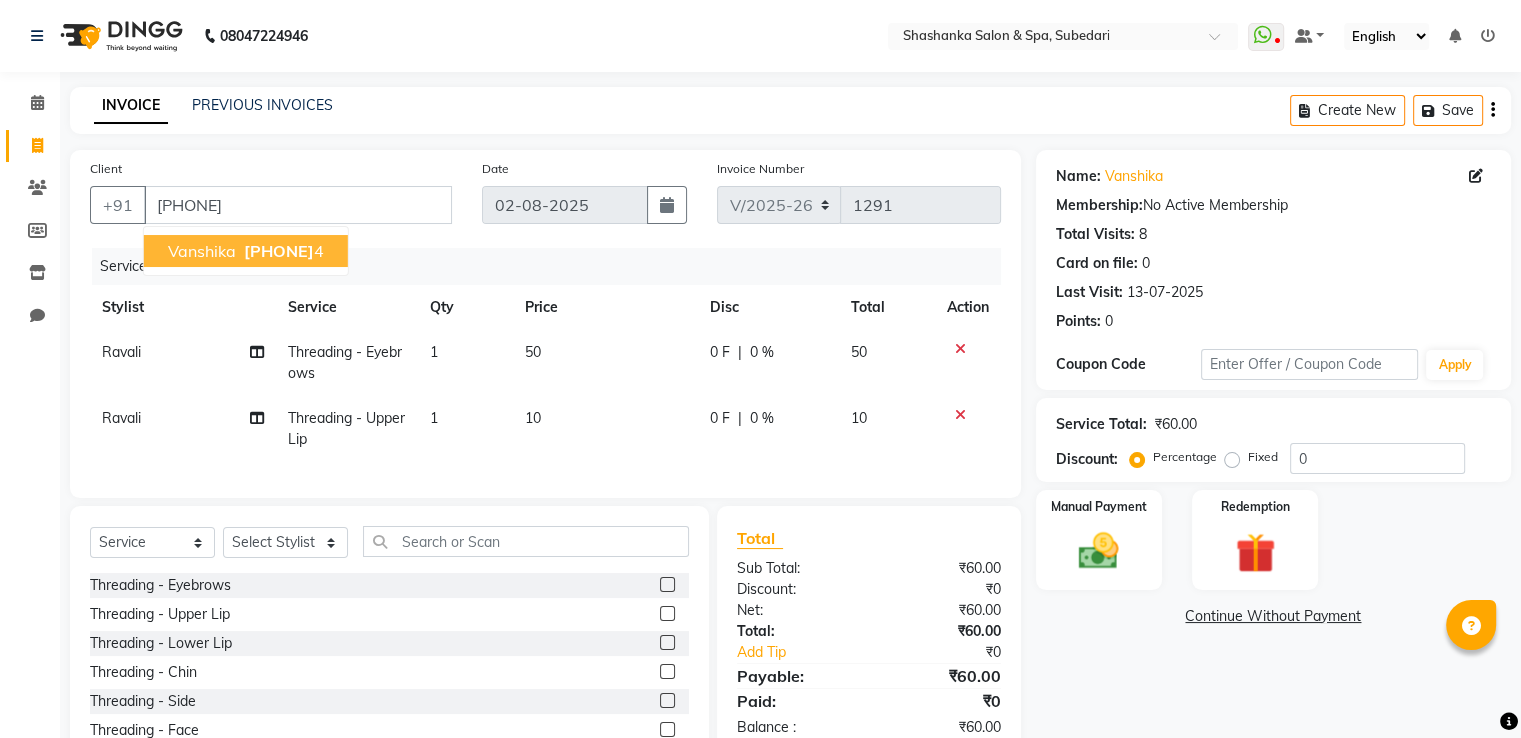 click on "[PHONE]" at bounding box center [279, 251] 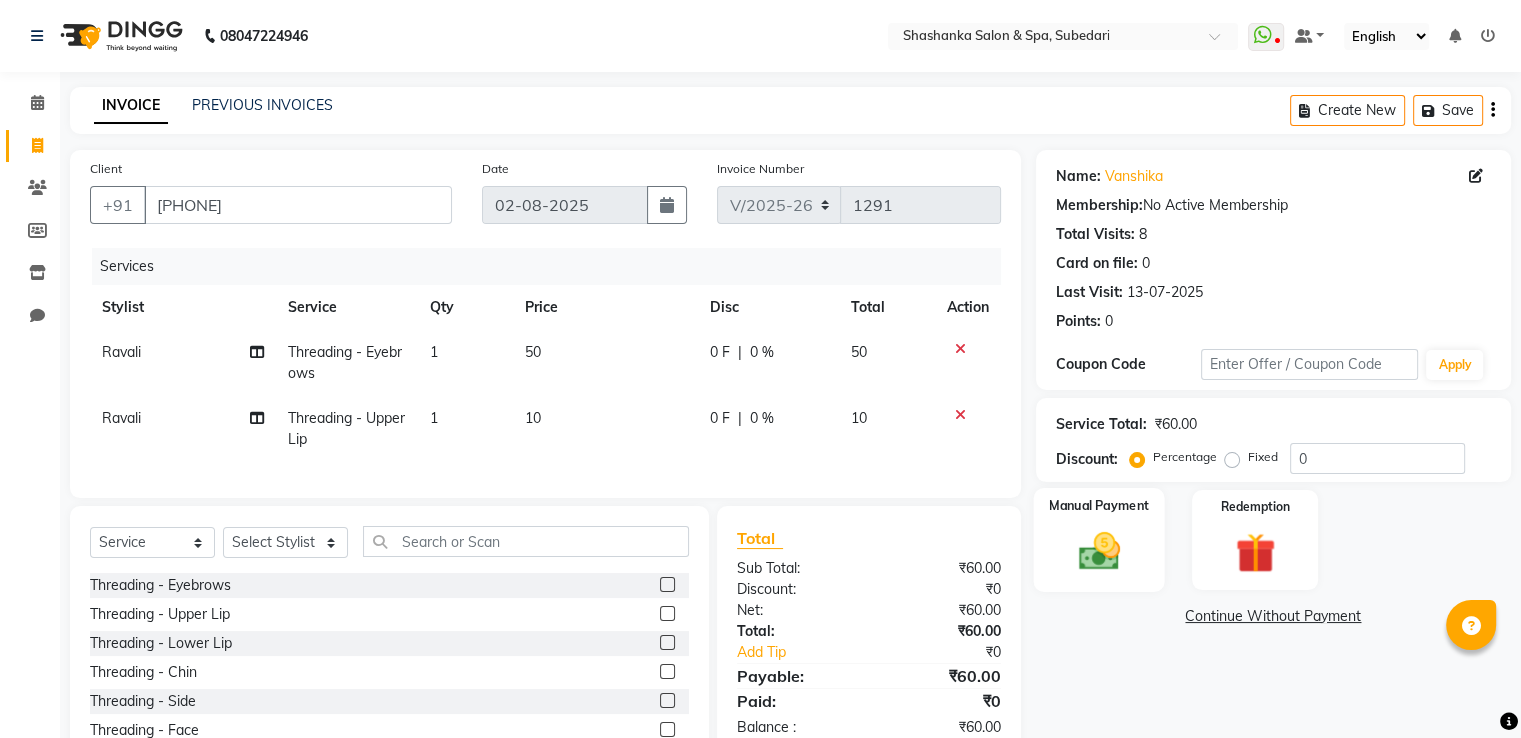 click 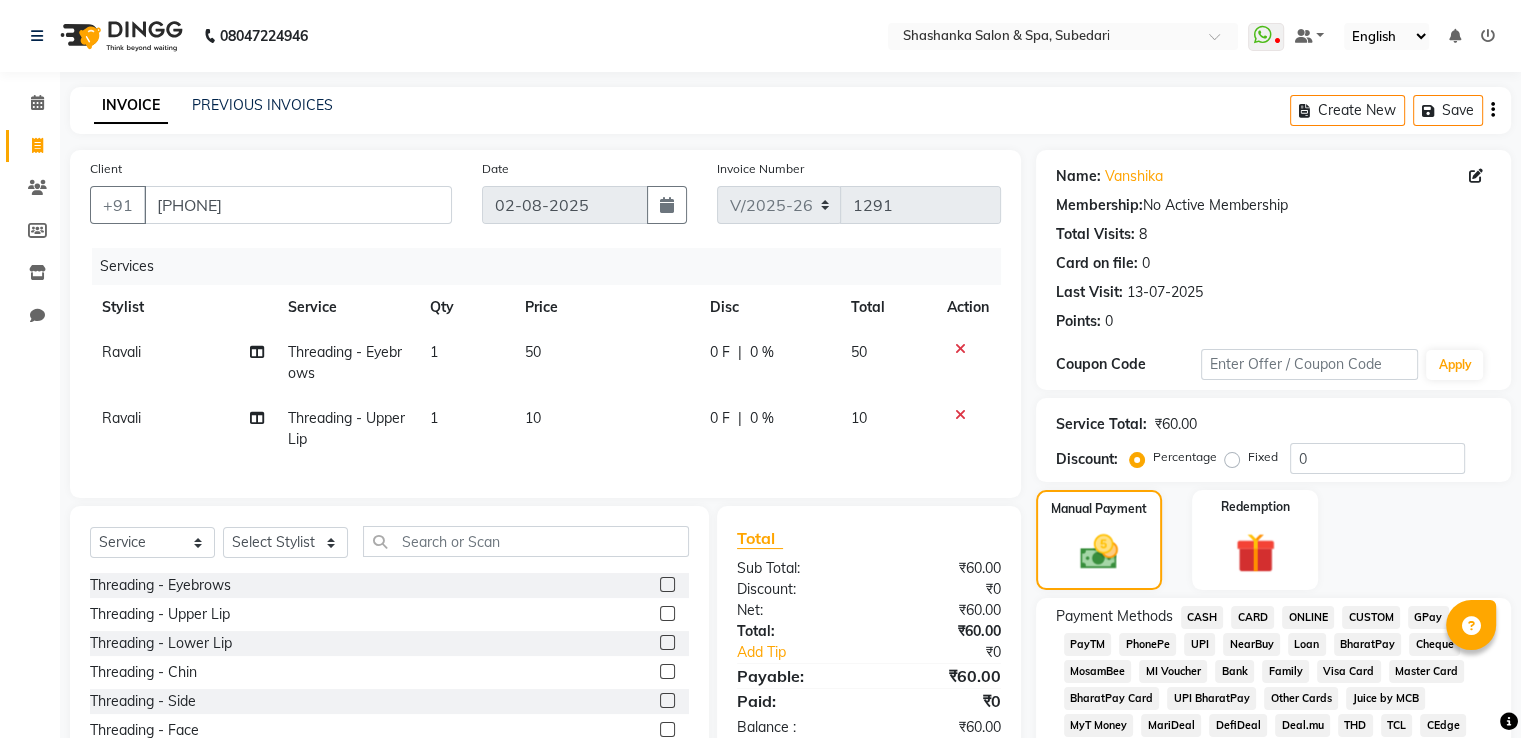 click on "GPay" 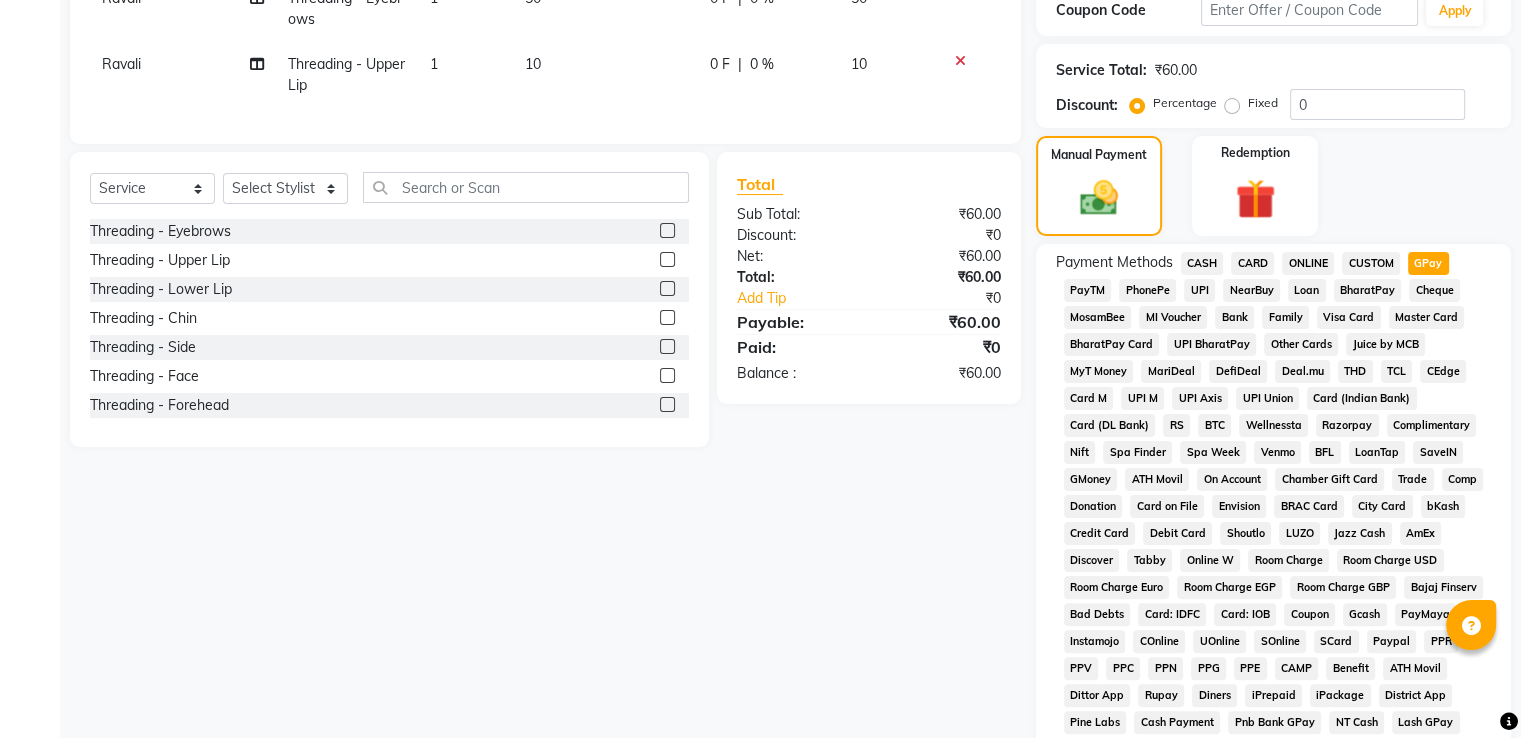 scroll, scrollTop: 609, scrollLeft: 0, axis: vertical 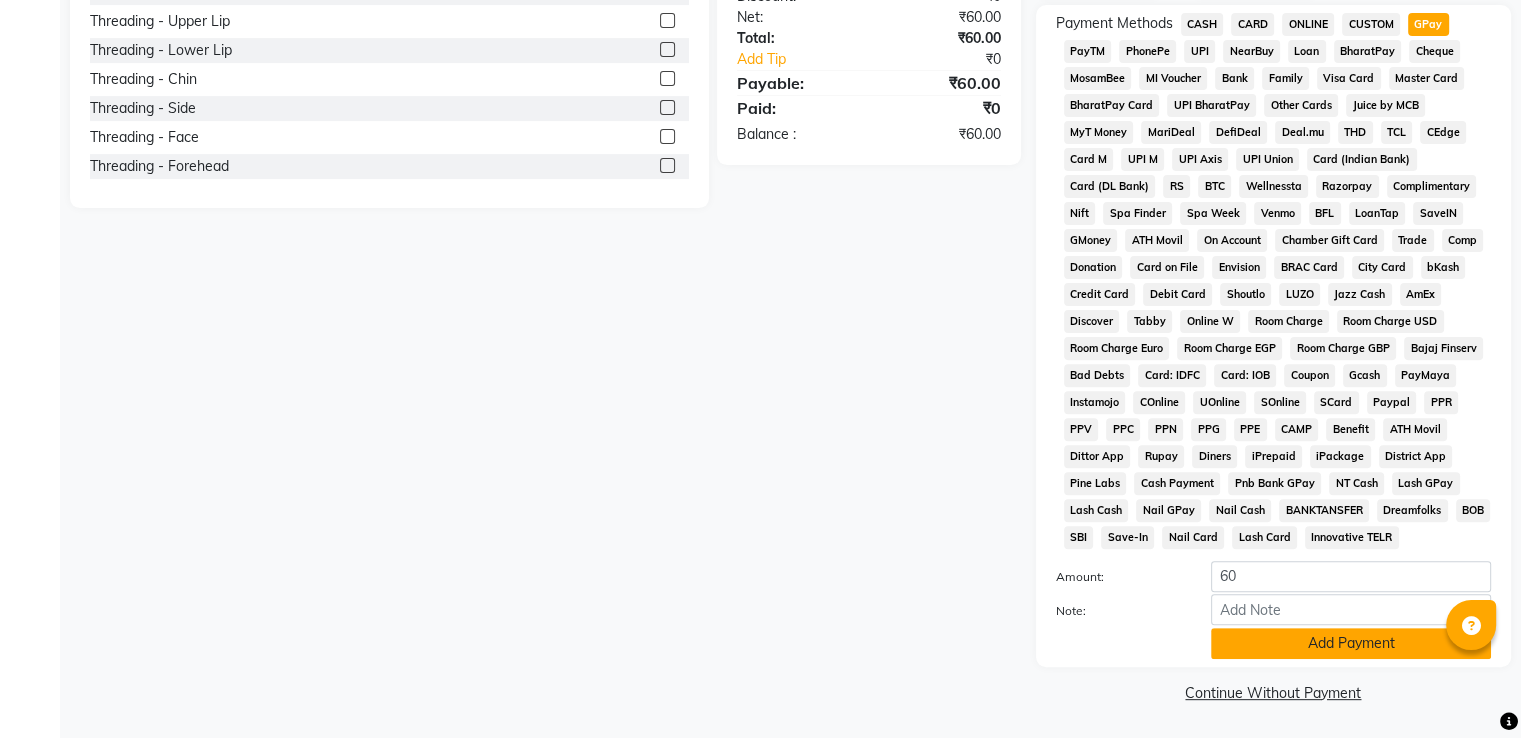 click on "Add Payment" 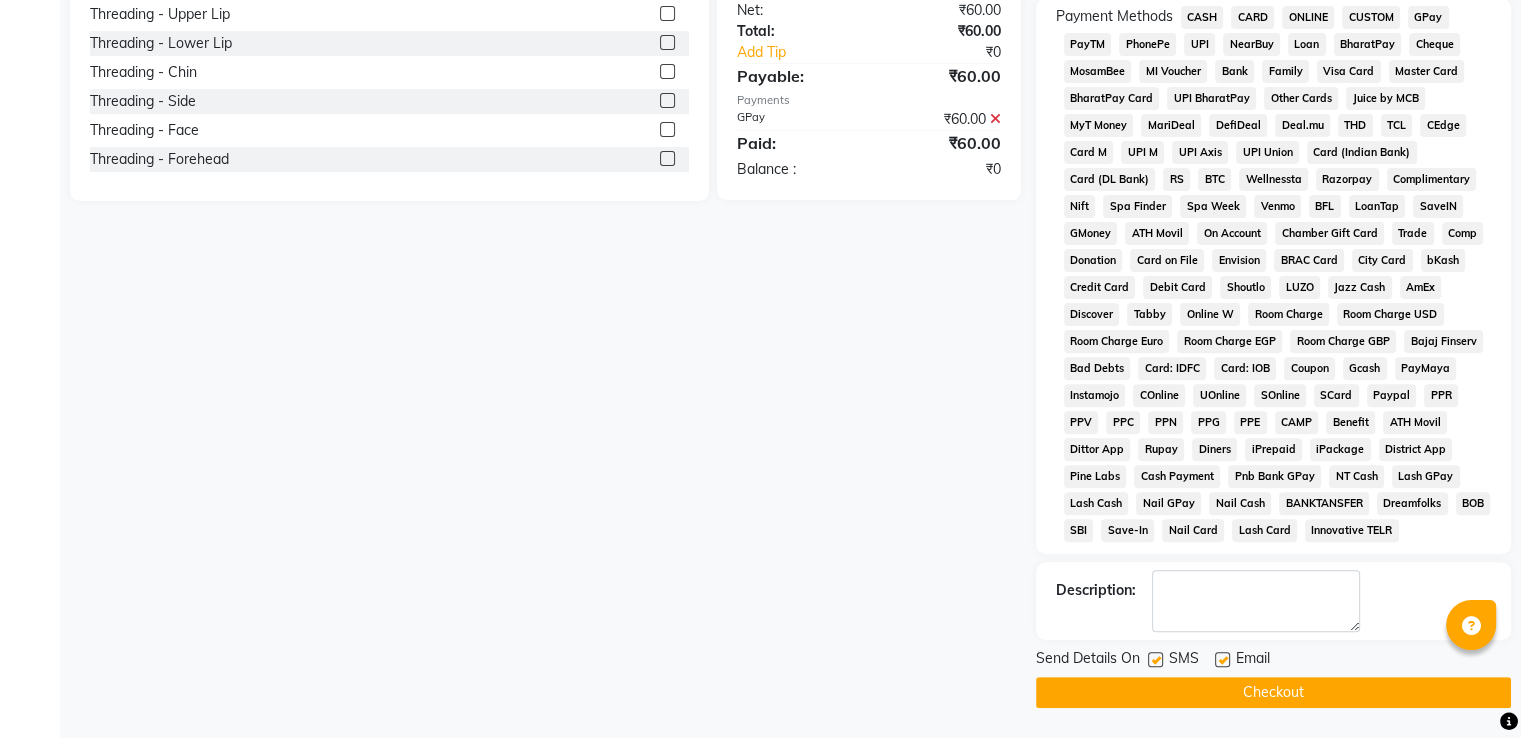 click on "Checkout" 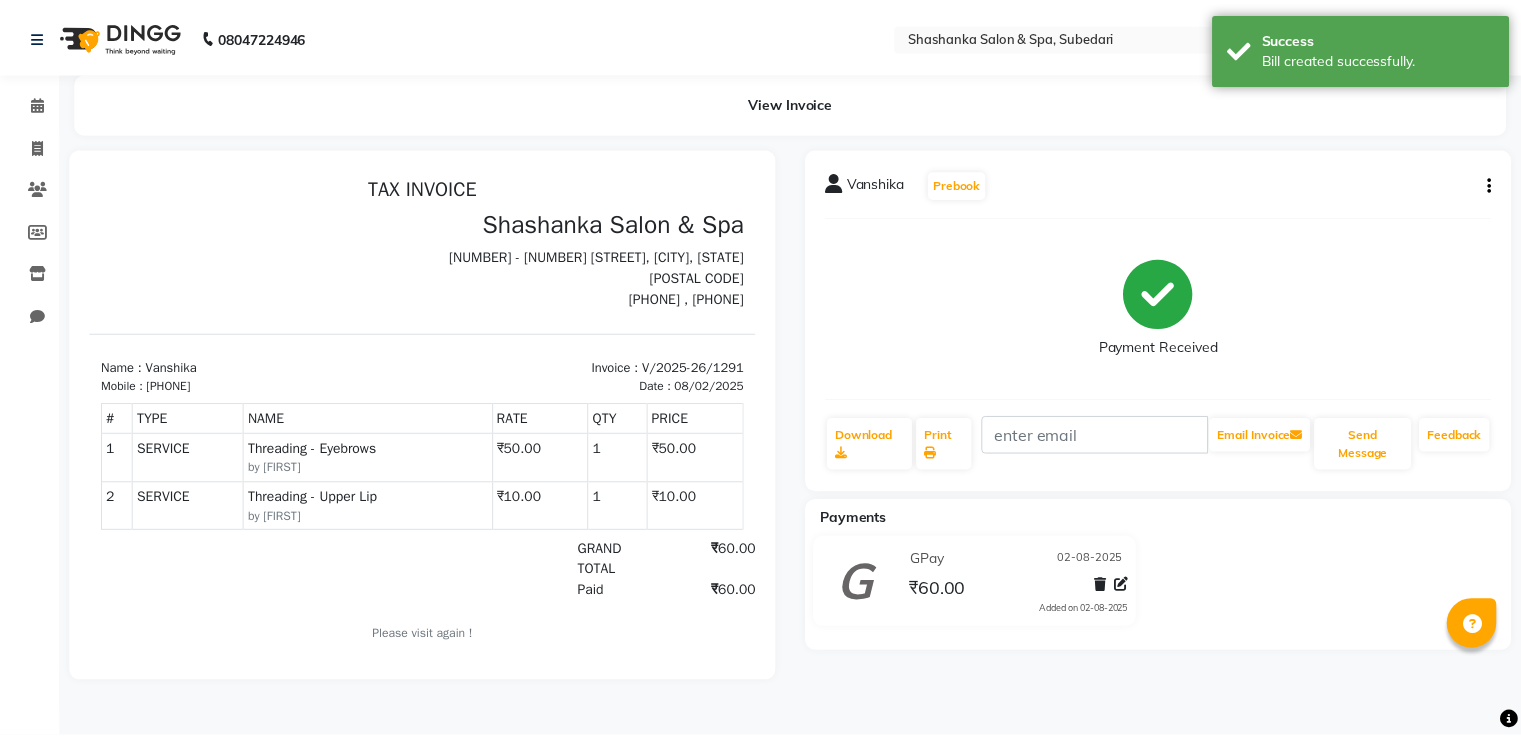 scroll, scrollTop: 0, scrollLeft: 0, axis: both 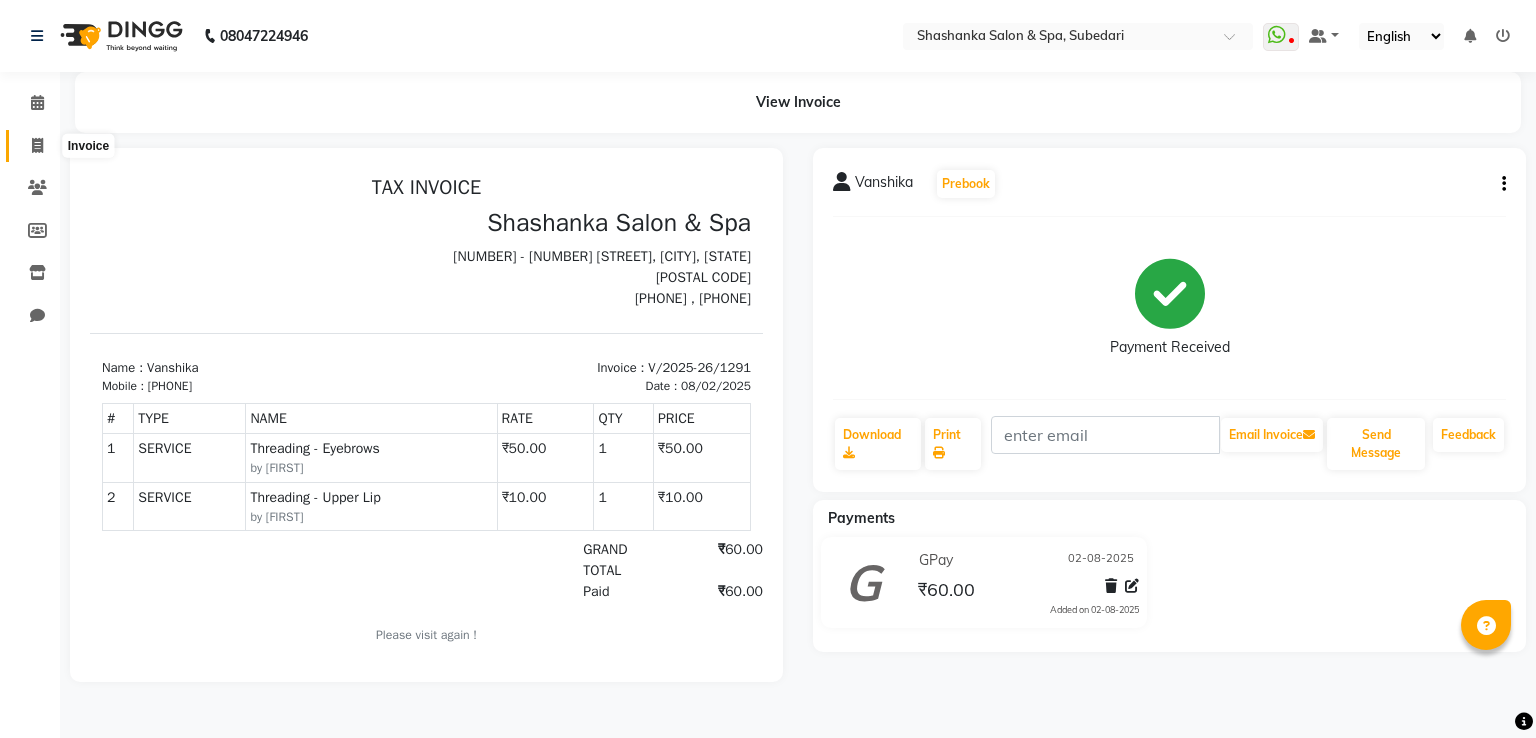 click 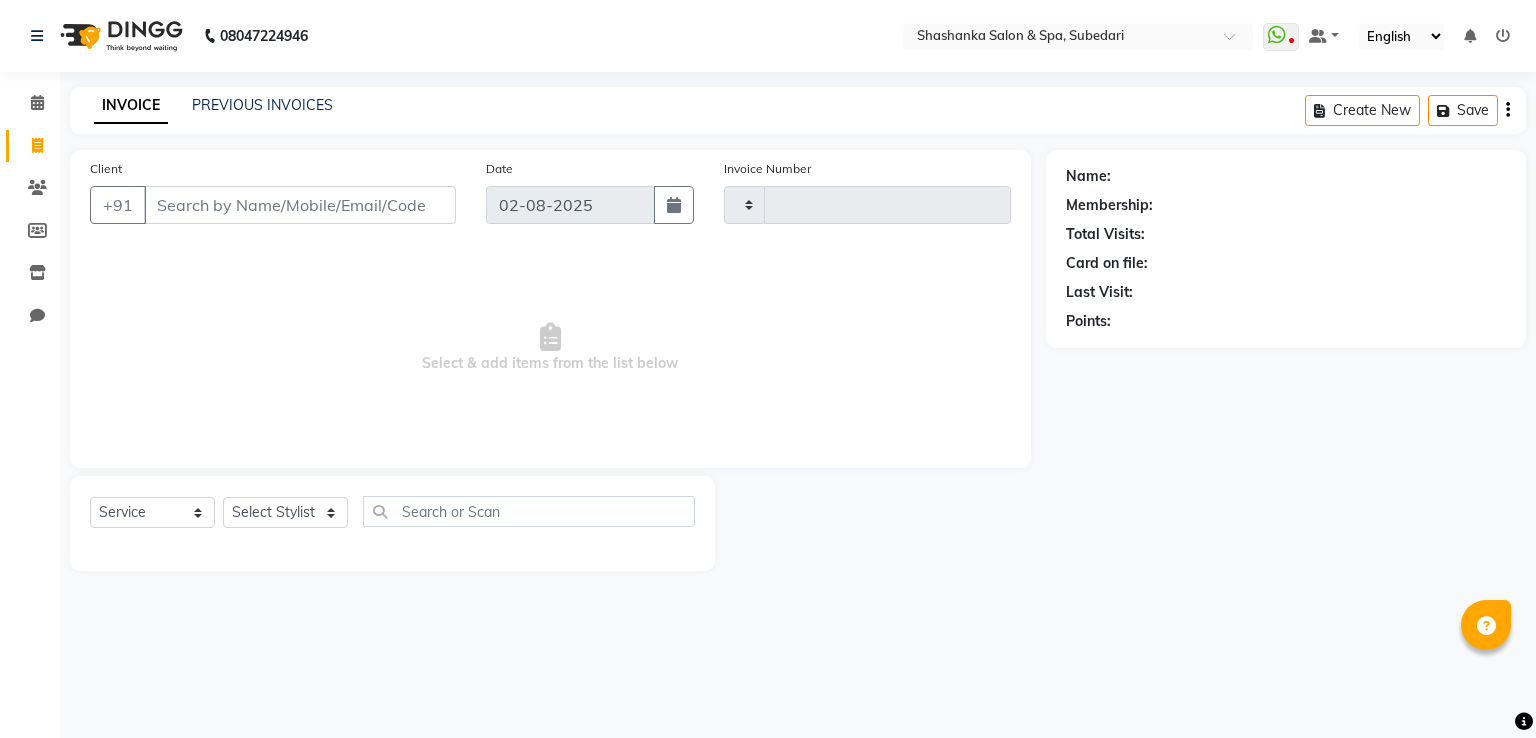 type on "1292" 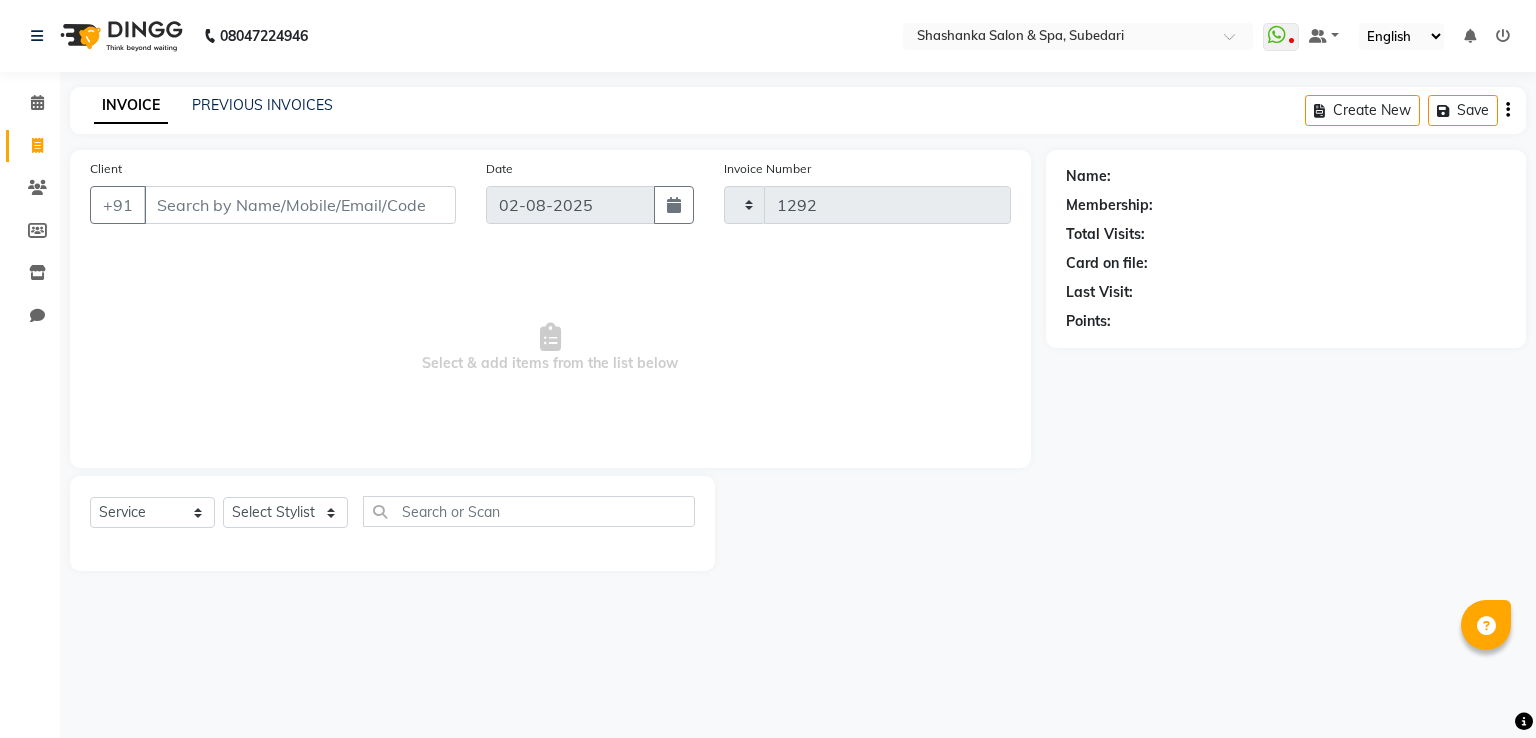 select on "67" 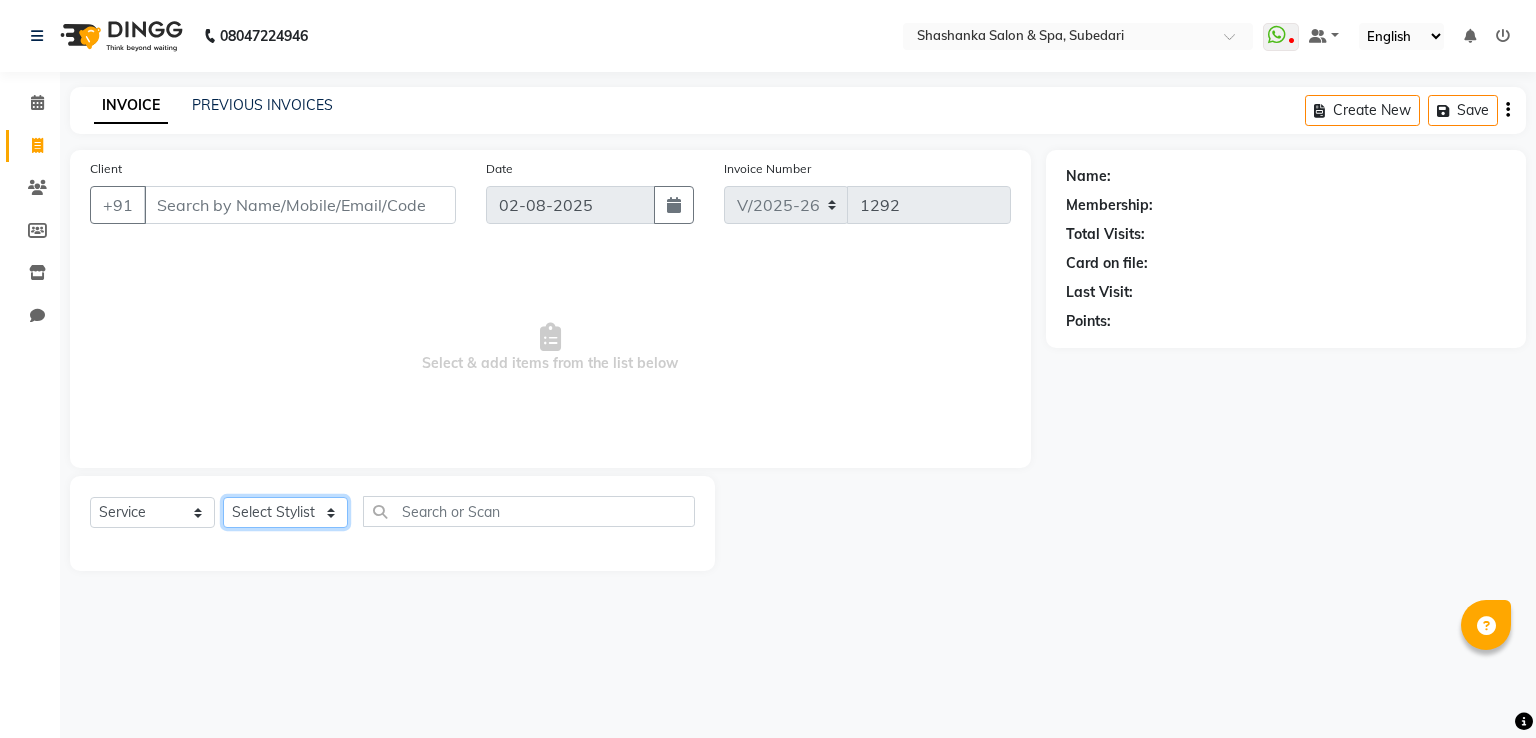 click on "Select Stylist Manasa Ravali Receptionist Renuka Saba saif Soumya J Zeenath" 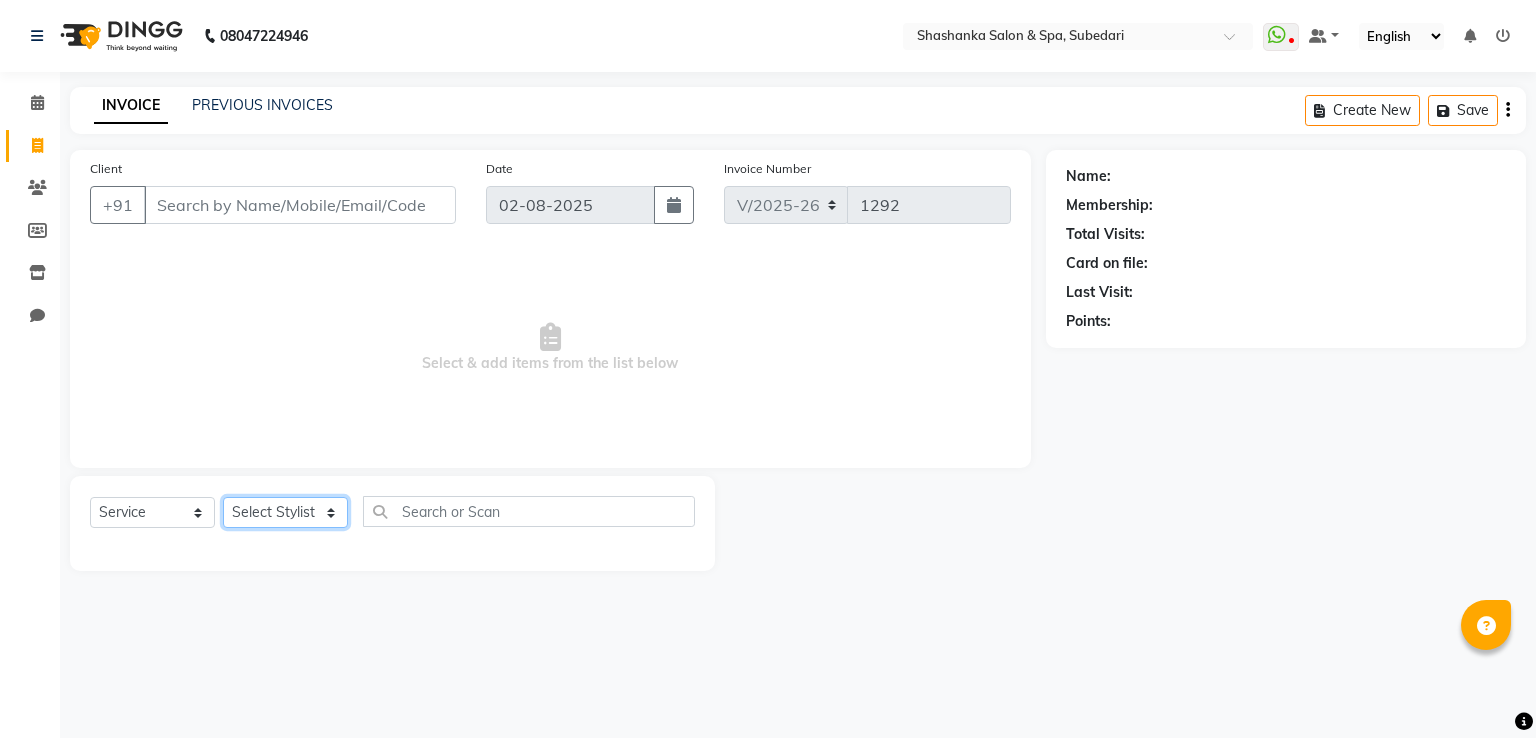 select on "20459" 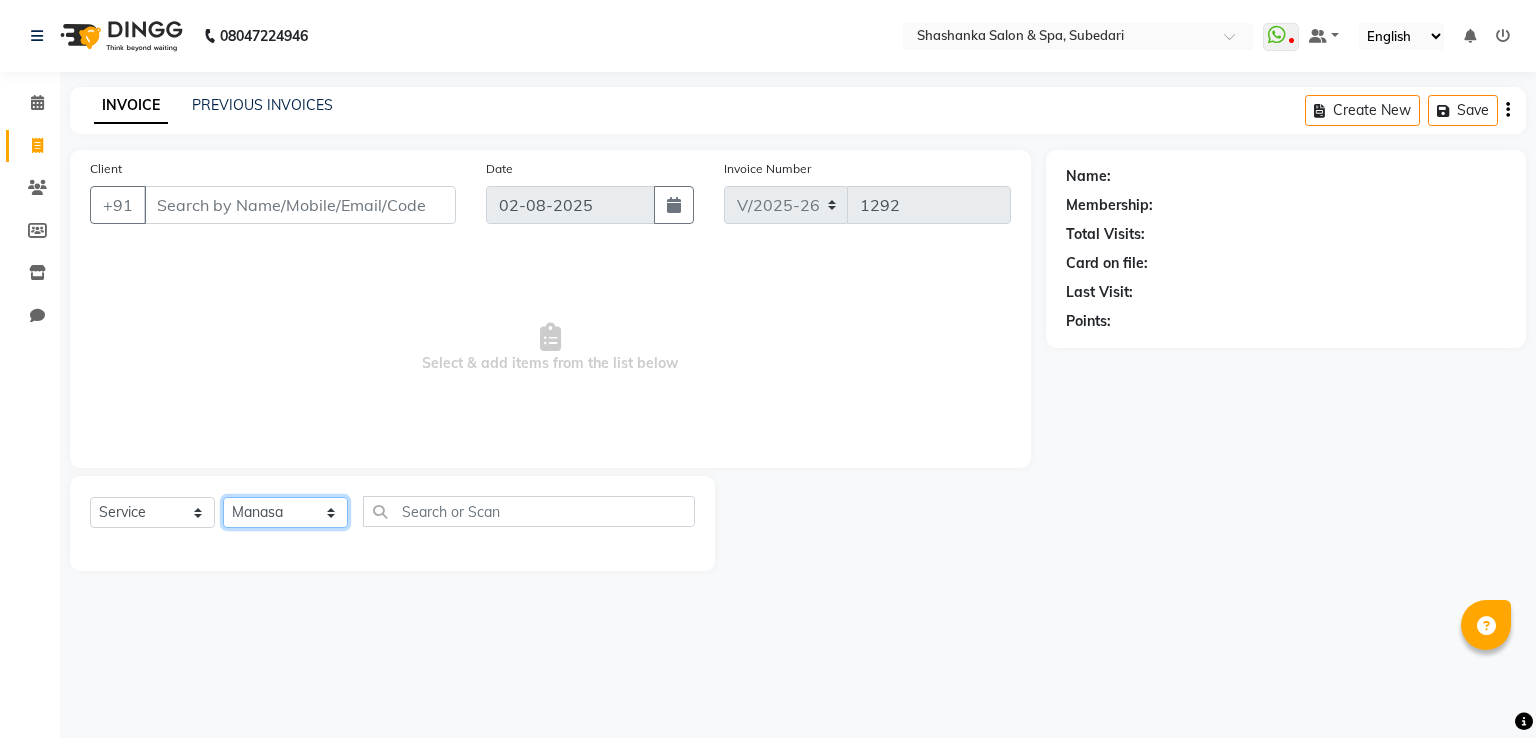 click on "Select Stylist Manasa Ravali Receptionist Renuka Saba saif Soumya J Zeenath" 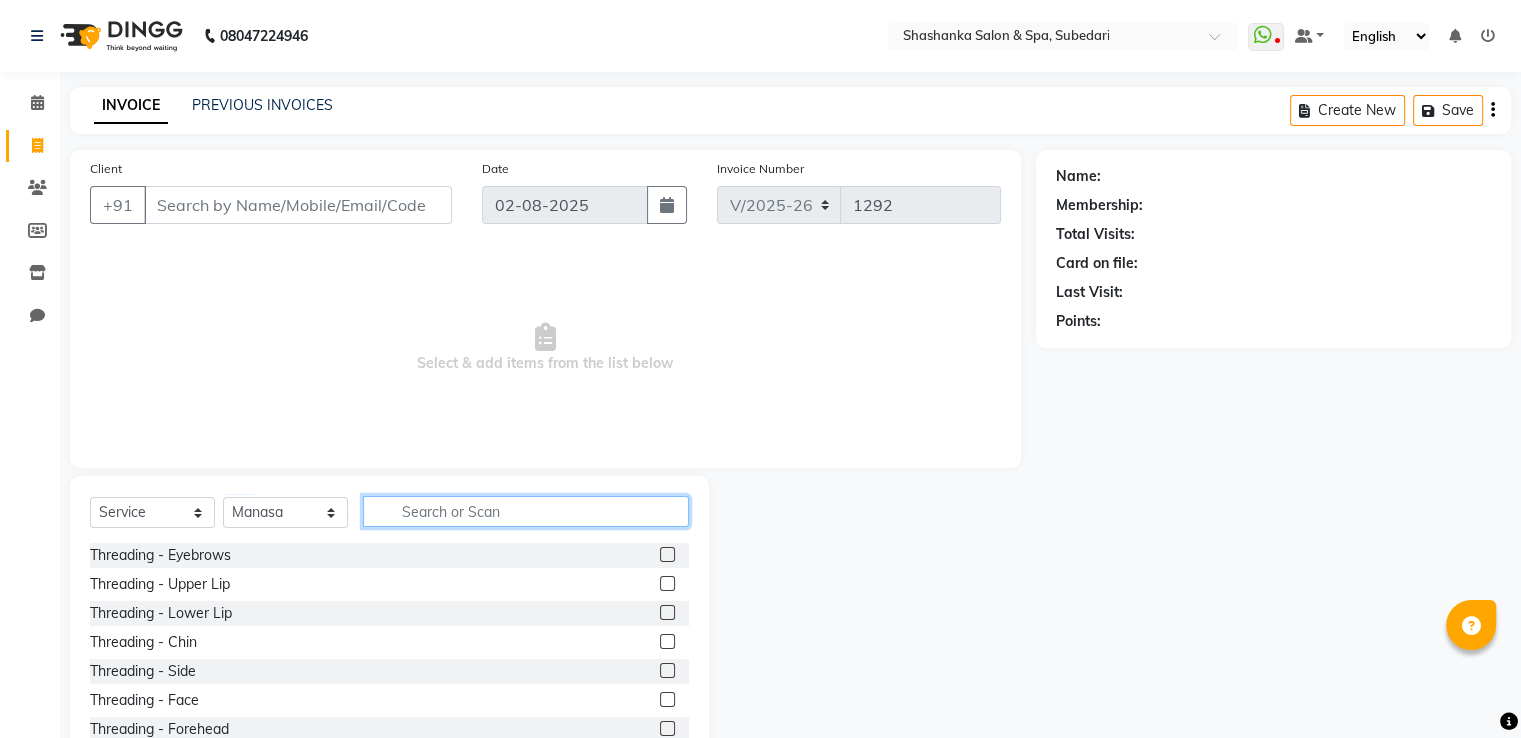 click 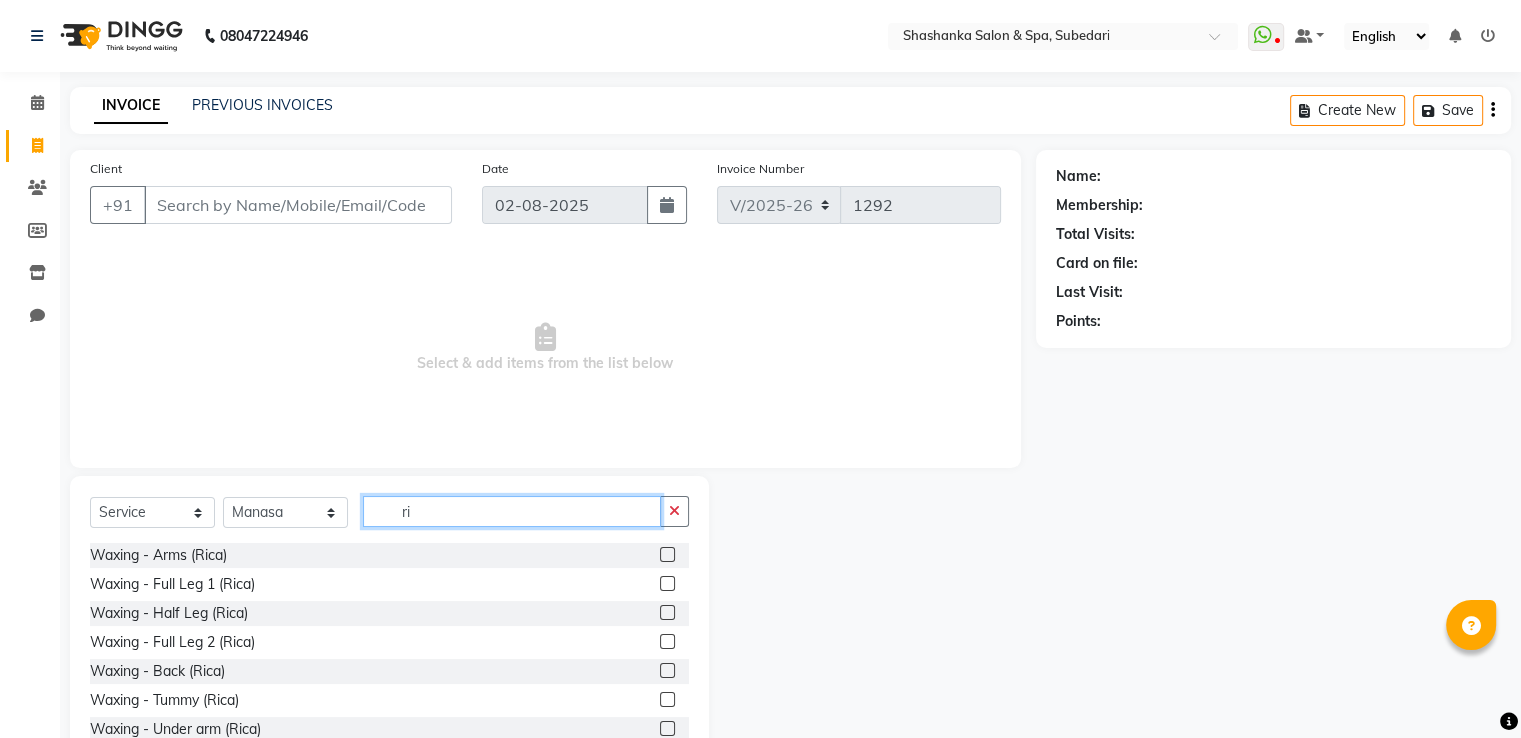 type on "ri" 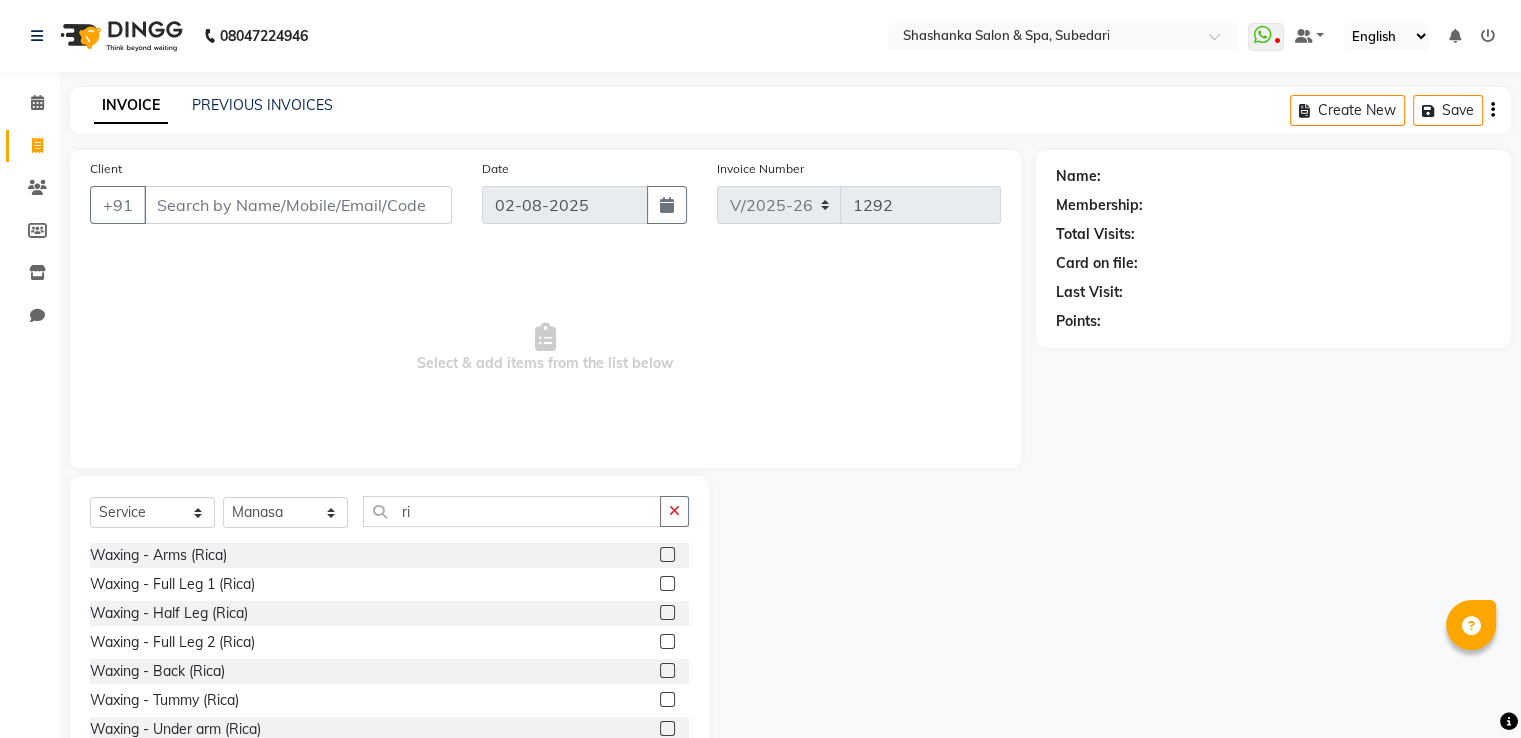 click 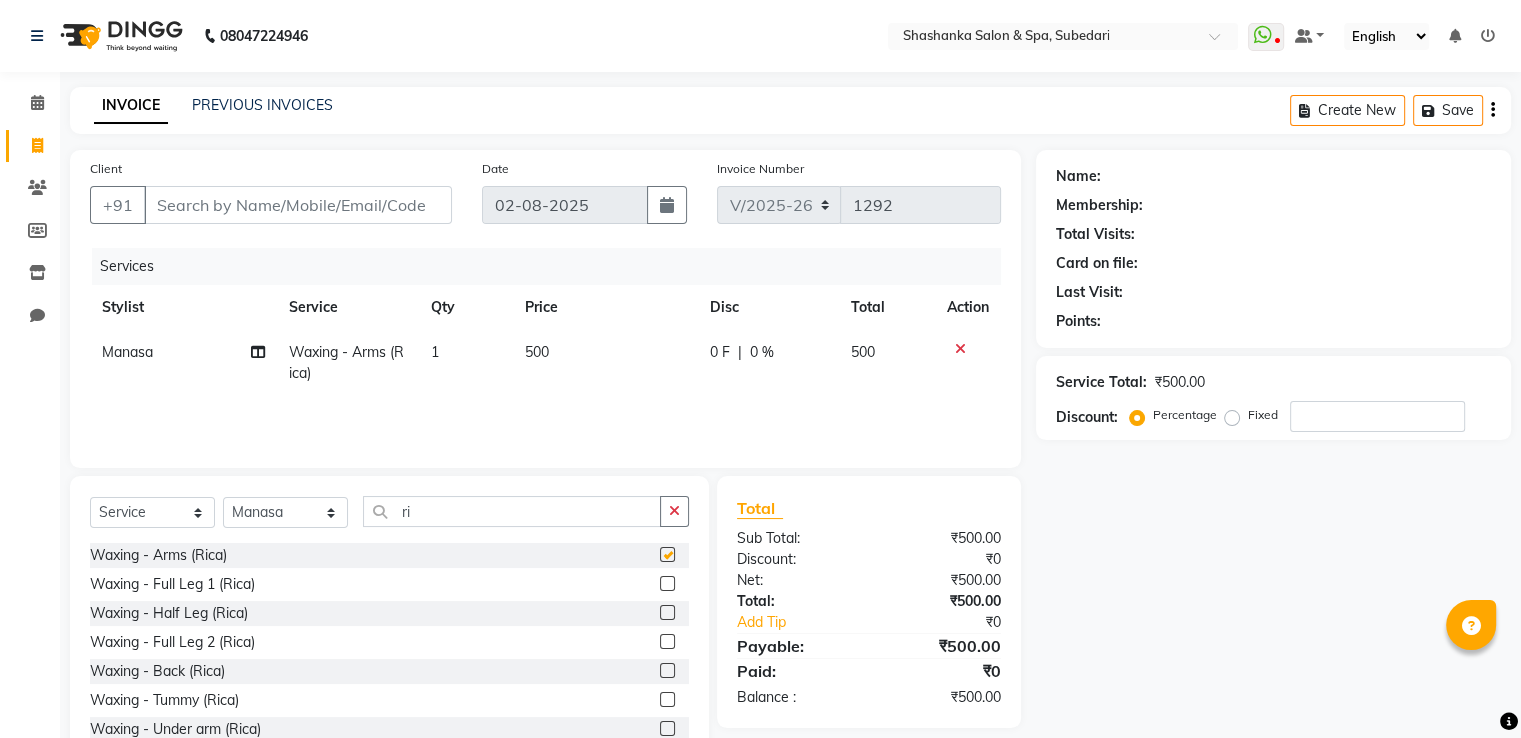 checkbox on "false" 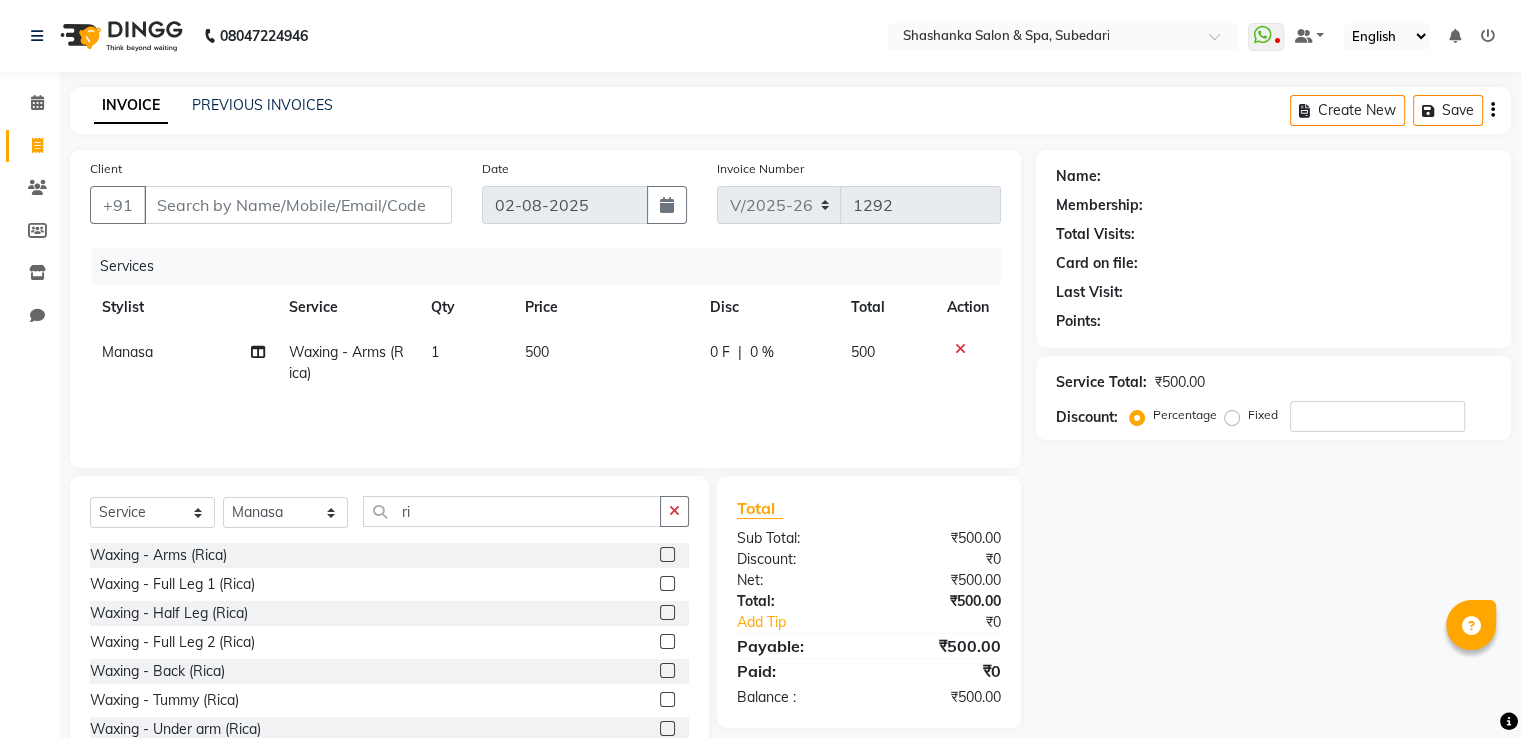 click 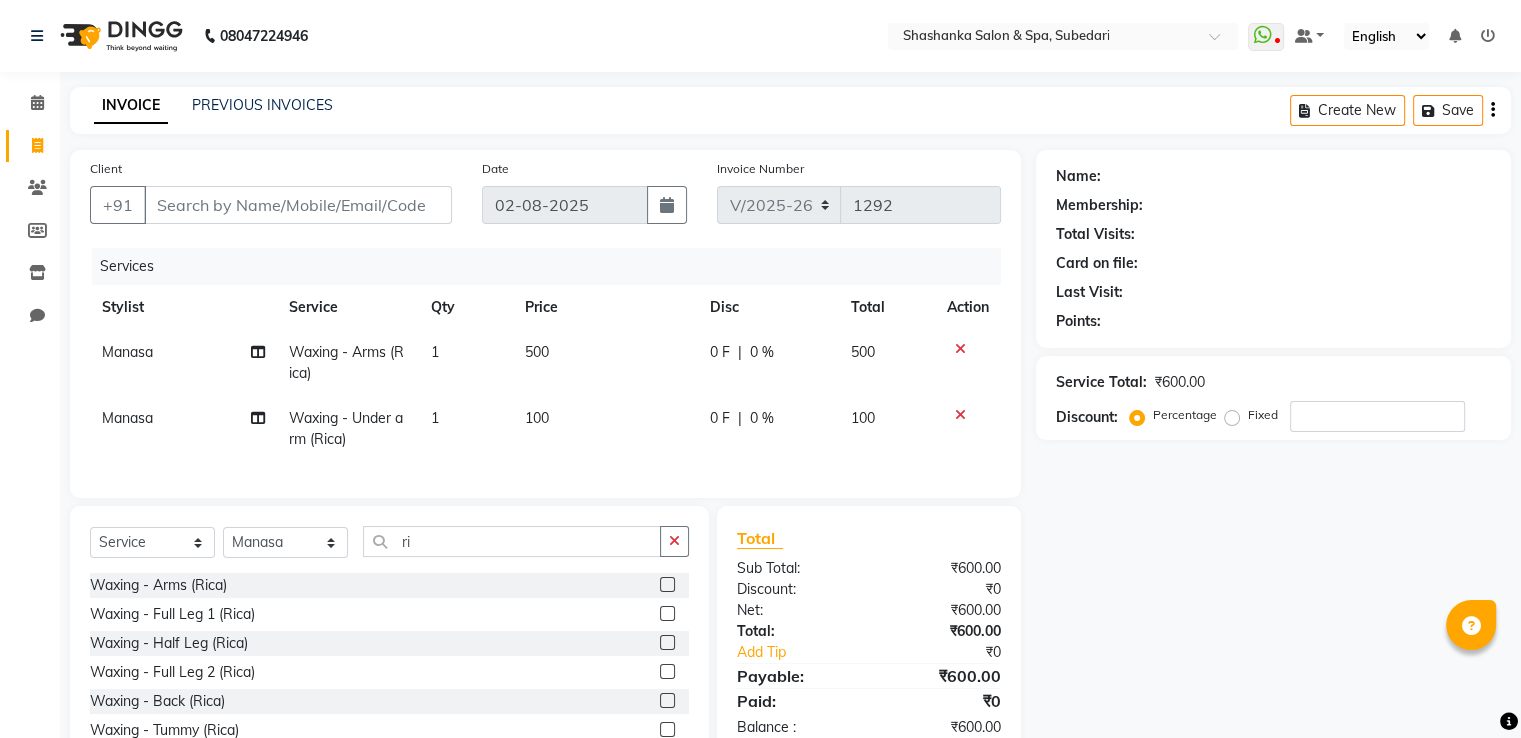 checkbox on "false" 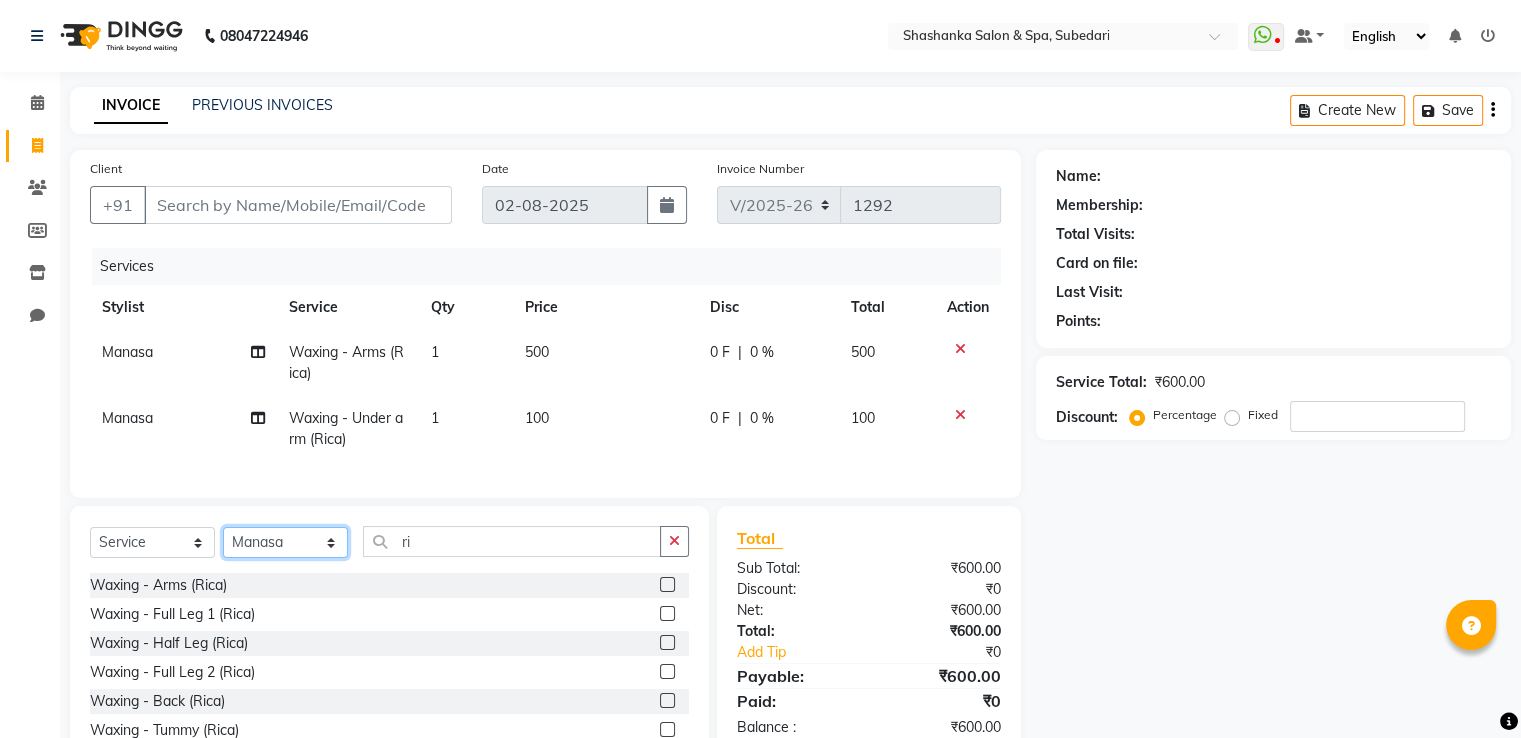 click on "Select Stylist Manasa Ravali Receptionist Renuka Saba saif Soumya J Zeenath" 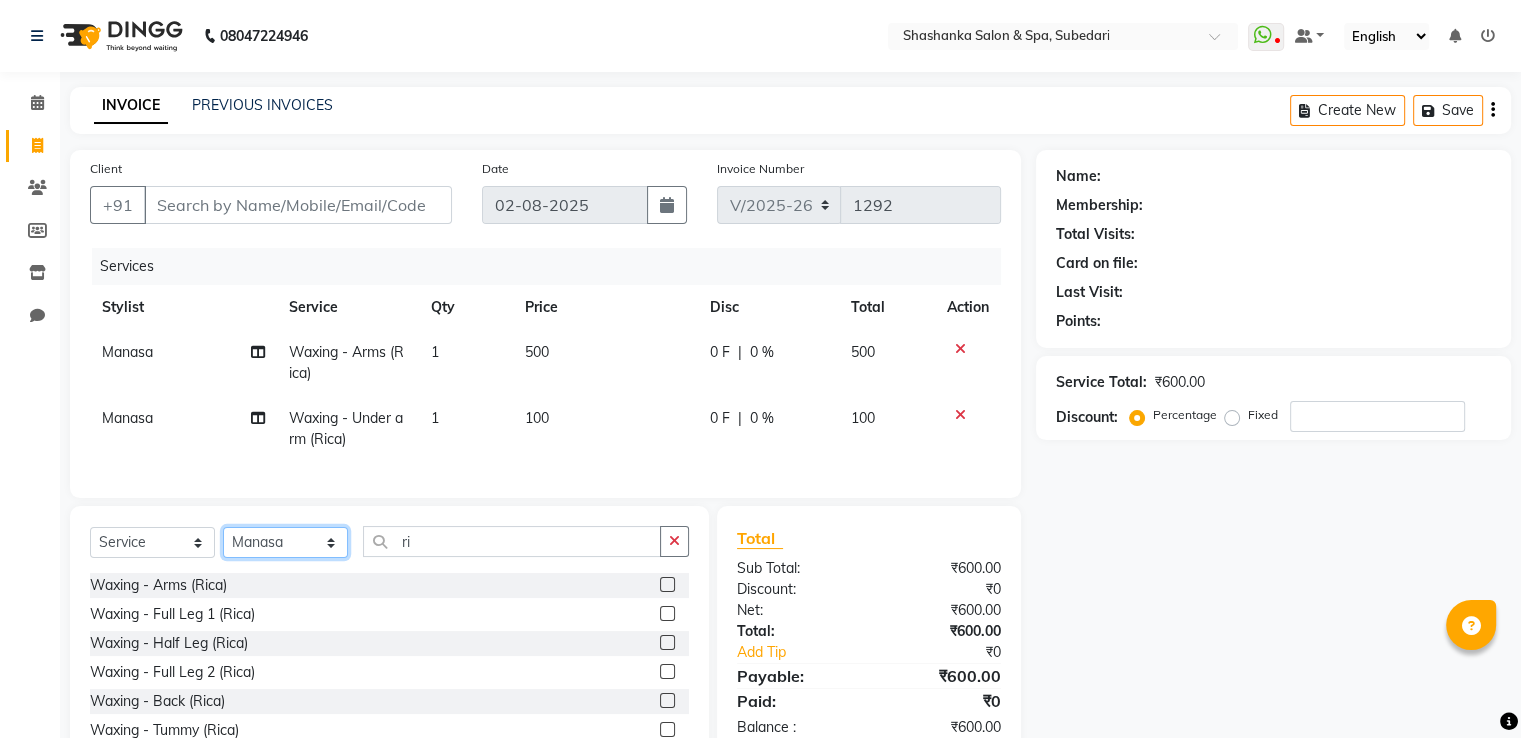 select on "[NUMBER]" 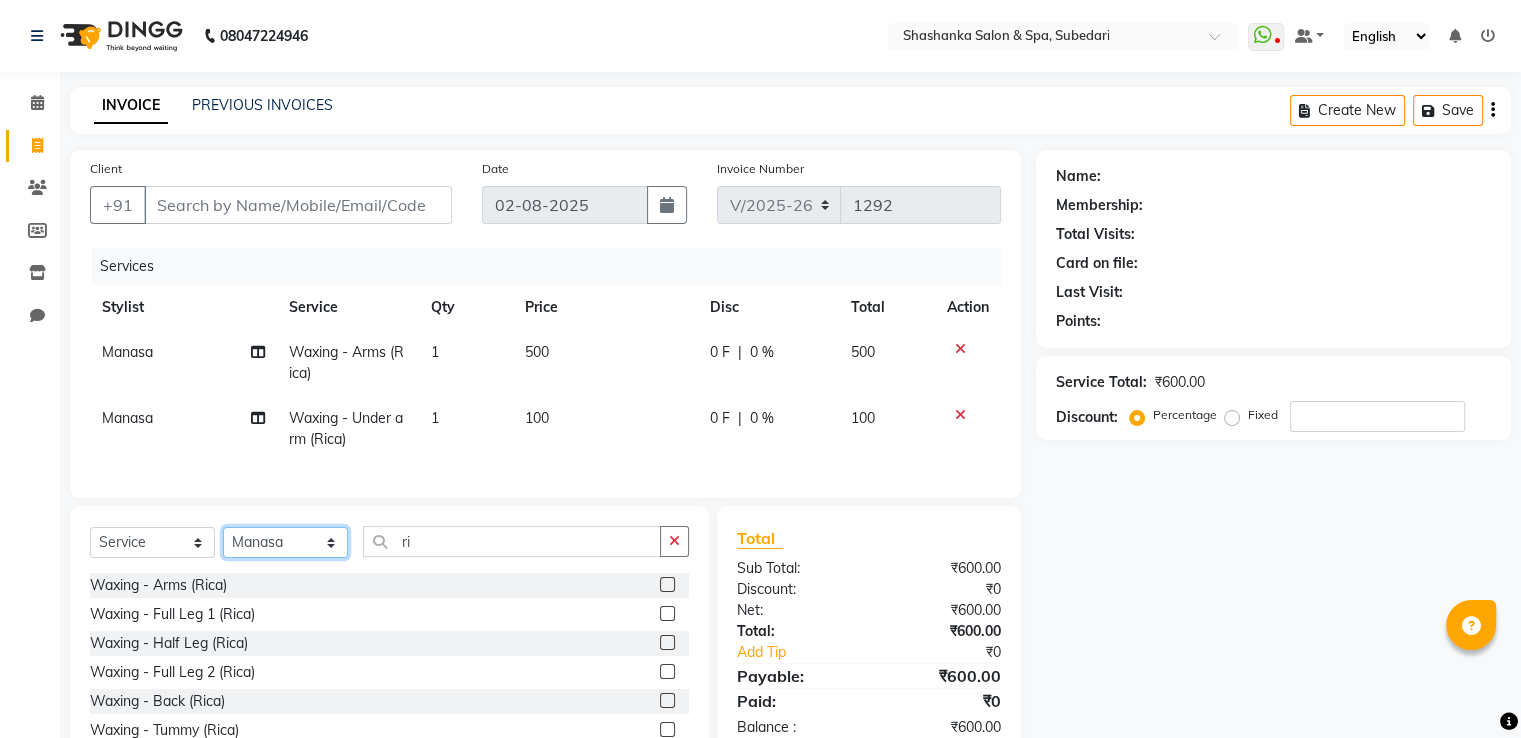 click on "Select Stylist Manasa Ravali Receptionist Renuka Saba saif Soumya J Zeenath" 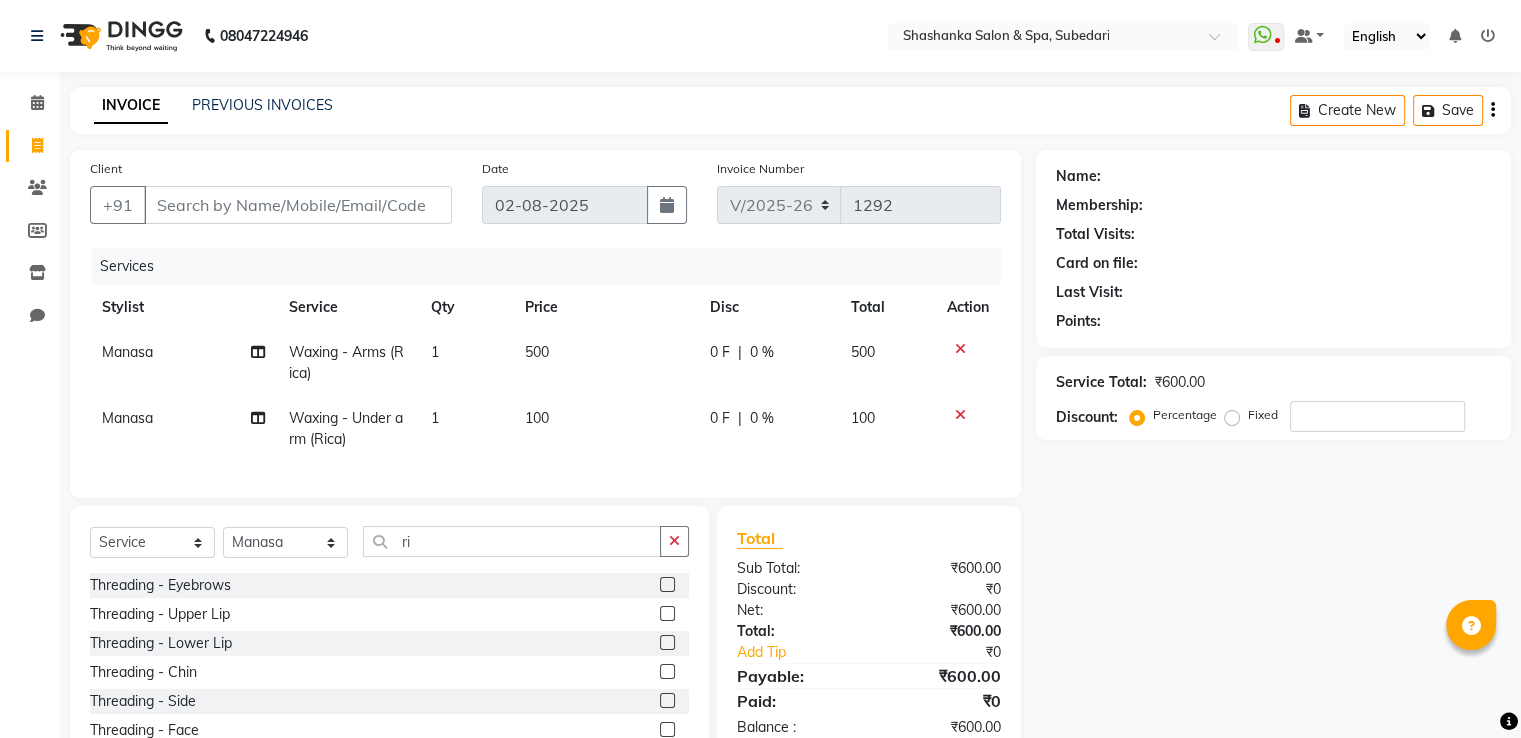 click 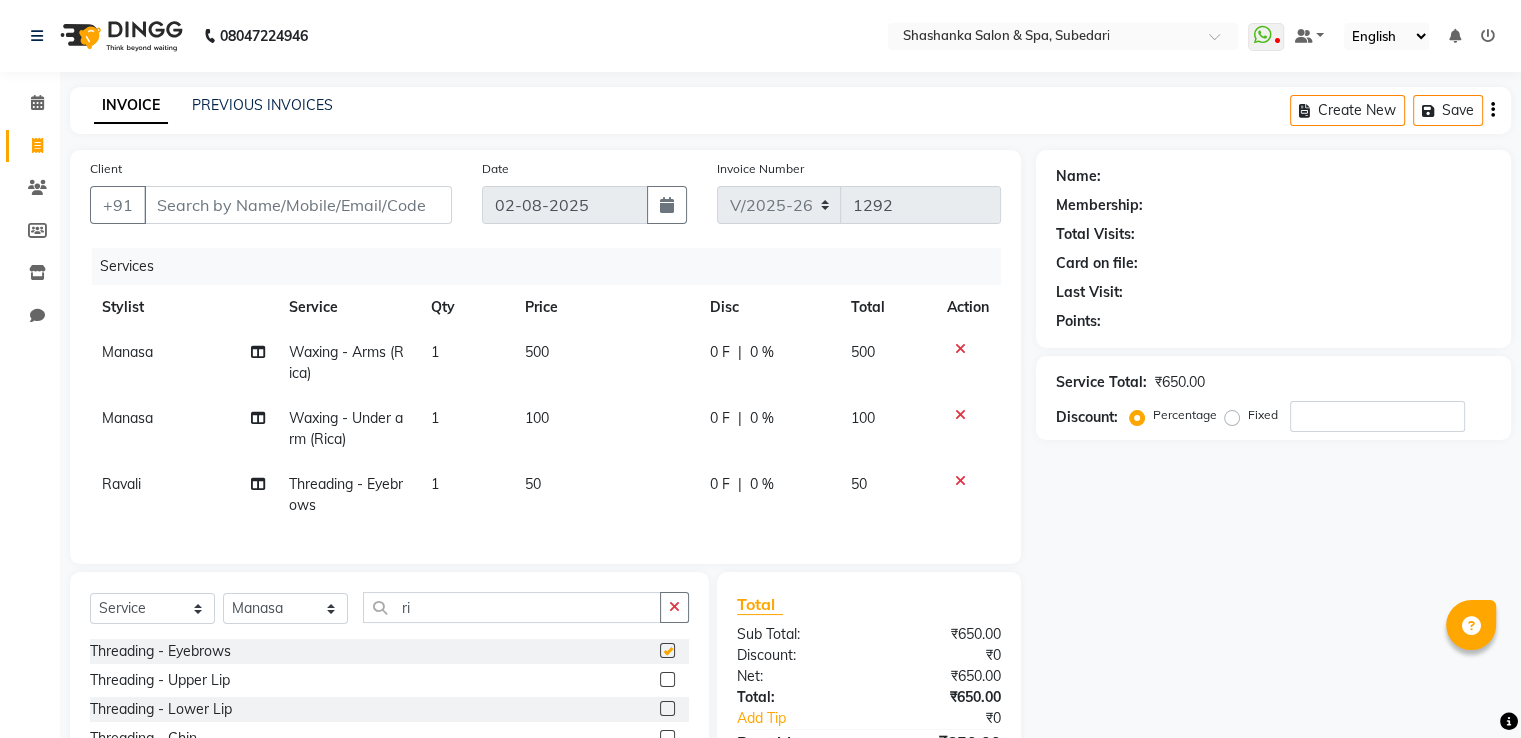 checkbox on "false" 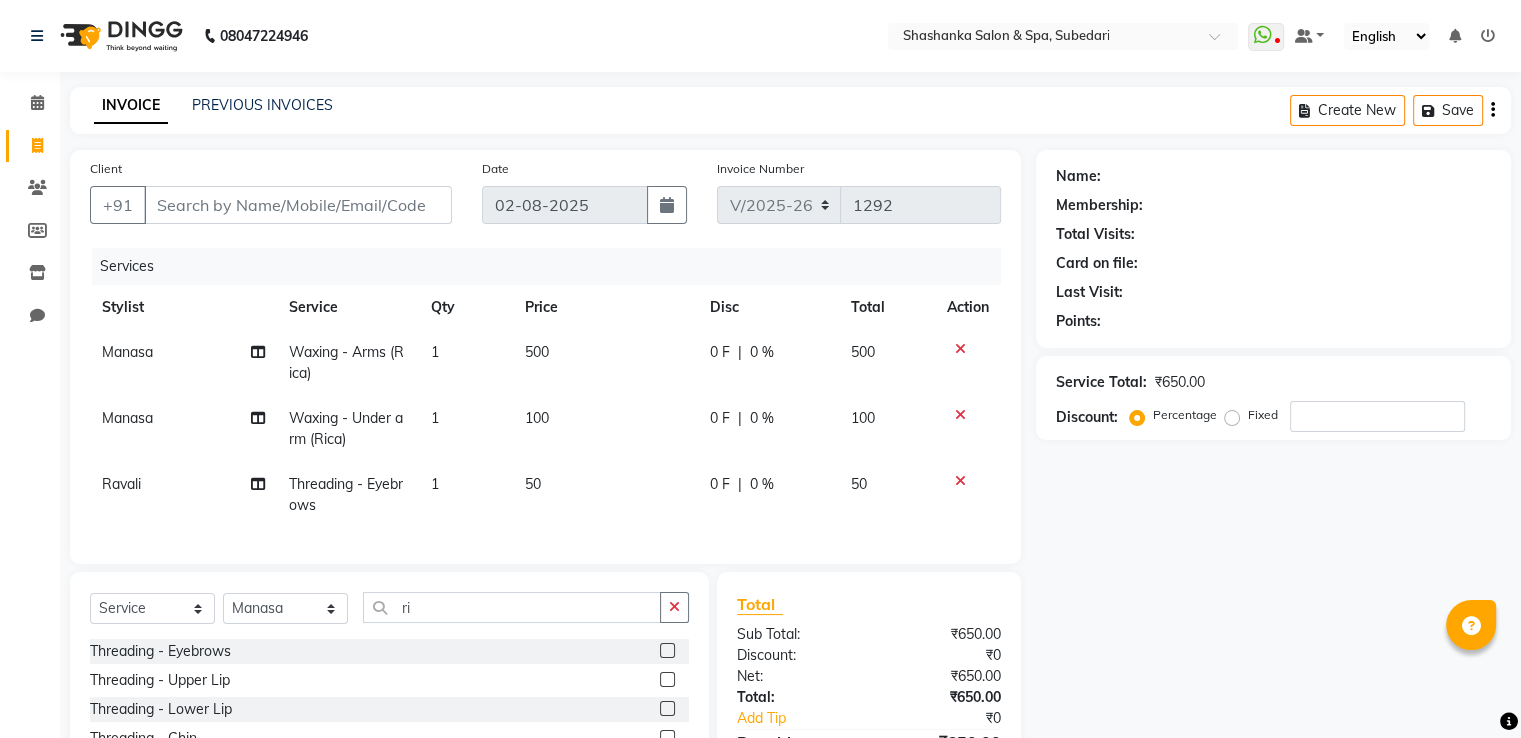 click on "Select  Service  Product  Membership  Package Voucher Prepaid Gift Card  Select Stylist [FIRST] [FIRST] Receptionist [FIRST] [FIRST] [FIRST] [FIRST] [FIRST] [FIRST] Threading - Eyebrows  Threading - Upper Lip  Threading - Lower Lip  Threading - Chin  Threading - Side  Threading - Face  Threading - Forehead  Waxing - Underarms (Regular)  Waxing - Half Arms (Regular)  Waxing - Half Leg (Regular)  Waxing - Full Leg (Regular)  Waxing - Tummy (Regular)  Waxing - Full Body (Regular)  Waxing - Back (Regular)  Waxing - Upper Lip (Regular)  Waxing - Chin (Regular)  Waxing - Full Back (Regular)  Waxing - Foot (Regular)  Waxing - Full Face (Regular)  Waxing - Arms (Rica)  Waxing - Full Leg 1 (Rica)  Waxing - Half Leg (Rica)  Waxing - Full Leg 2 (Rica)  Waxing - Back (Rica)  Waxing - Tummy (Rica)  Waxing - Arms (Chocolate)  Waxing - Full Leg 1 (Chocolate)  Waxing - Half Leg (Chocolate)  Waxing - Full Leg 2 (Chocolate)  Waxing - Back (Chocolate)  Waxing - Tummy (Chocolate)  Waxing - Arms (White Wax)  Waxing - Full Leg 1 (White Wax)" 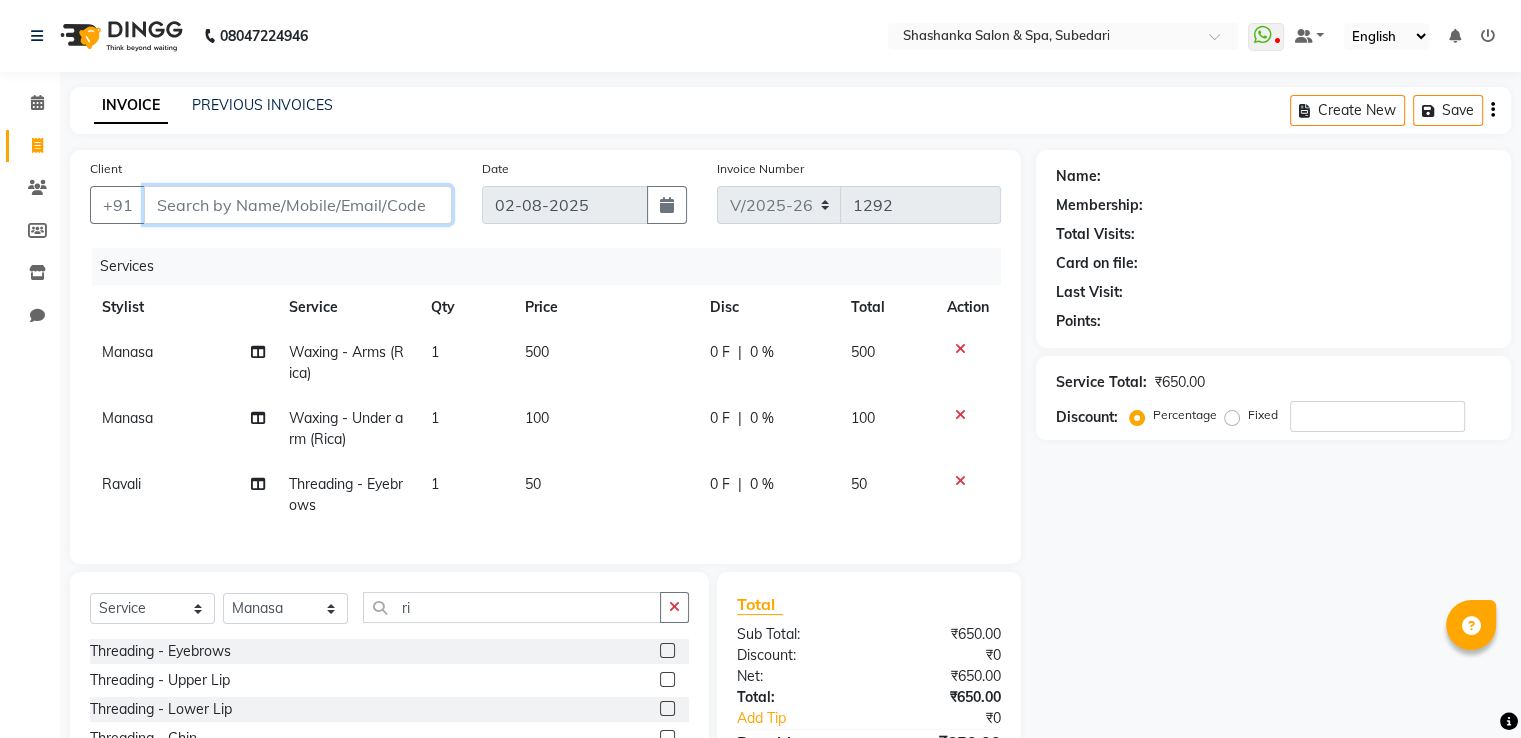 click on "Client" at bounding box center [298, 205] 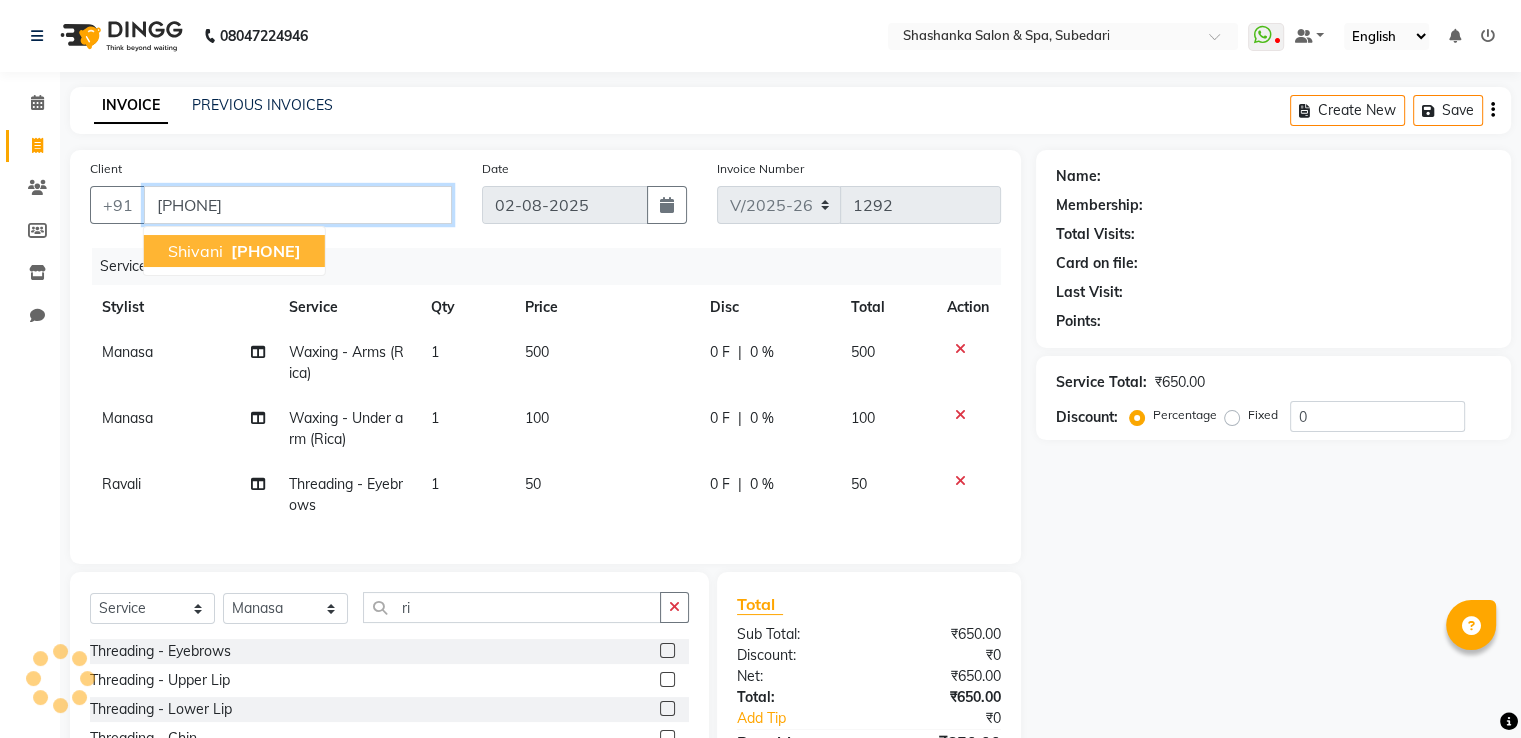 type on "[PHONE]" 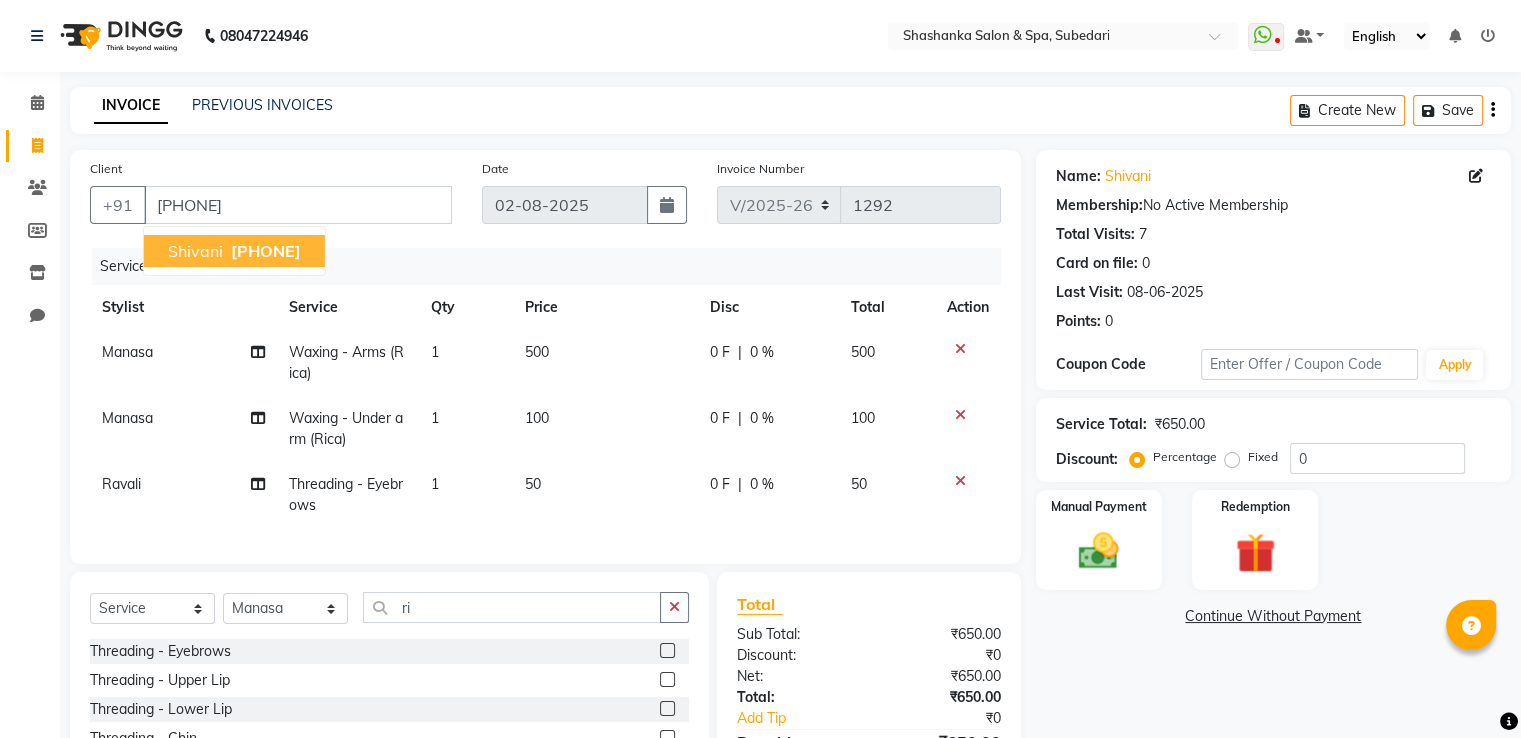 click on "[PHONE]" at bounding box center [266, 251] 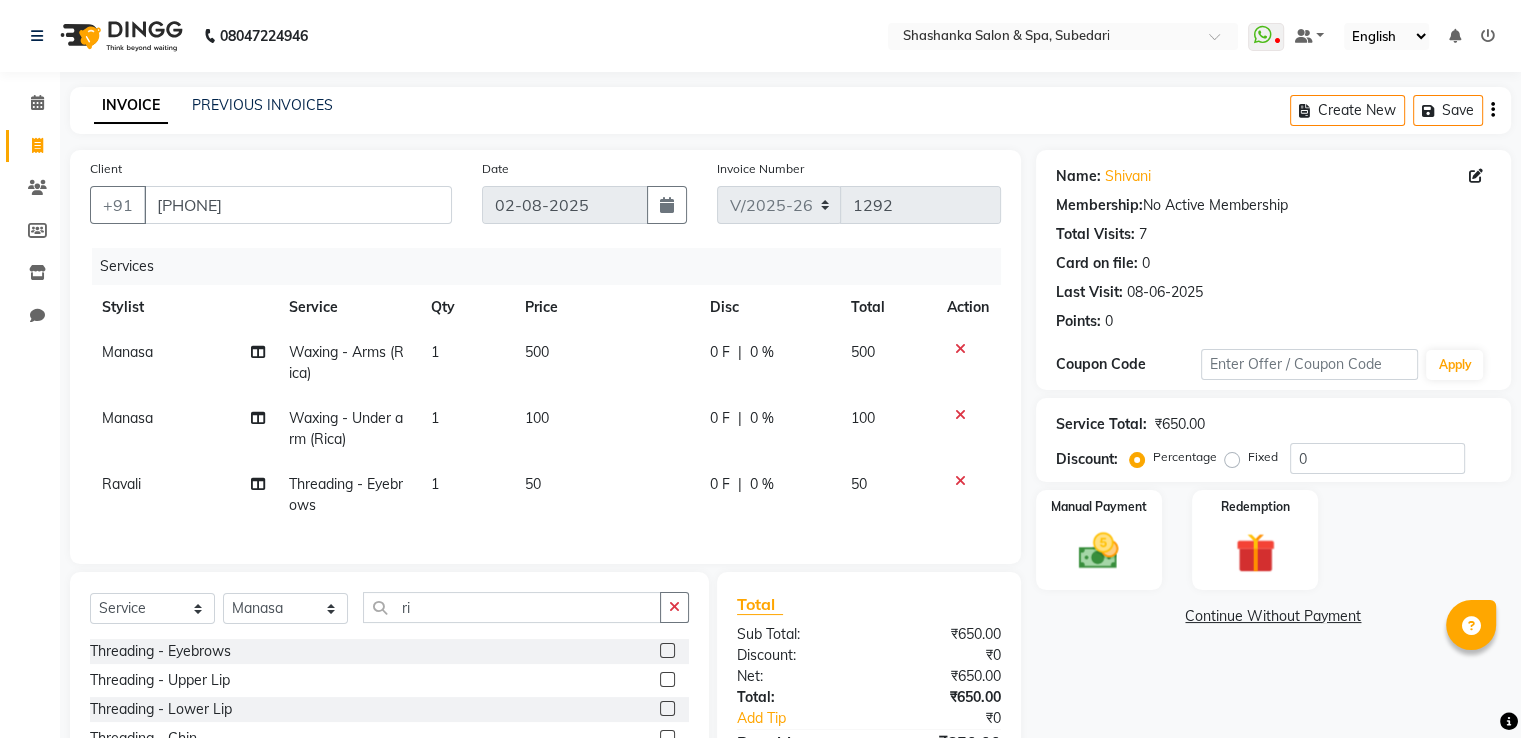 click 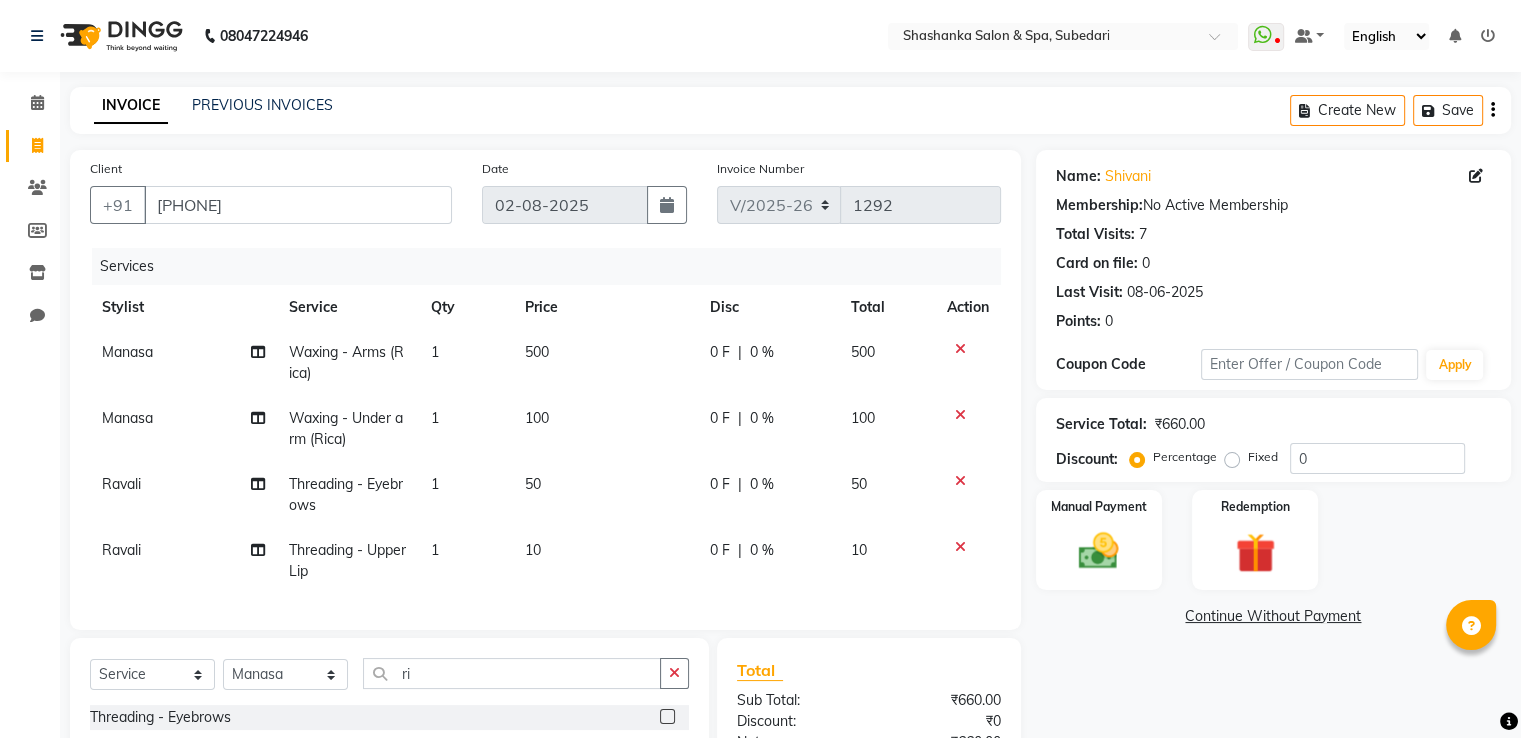 checkbox on "false" 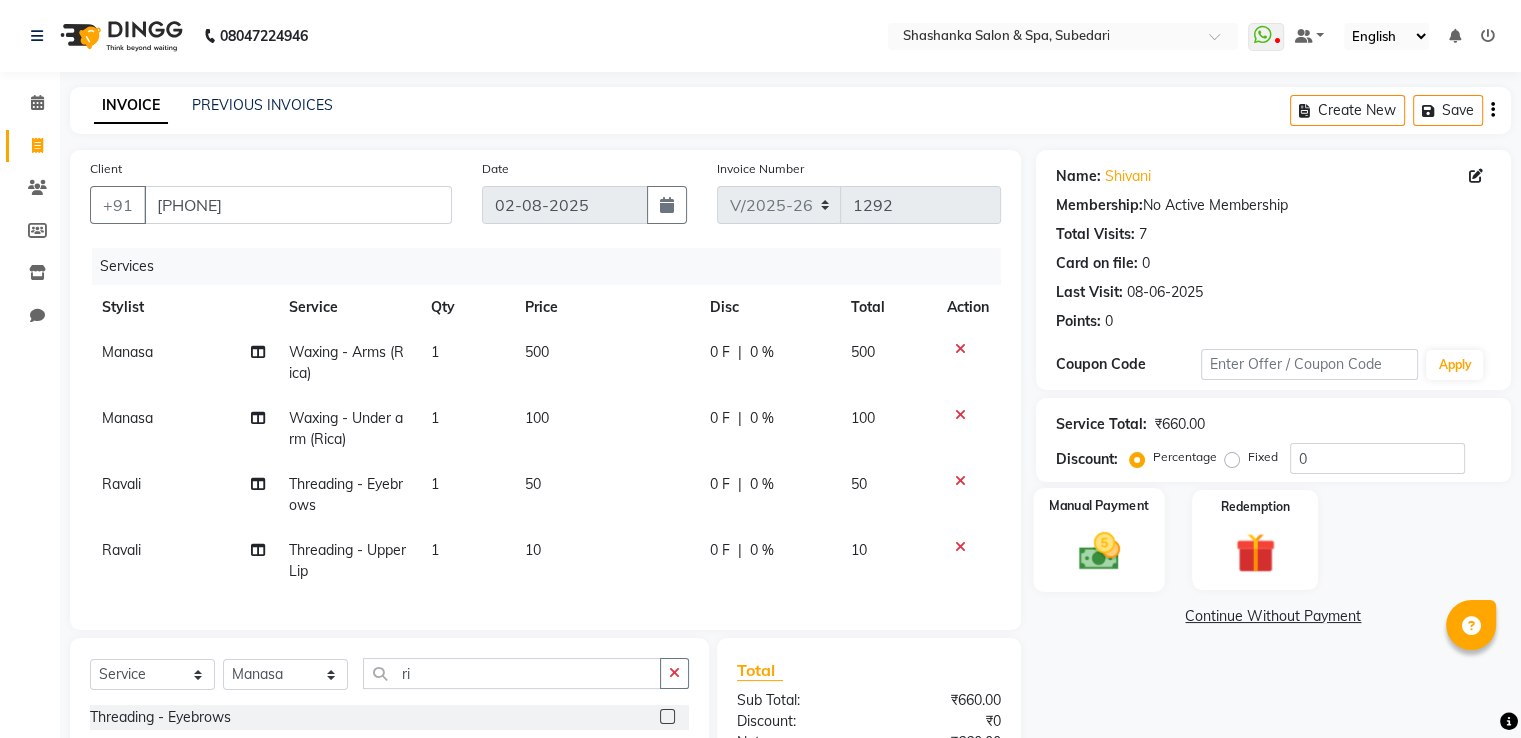 click 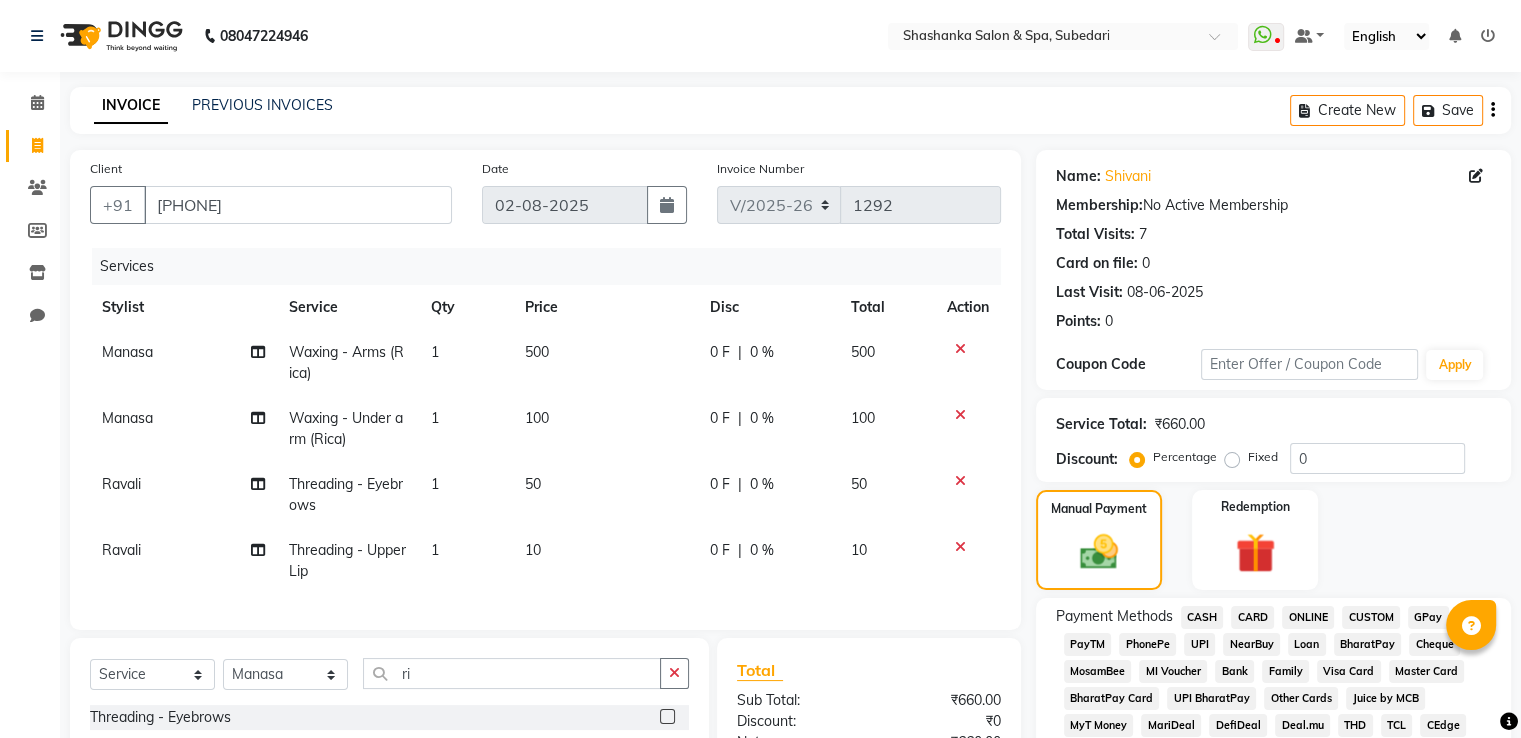 click on "GPay" 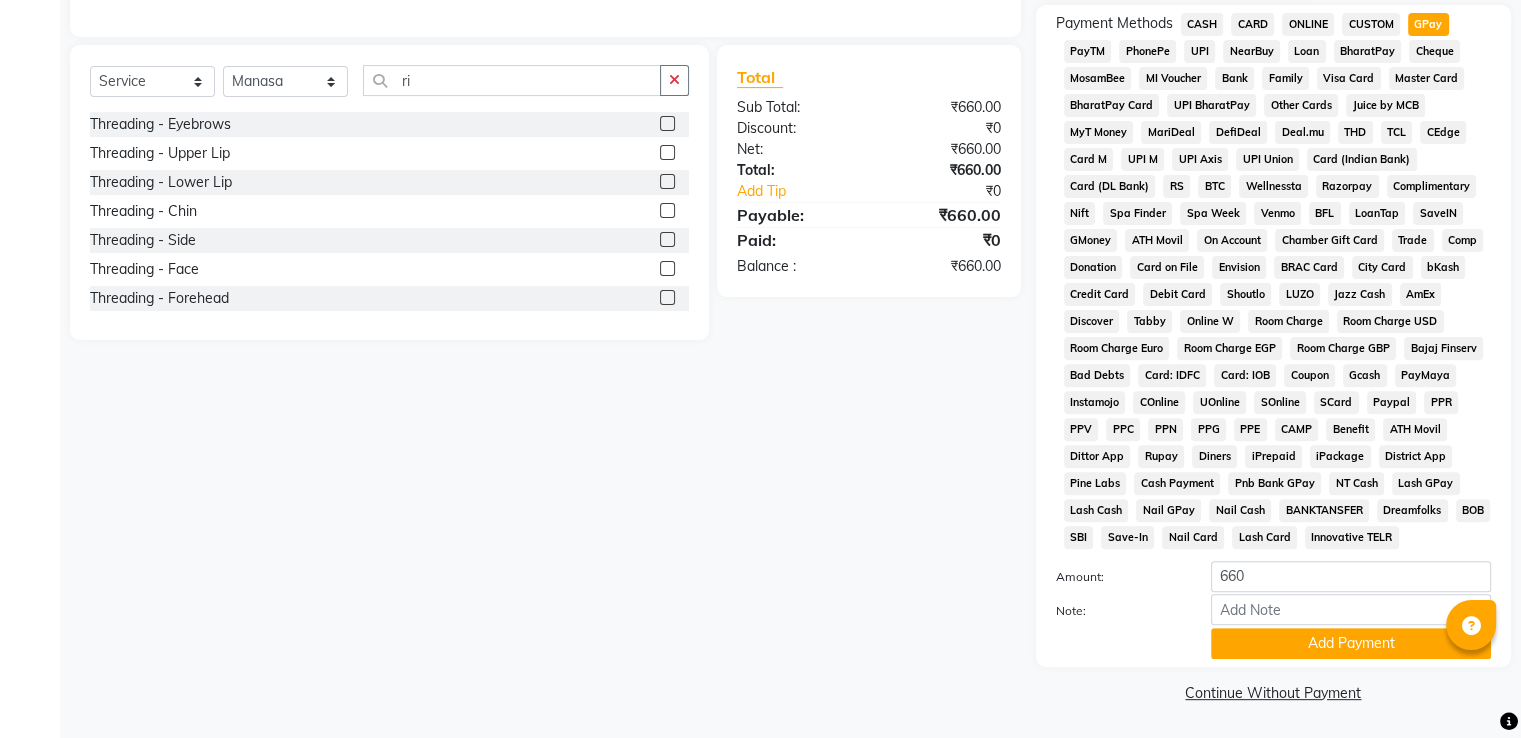 scroll, scrollTop: 609, scrollLeft: 0, axis: vertical 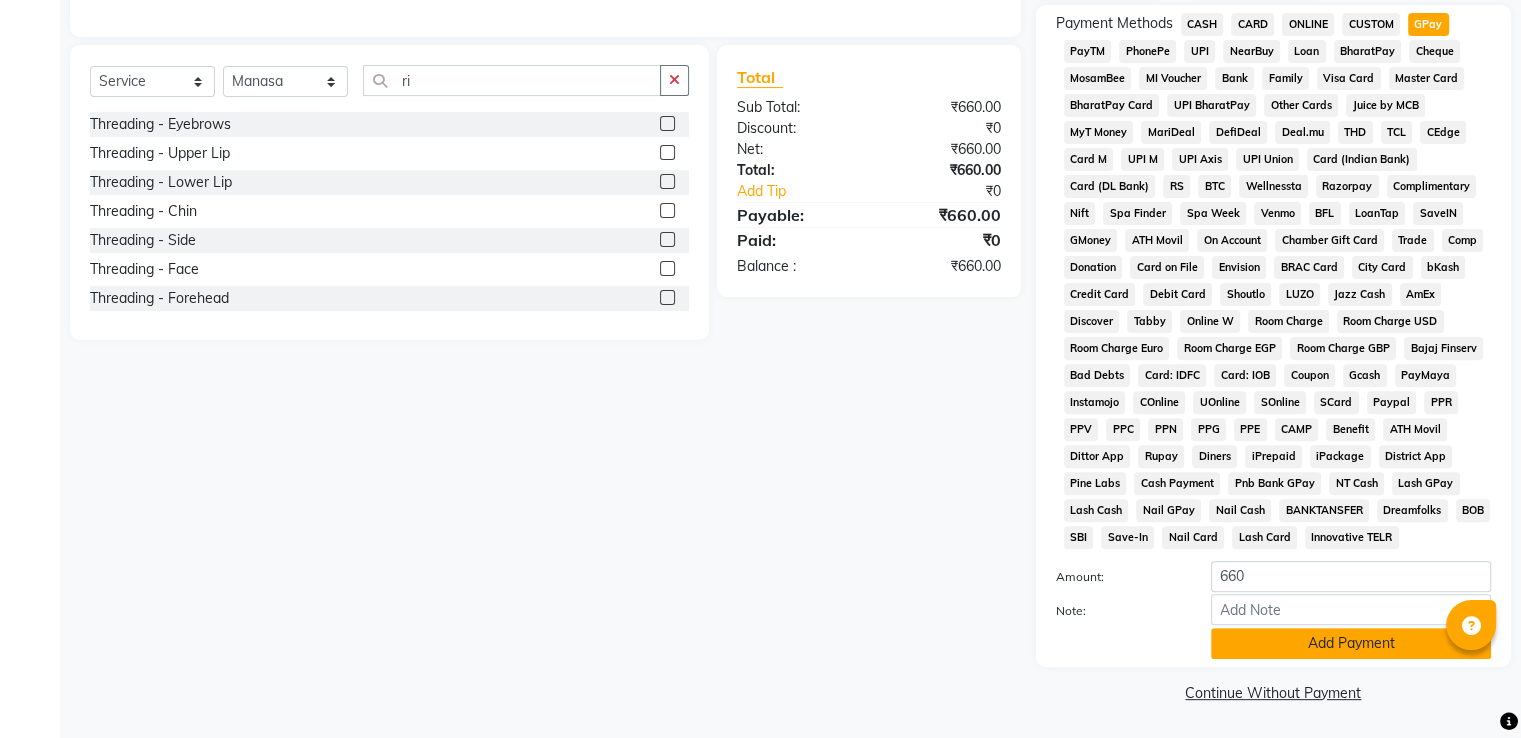 click on "Add Payment" 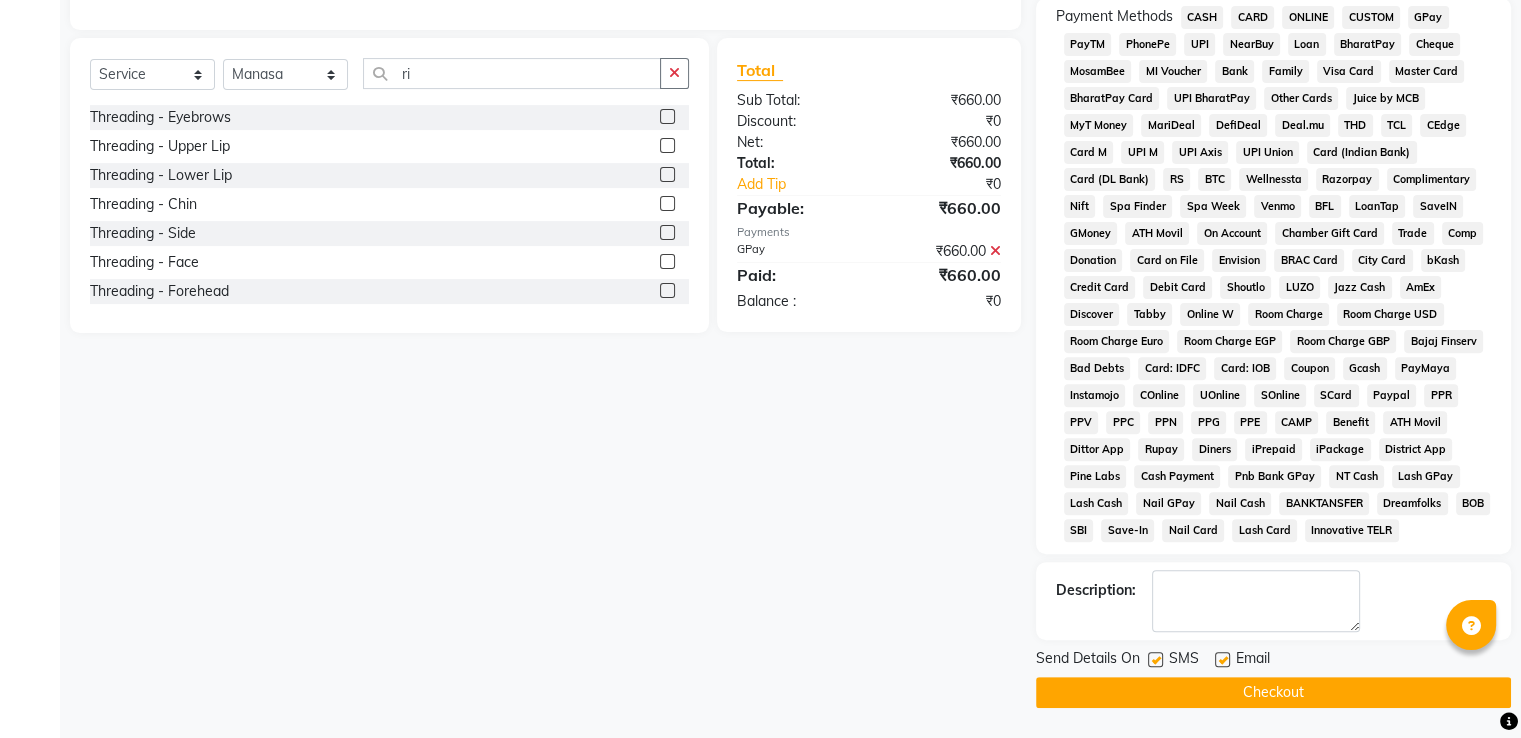 click on "Checkout" 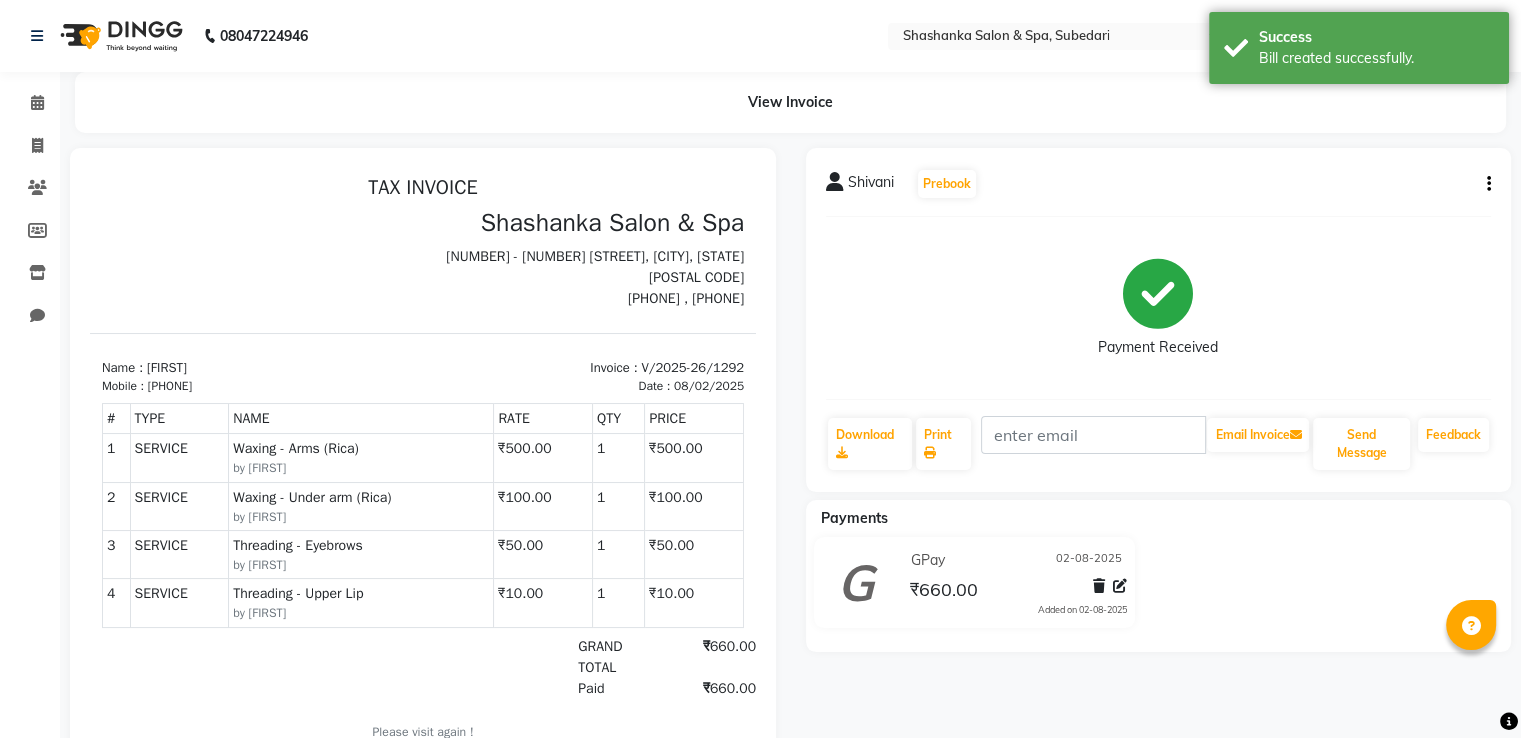 scroll, scrollTop: 0, scrollLeft: 0, axis: both 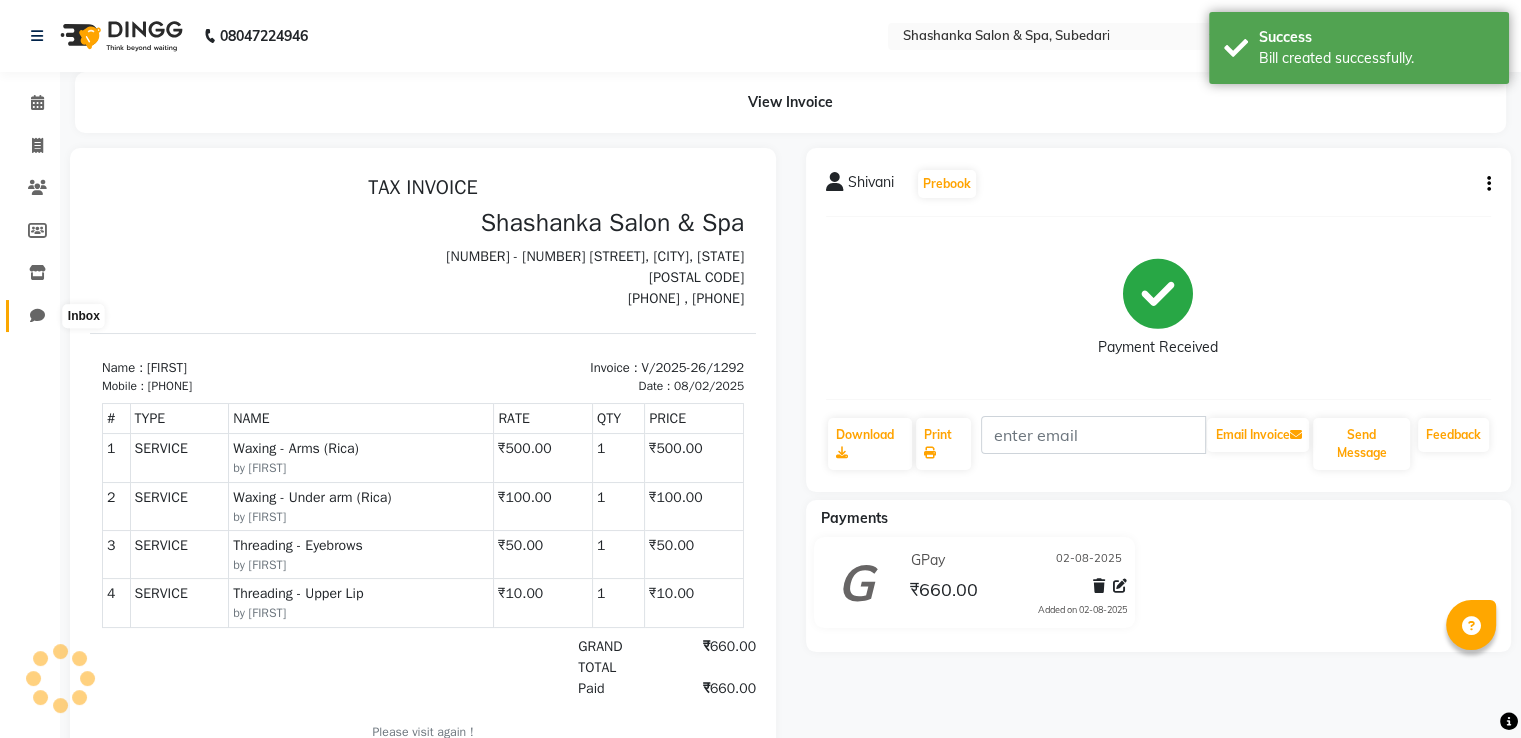 click 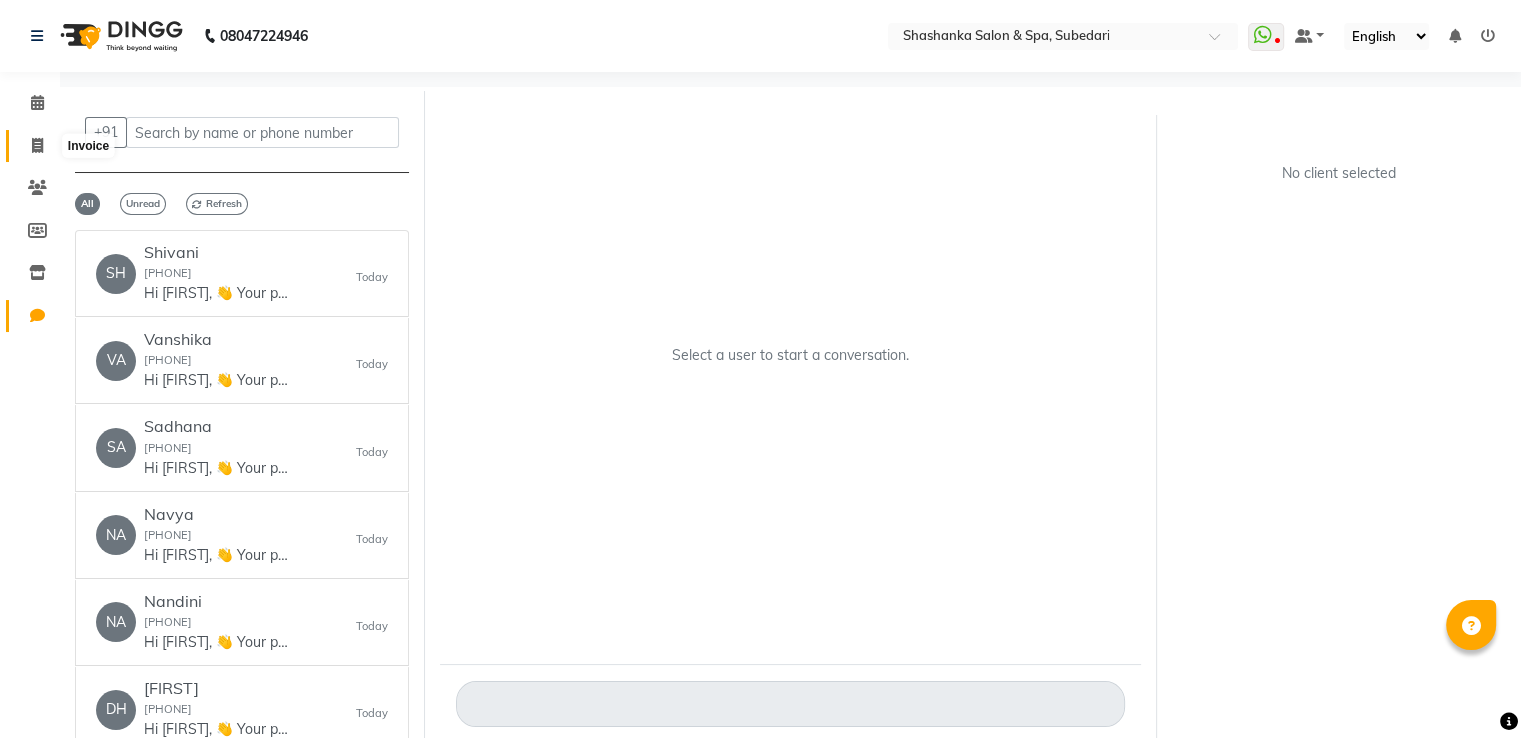 click 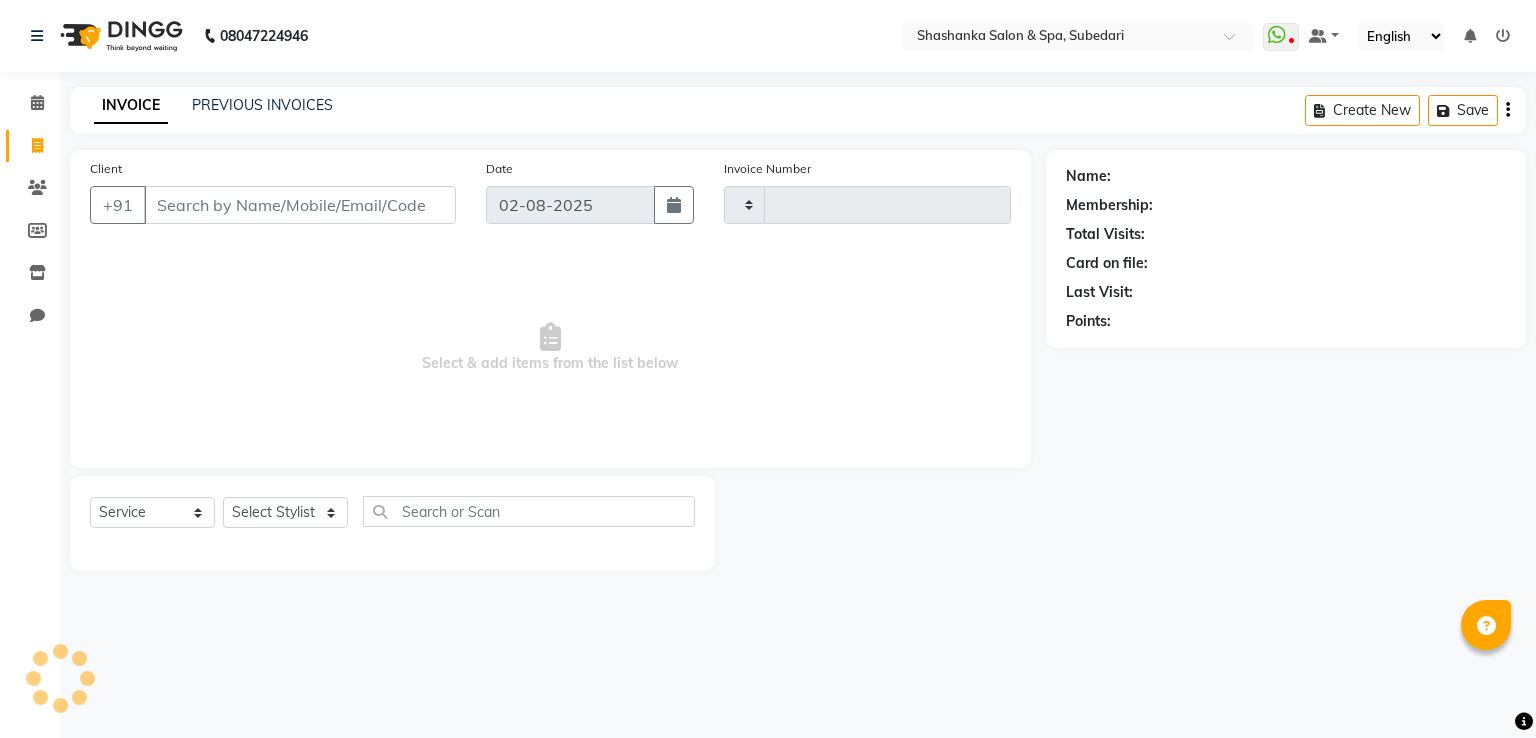 type on "1293" 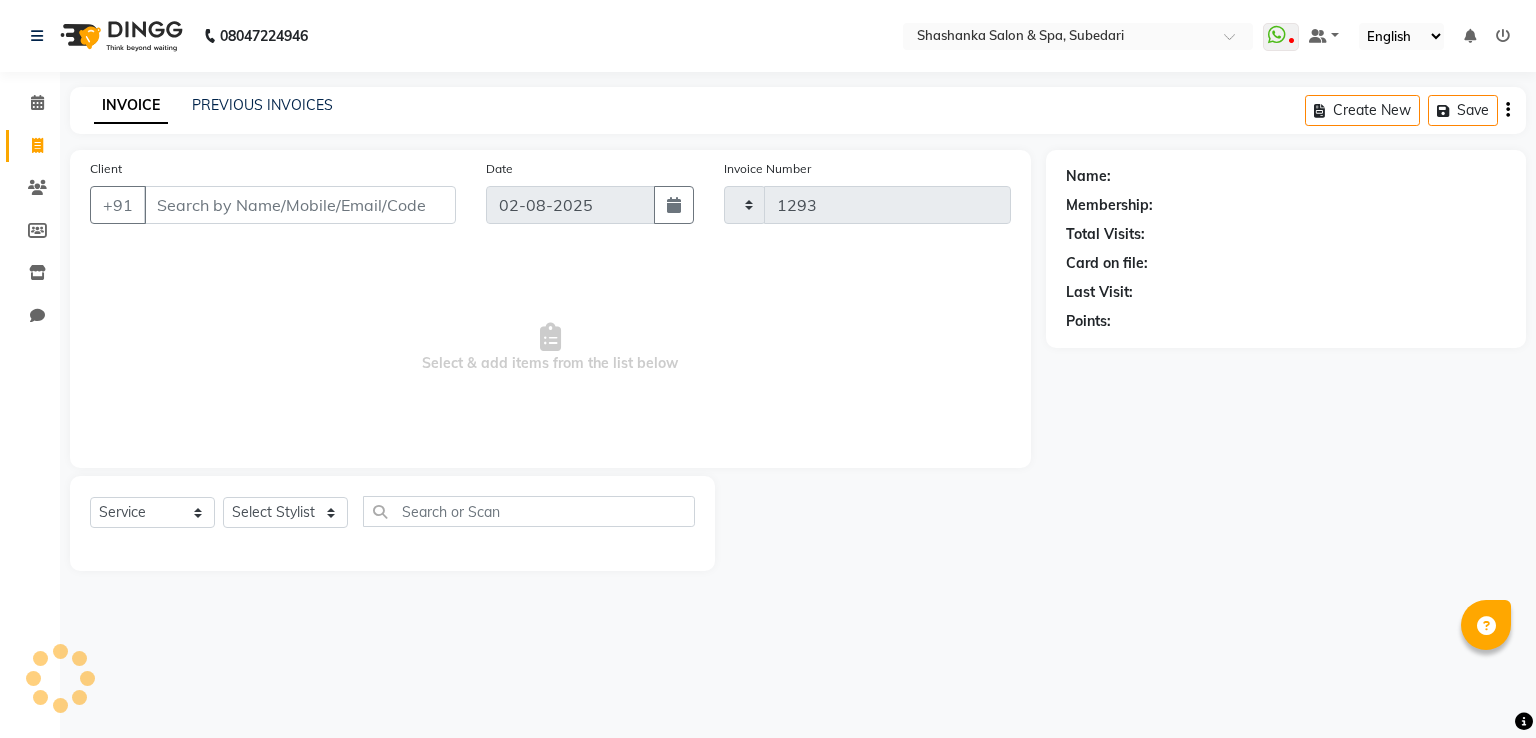 select on "67" 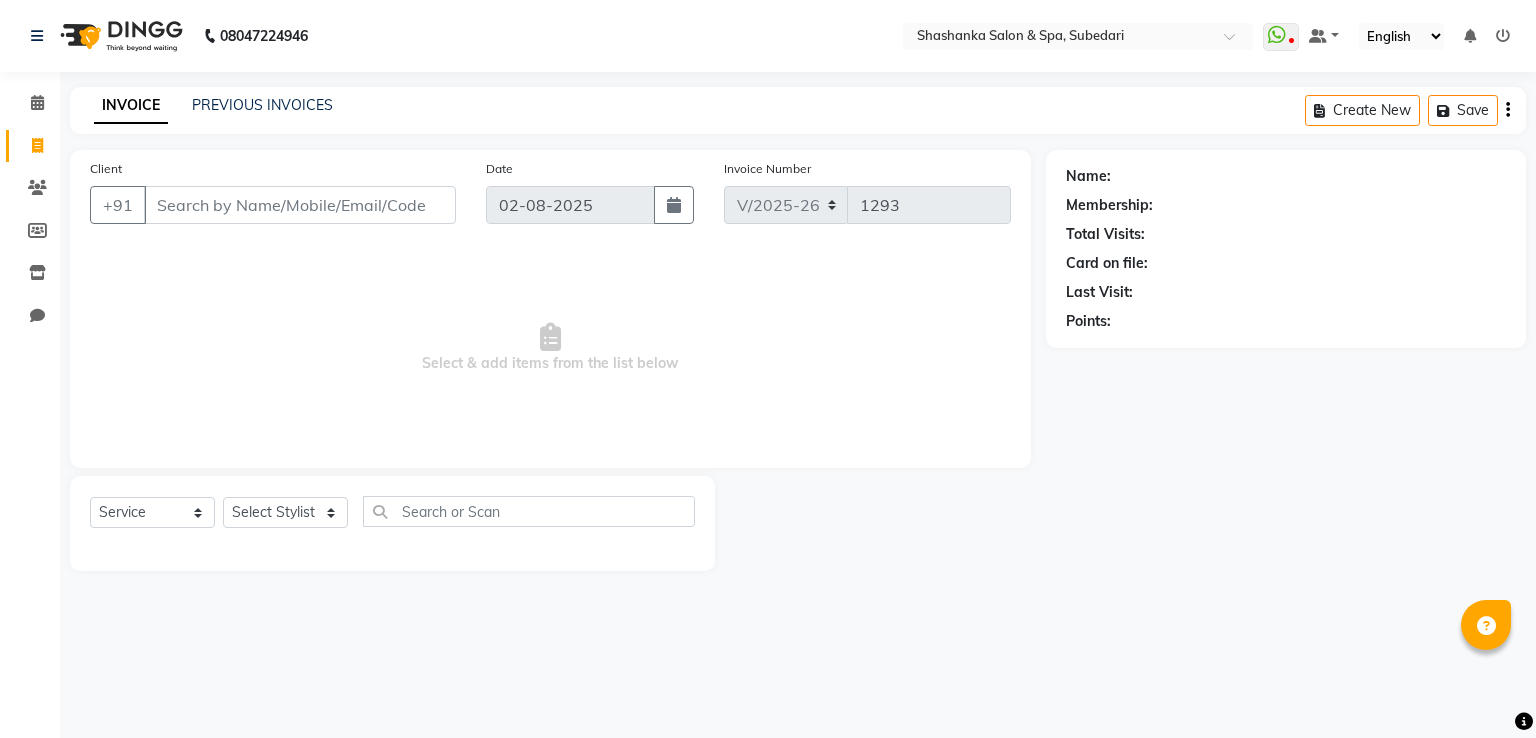 click on "Client" at bounding box center (300, 205) 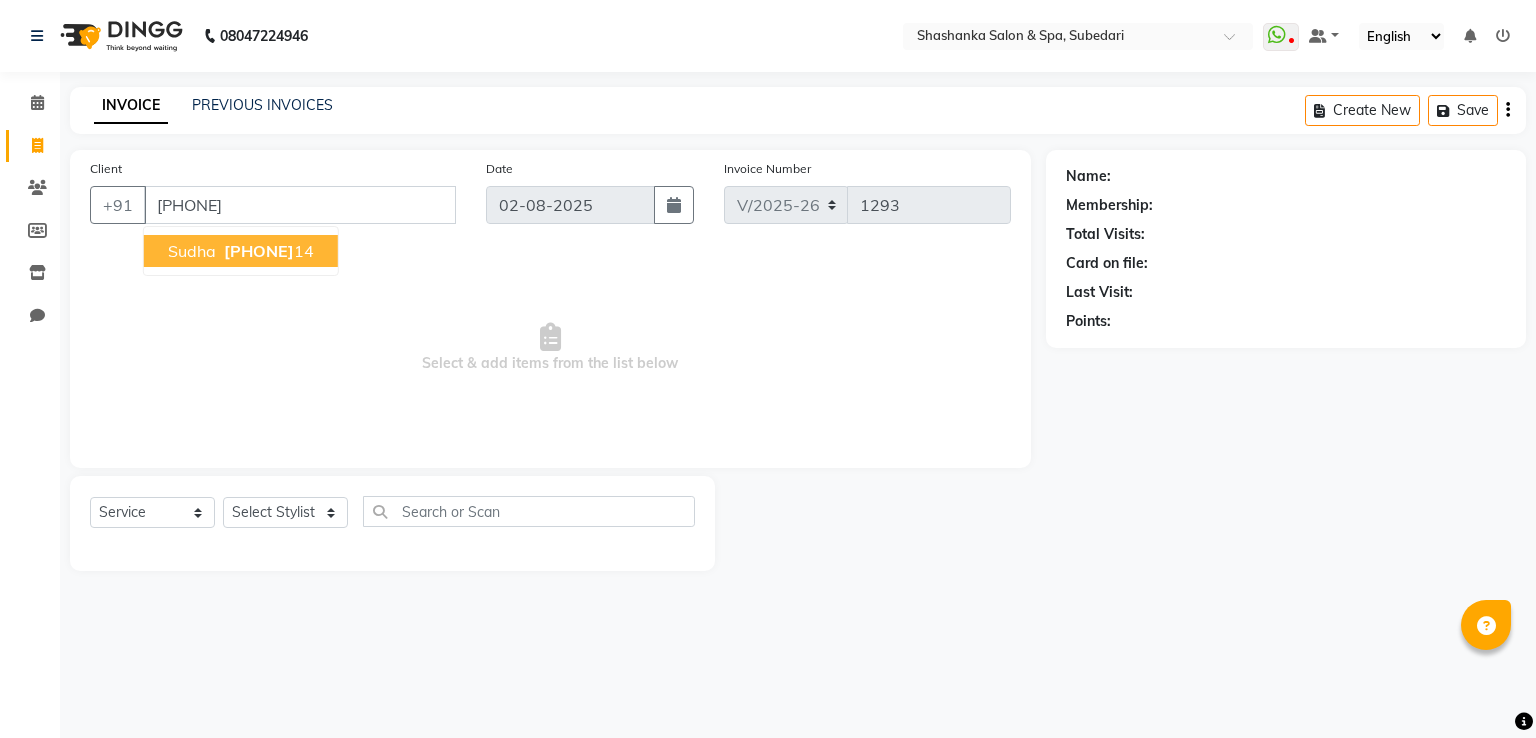 type on "[PHONE]" 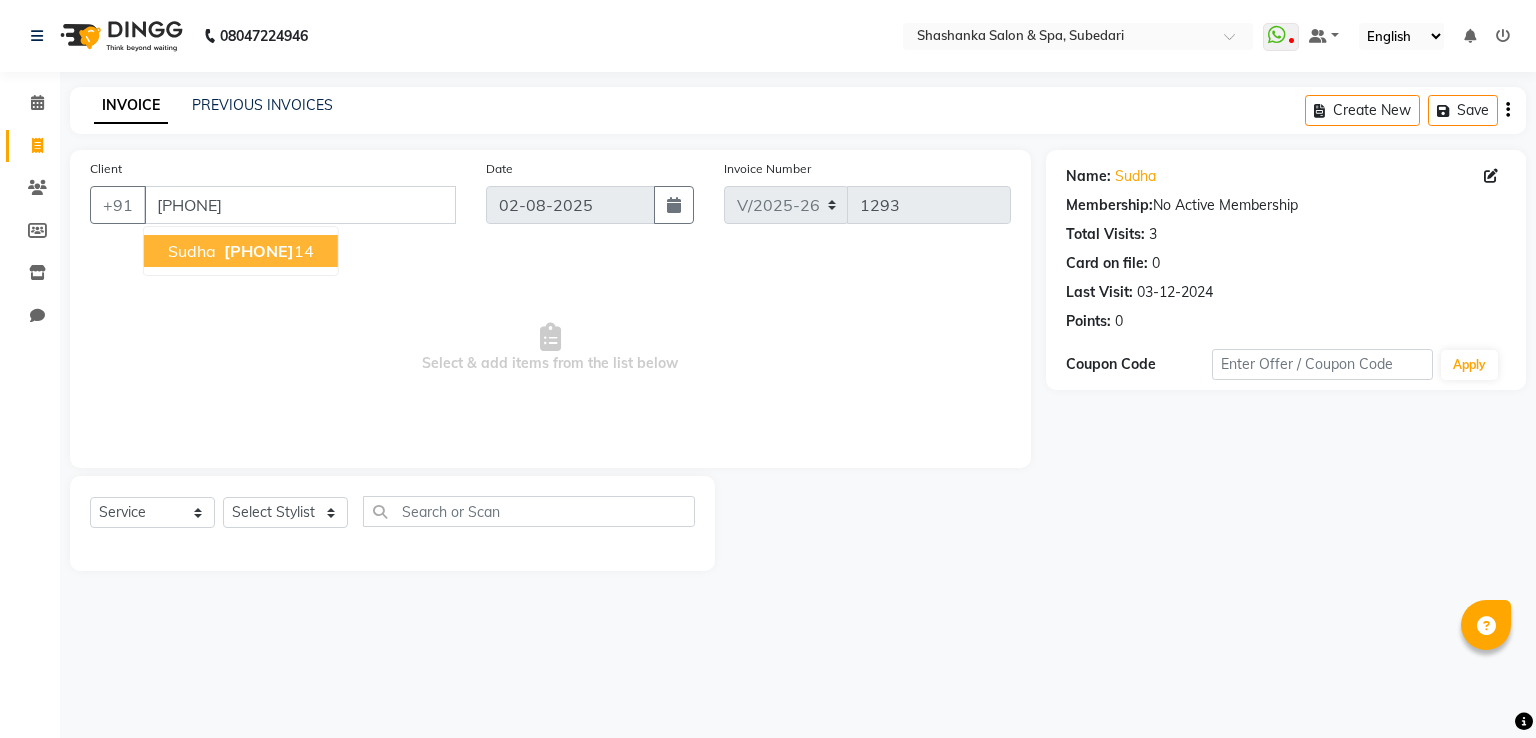 click on "[FIRST] [NUMBER] [NUMBER]" at bounding box center [241, 251] 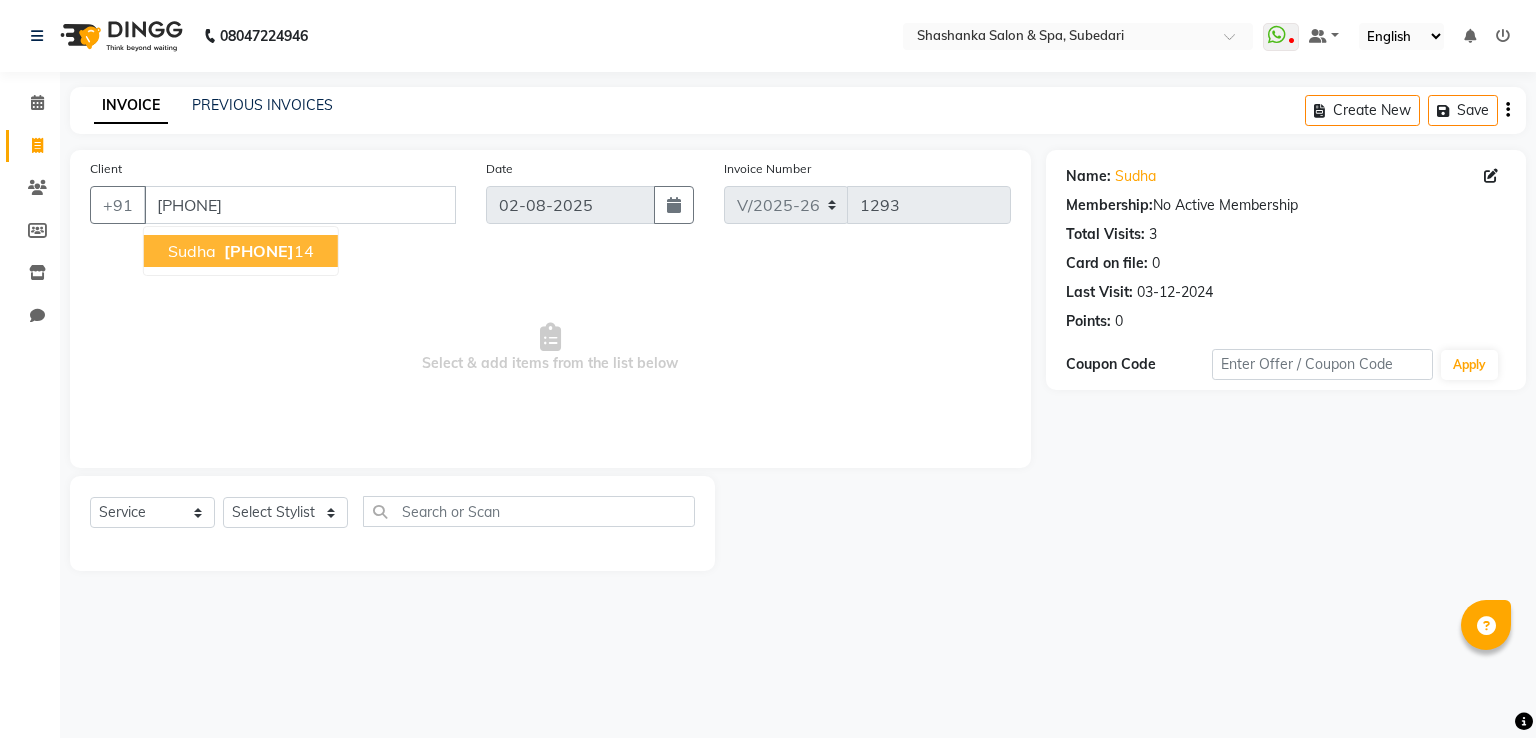 click on "[PHONE]" at bounding box center (259, 251) 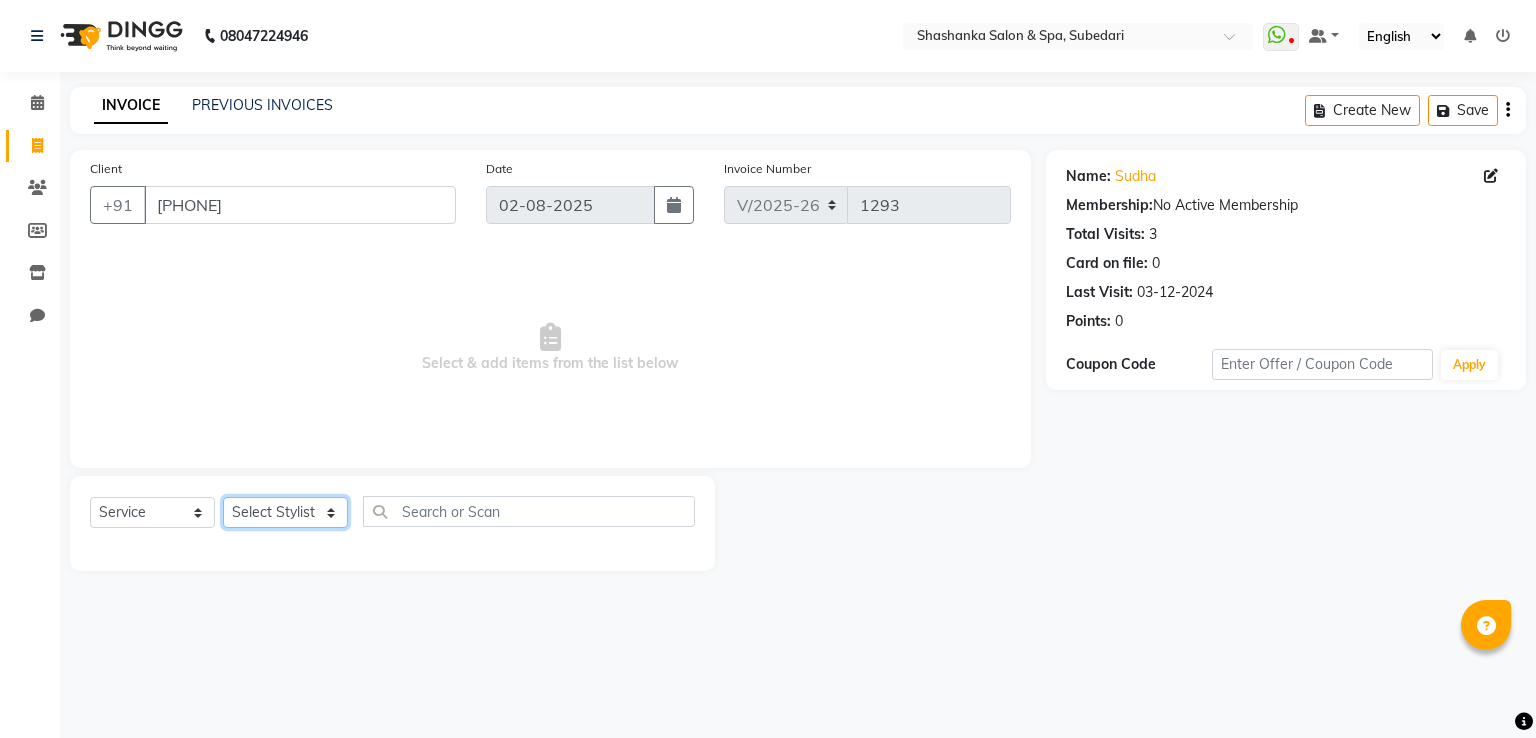 click on "Select Stylist Manasa Ravali Receptionist Renuka Saba saif Soumya J Zeenath" 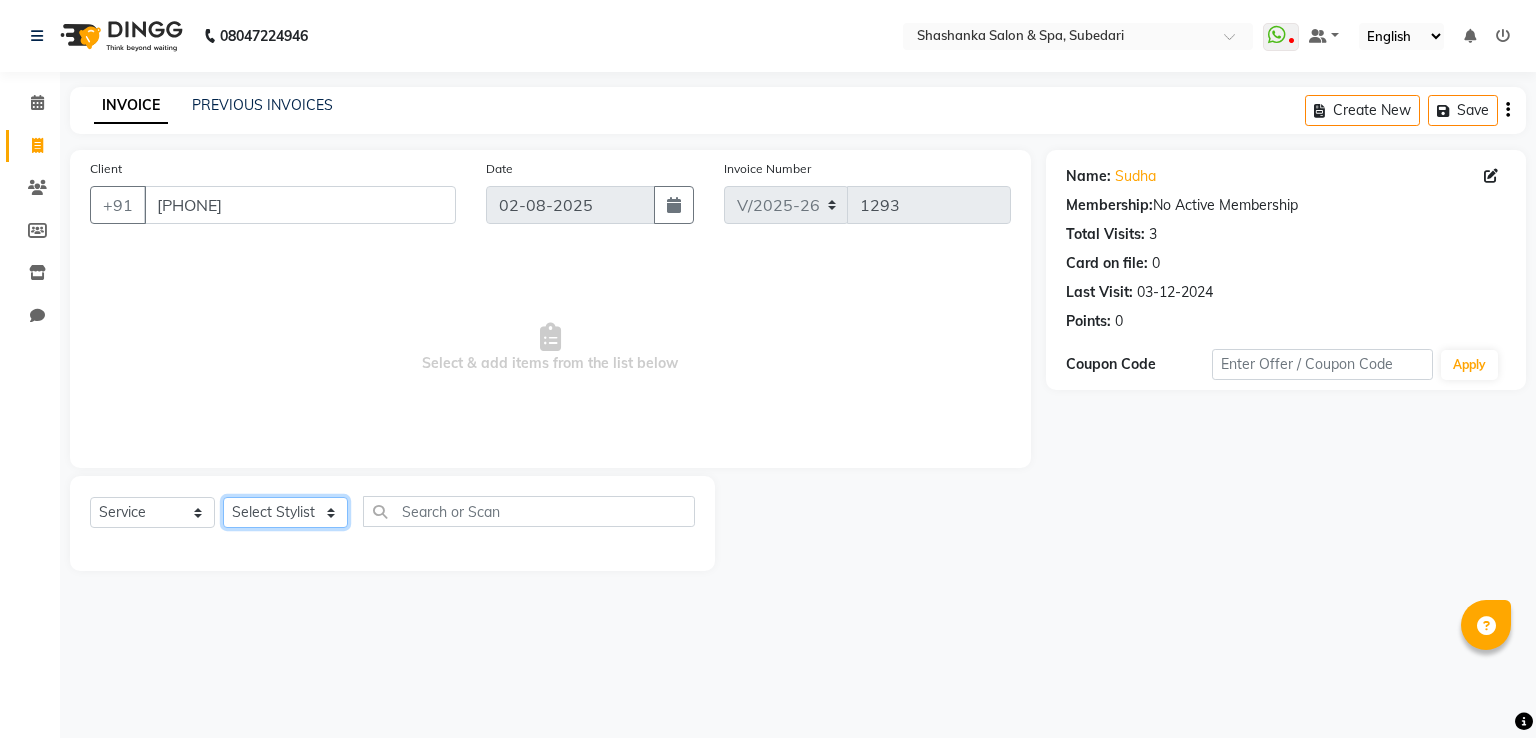 select on "[NUMBER]" 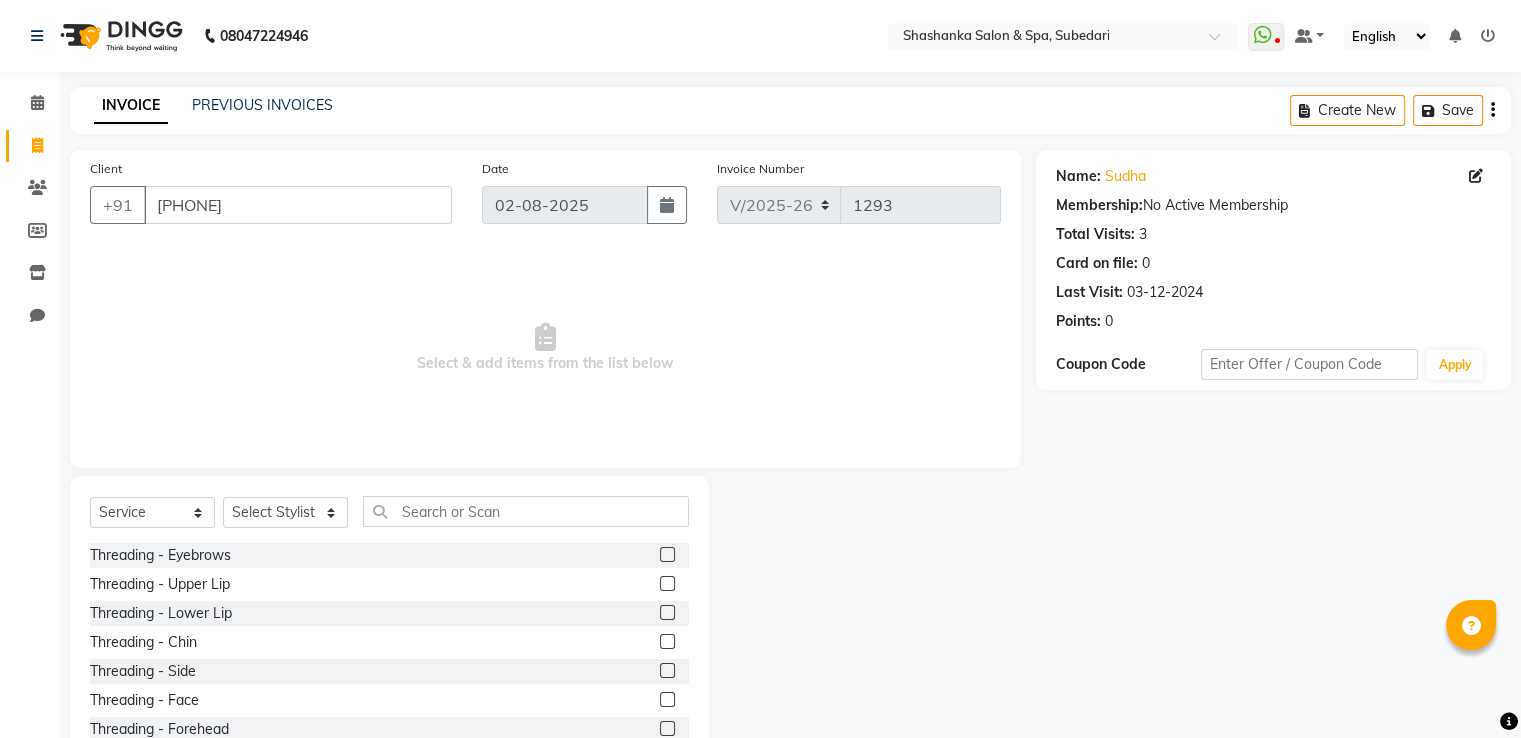 click 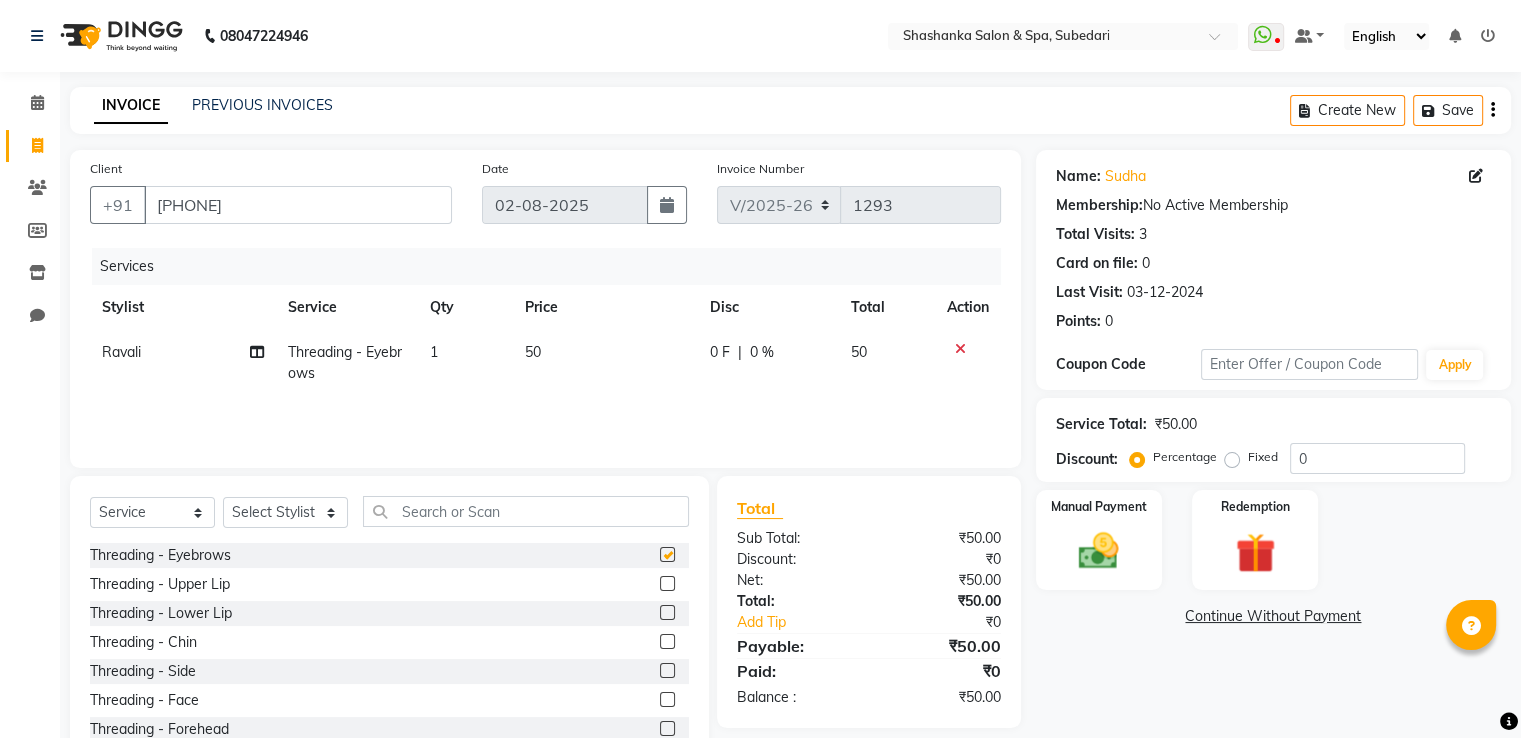 checkbox on "false" 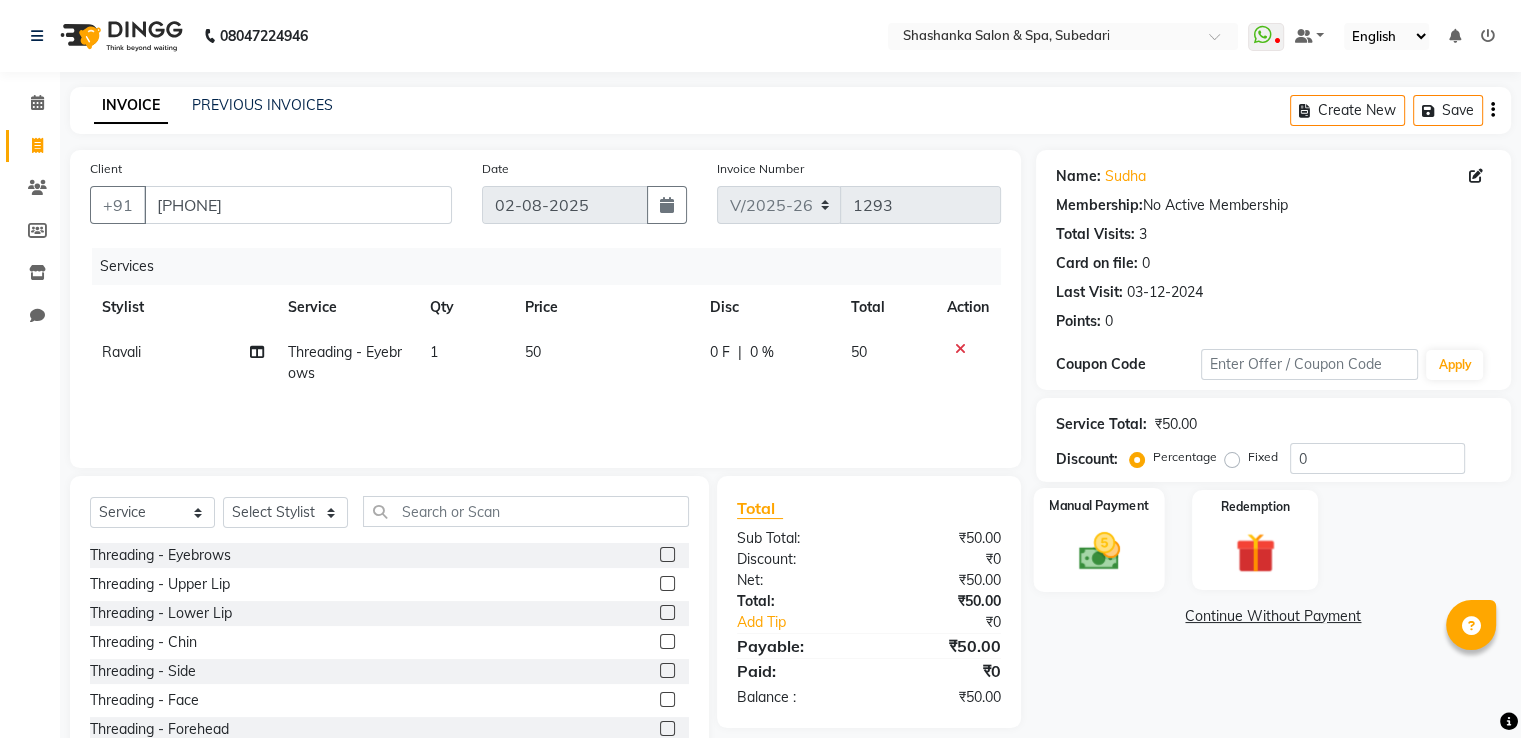 click on "Manual Payment" 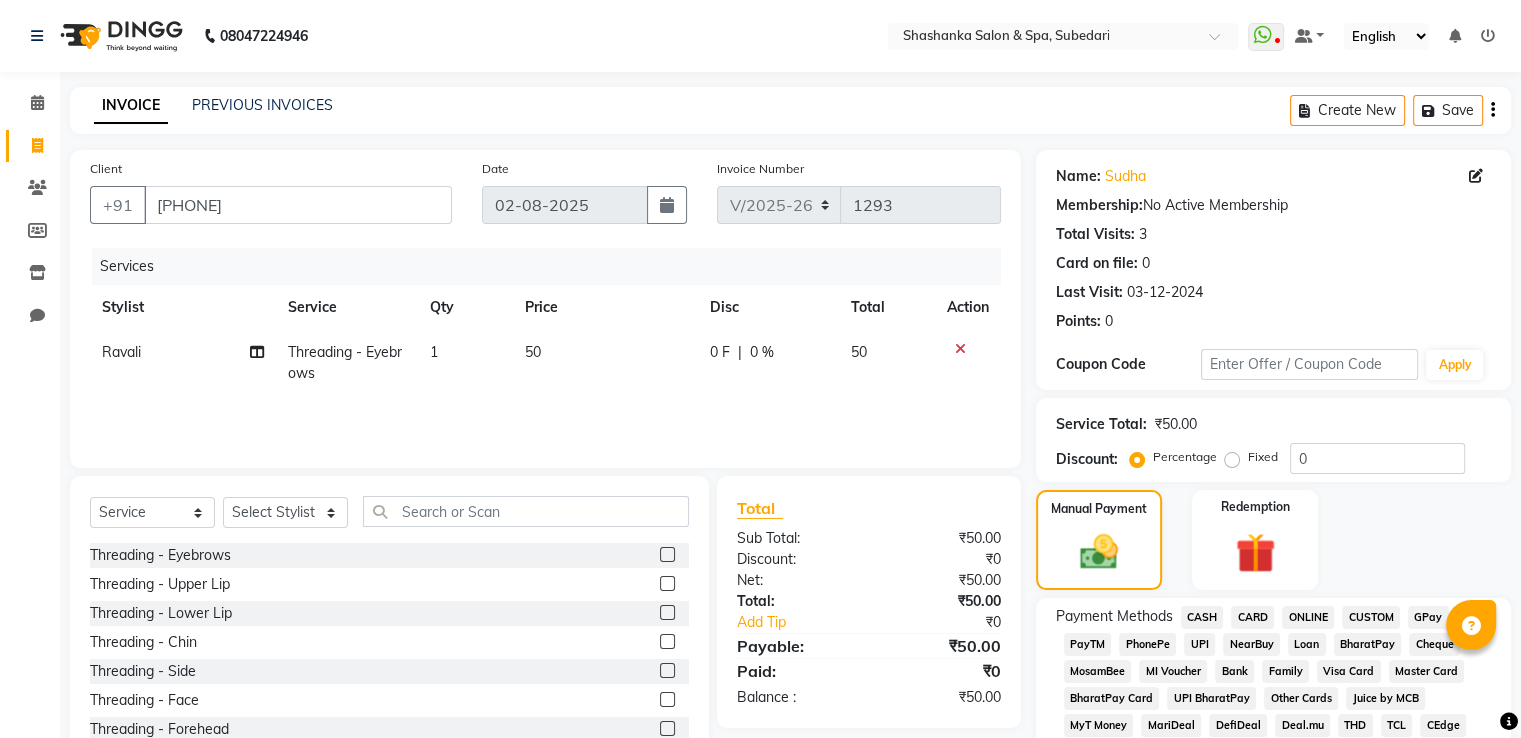 click on "GPay" 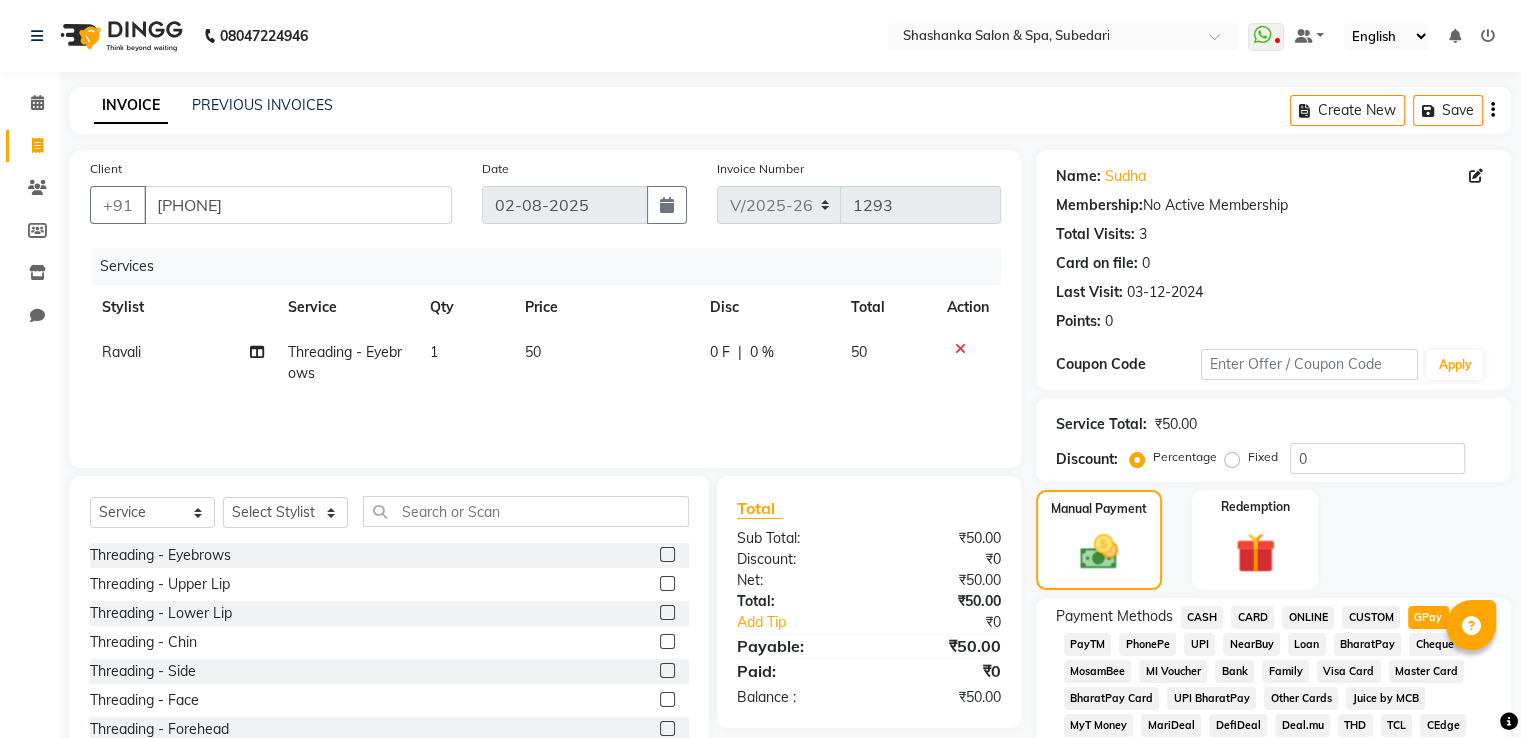click on "CASH" 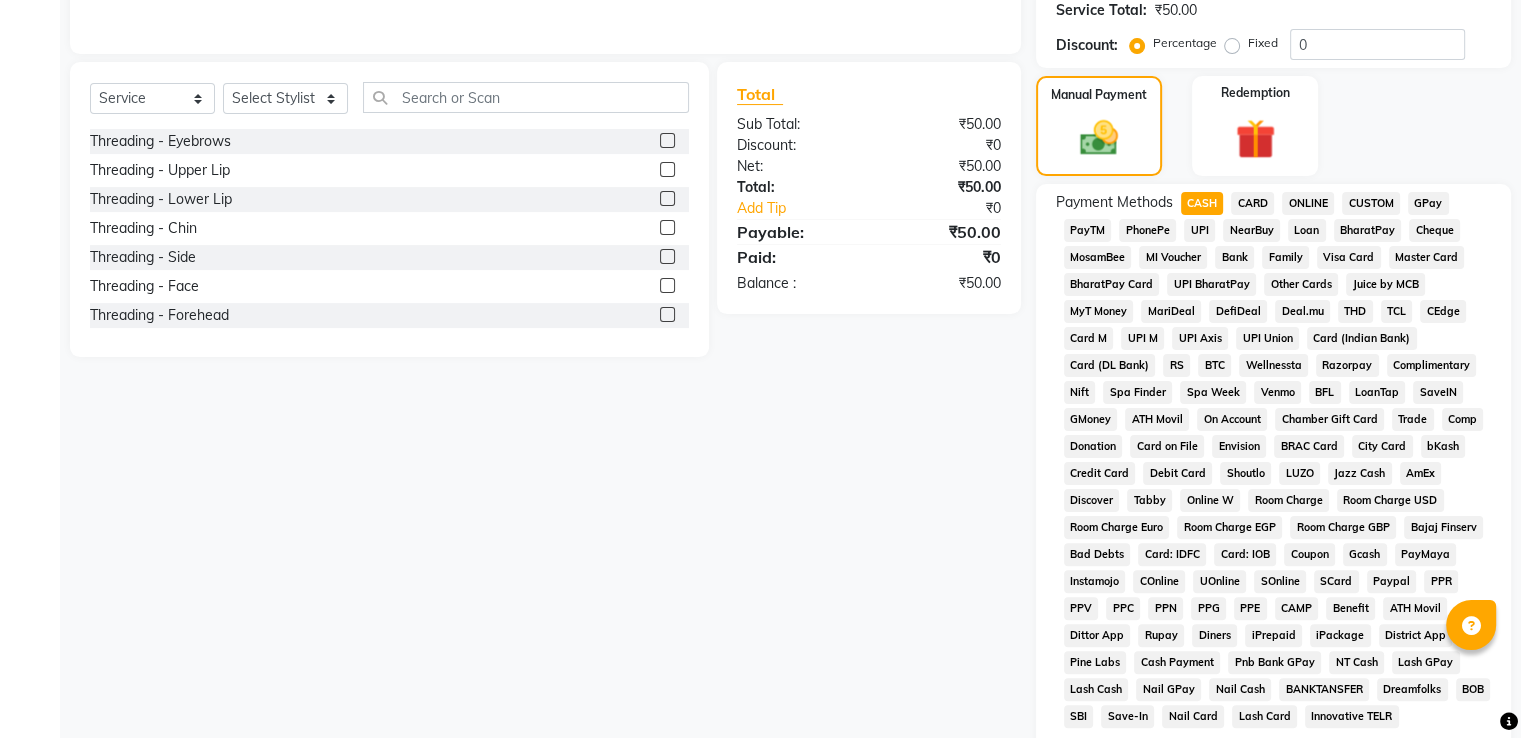 scroll, scrollTop: 609, scrollLeft: 0, axis: vertical 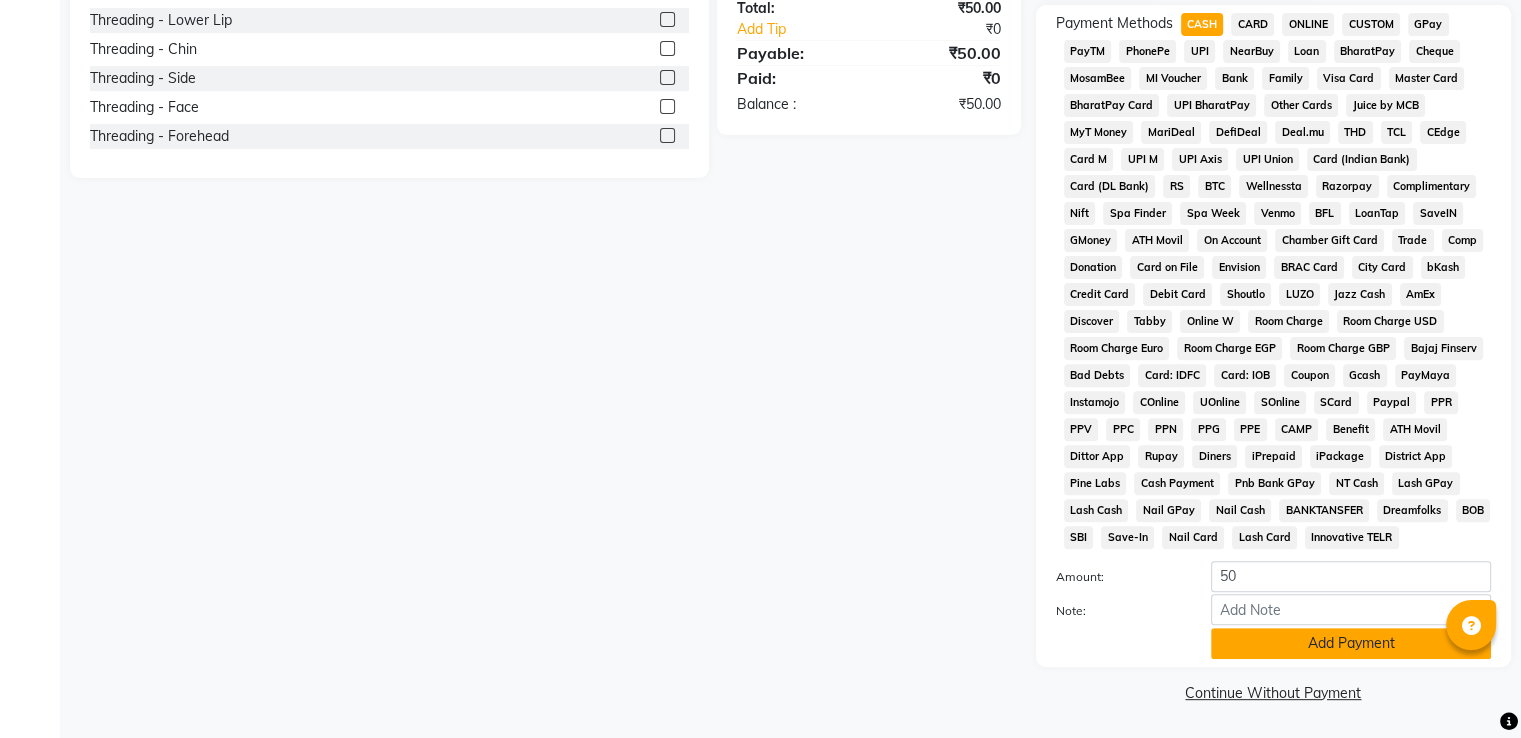 click on "Add Payment" 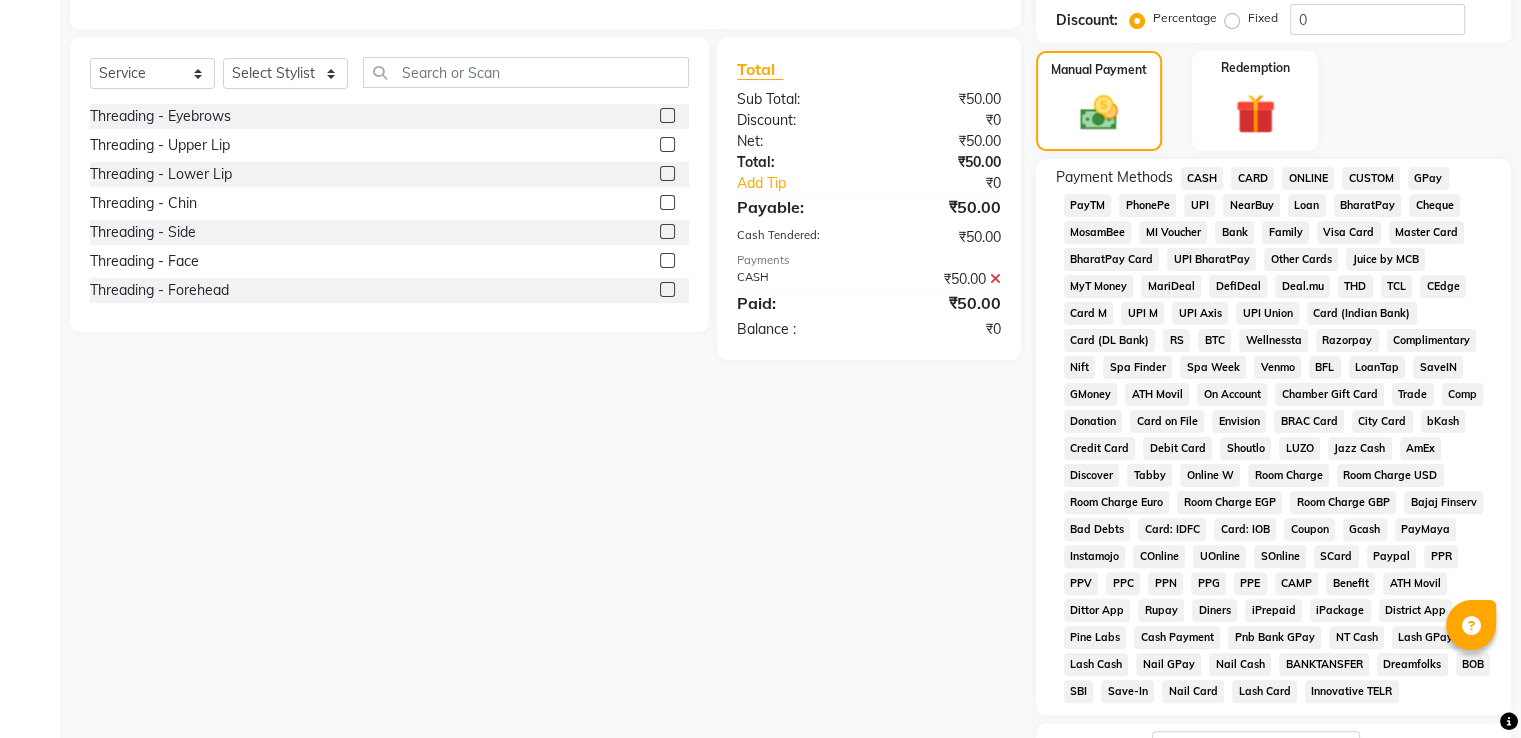 scroll, scrollTop: 615, scrollLeft: 0, axis: vertical 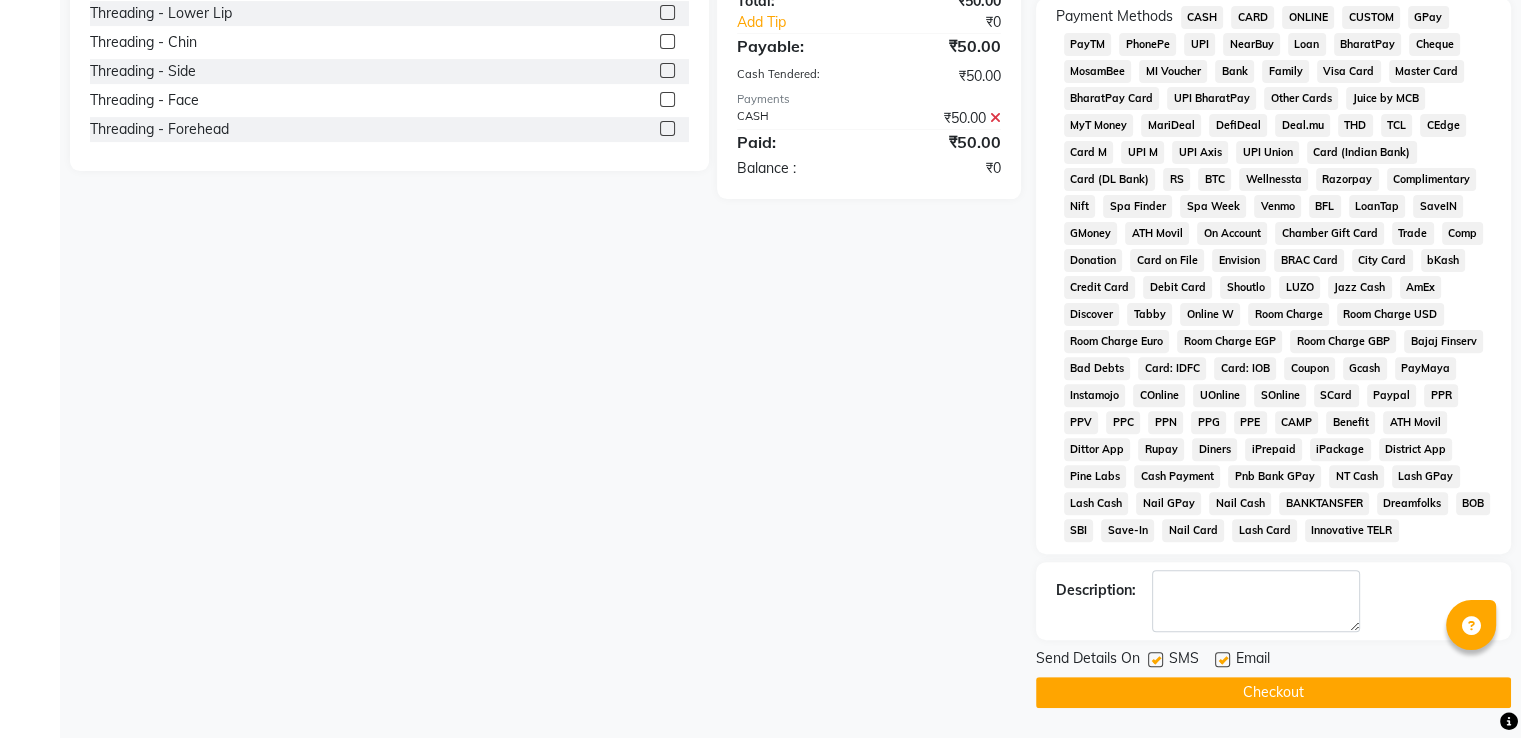 click on "Checkout" 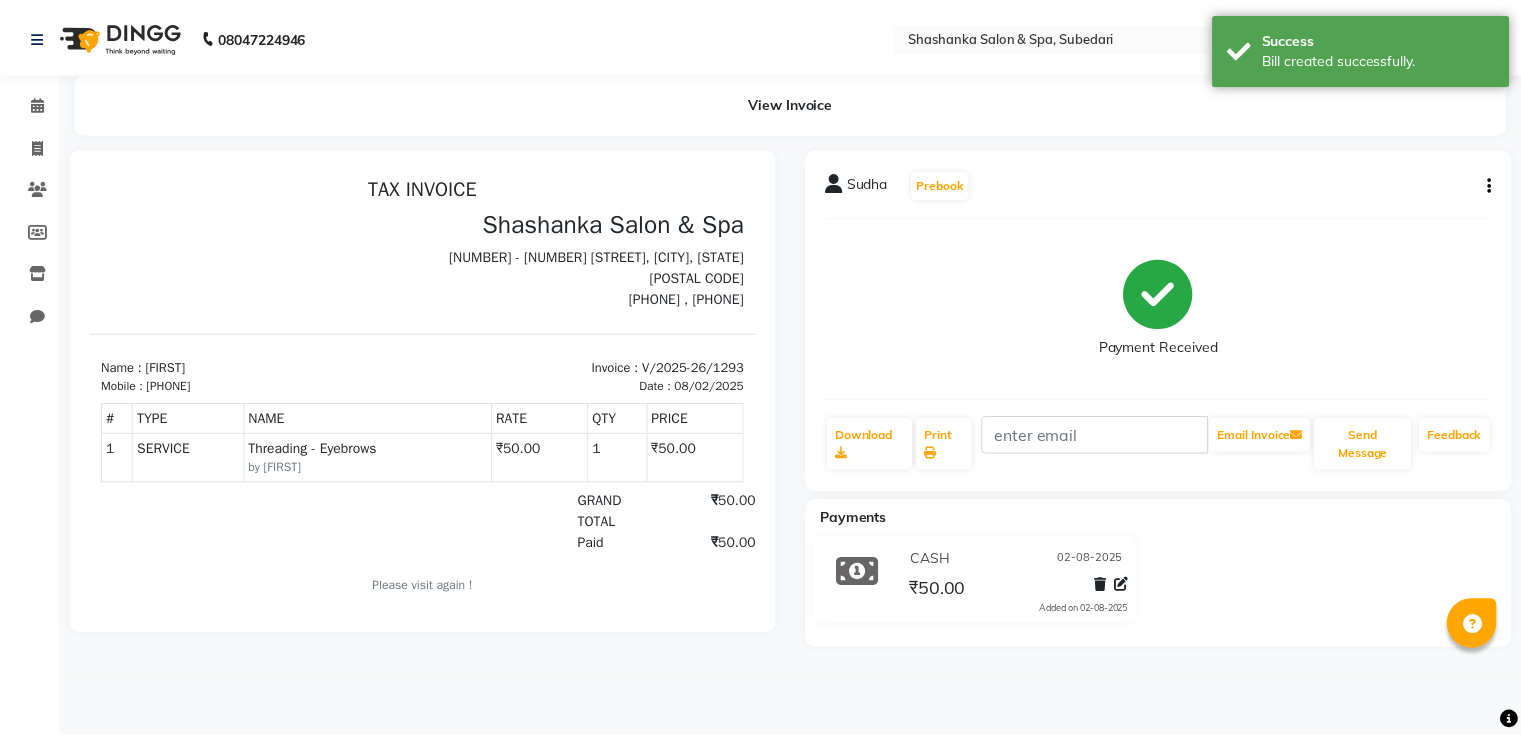 scroll, scrollTop: 0, scrollLeft: 0, axis: both 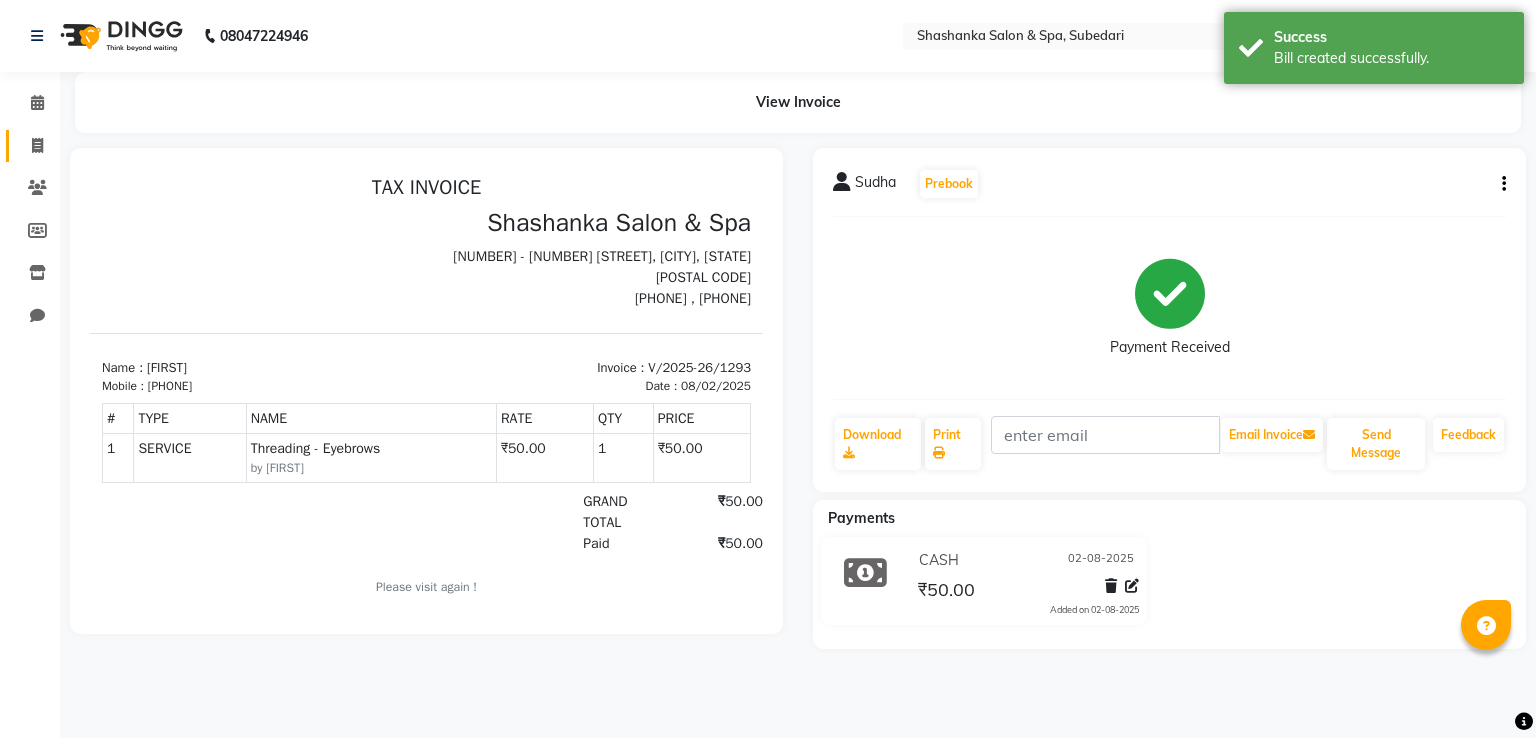 click on "Invoice" 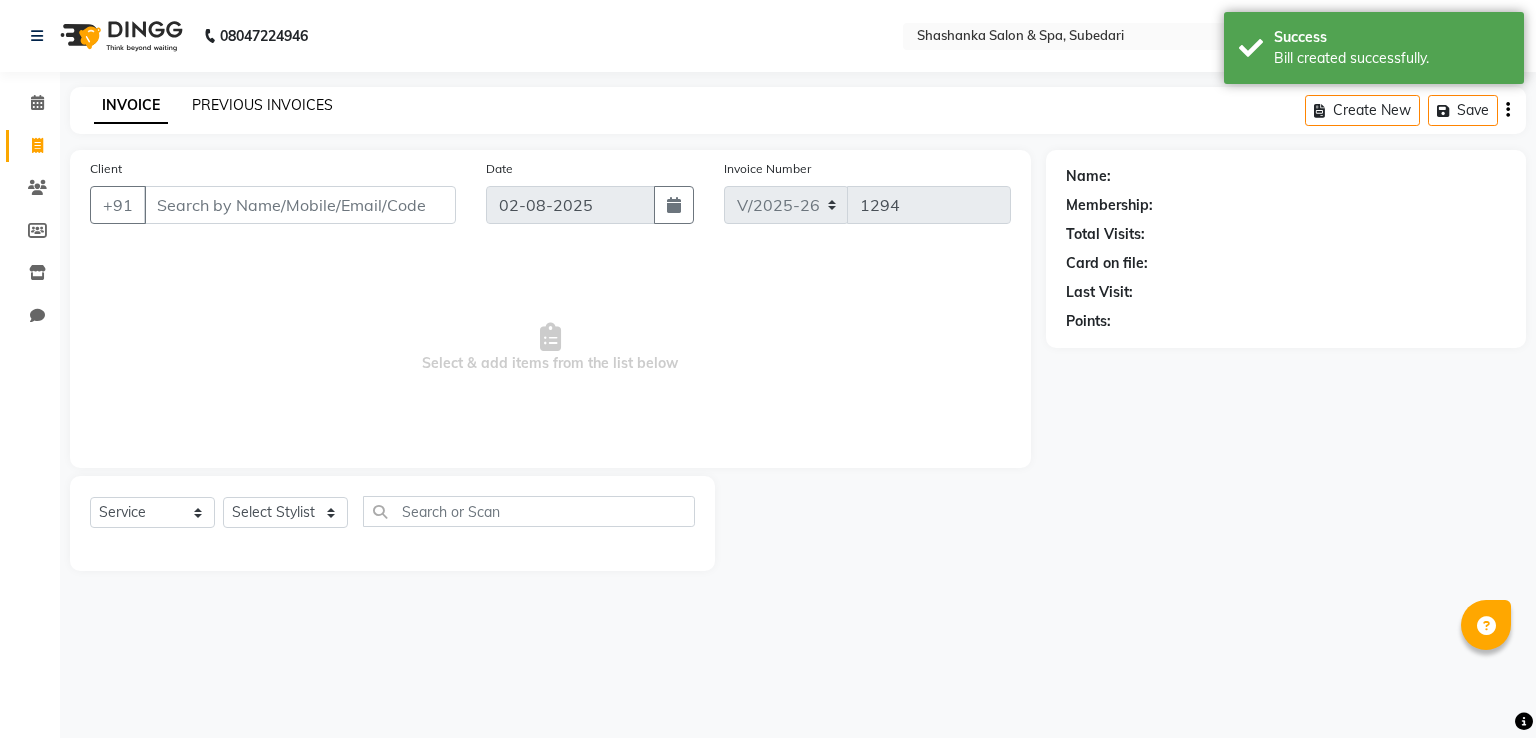 click on "PREVIOUS INVOICES" 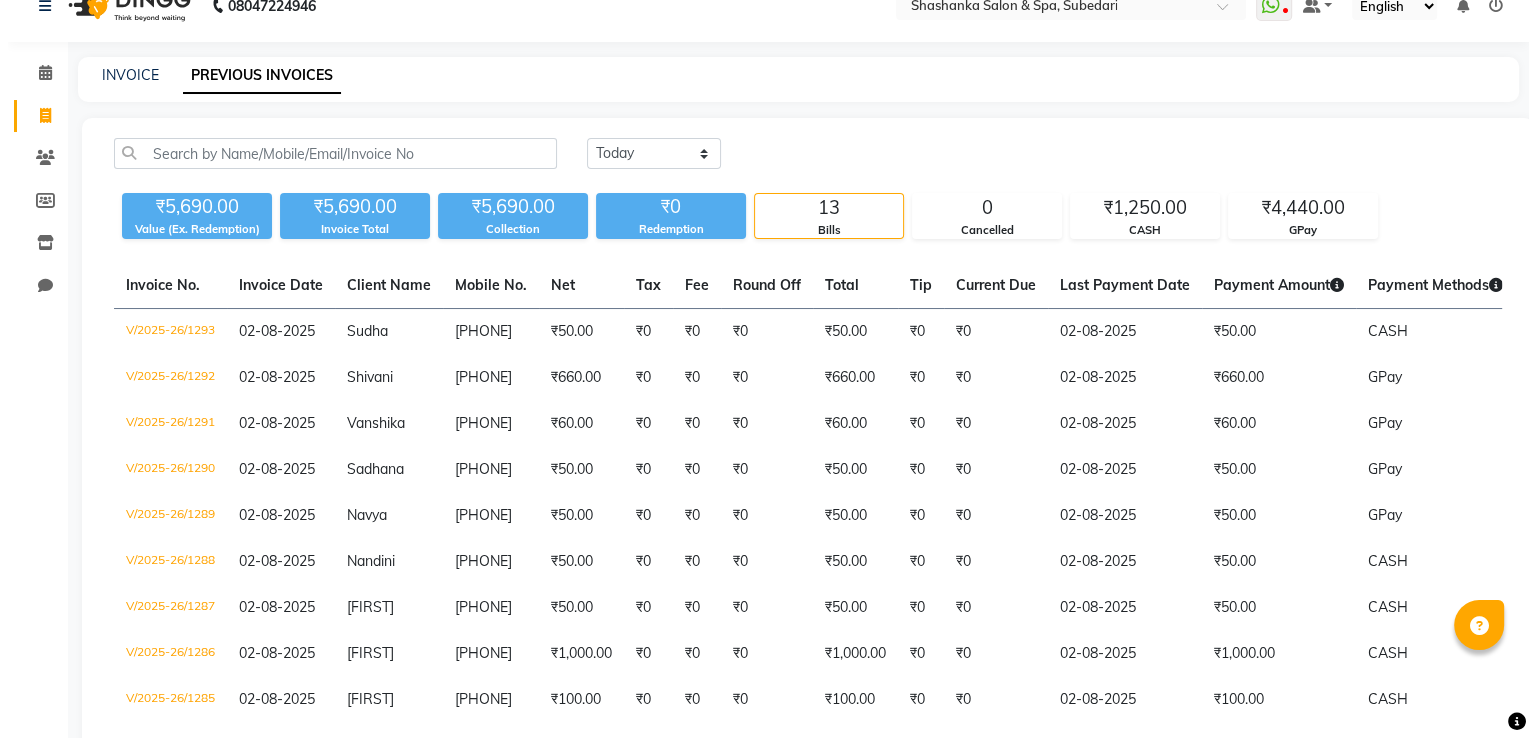 scroll, scrollTop: 0, scrollLeft: 0, axis: both 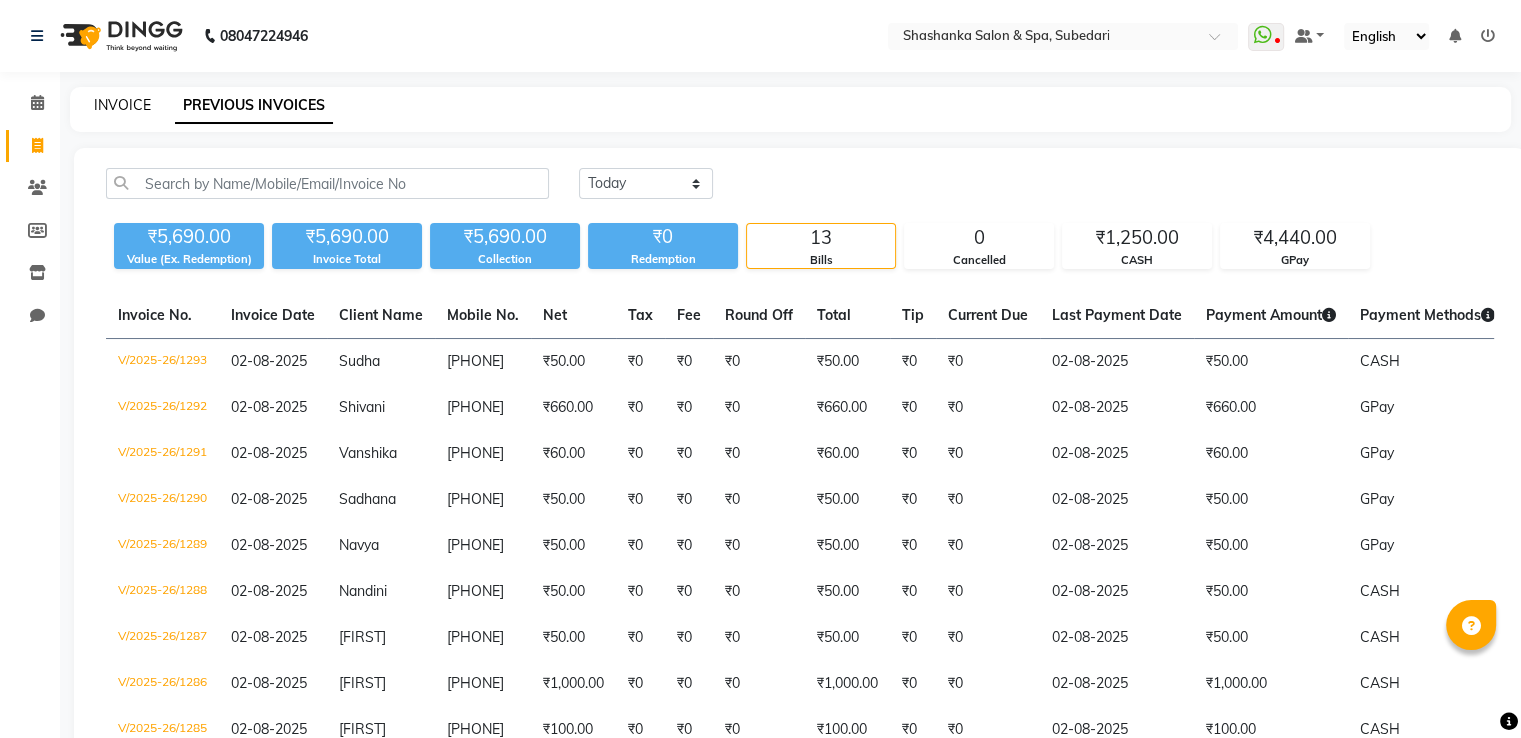 click on "INVOICE" 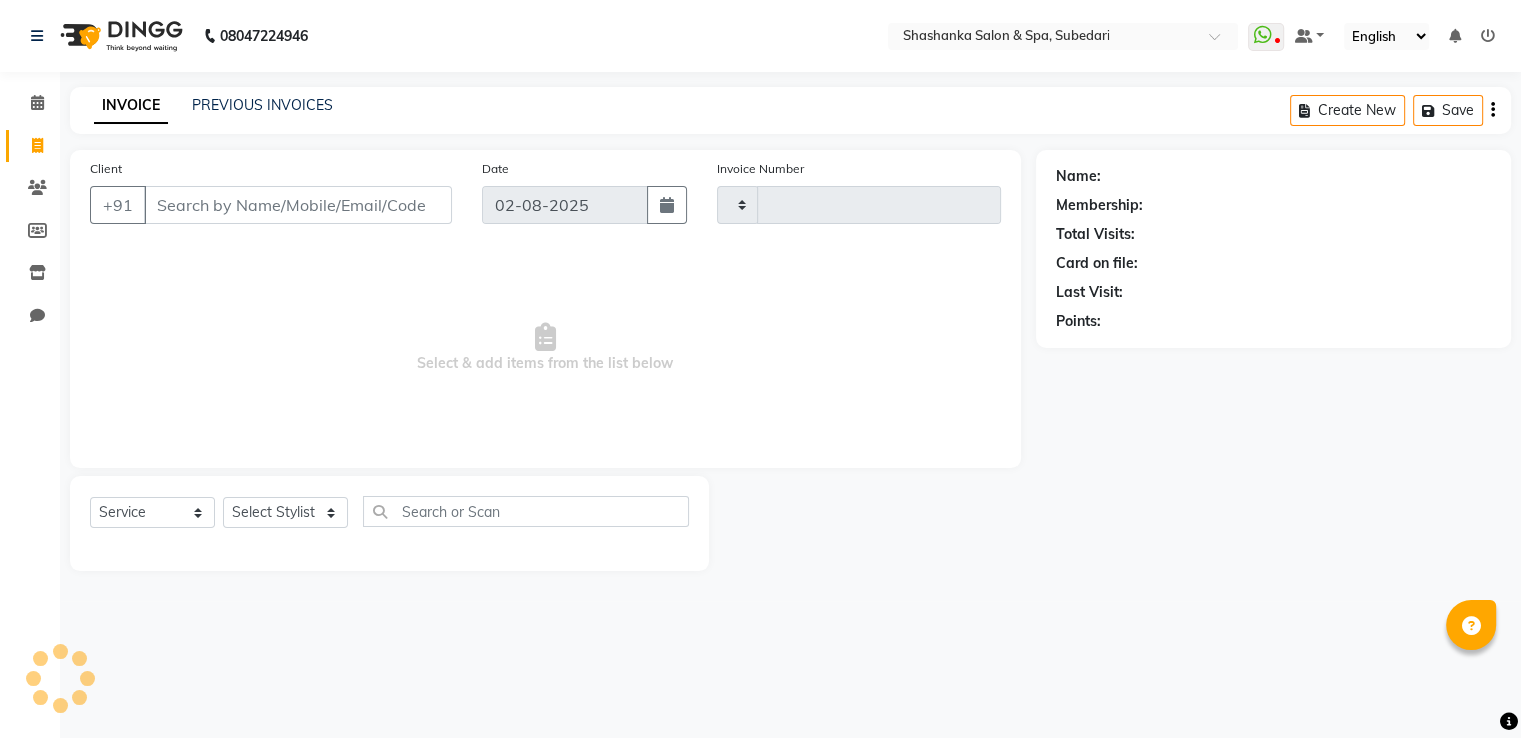 type on "1294" 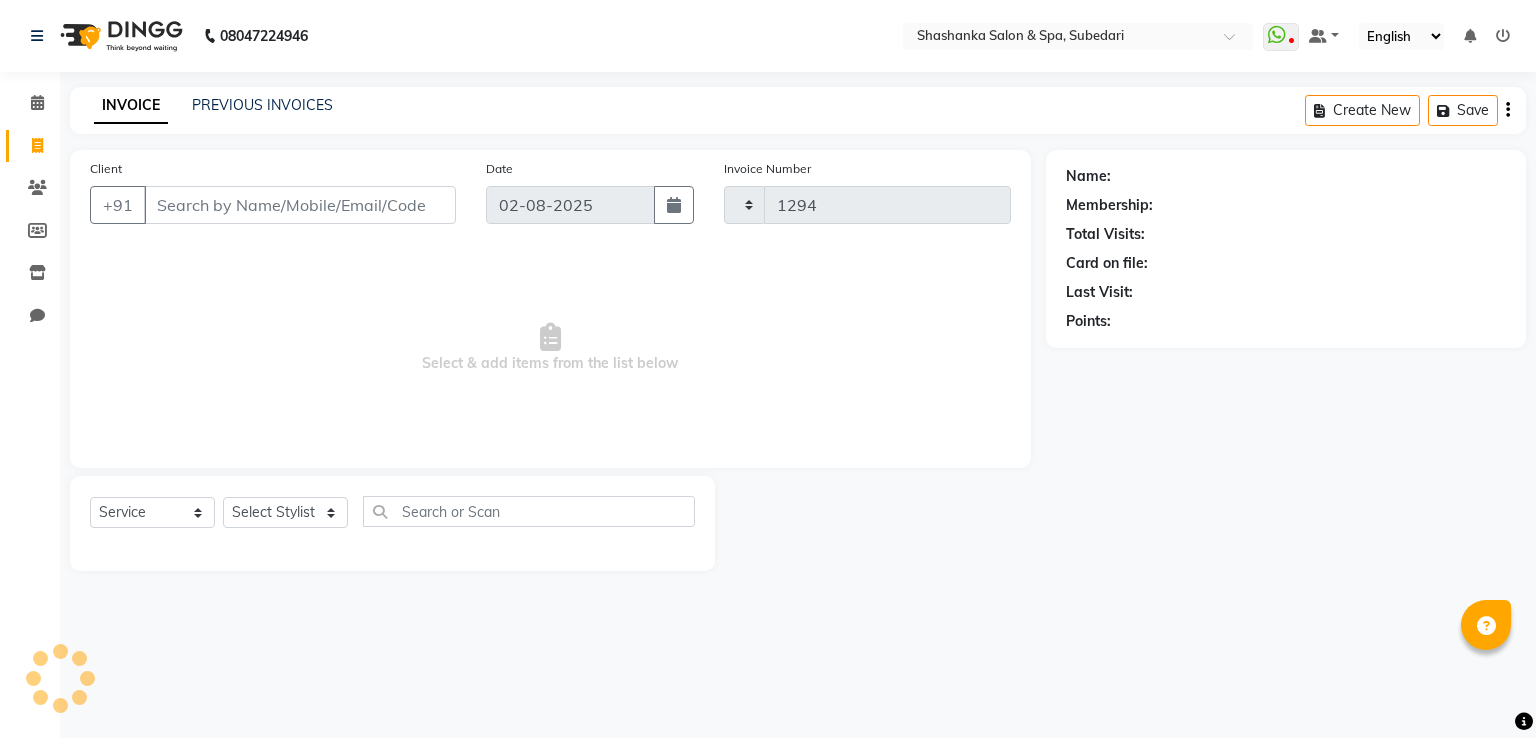 select on "67" 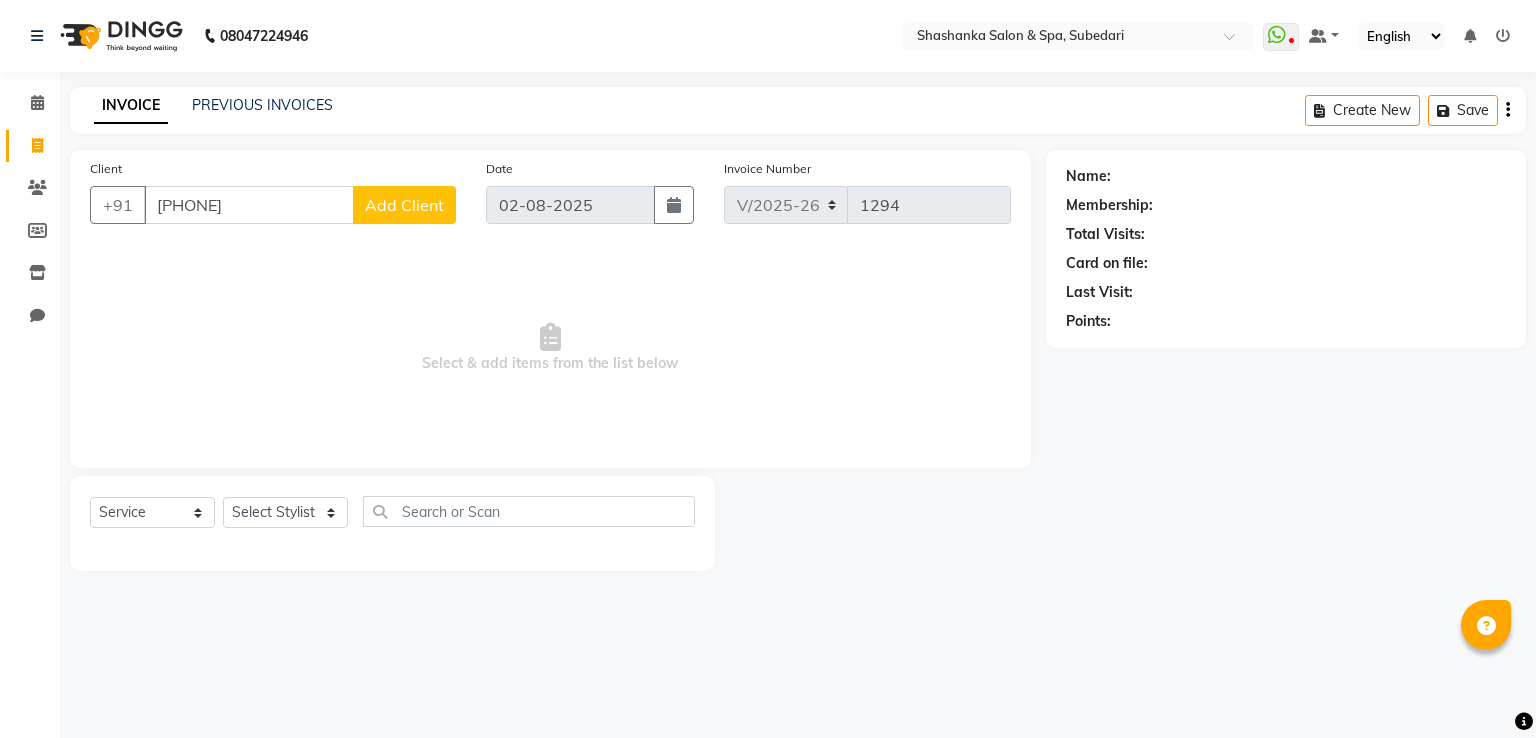 type on "[PHONE]" 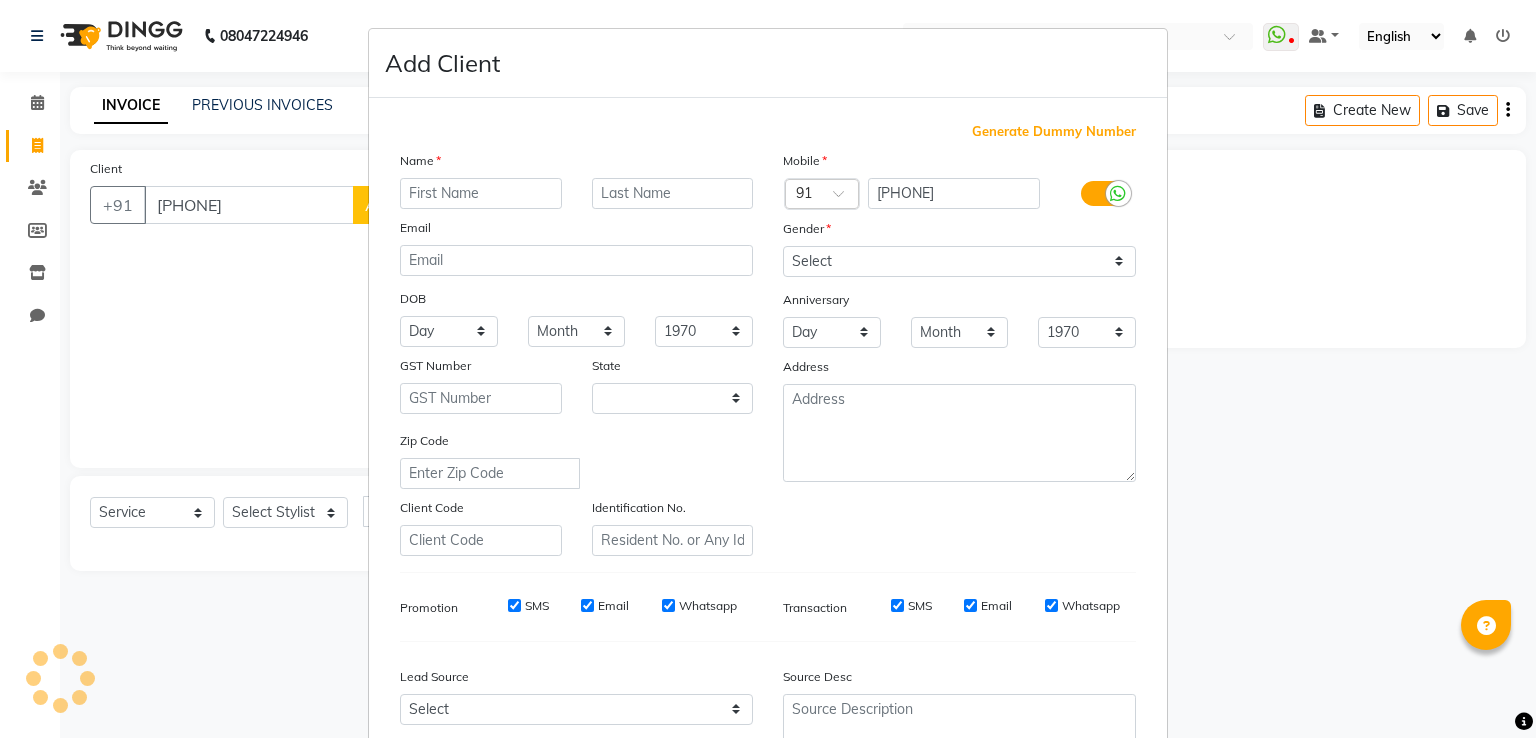 select on "36" 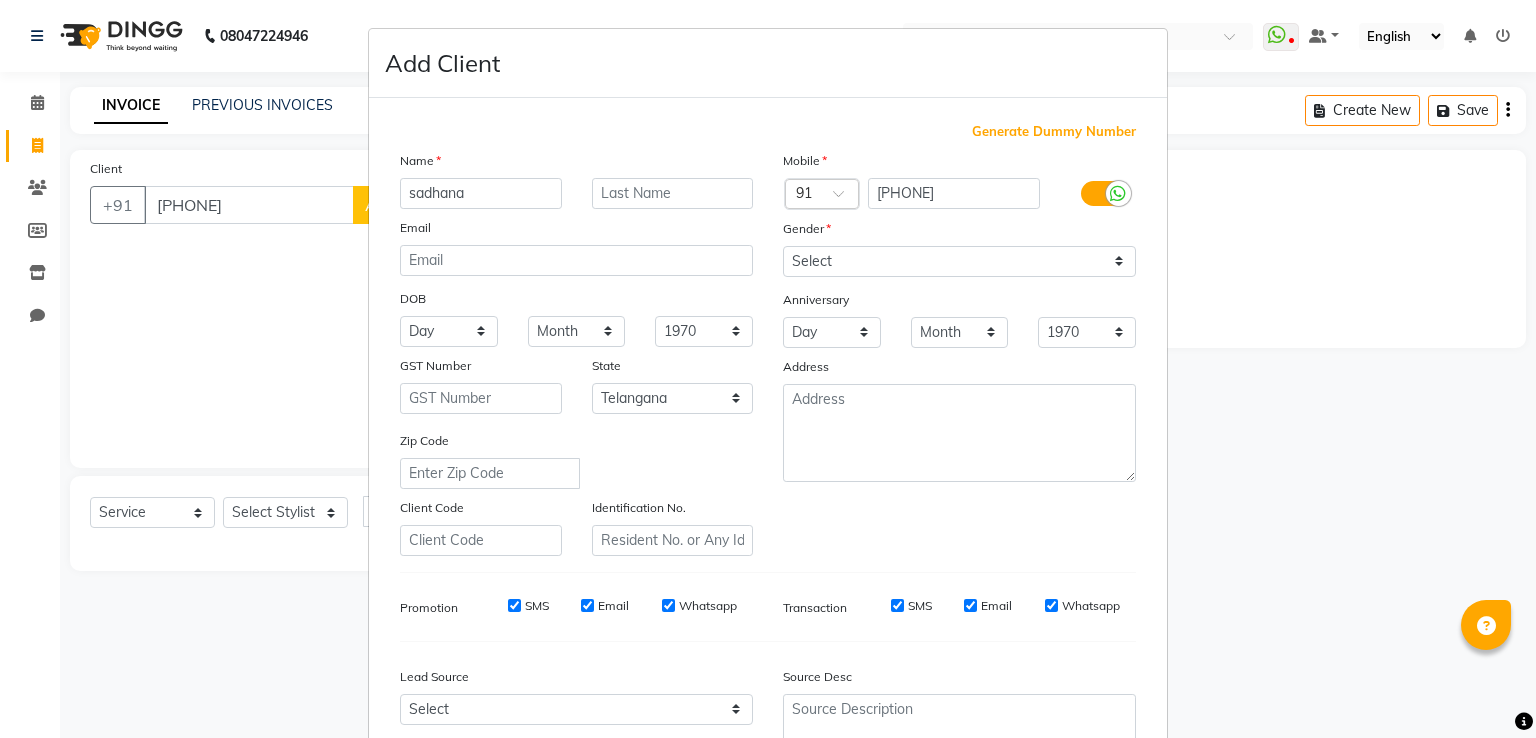 type on "sadhana" 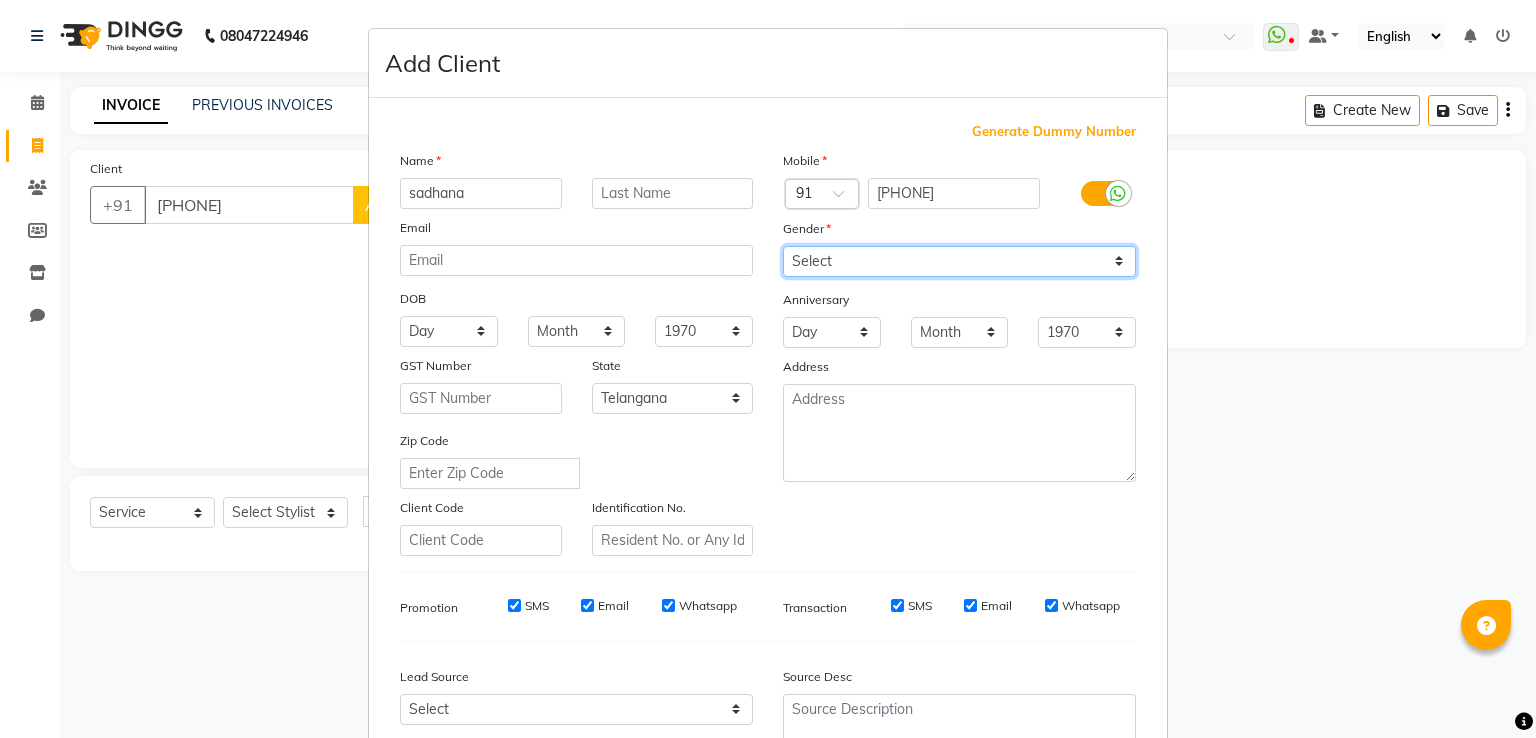 click on "Select Male Female Other Prefer Not To Say" at bounding box center (959, 261) 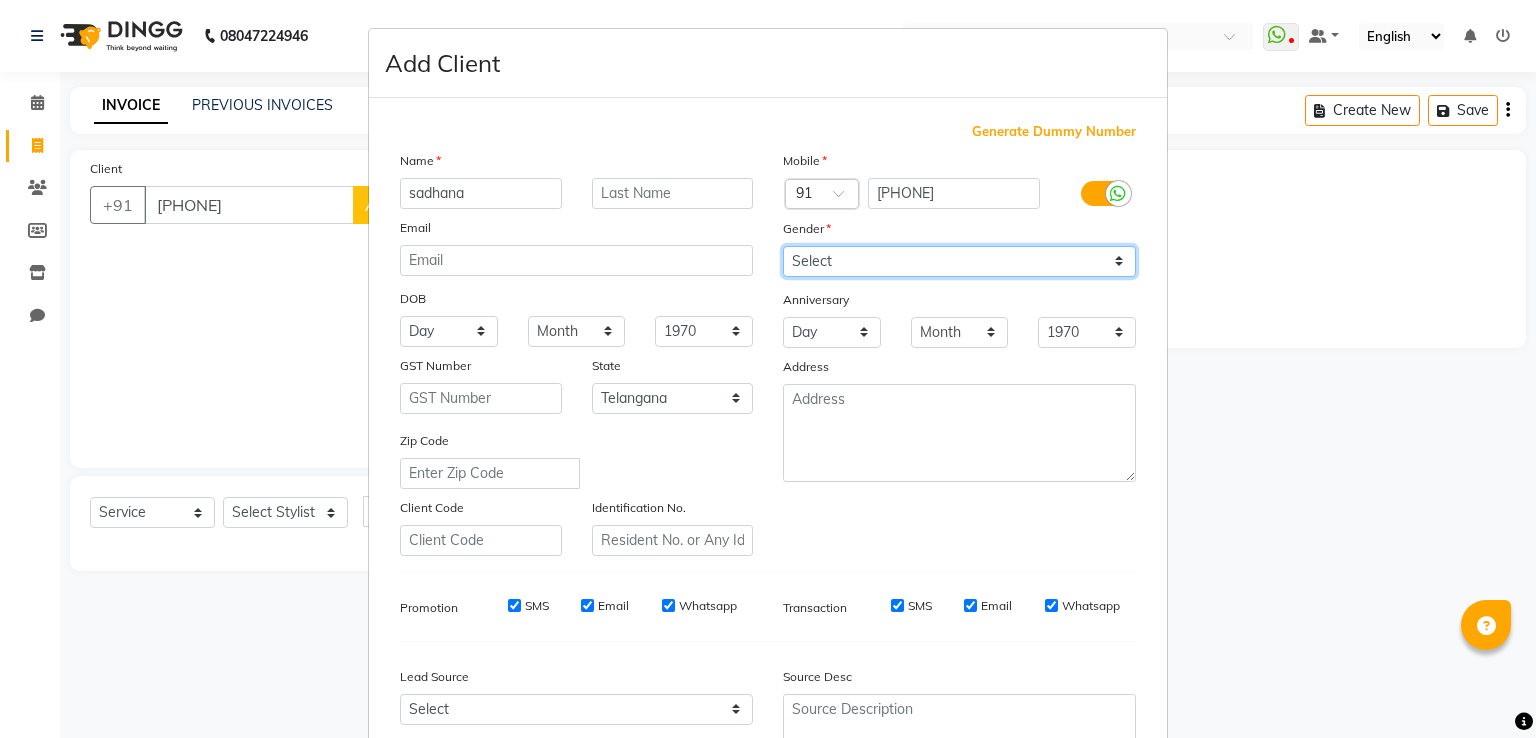 select on "female" 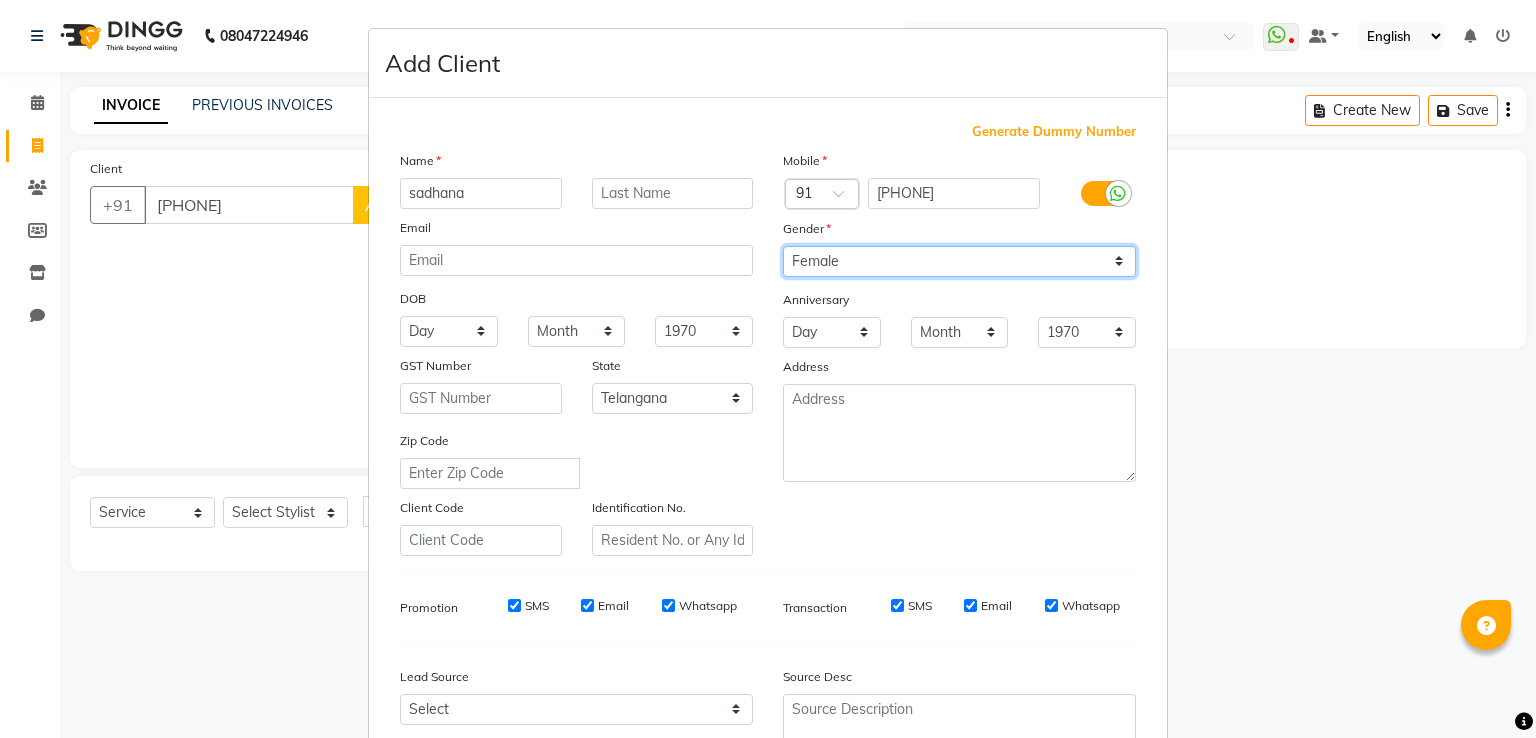 click on "Select Male Female Other Prefer Not To Say" at bounding box center (959, 261) 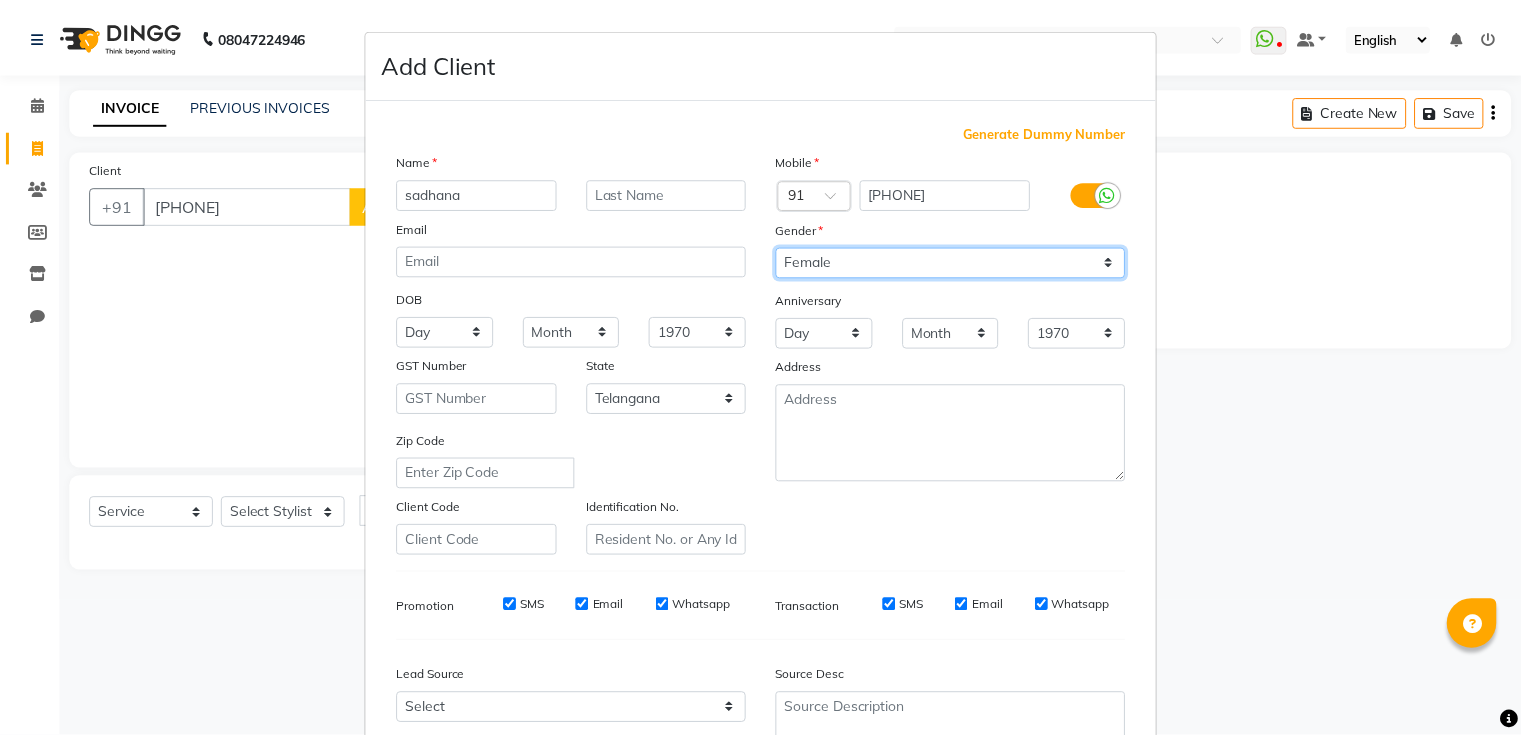 scroll, scrollTop: 195, scrollLeft: 0, axis: vertical 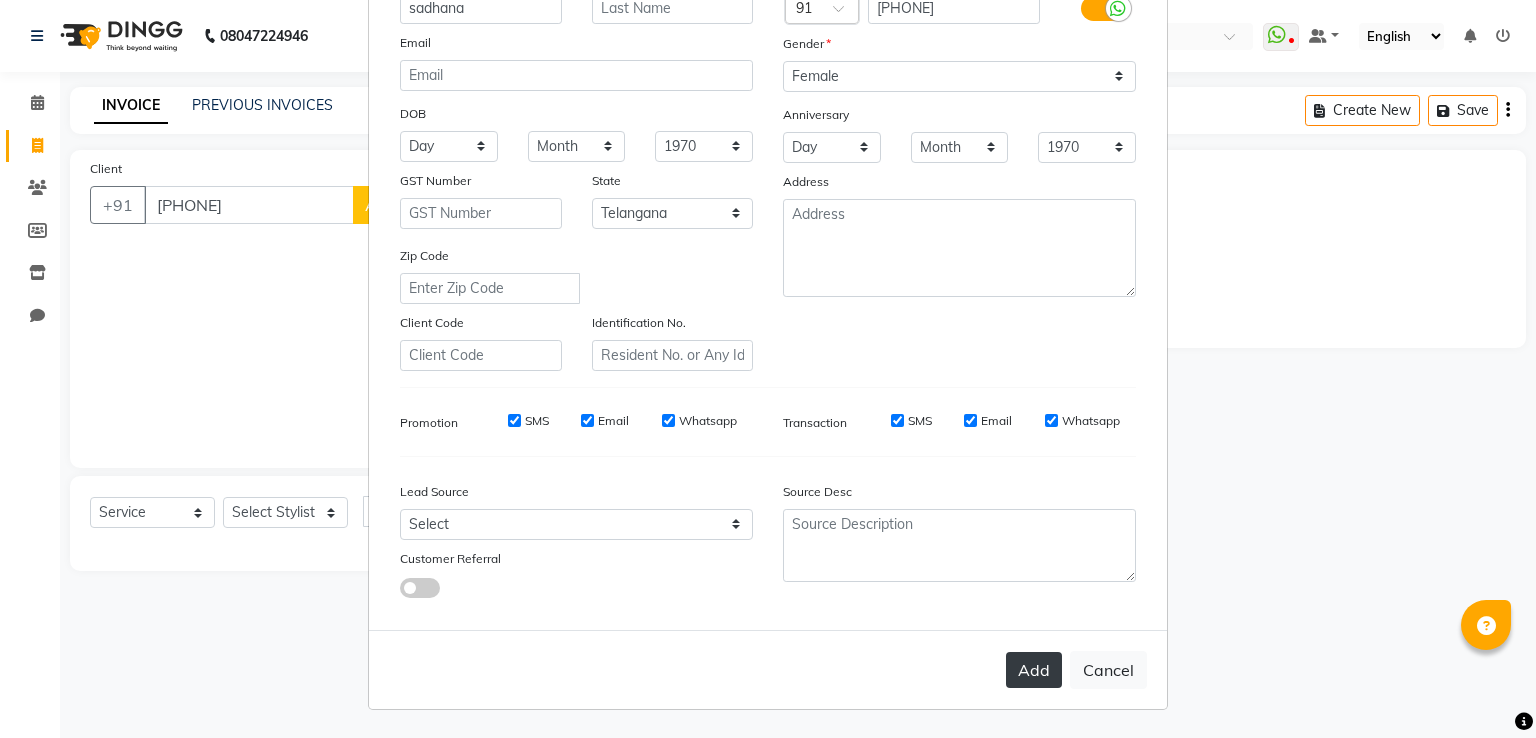click on "Add" at bounding box center [1034, 670] 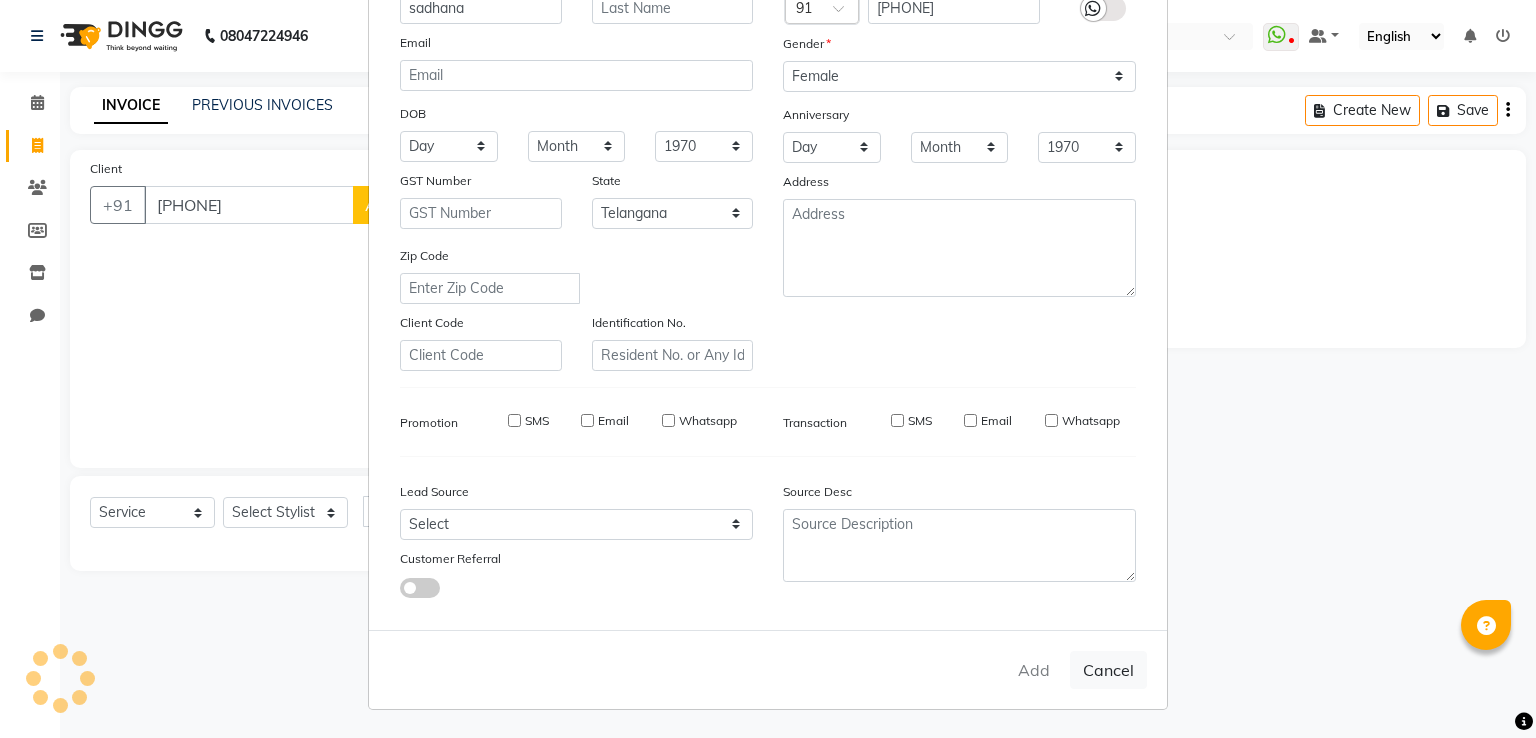 type 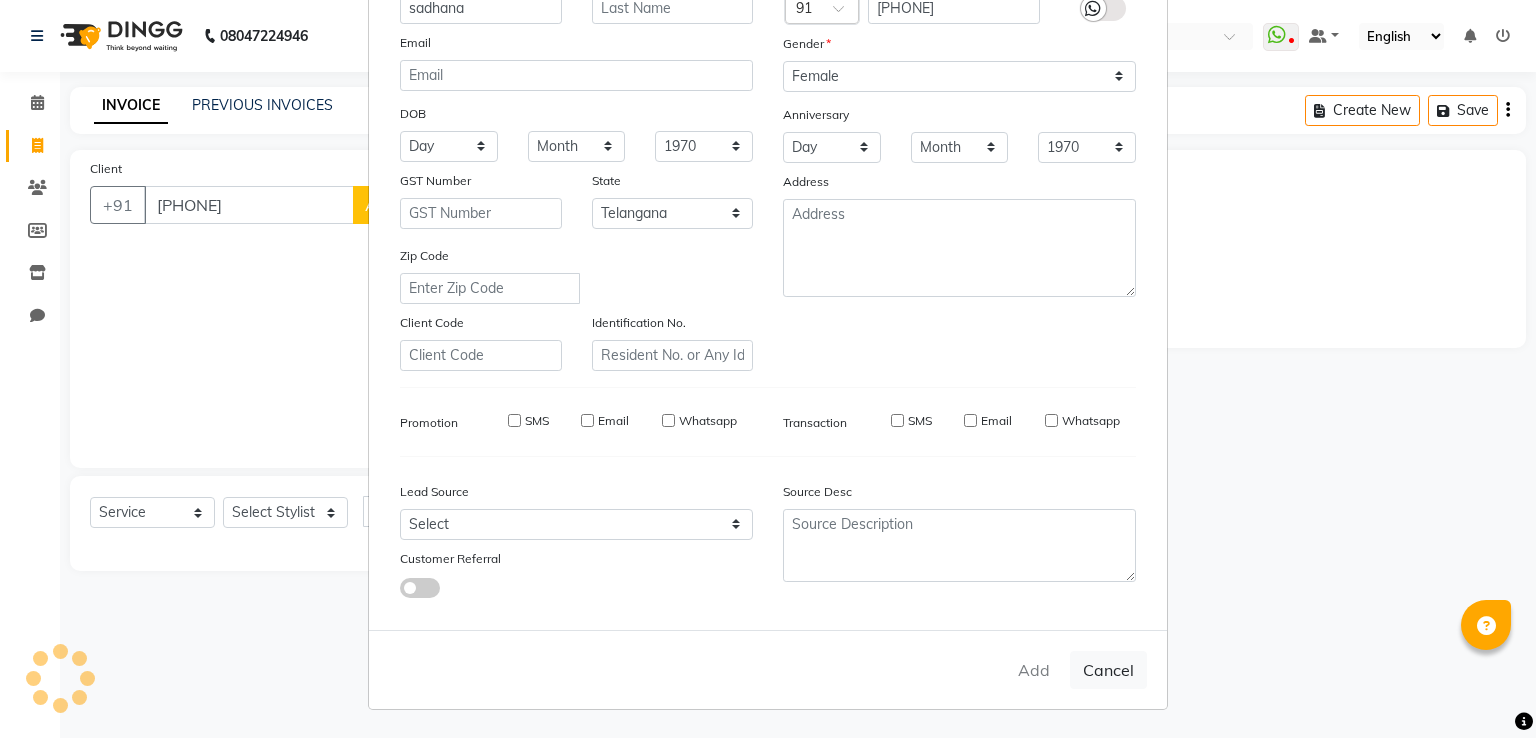 select 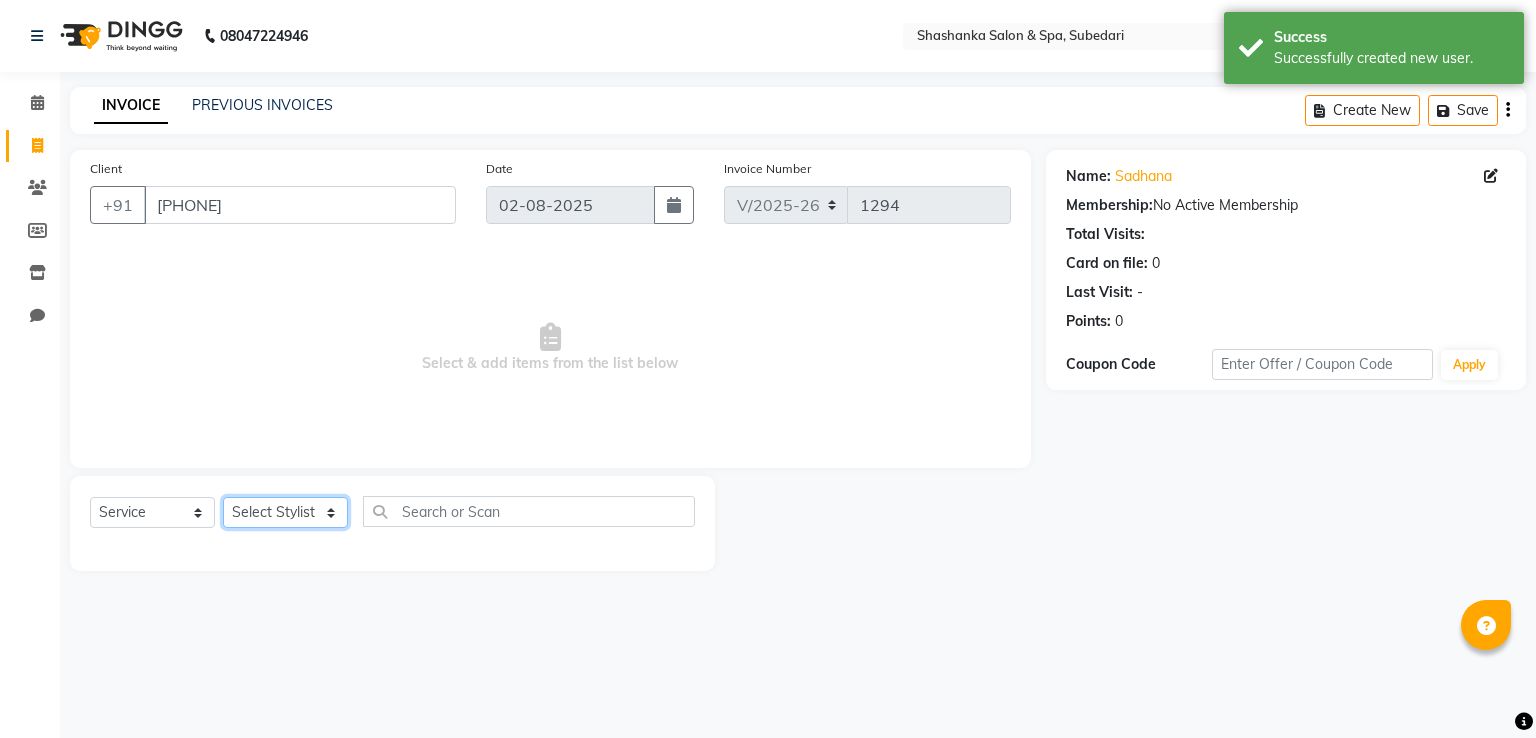 click on "Select Stylist Manasa Ravali Receptionist Renuka Saba saif Soumya J Zeenath" 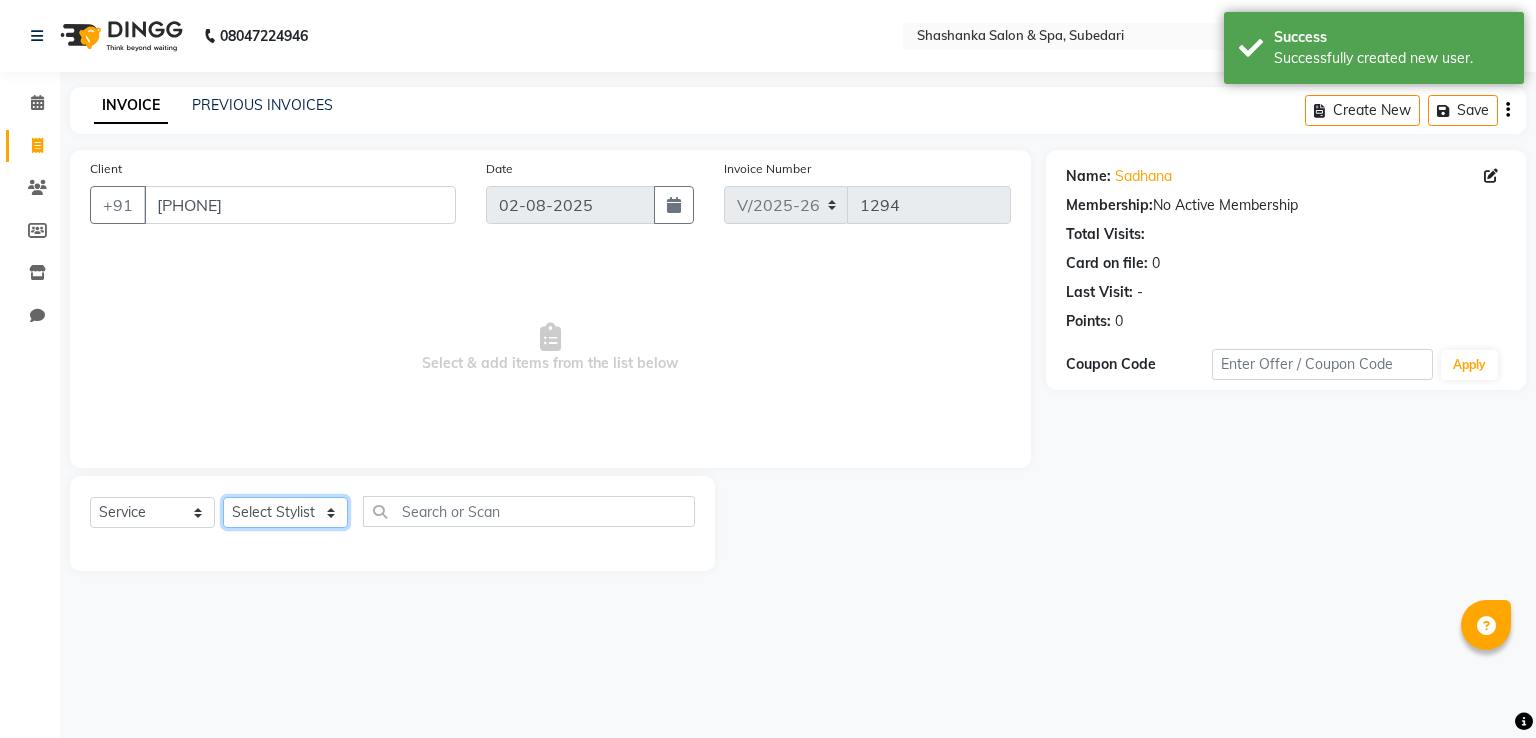 select on "2479" 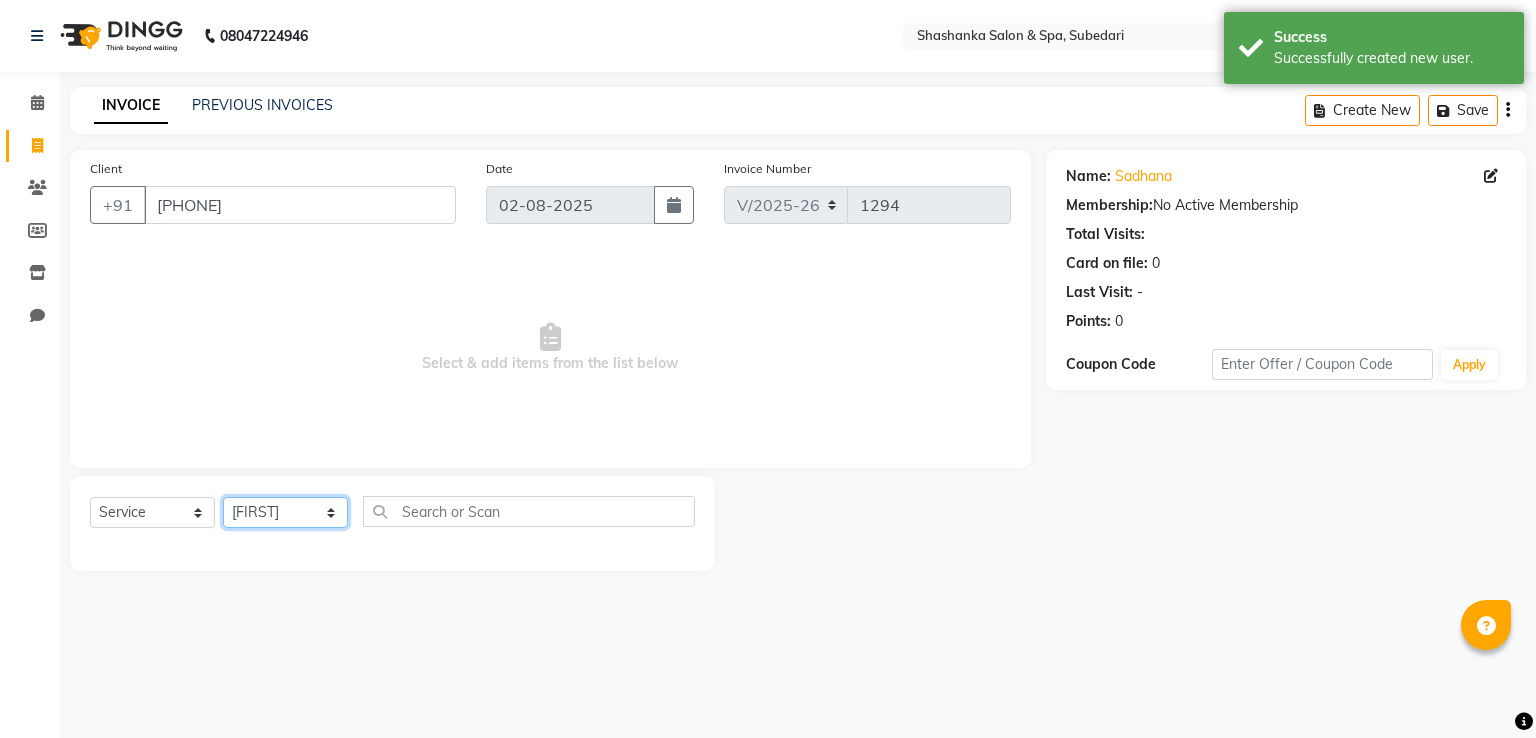 click on "Select Stylist Manasa Ravali Receptionist Renuka Saba saif Soumya J Zeenath" 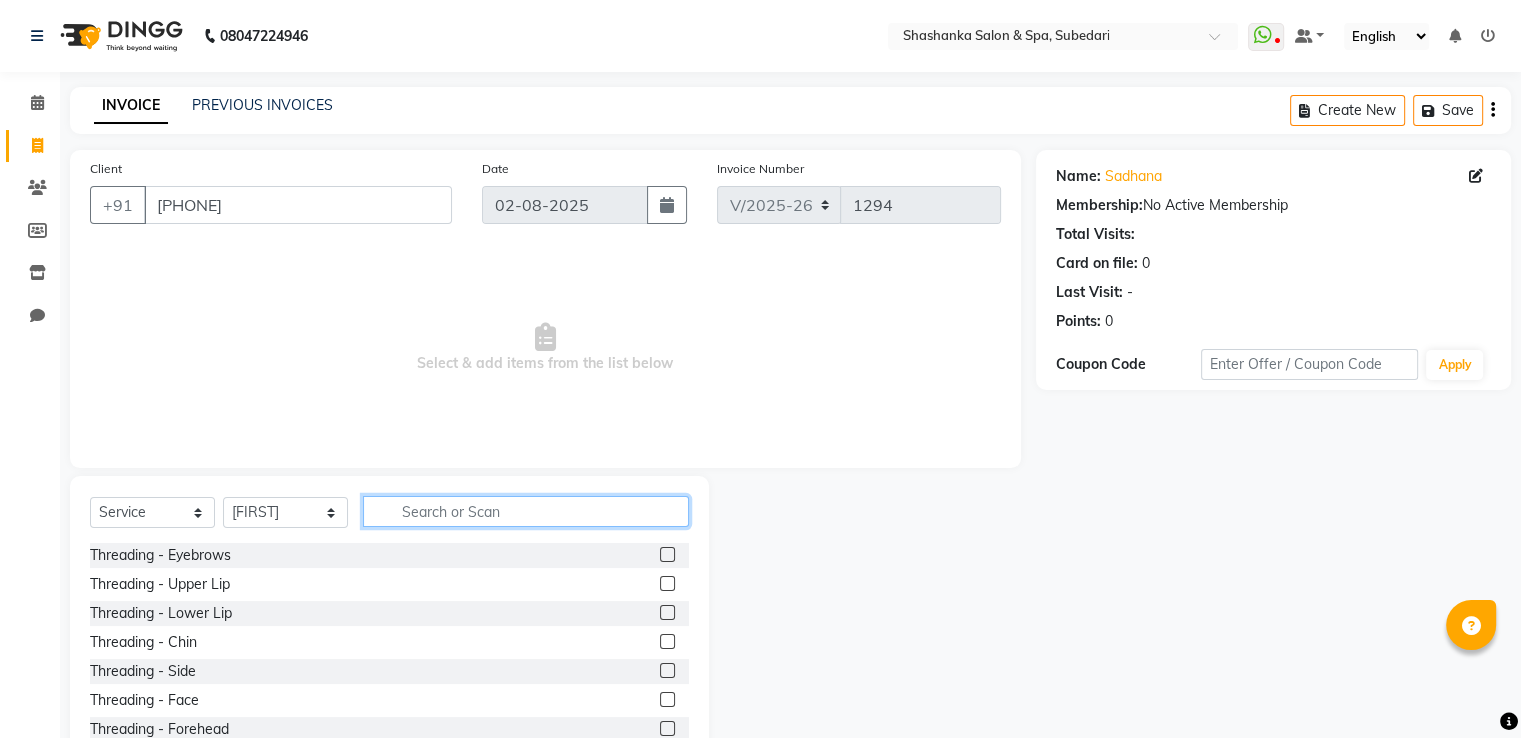 click 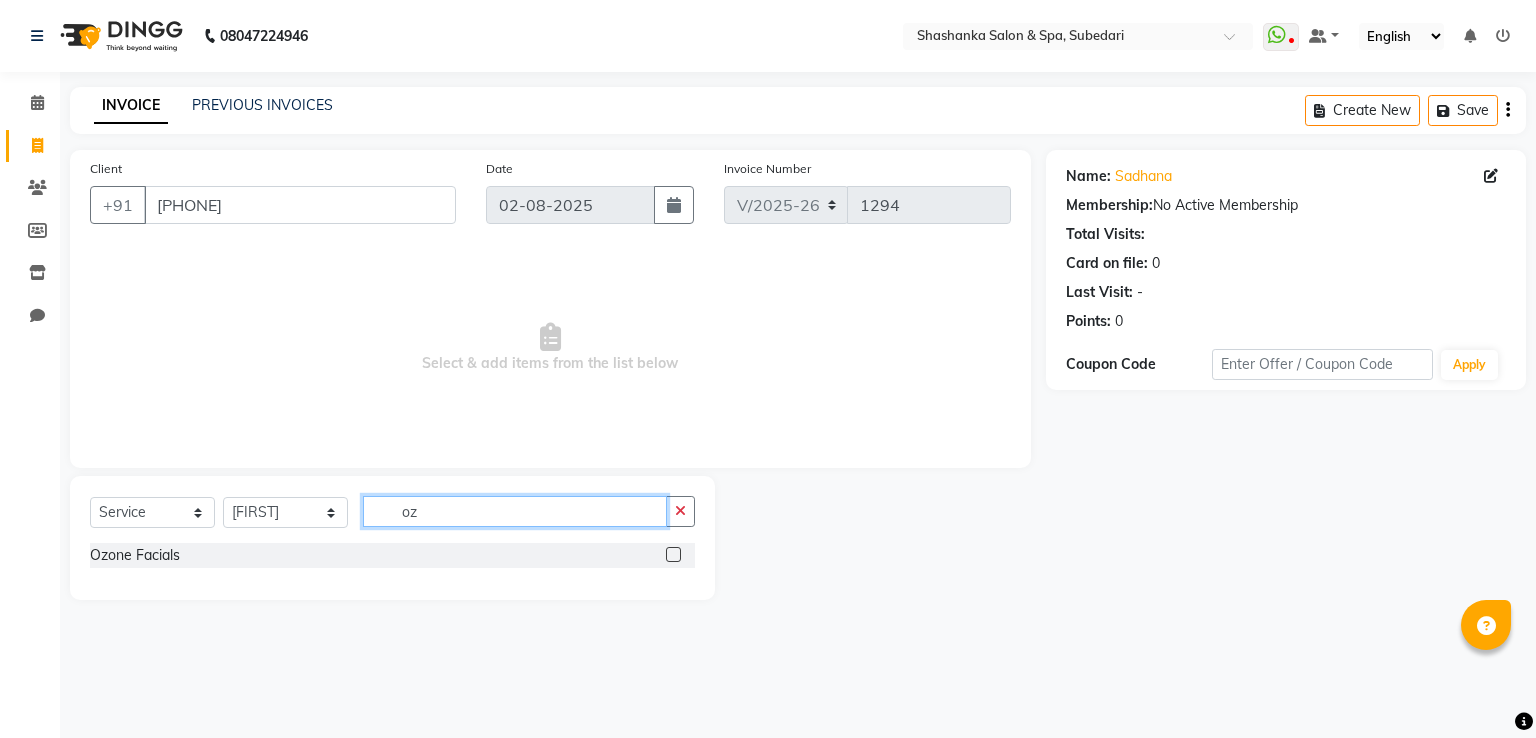 type on "oz" 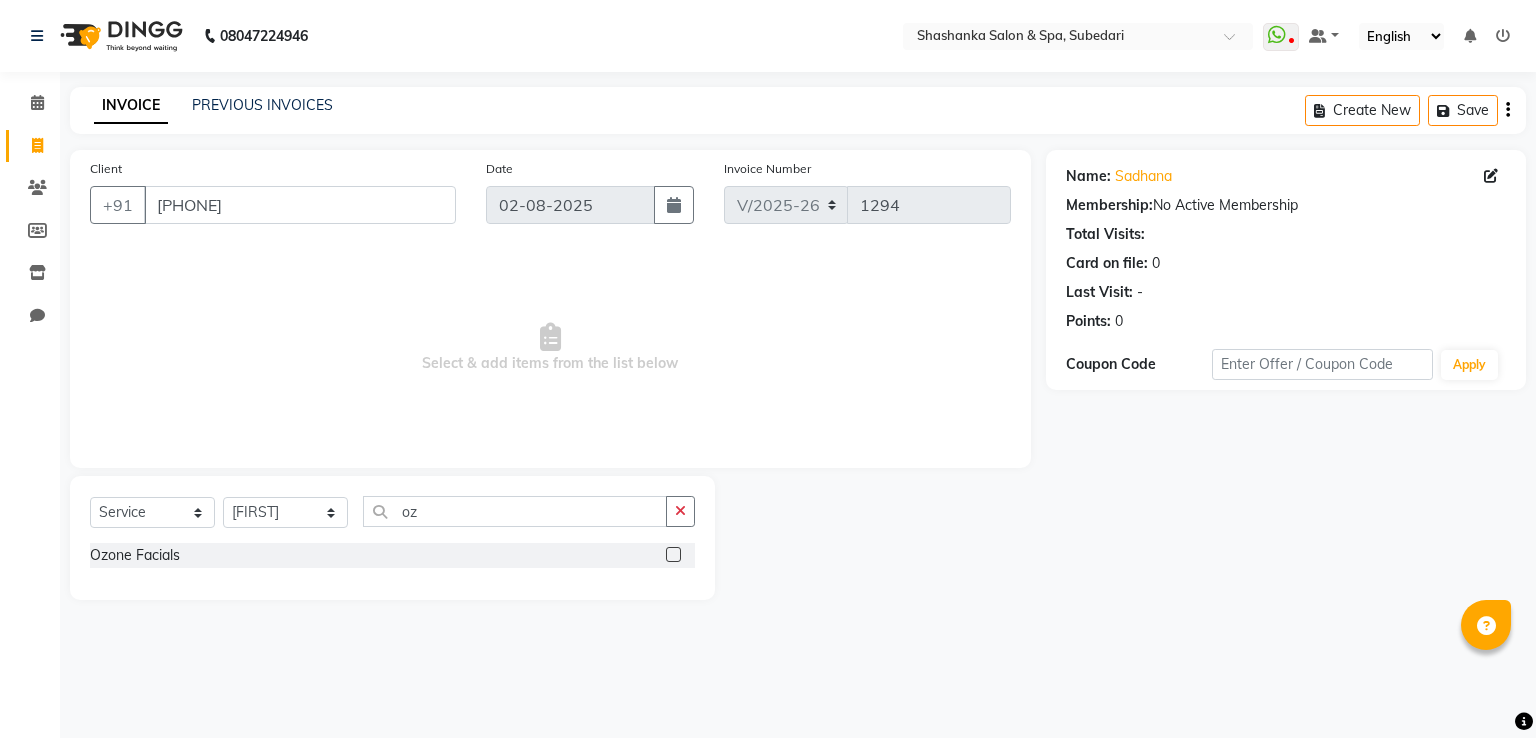 click 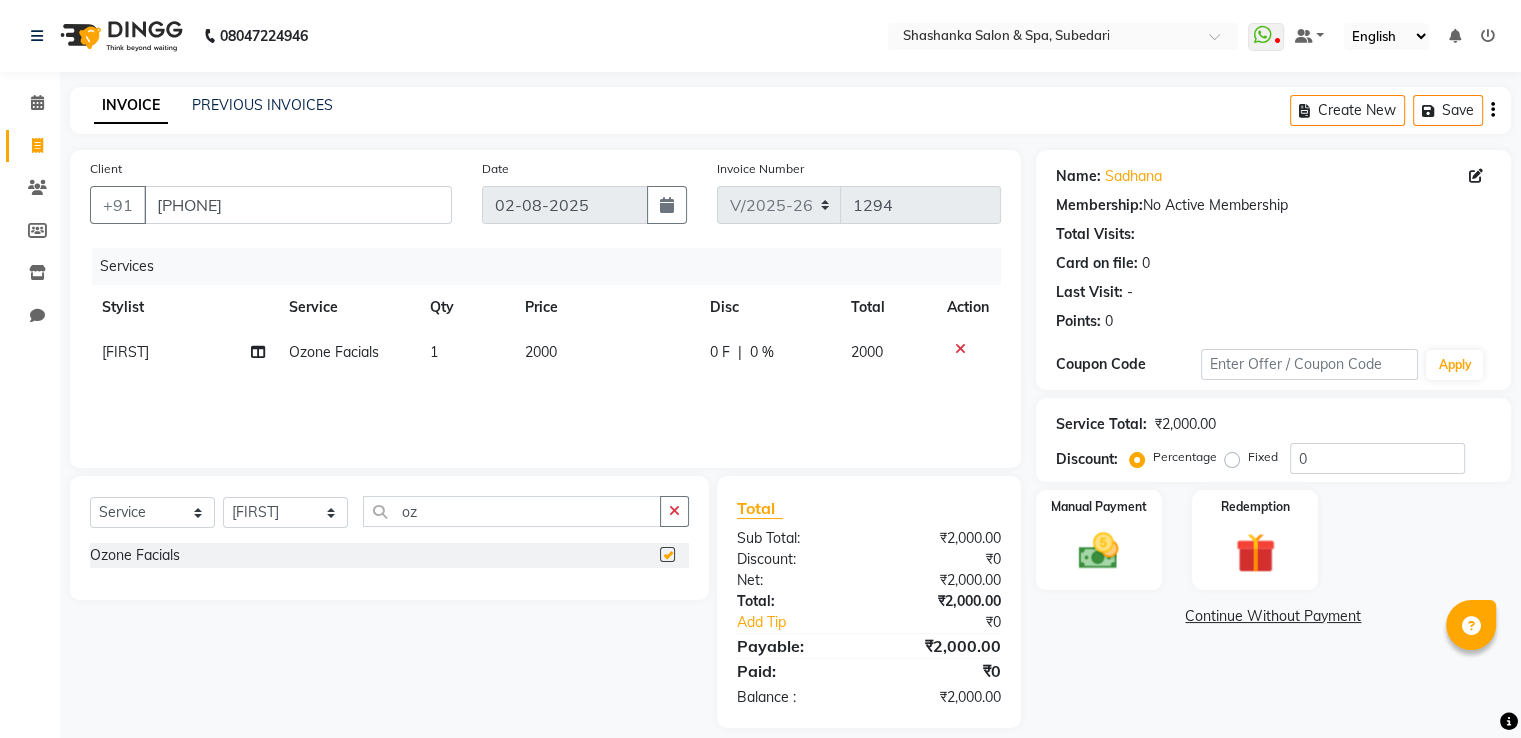 checkbox on "false" 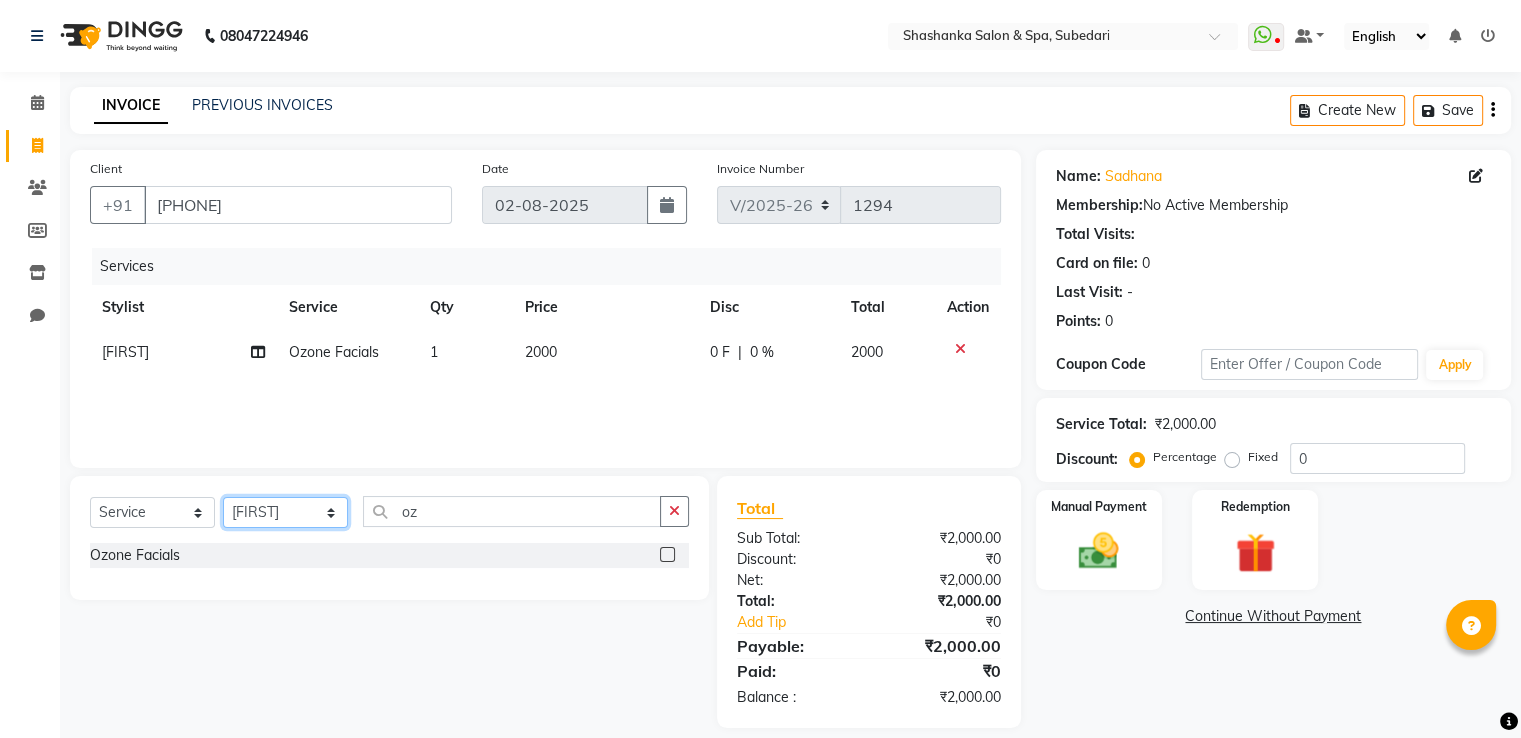click on "Select Stylist Manasa Ravali Receptionist Renuka Saba saif Soumya J Zeenath" 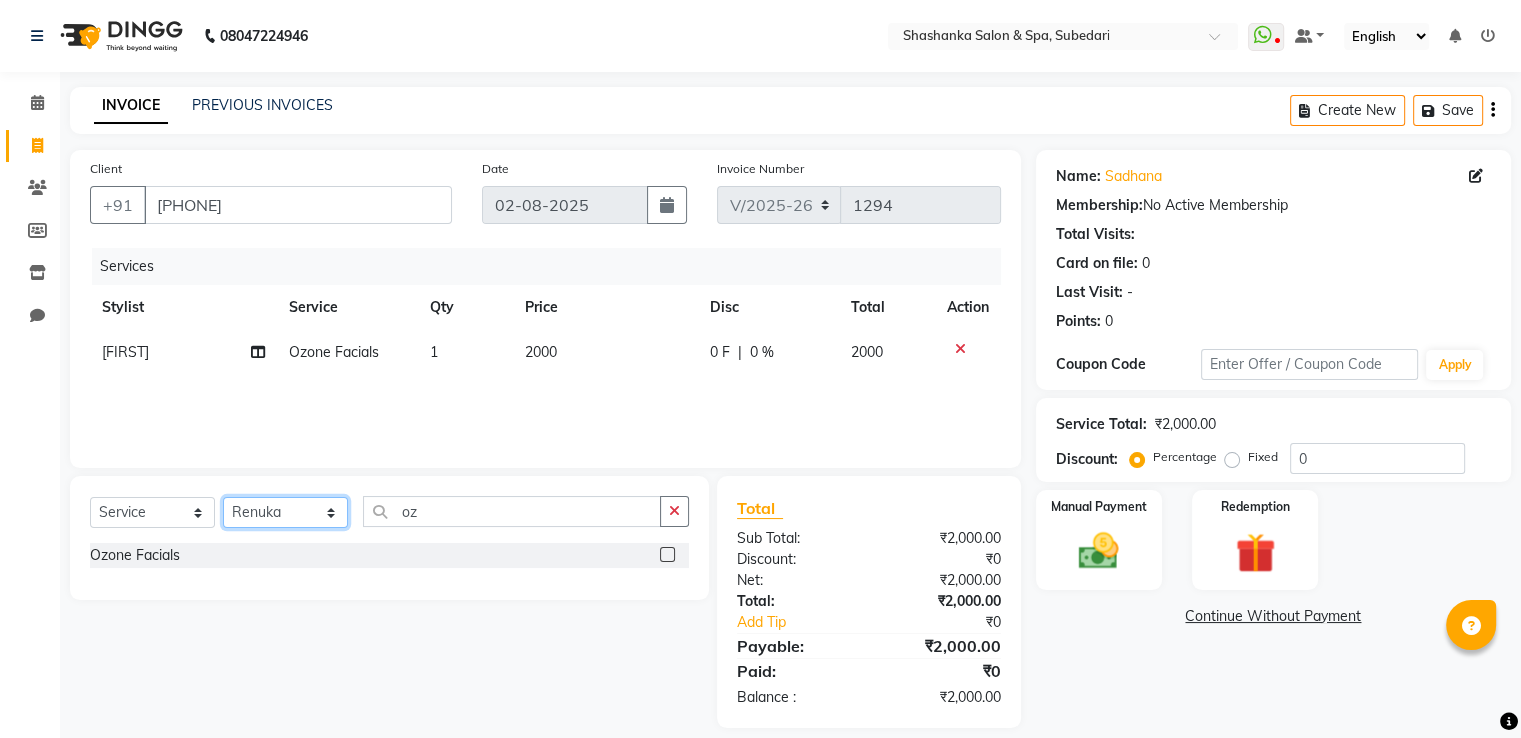 click on "Select Stylist Manasa Ravali Receptionist Renuka Saba saif Soumya J Zeenath" 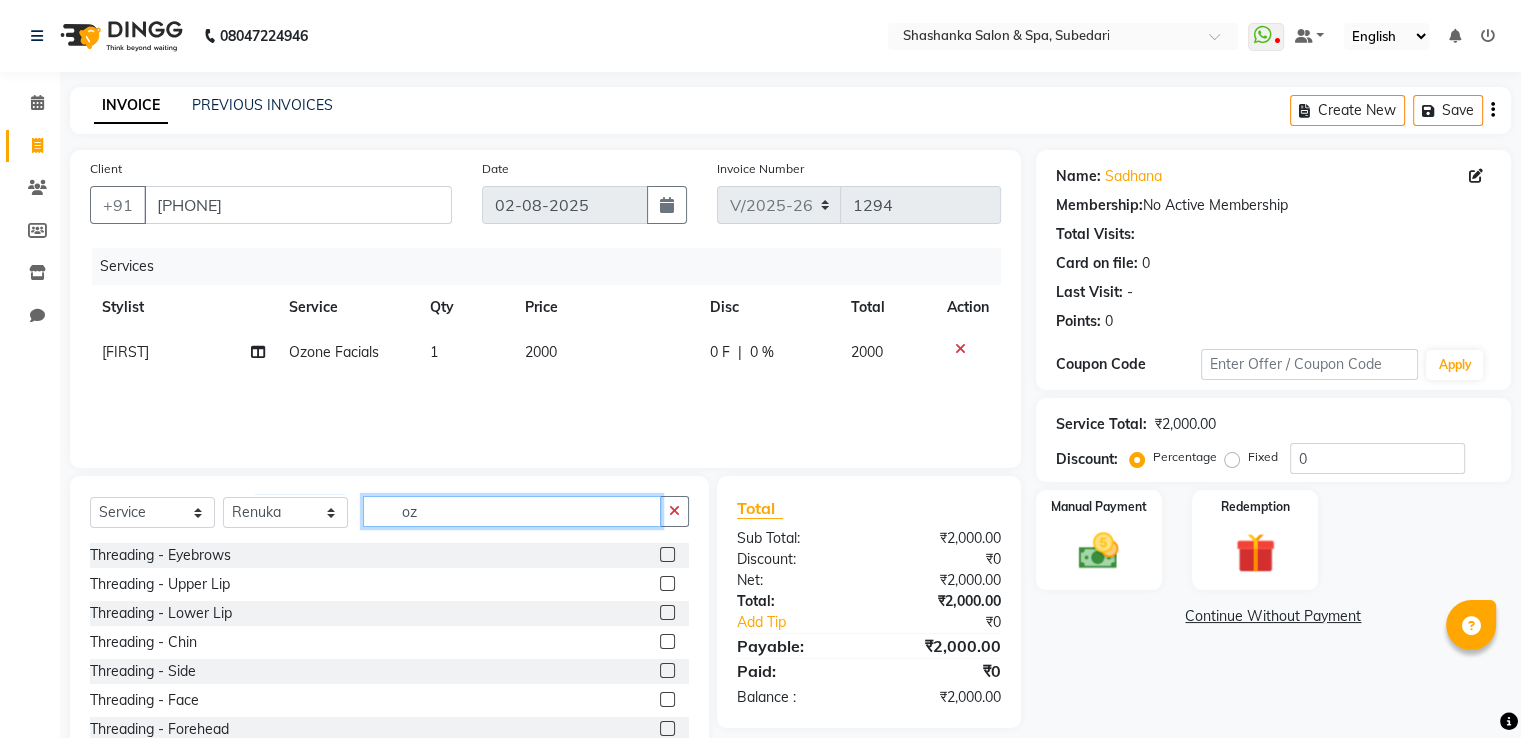 click on "oz" 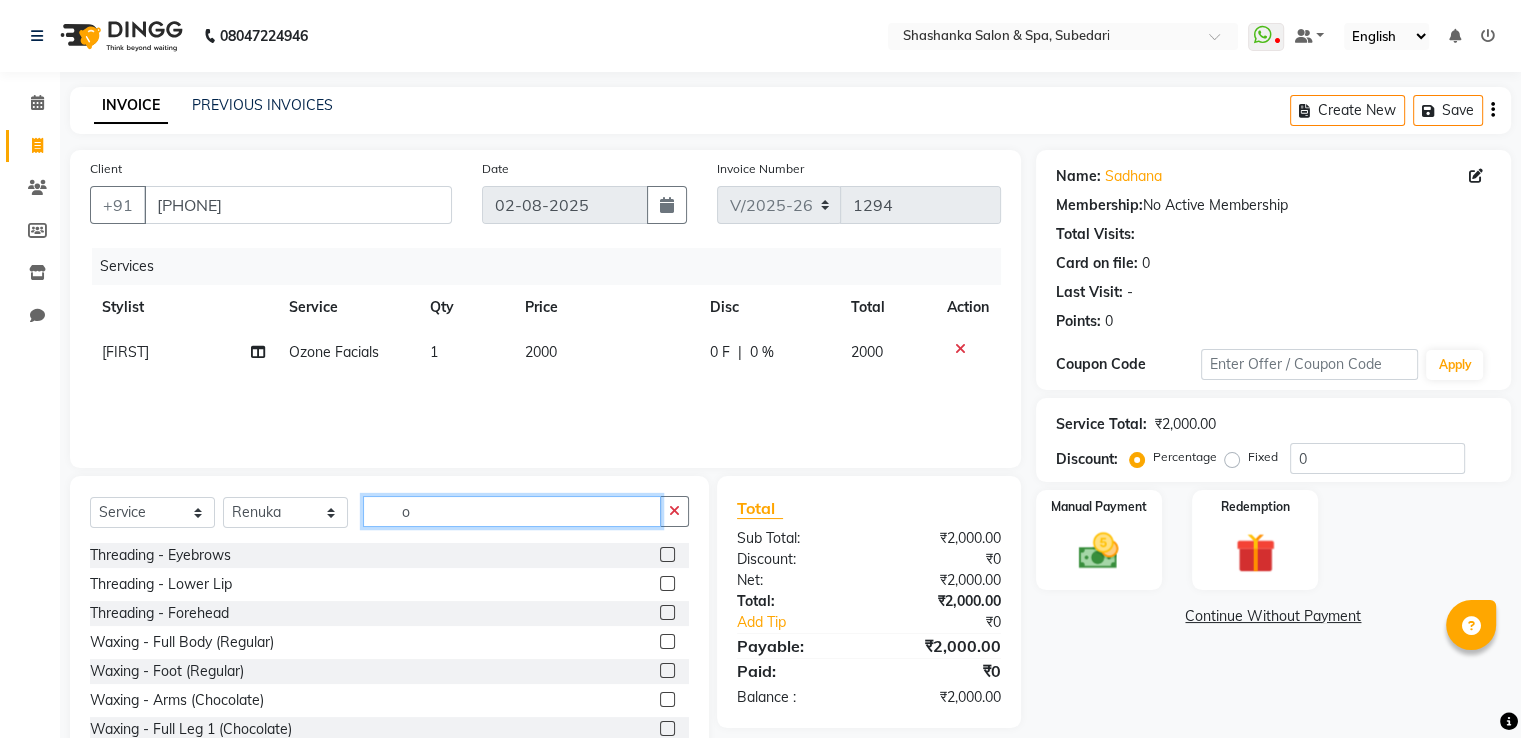 type on "oz" 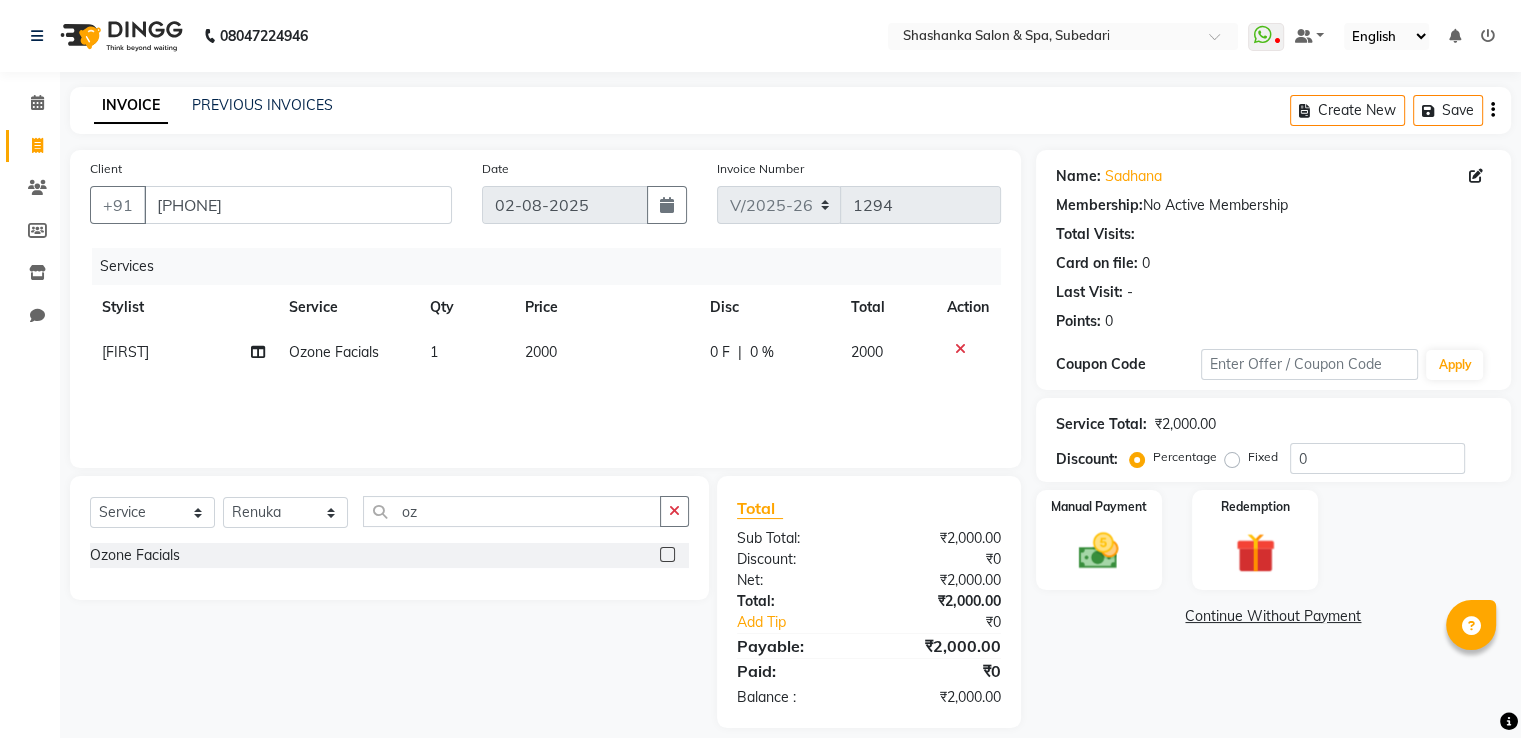 click 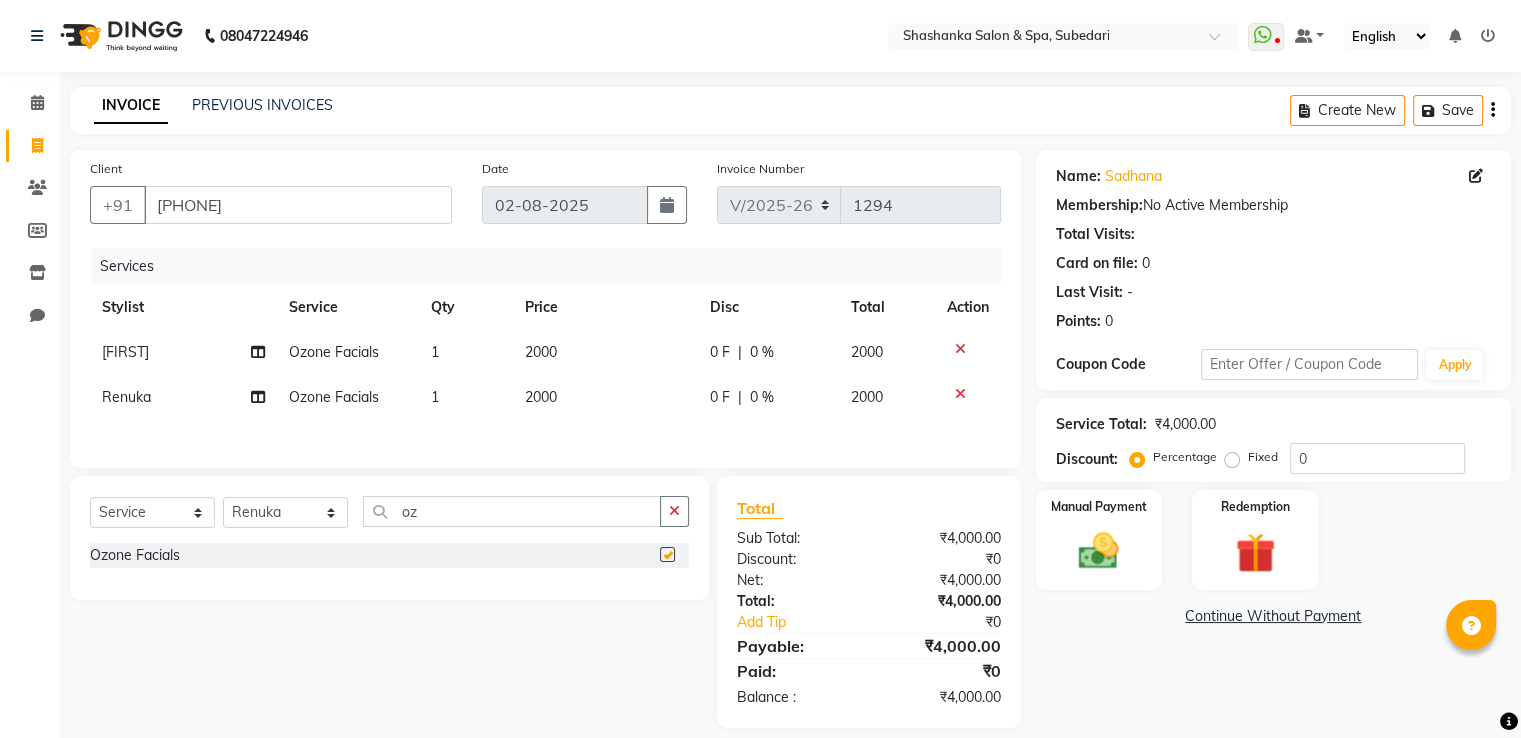 checkbox on "false" 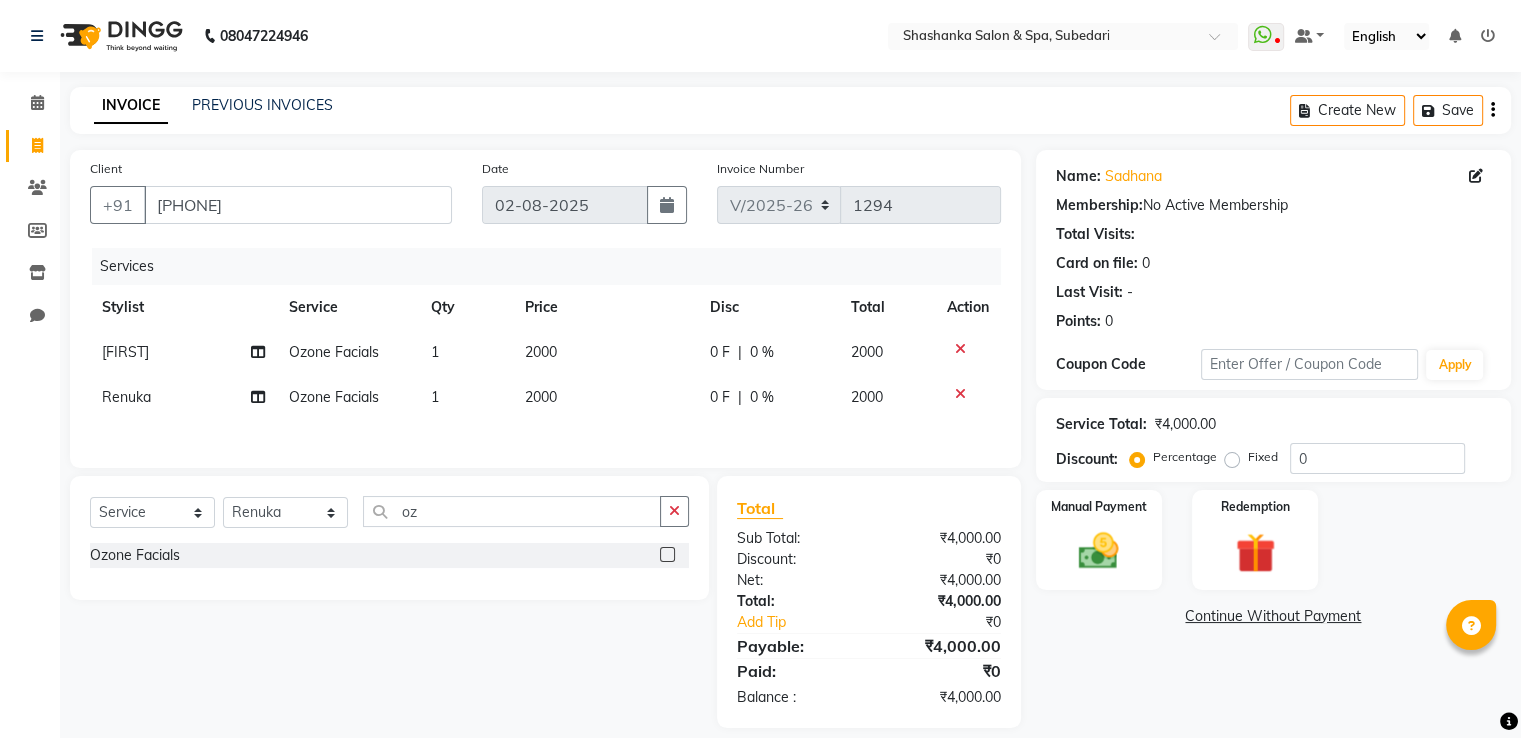 click on "2000" 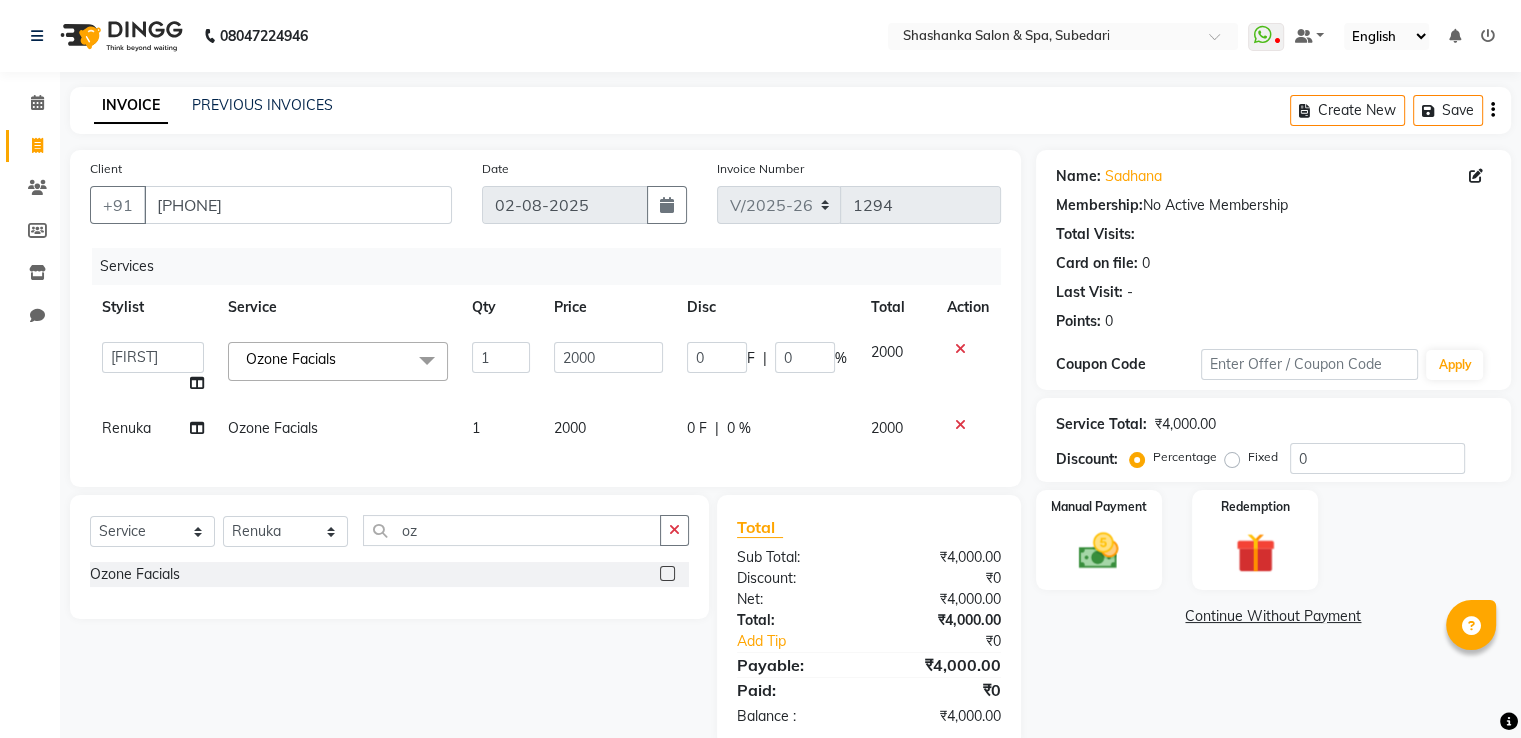 click on "2000" 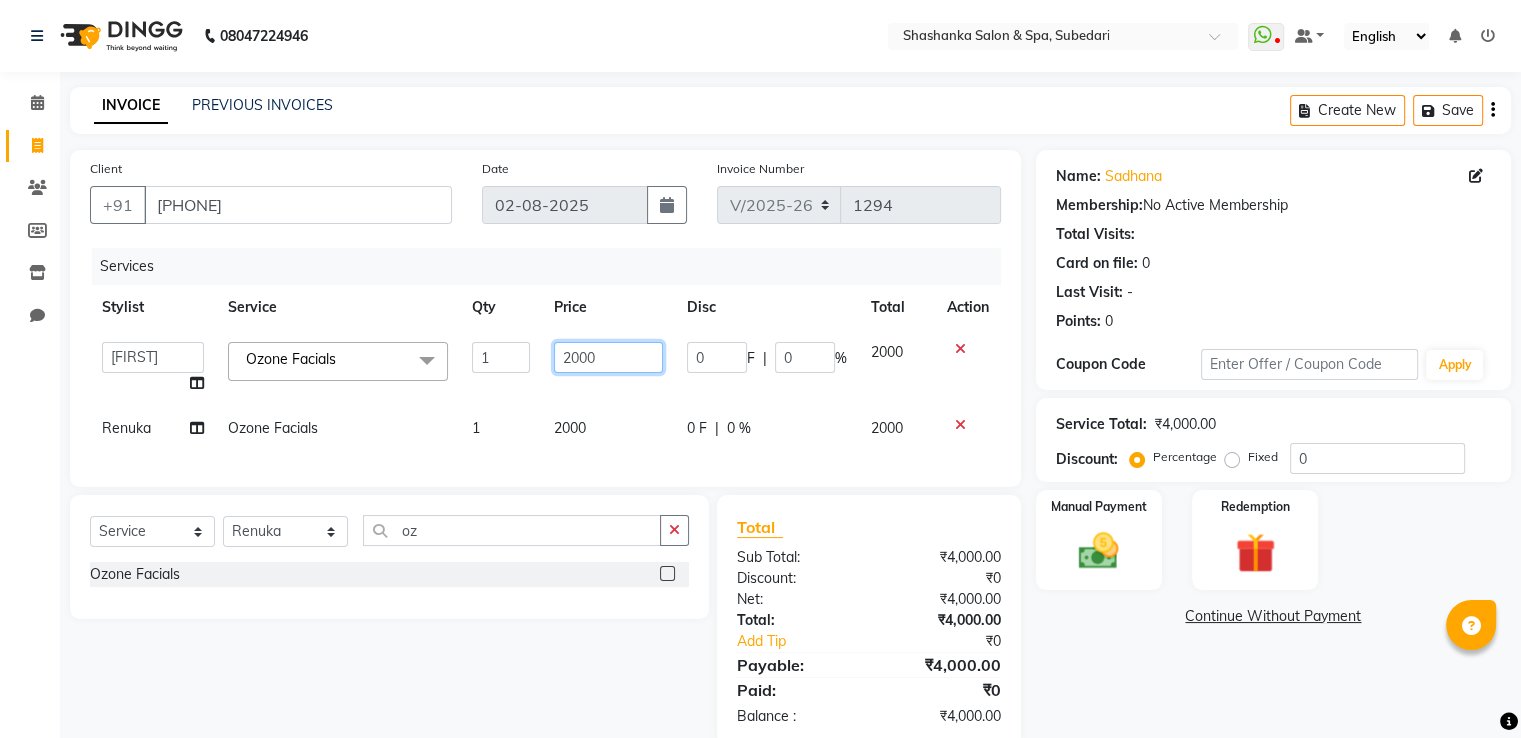 click on "2000" 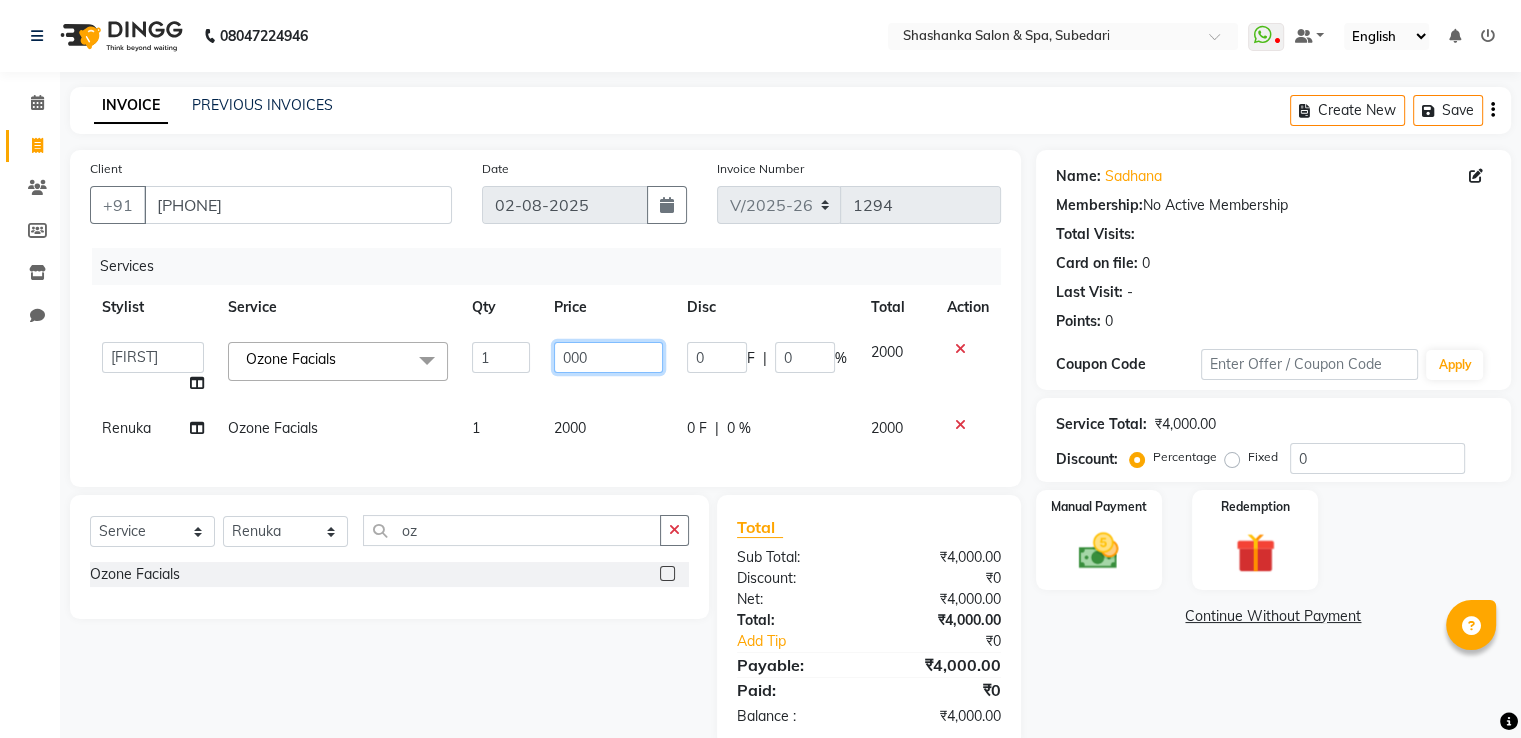 type on "6000" 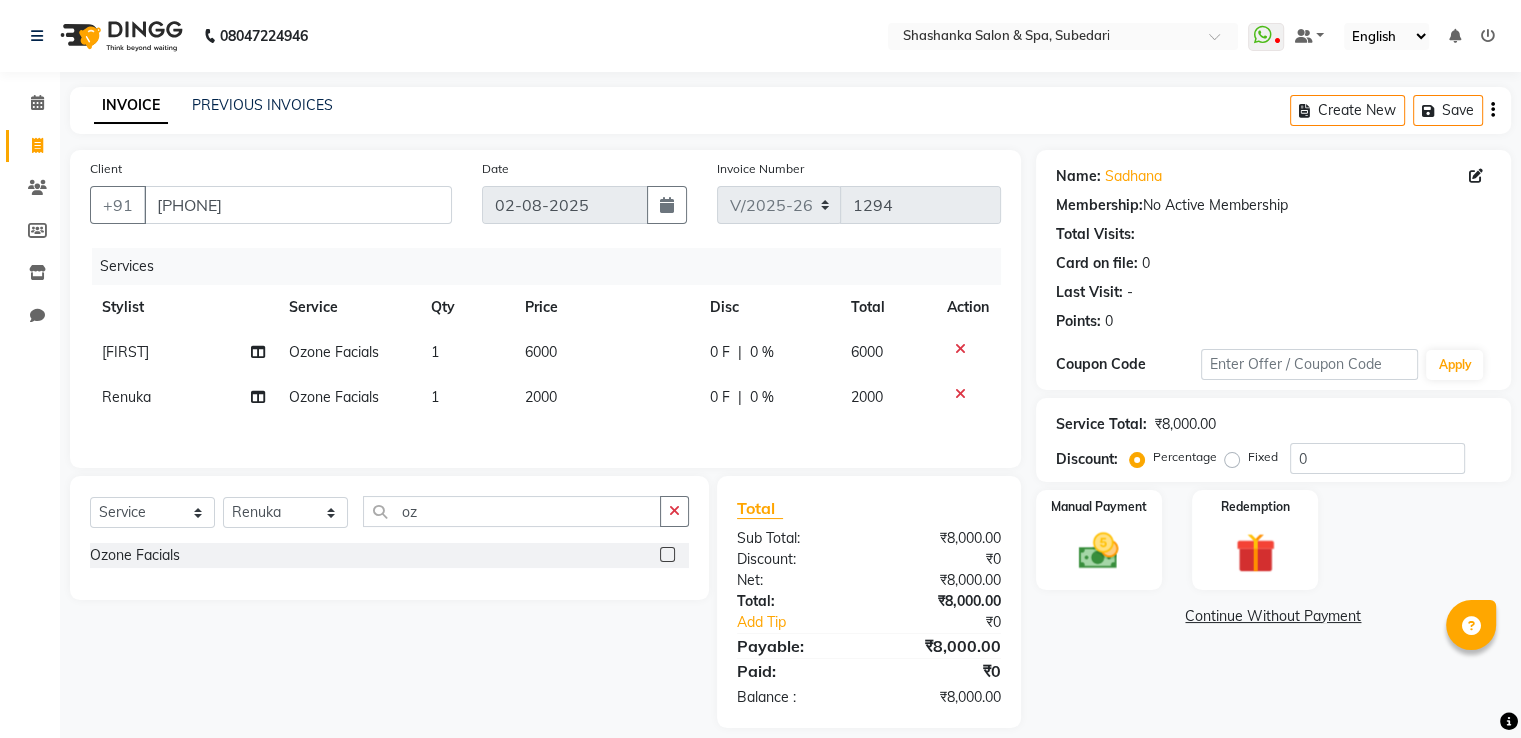 click on "Services Stylist Service Qty Price Disc Total Action [FIRST] Ozone Facials  1 6000 0 F | 0 % 6000 [FIRST] Ozone Facials  1 2000 0 F | 0 % 2000" 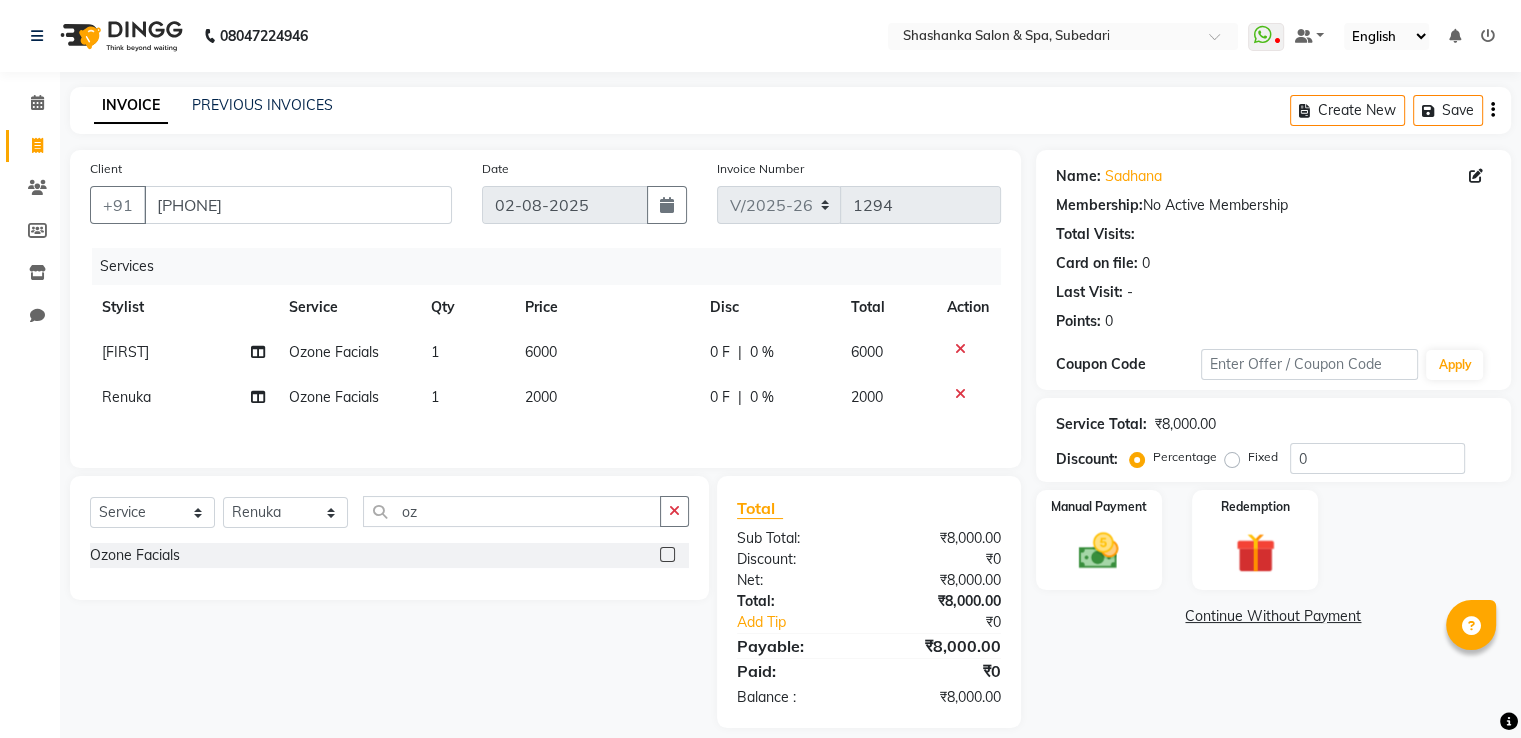 click on "2000" 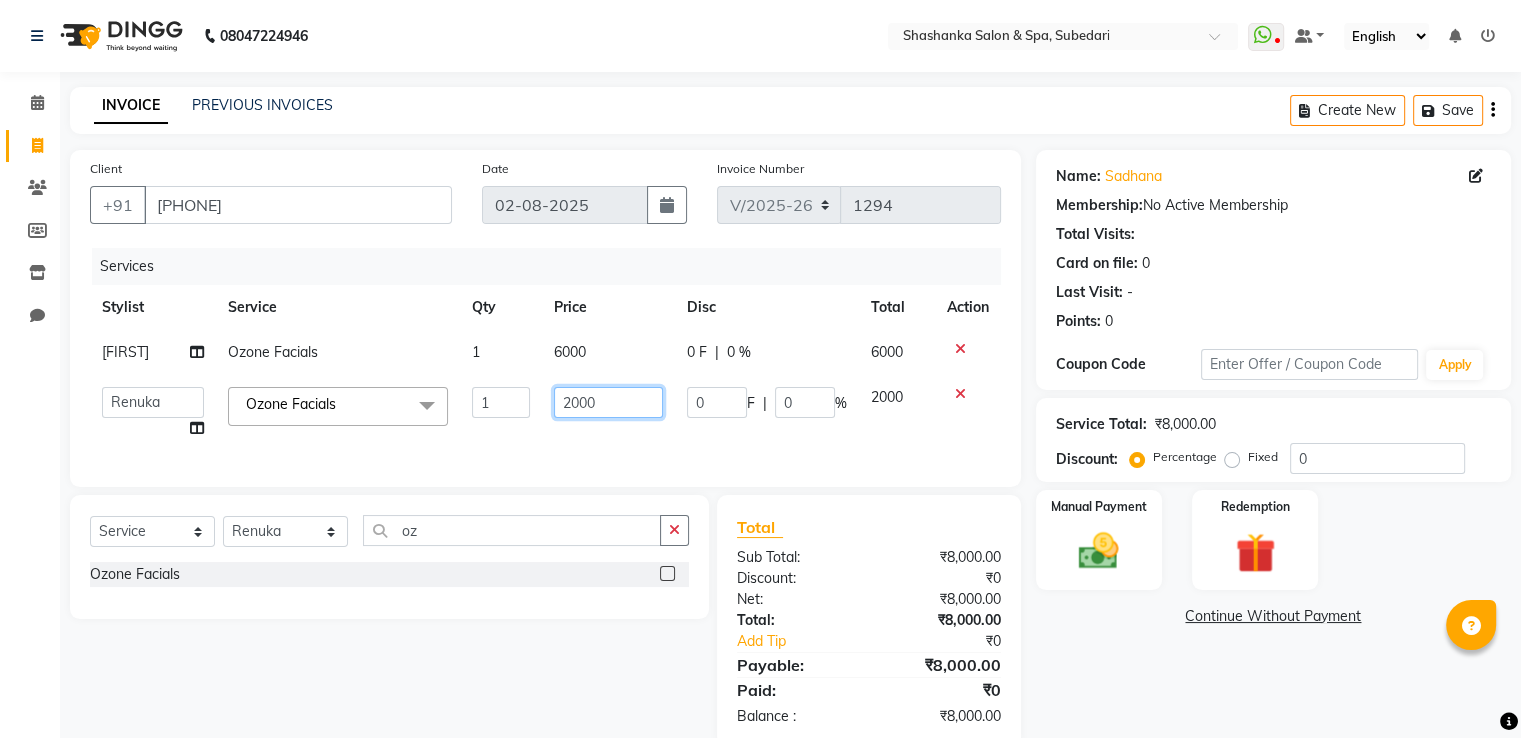 click on "2000" 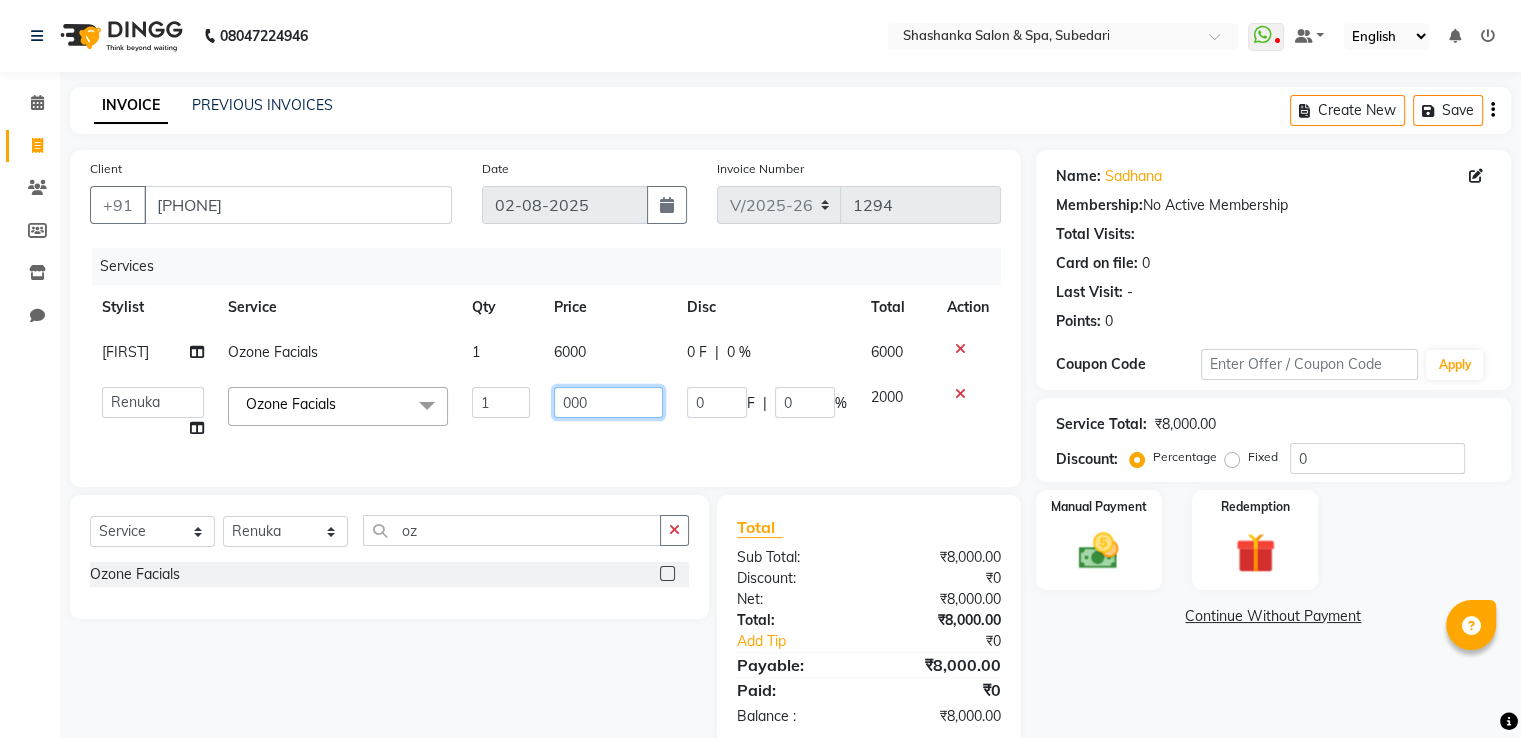 type on "6000" 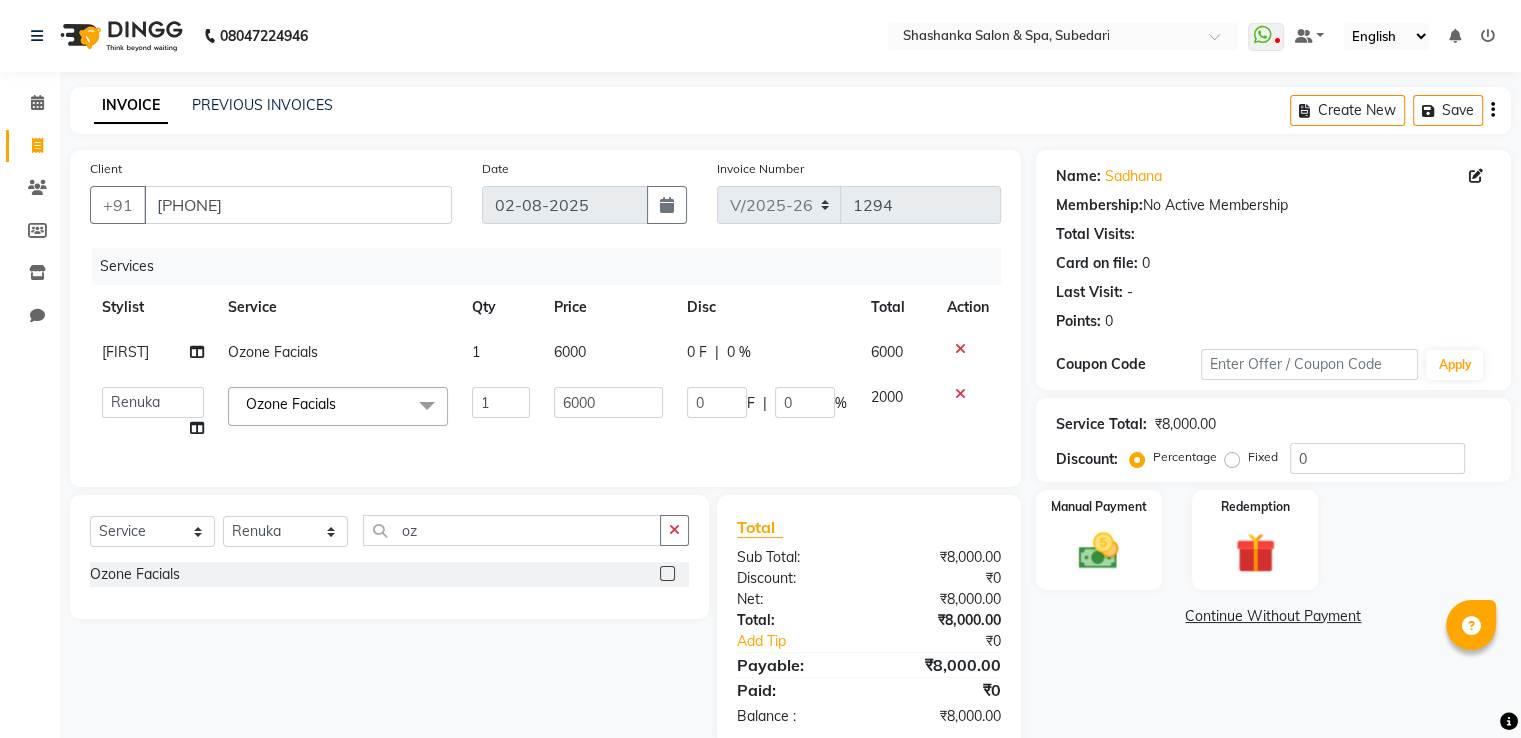 click on "Client +91 [PHONE] Date 02-08-2025 Invoice Number V/2025 V/2025-26 1294 Services Stylist Service Qty Price Disc Total Action Zeenath Ozone Facials  1 6000 0 F | 0 % 6000  Manasa   Ravali   Receptionist   Renuka   Saba   saif   Soumya J   Zeenath  Ozone Facials   x Threading - Eyebrows Threading - Upper Lip Threading - Lower Lip Threading - Chin Threading - Side Threading - Face Threading - Forehead Waxing - Underarms (Regular) Waxing - Half Arms (Regular) Waxing - Half Leg (Regular) Waxing - Full Leg (Regular) Waxing - Tummy (Regular) Waxing - Full Body (Regular) Waxing - Back (Regular) Waxing - Upper Lip (Regular) Waxing - Chin (Regular) Waxing - Full Back (Regular) Waxing - Foot (Regular) Waxing - Full Face (Regular) Waxing - Arms (Rica) Waxing - Full Leg 1 (Rica) Waxing - Half Leg (Rica) Waxing - Full Leg 2 (Rica) Waxing - Back (Rica) Waxing - Tummy (Rica) Waxing - Arms (Chocolate) Waxing - Full Leg 1 (Chocolate) Waxing - Half Leg (Chocolate) Waxing - Full Leg 2 (Chocolate) Waxing - Back (Chocolate) 1" 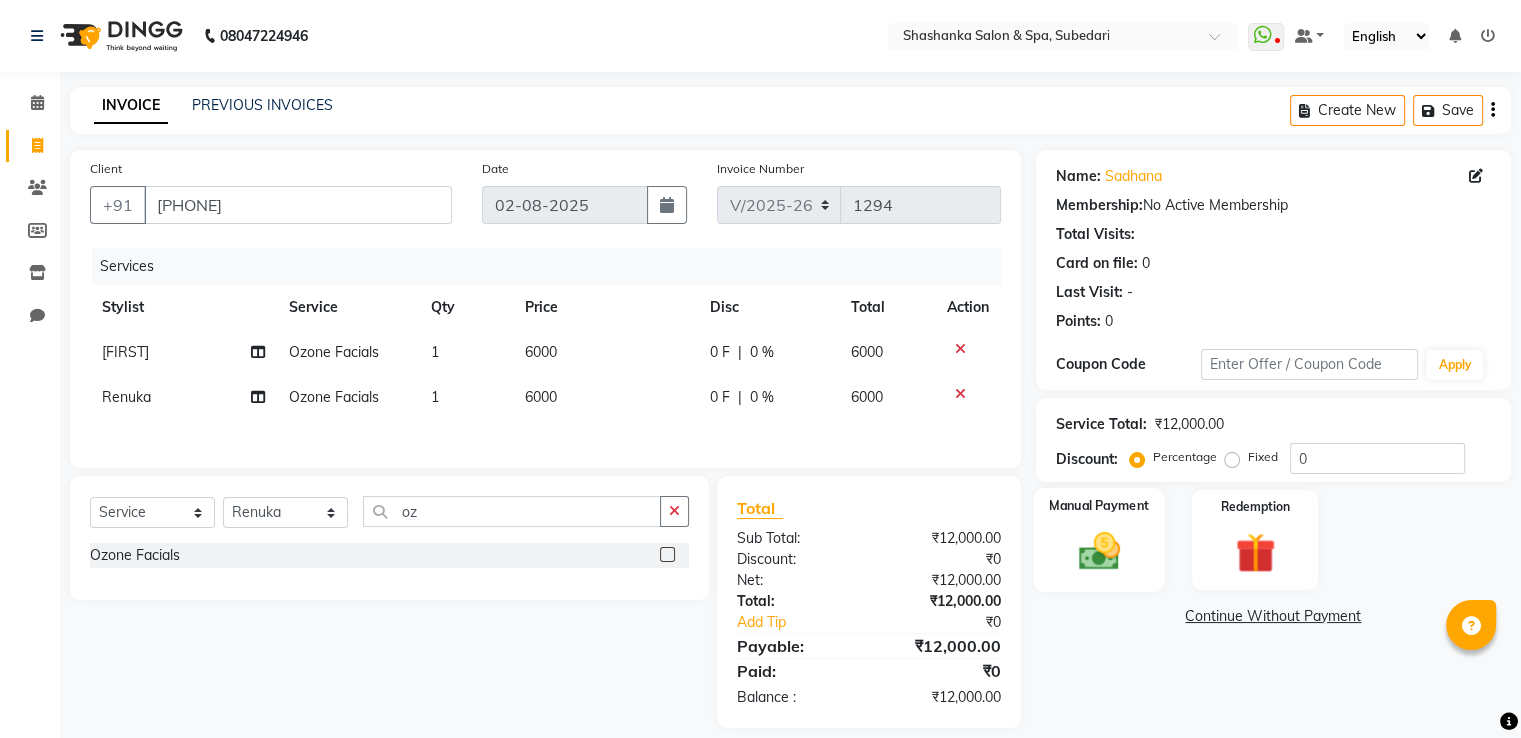 click 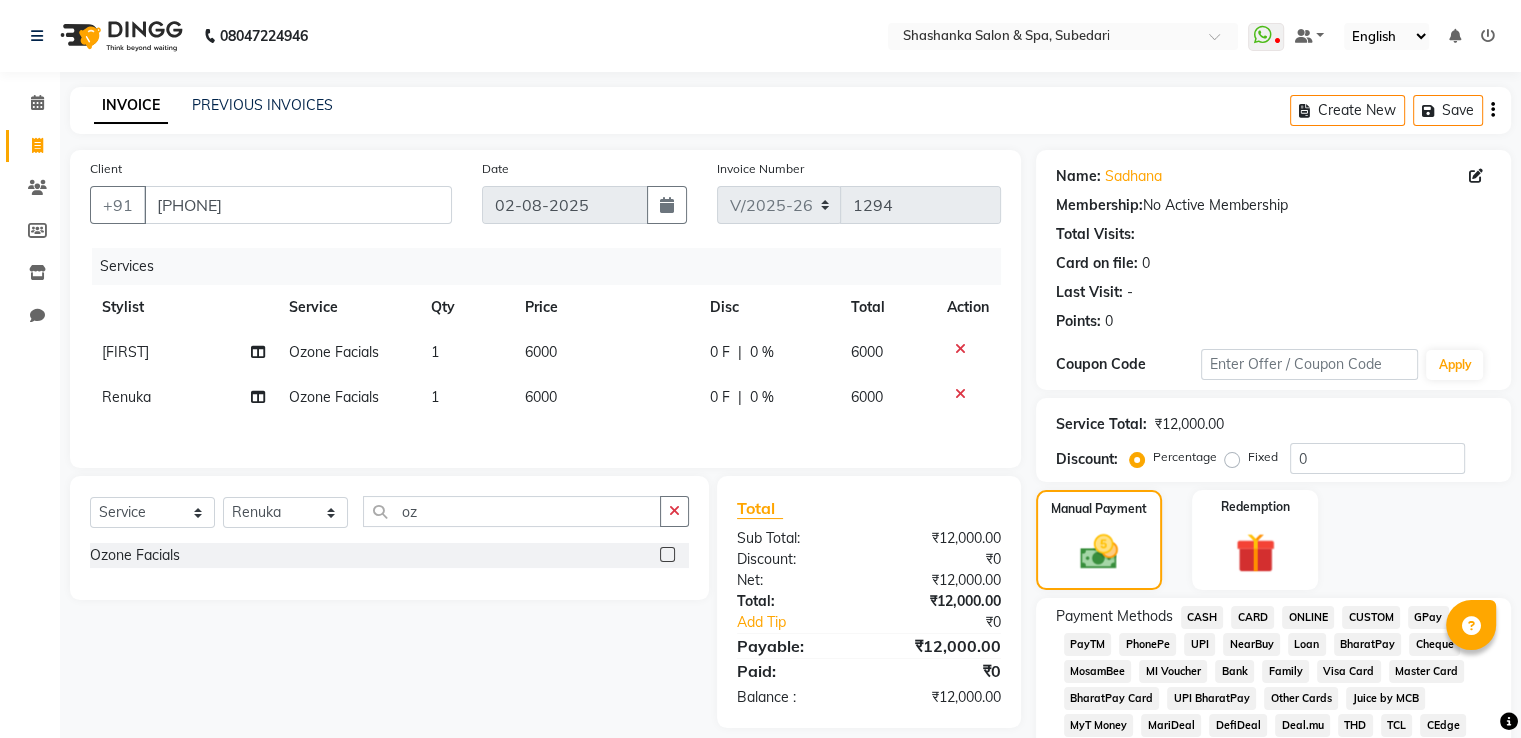 click on "CASH" 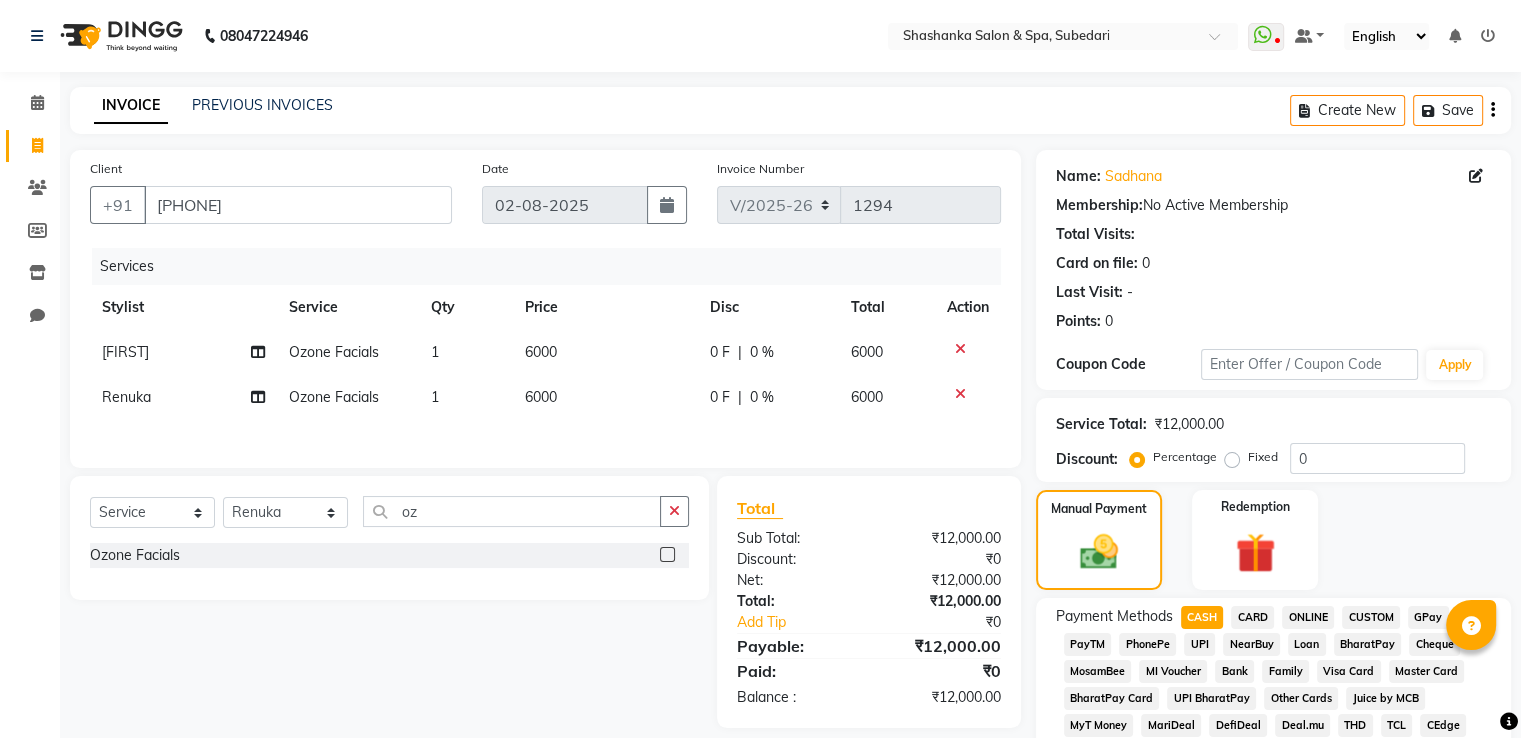 scroll, scrollTop: 609, scrollLeft: 0, axis: vertical 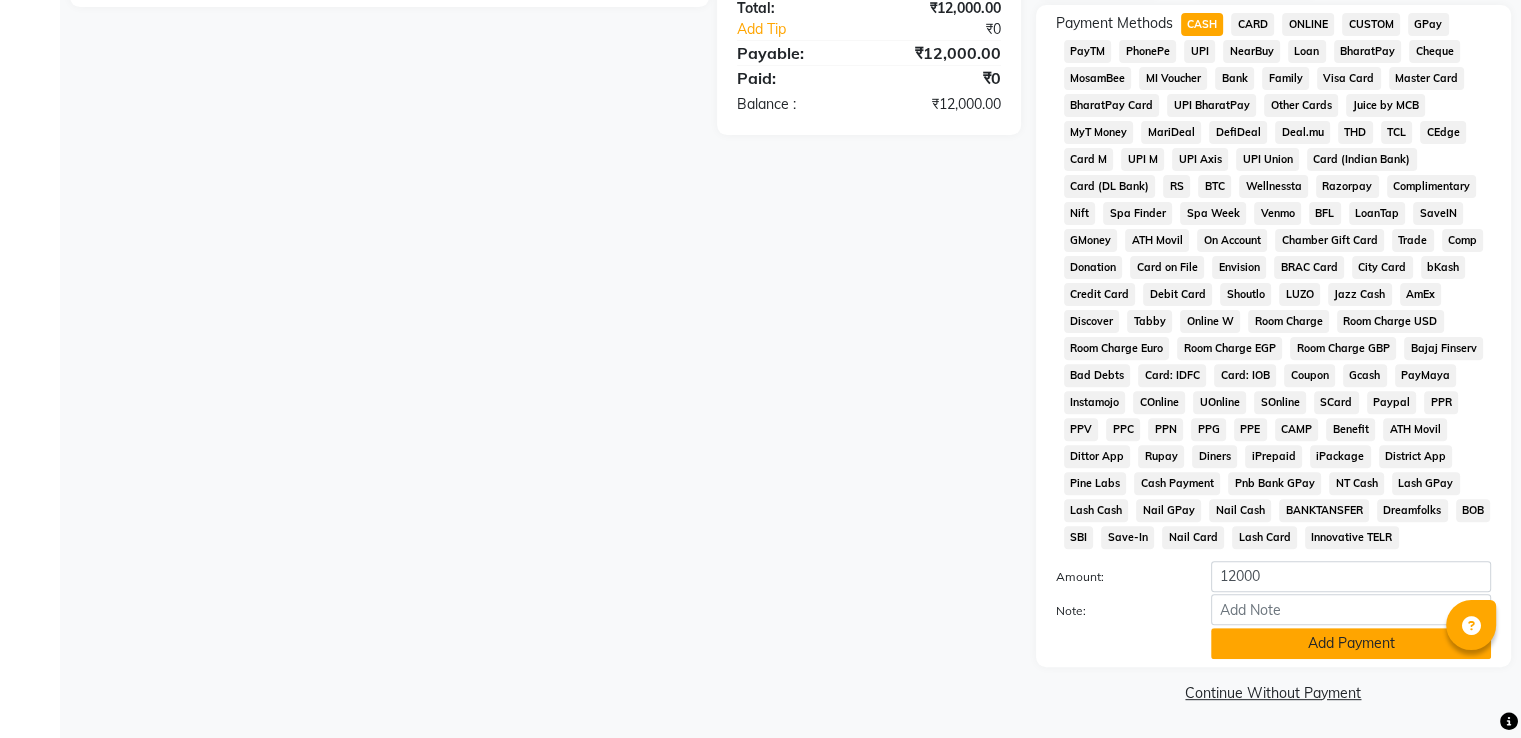 click on "Add Payment" 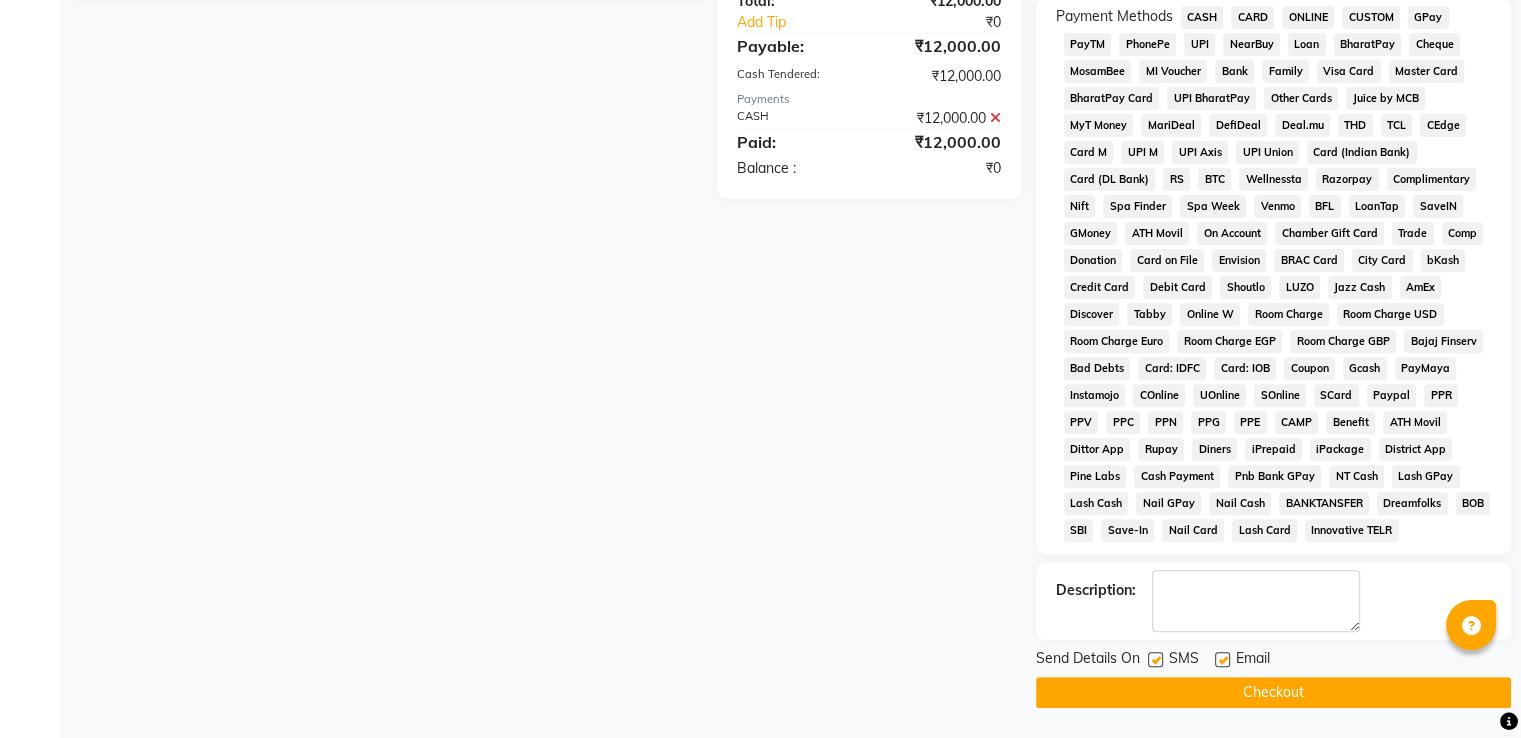 click on "Checkout" 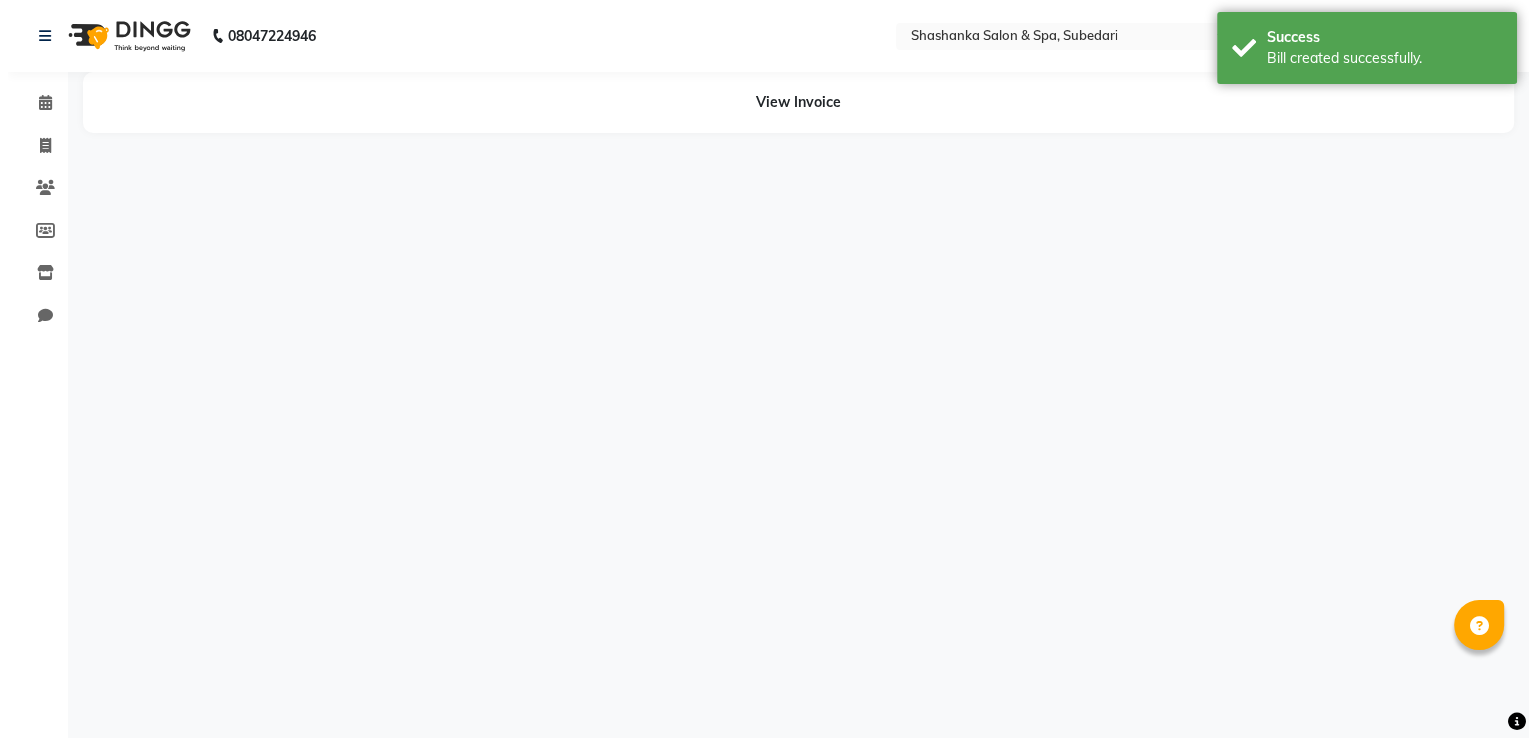 scroll, scrollTop: 0, scrollLeft: 0, axis: both 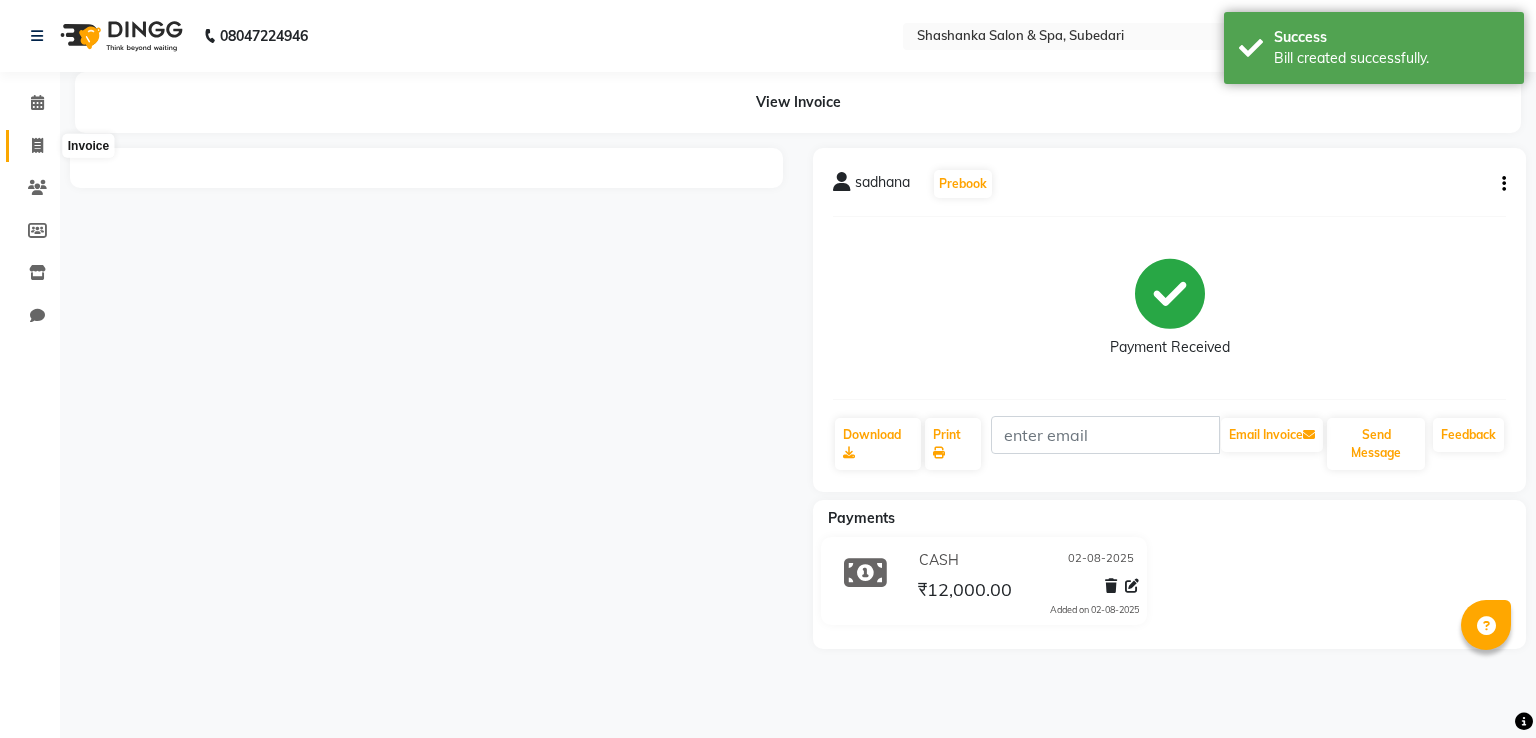 click 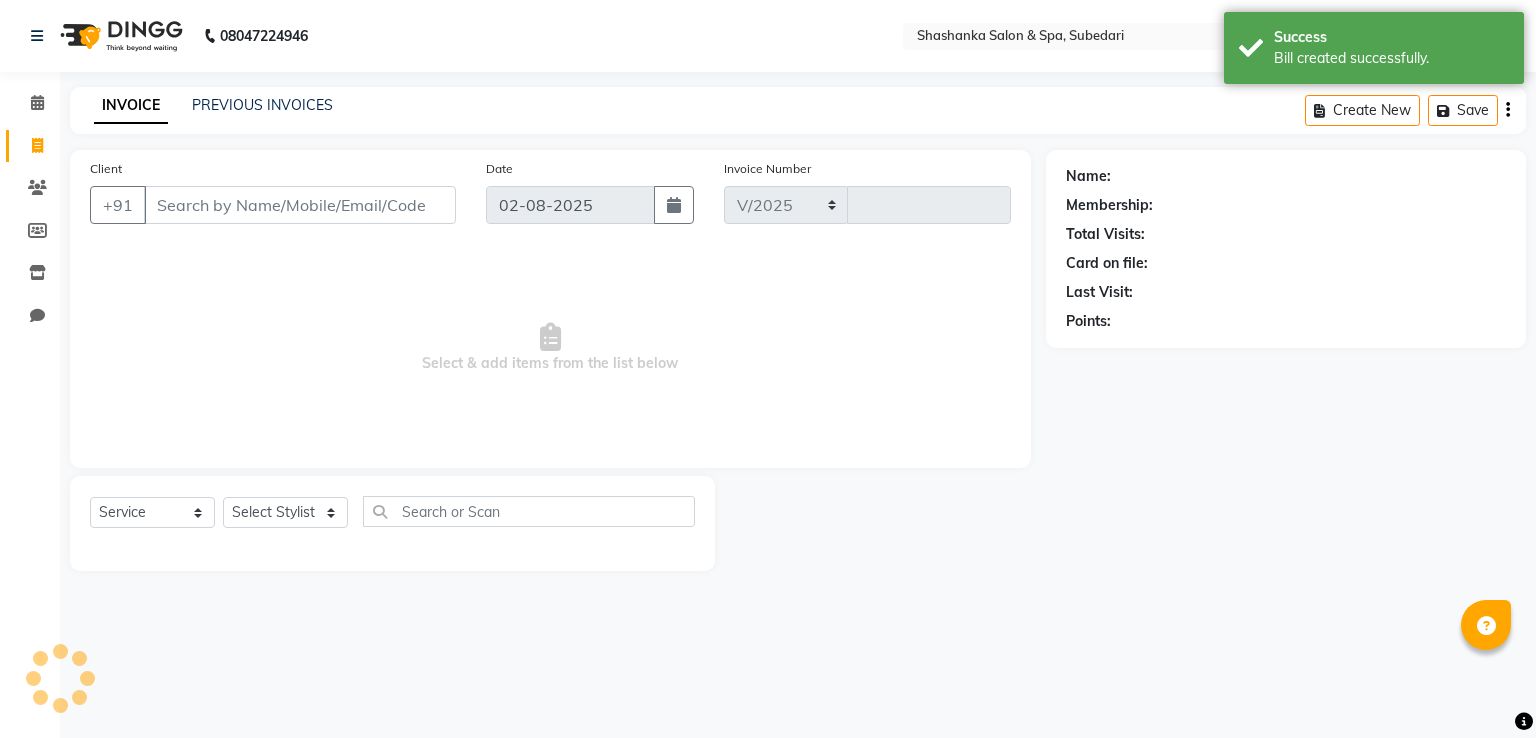 select on "67" 